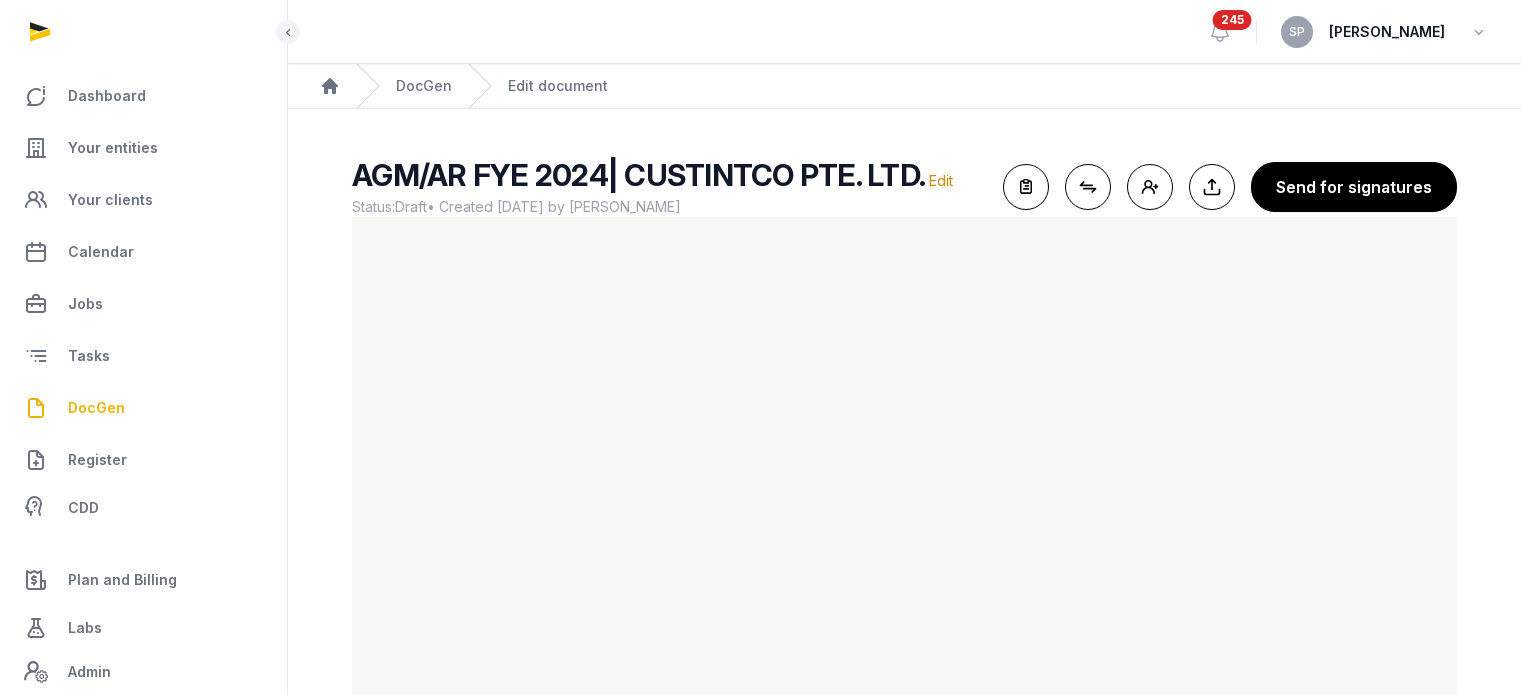 scroll, scrollTop: 0, scrollLeft: 0, axis: both 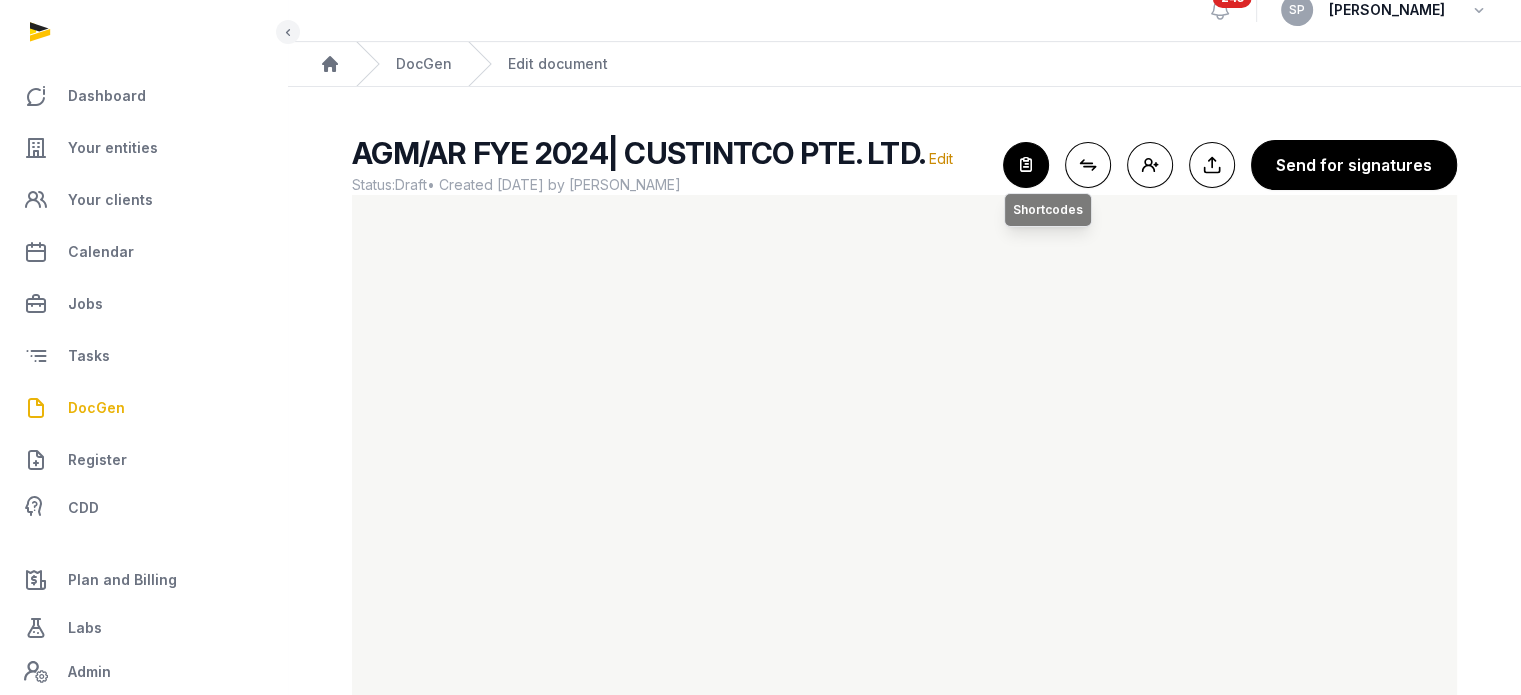 click at bounding box center [1026, 165] 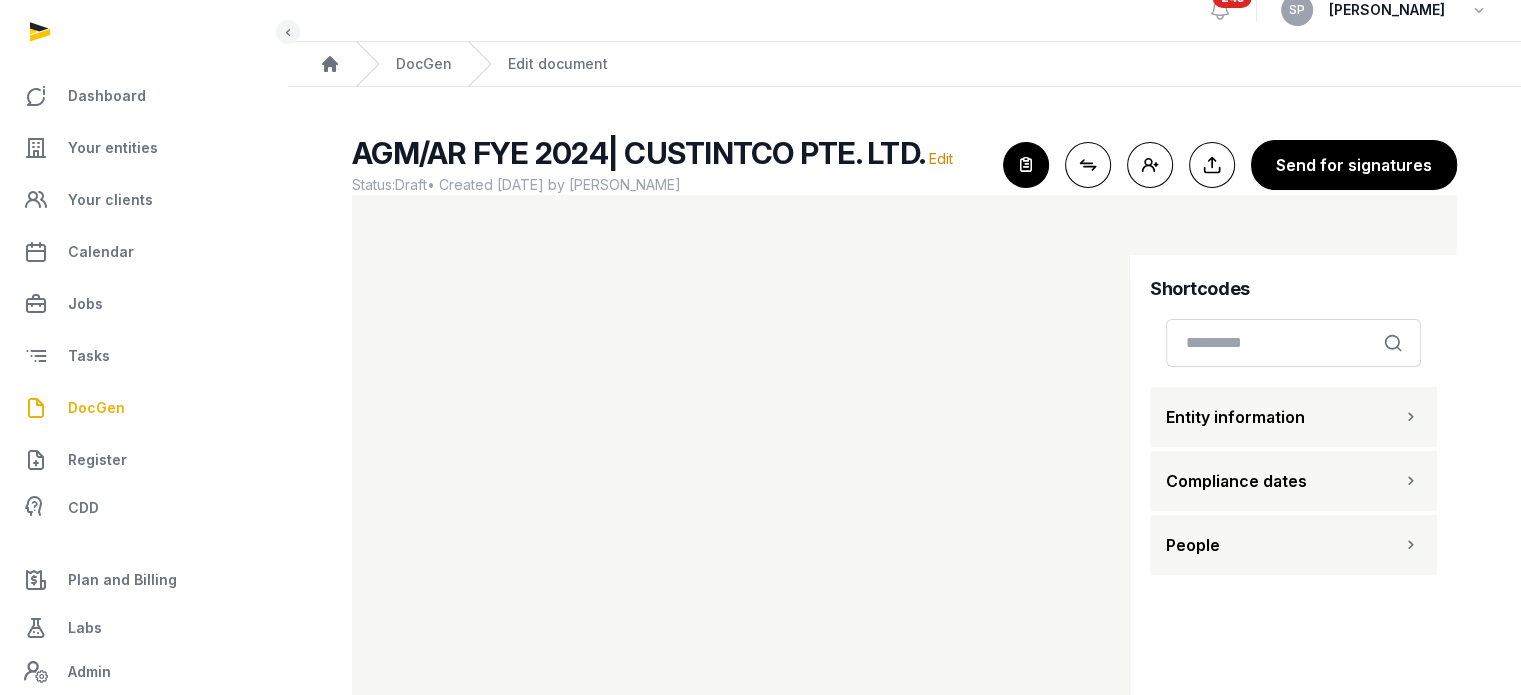 click on "Entity information" at bounding box center [1235, 417] 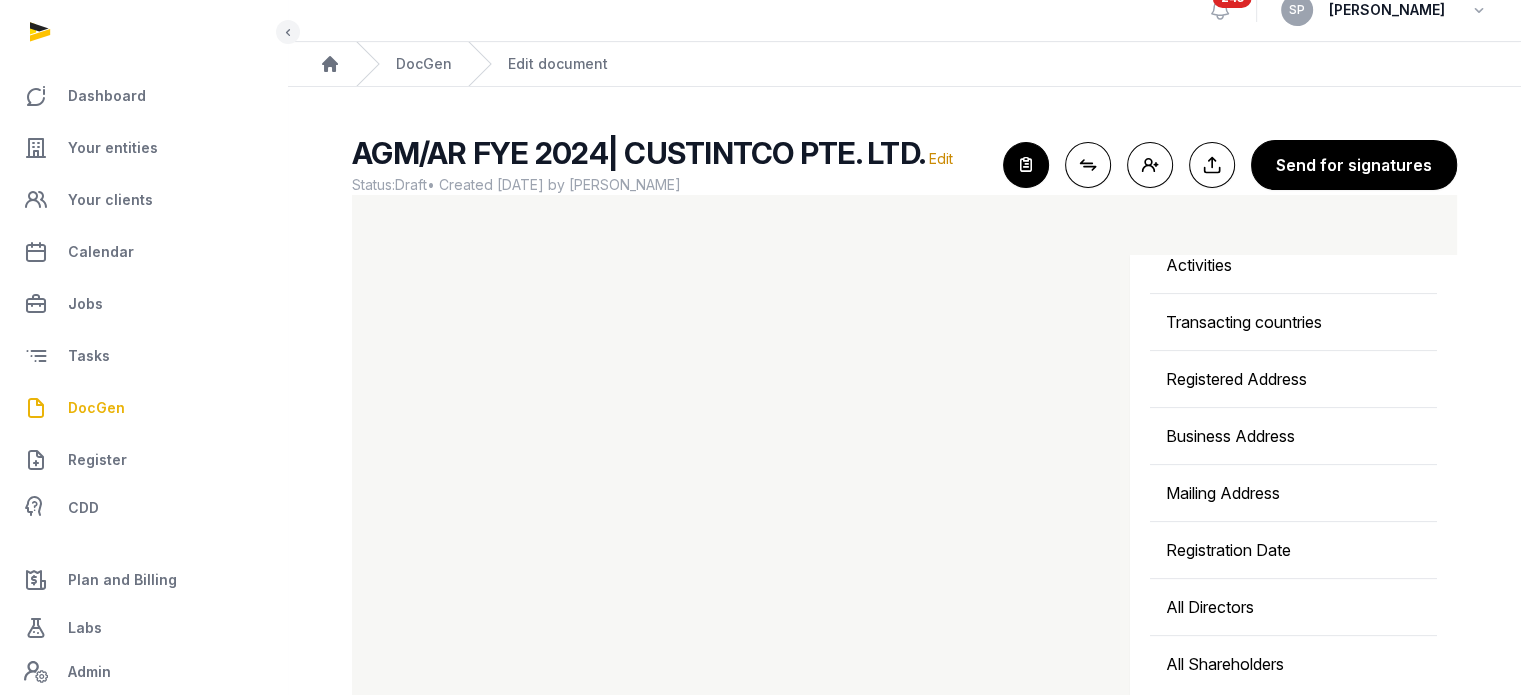 scroll, scrollTop: 611, scrollLeft: 0, axis: vertical 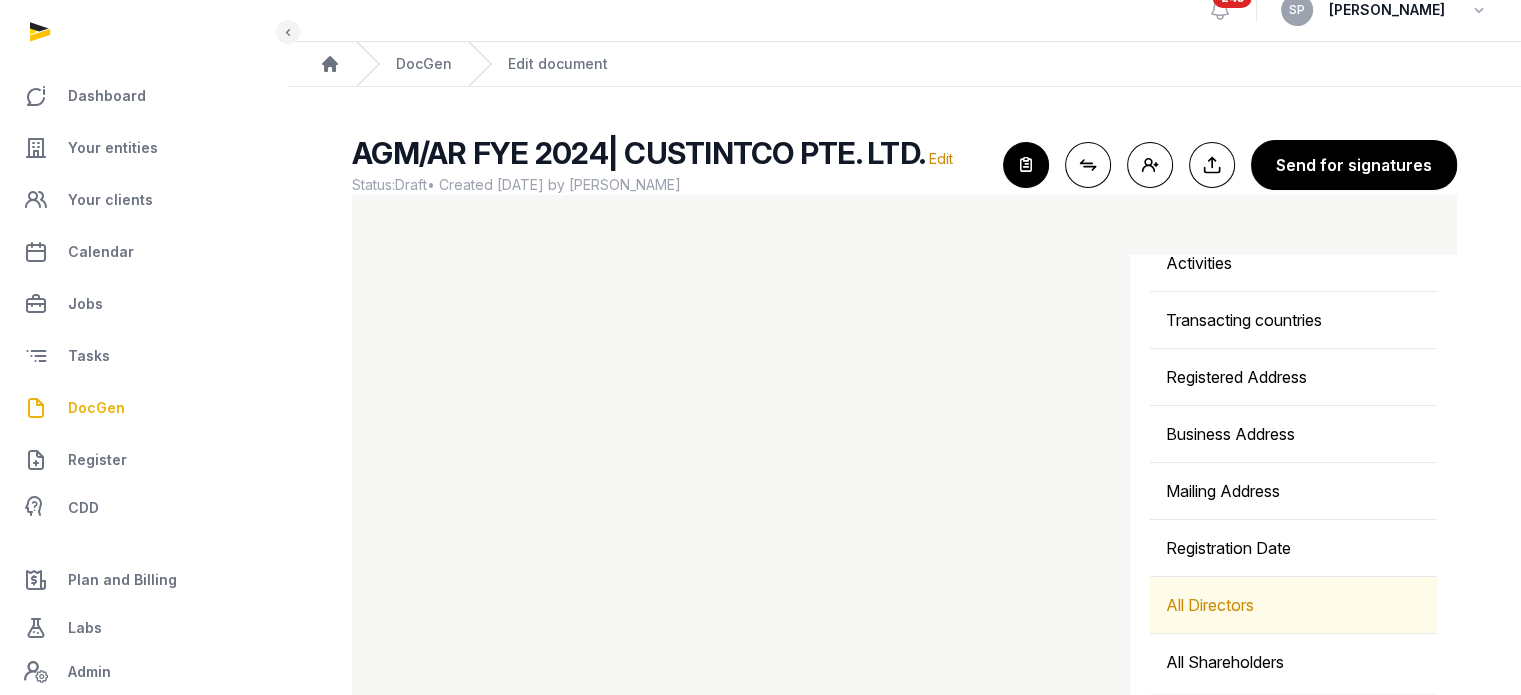 click on "All Directors" at bounding box center (1293, 605) 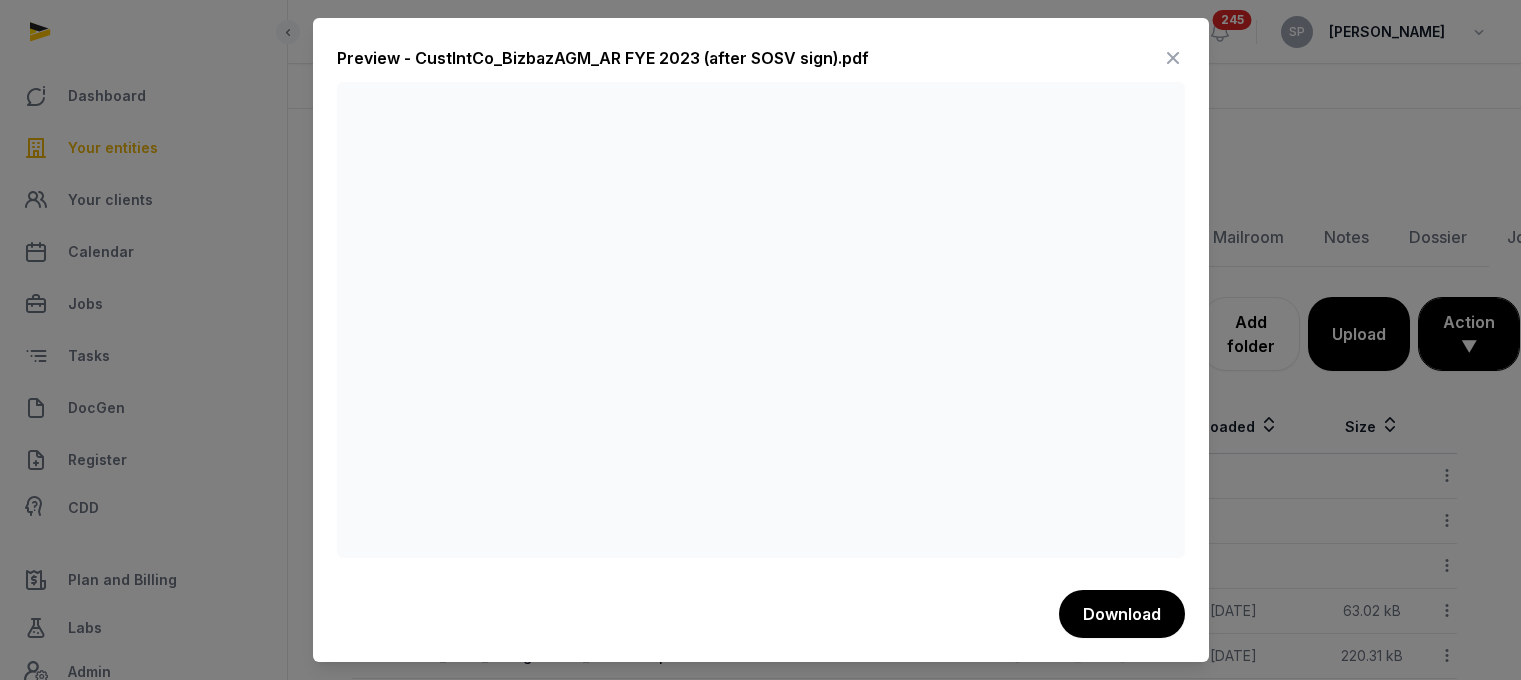 scroll, scrollTop: 215, scrollLeft: 0, axis: vertical 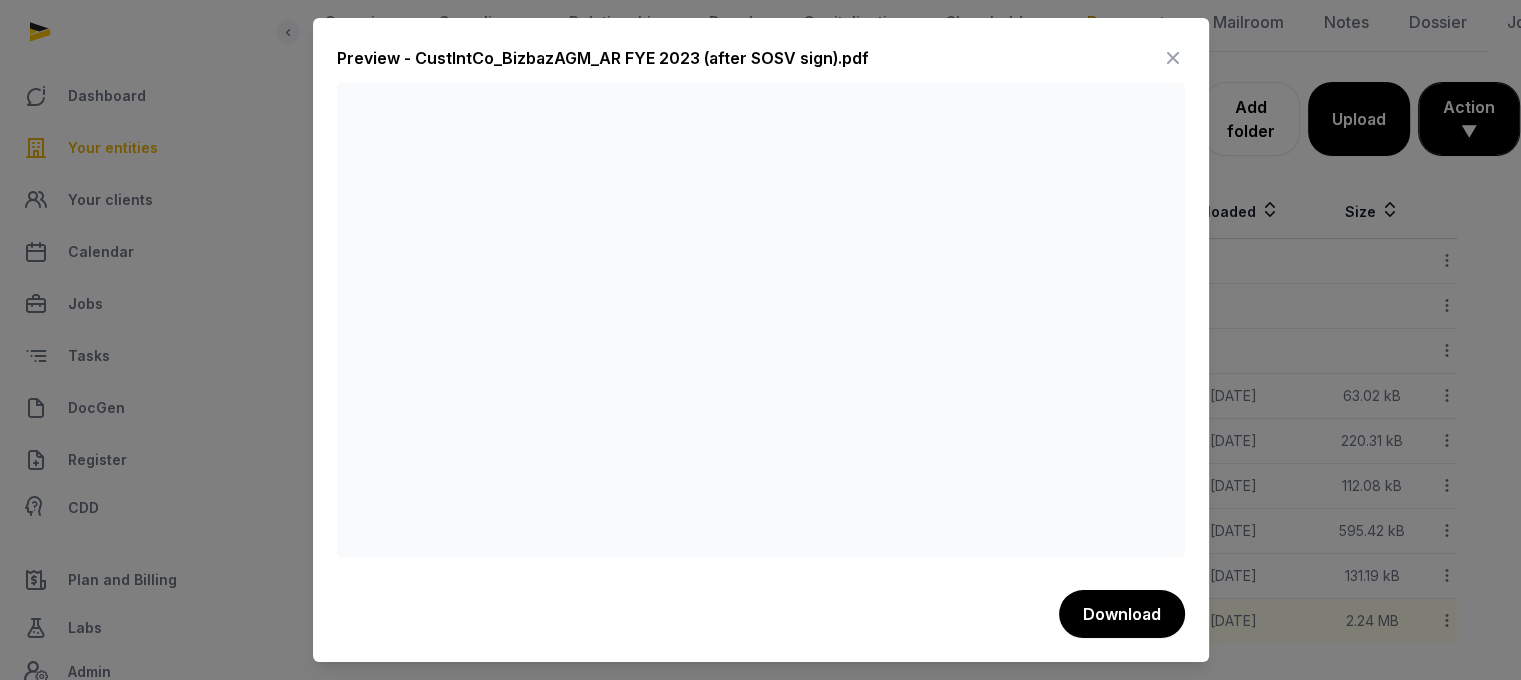 click at bounding box center (1173, 58) 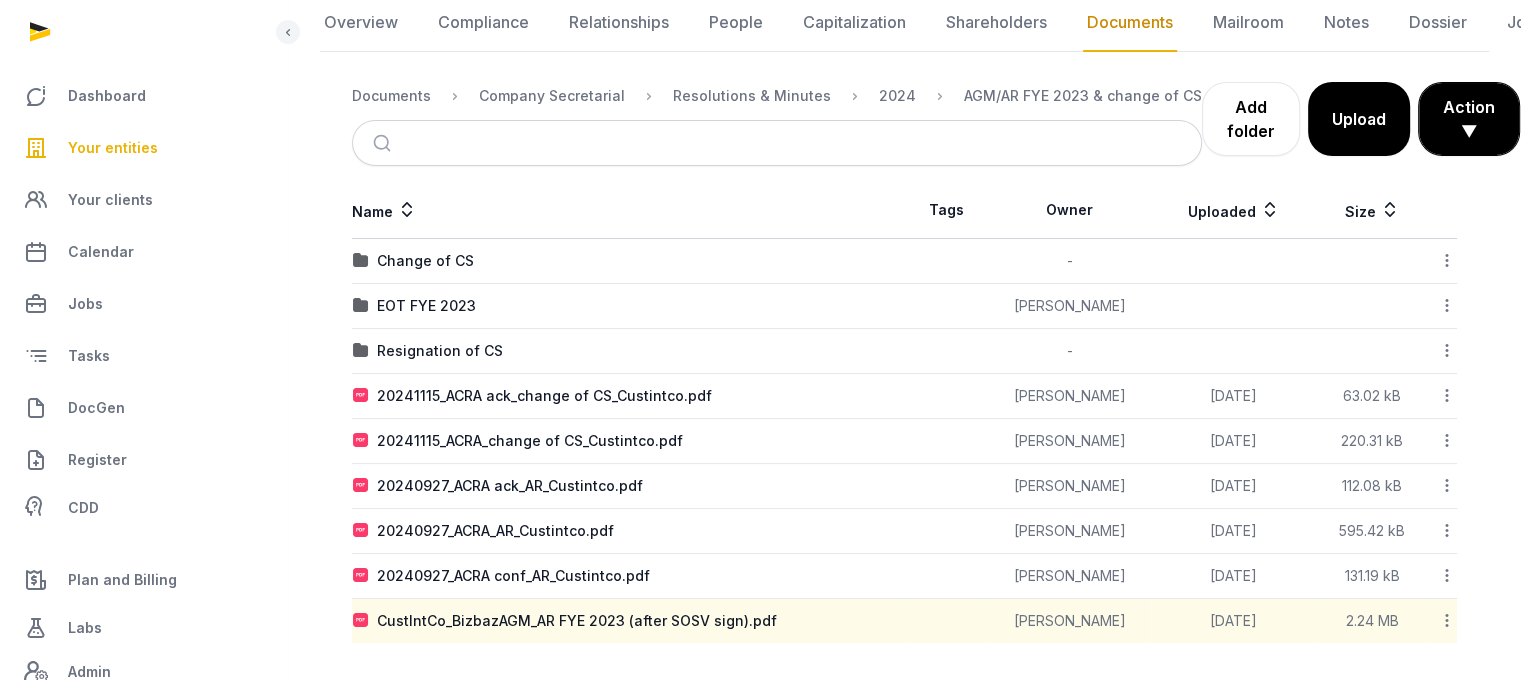 click on "Your entities" at bounding box center [143, 148] 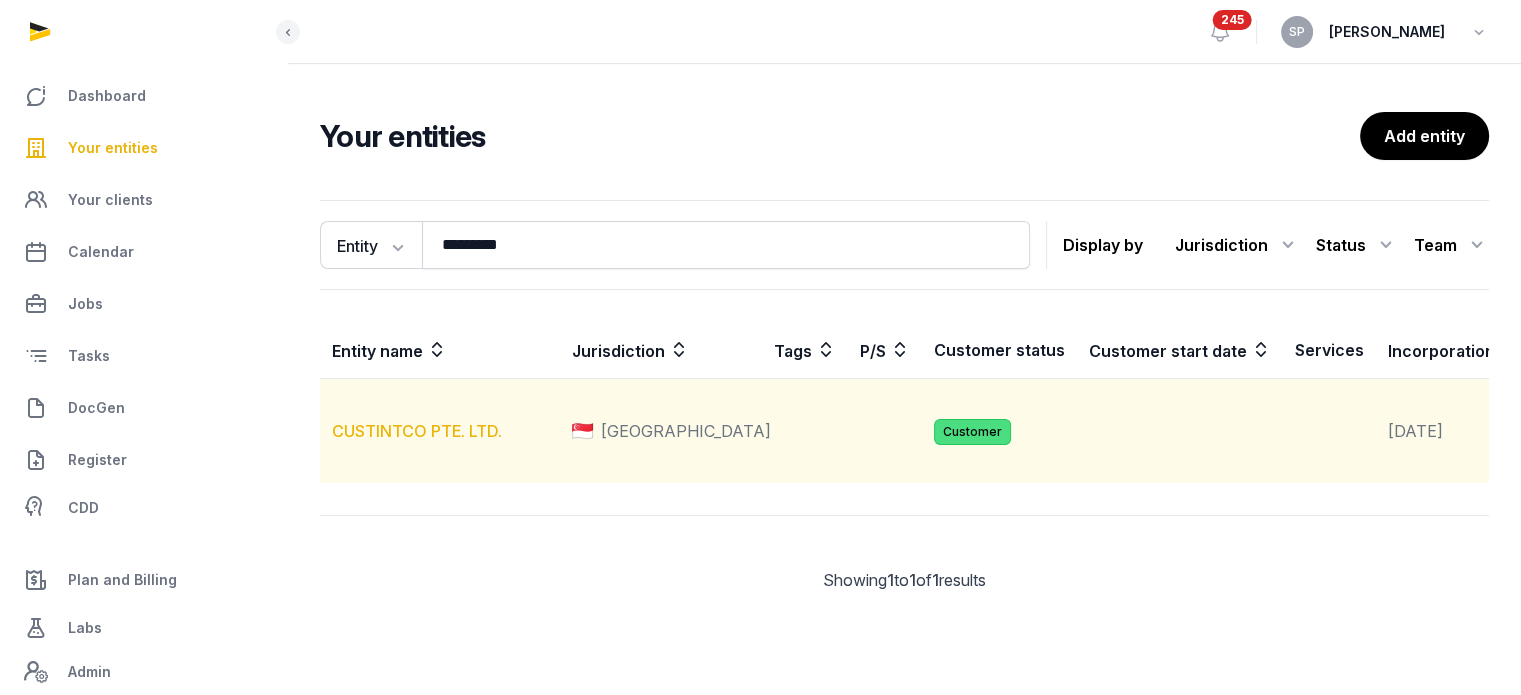 click on "CUSTINTCO PTE. LTD." at bounding box center [417, 431] 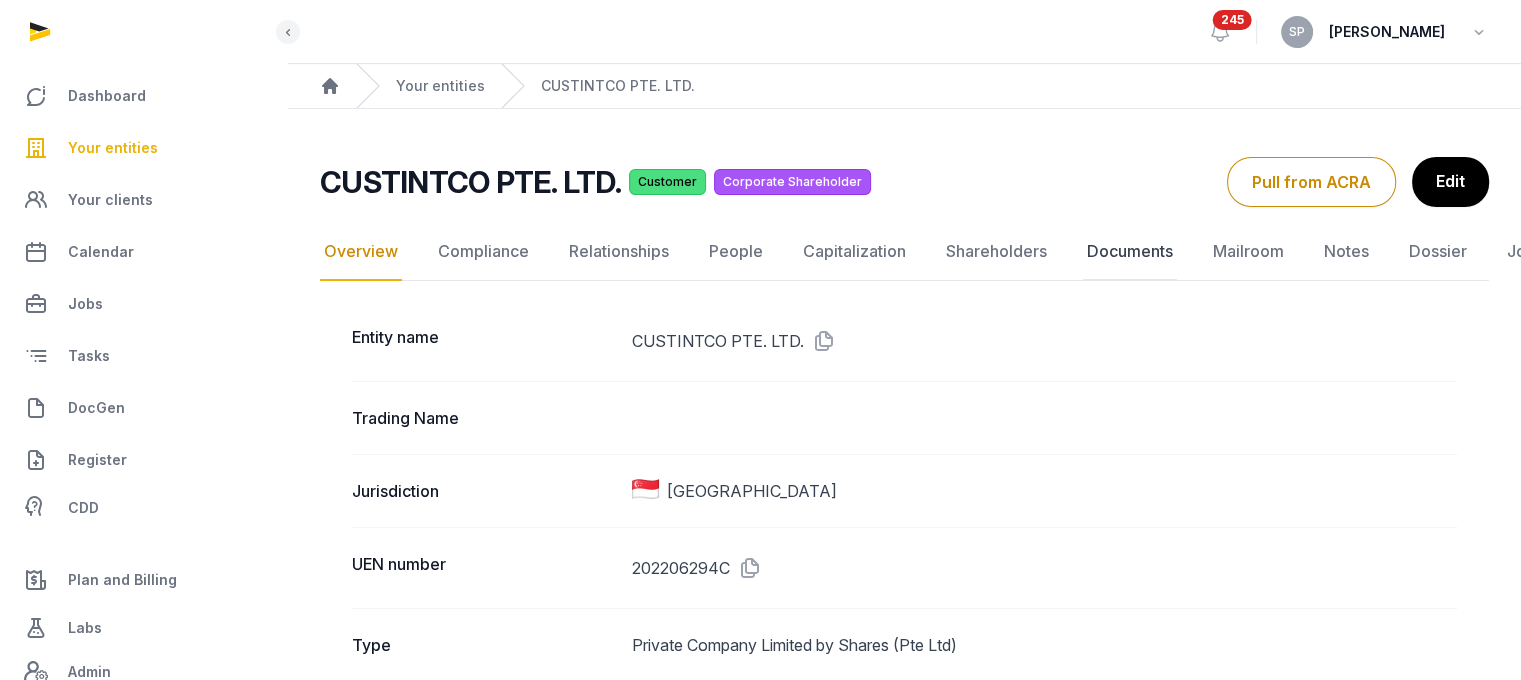 click on "Documents" 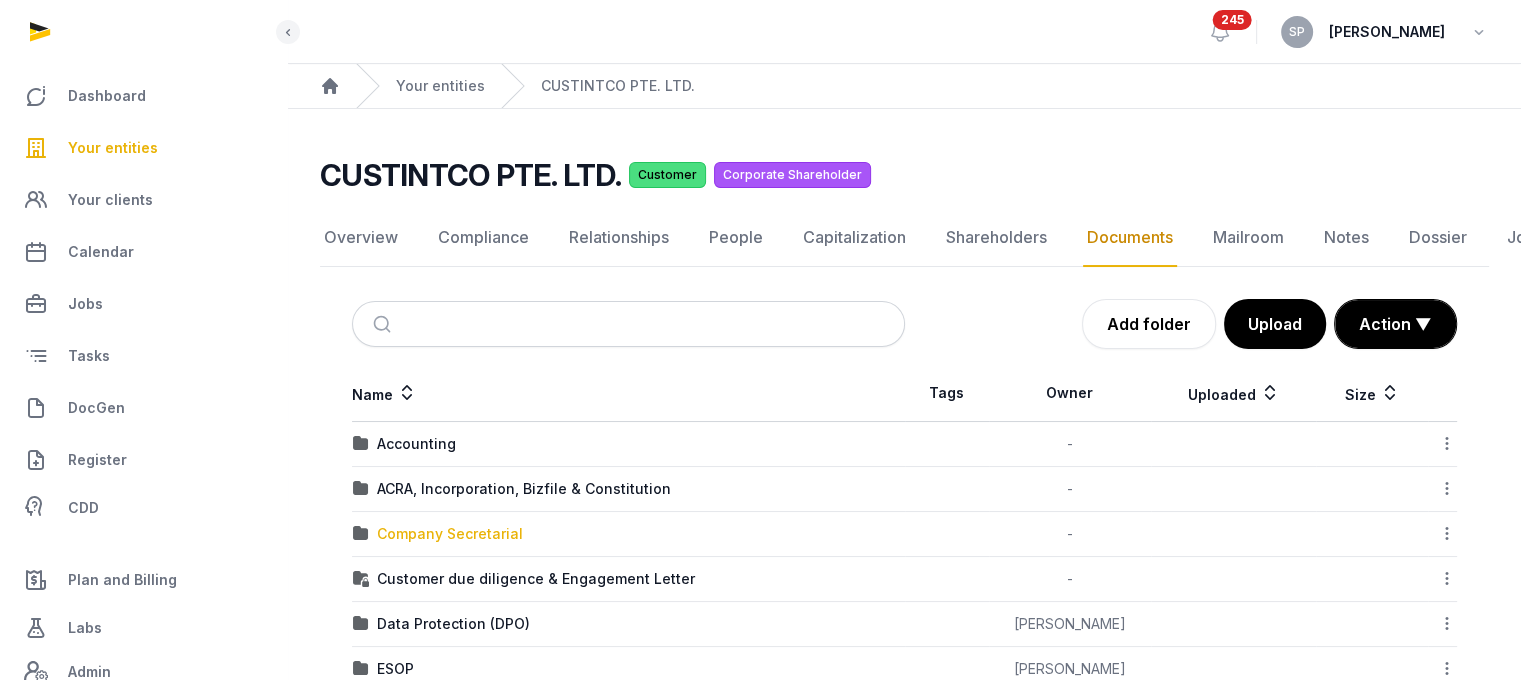 click on "Company Secretarial" at bounding box center (450, 534) 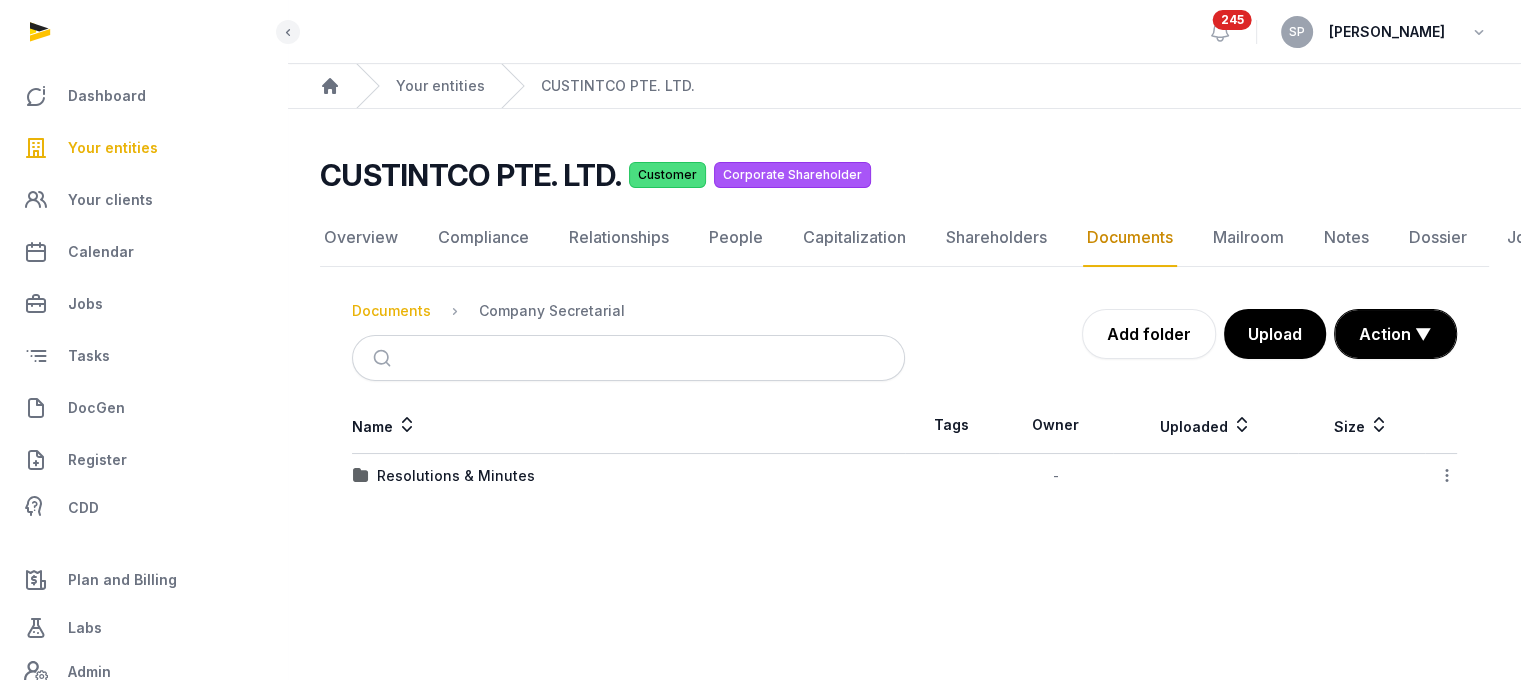 click on "Documents" at bounding box center (391, 311) 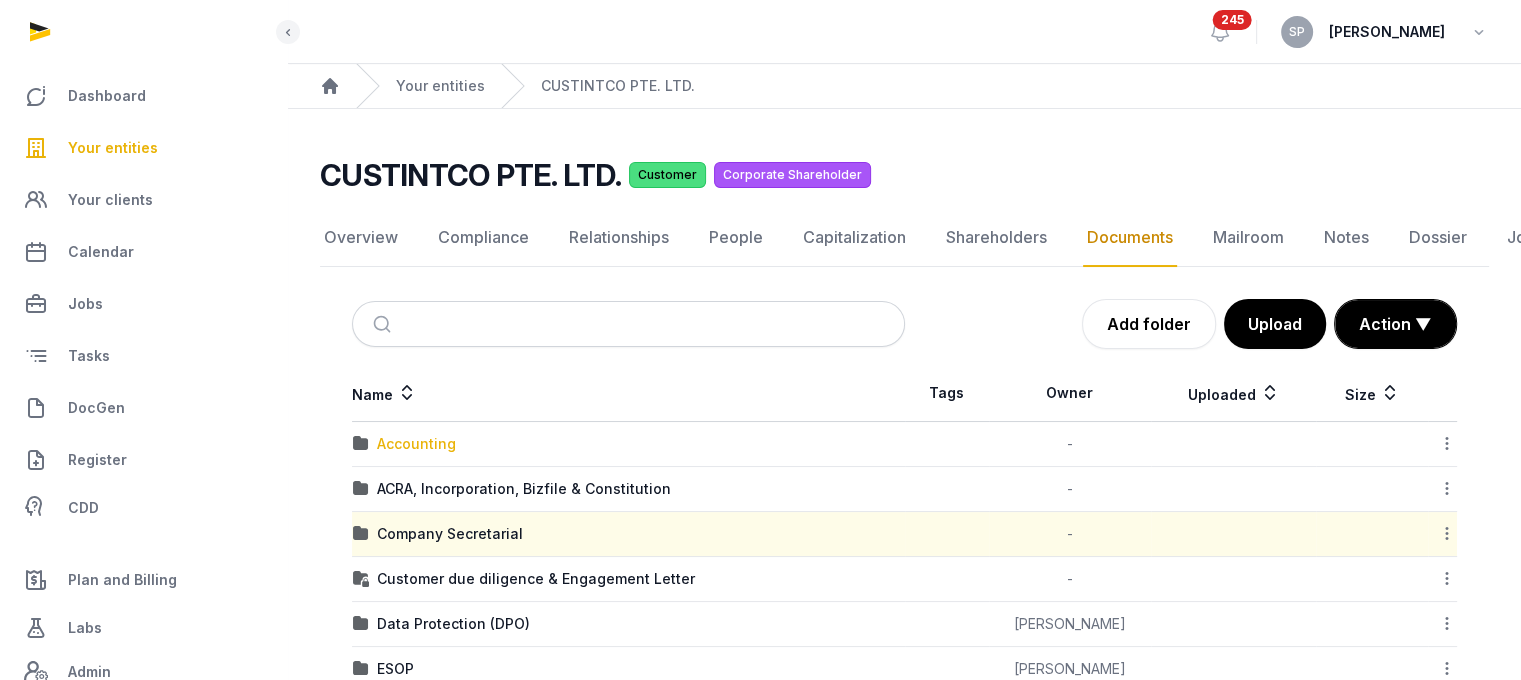 click on "Accounting" at bounding box center [416, 444] 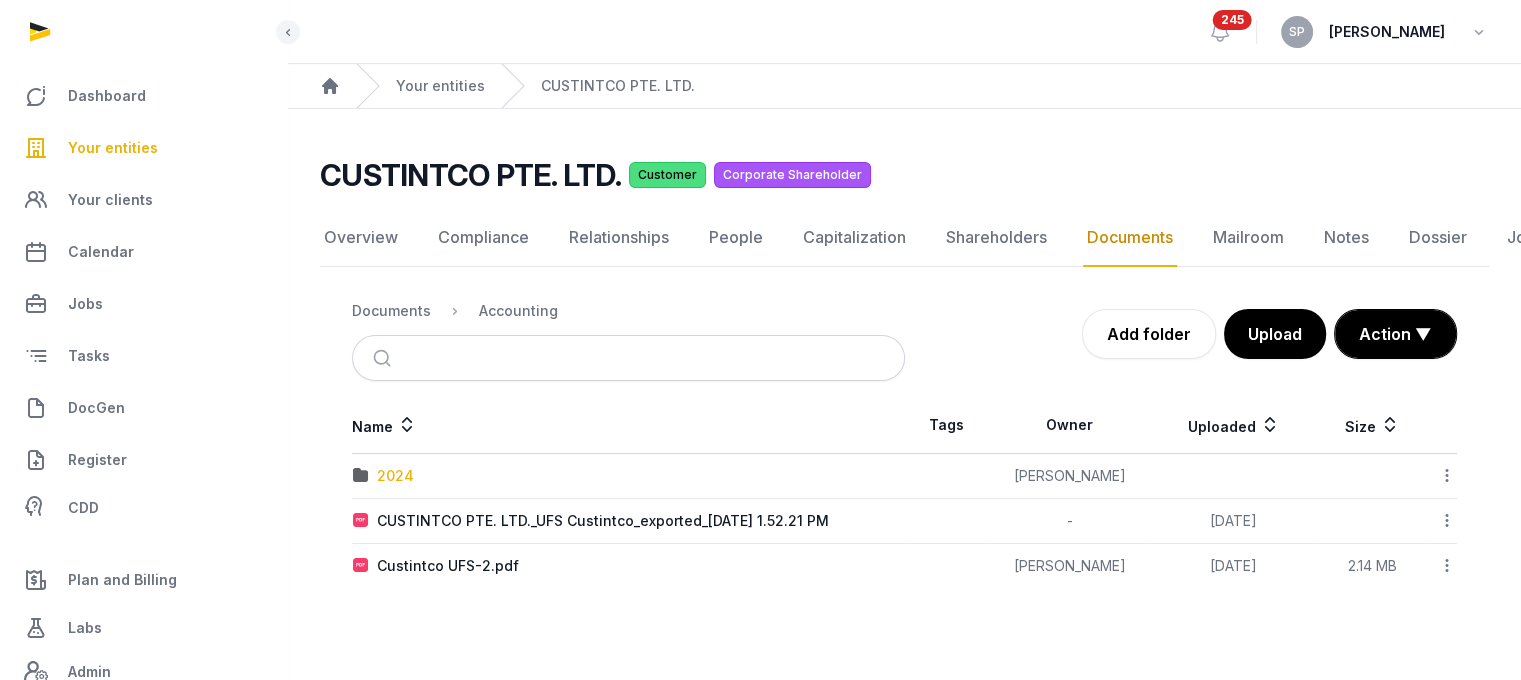 click on "2024" at bounding box center [395, 476] 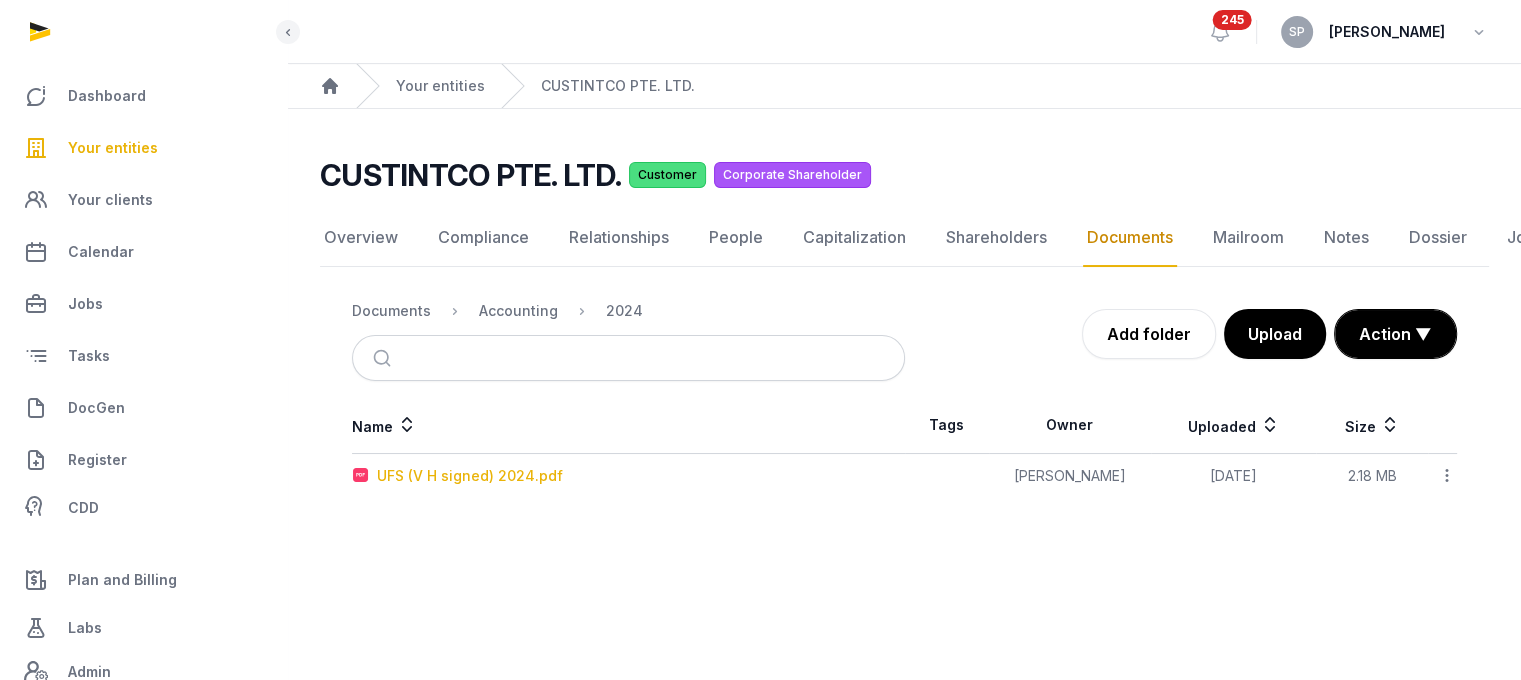 click on "UFS (V H signed) 2024.pdf" at bounding box center (470, 476) 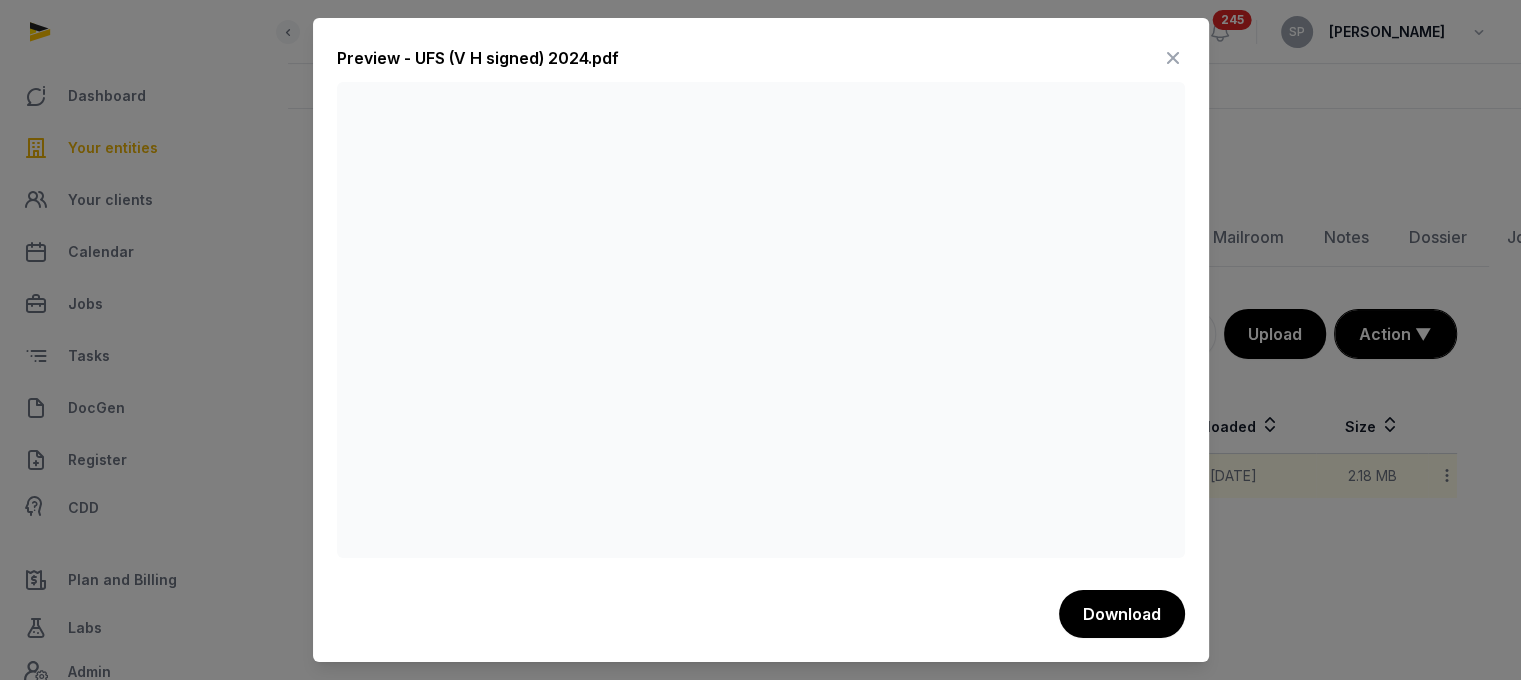 click at bounding box center [1173, 58] 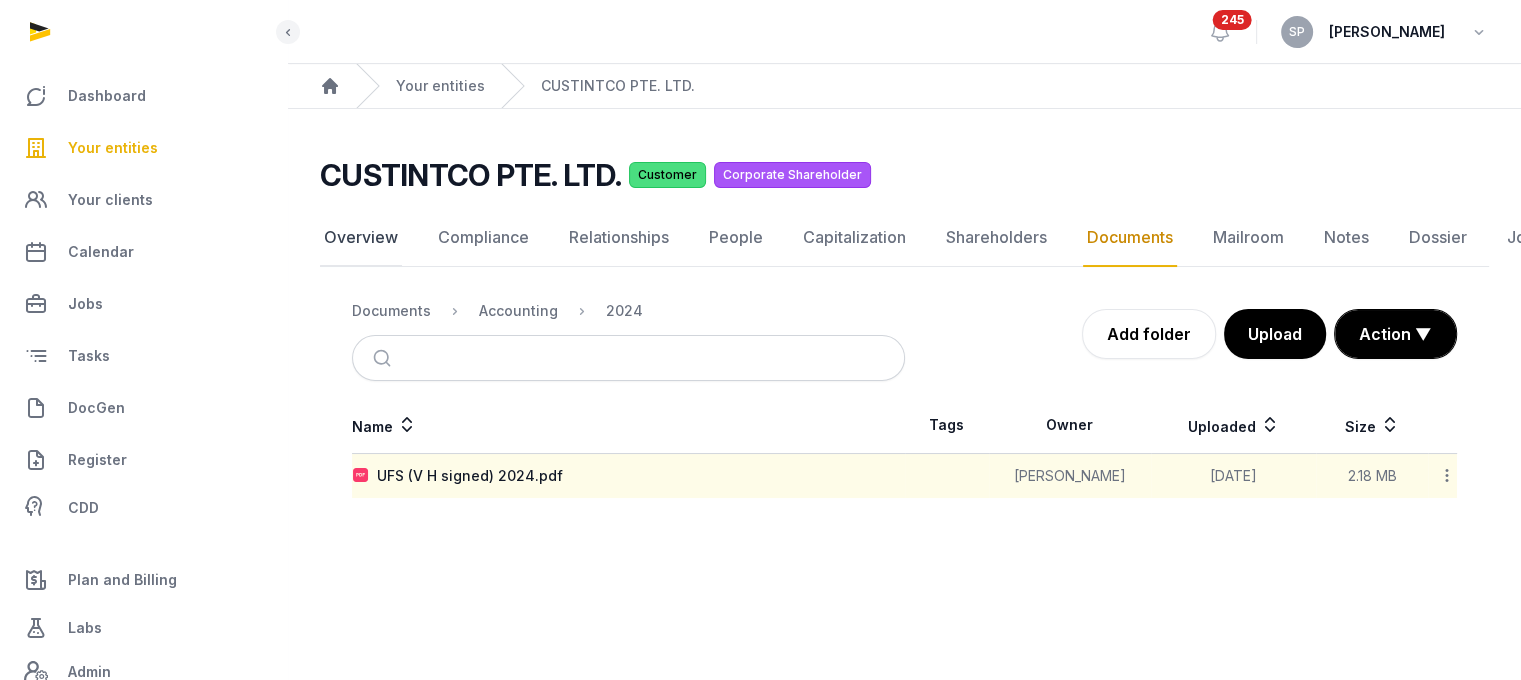 click on "Overview" 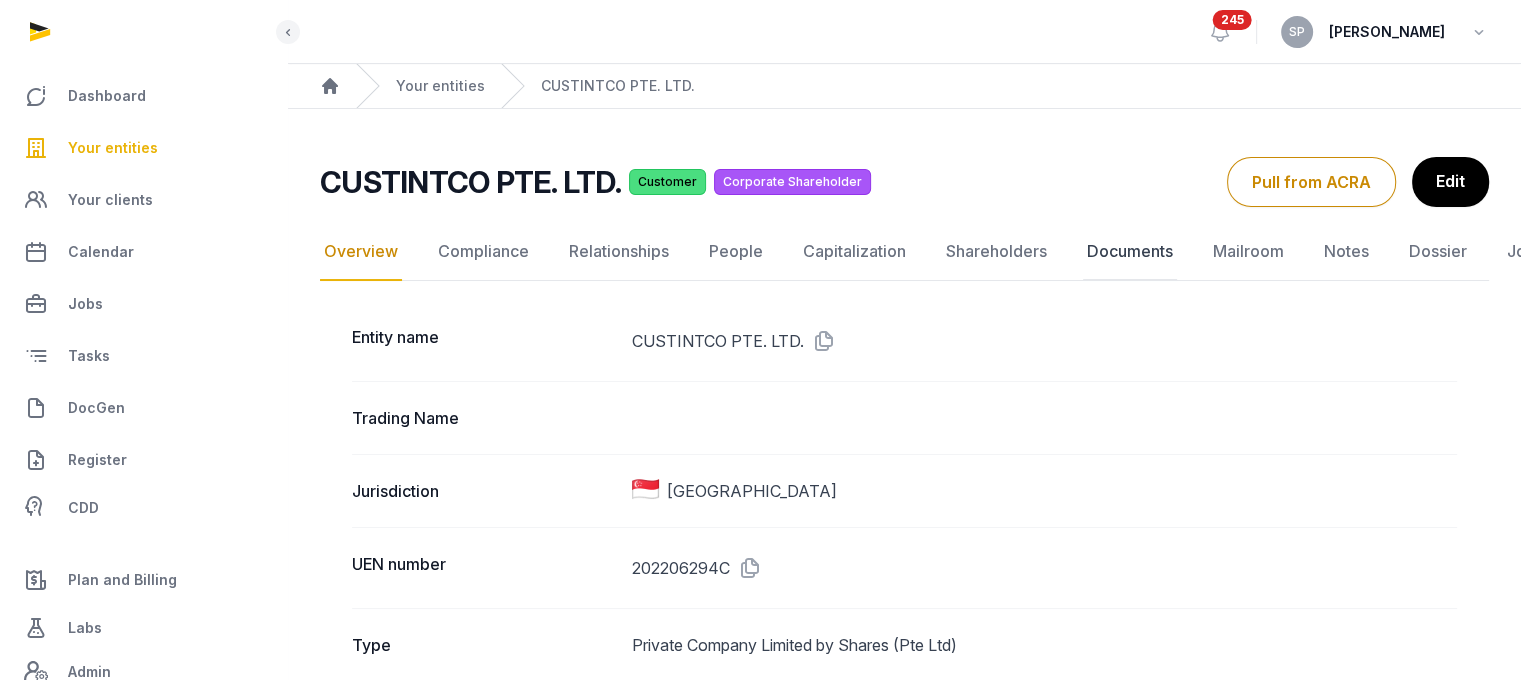 click on "Documents" 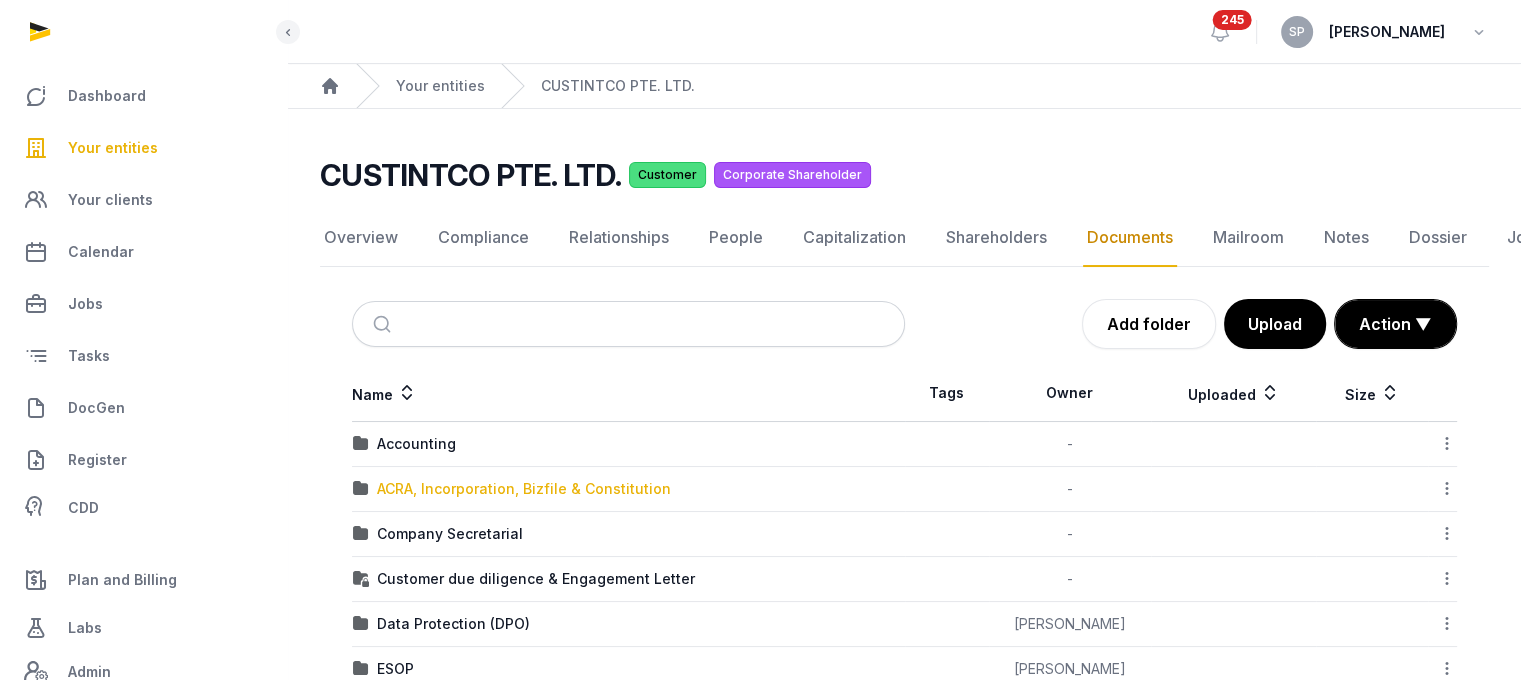 click on "ACRA, Incorporation, Bizfile & Constitution" at bounding box center (524, 489) 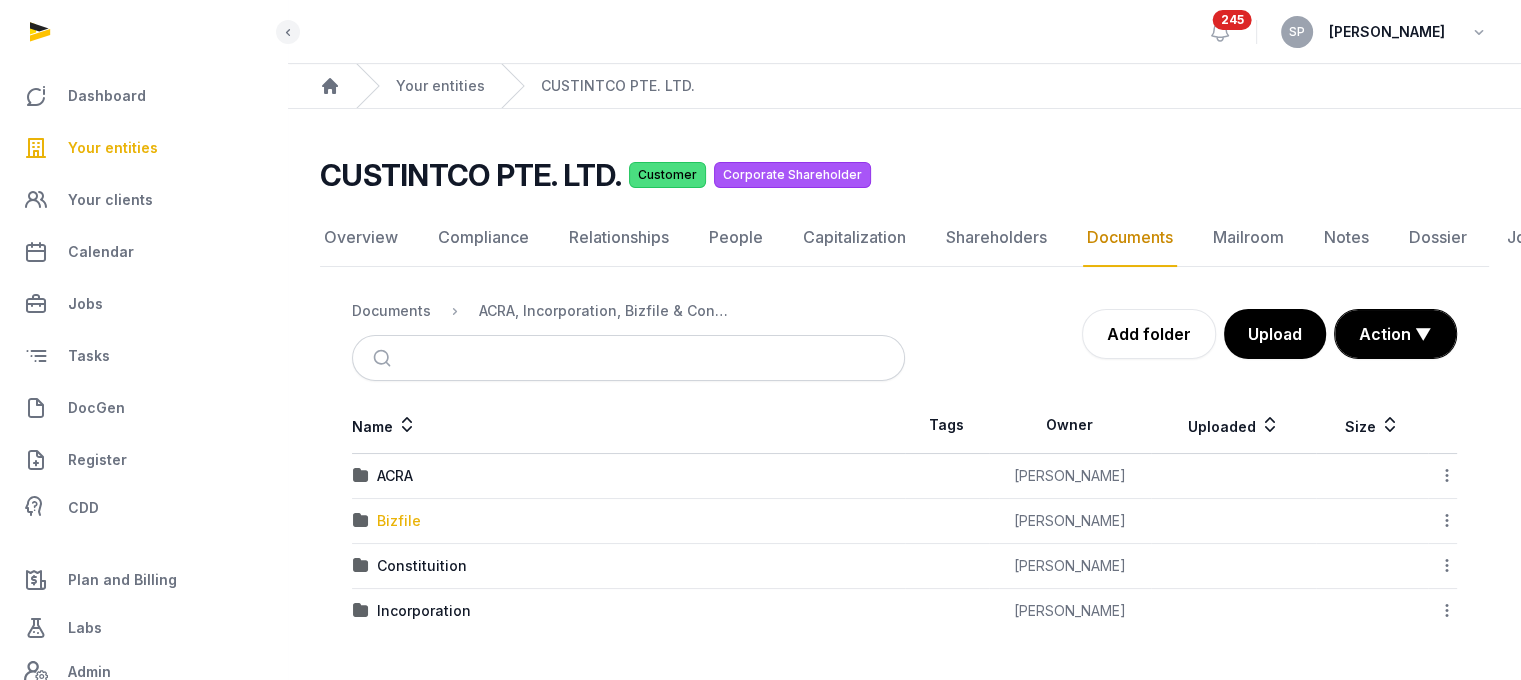 click on "Bizfile" at bounding box center [399, 521] 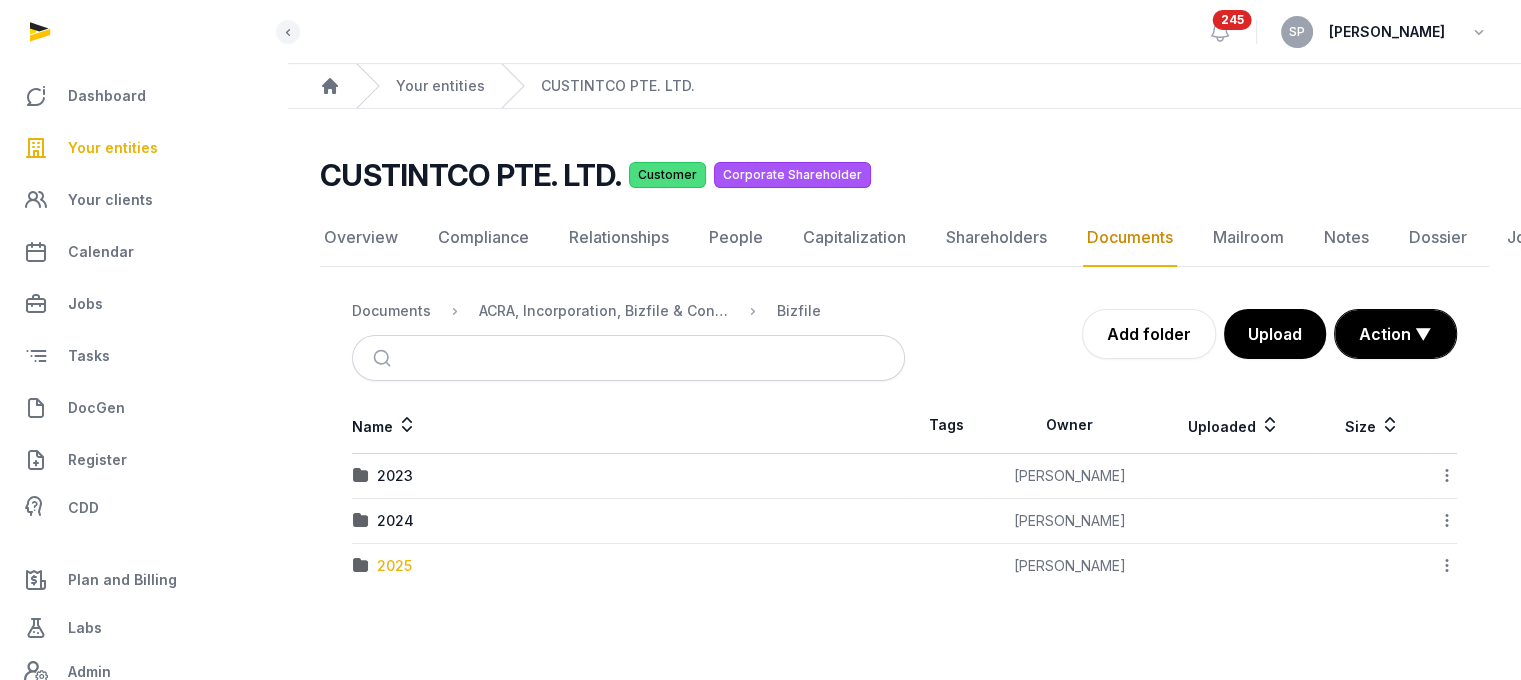 click on "2025" at bounding box center [394, 566] 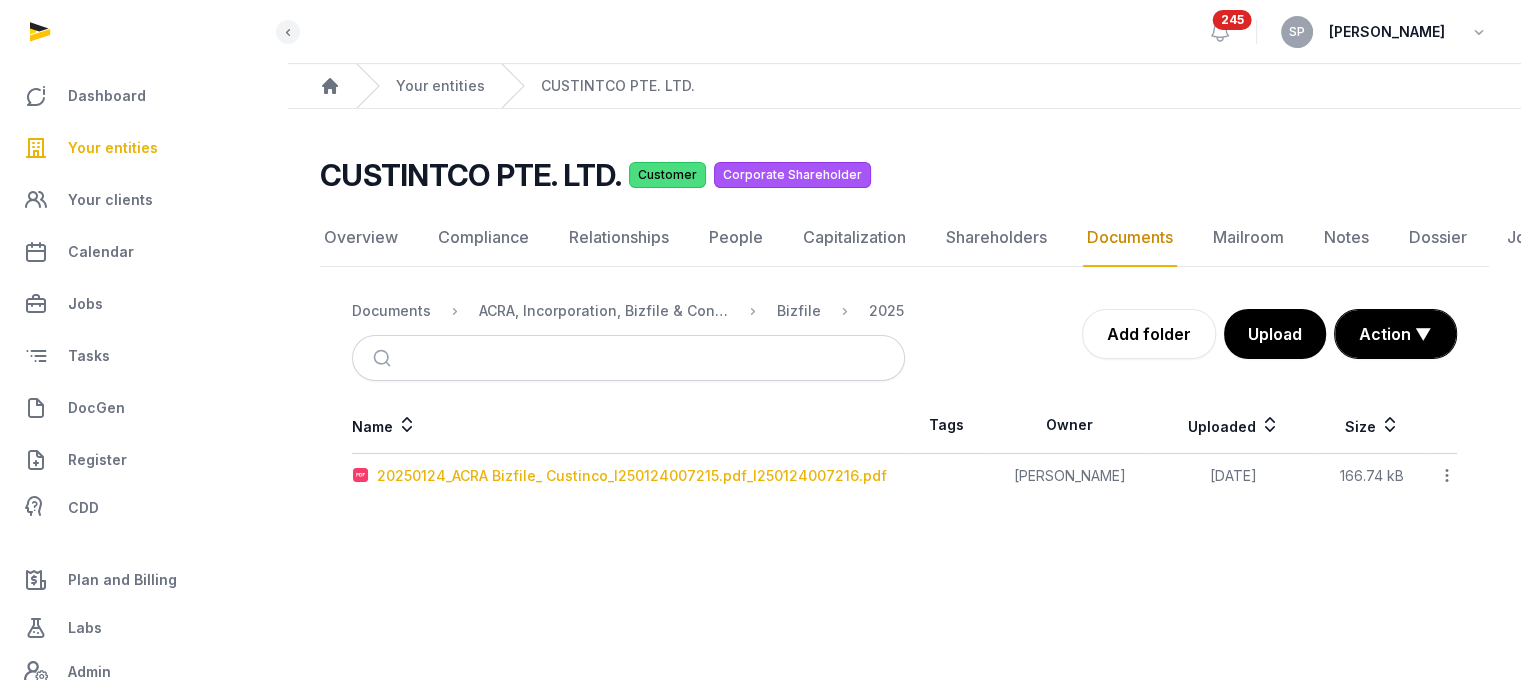 click on "20250124_ACRA Bizfile_ Custinco_I250124007215.pdf_I250124007216.pdf" at bounding box center (632, 476) 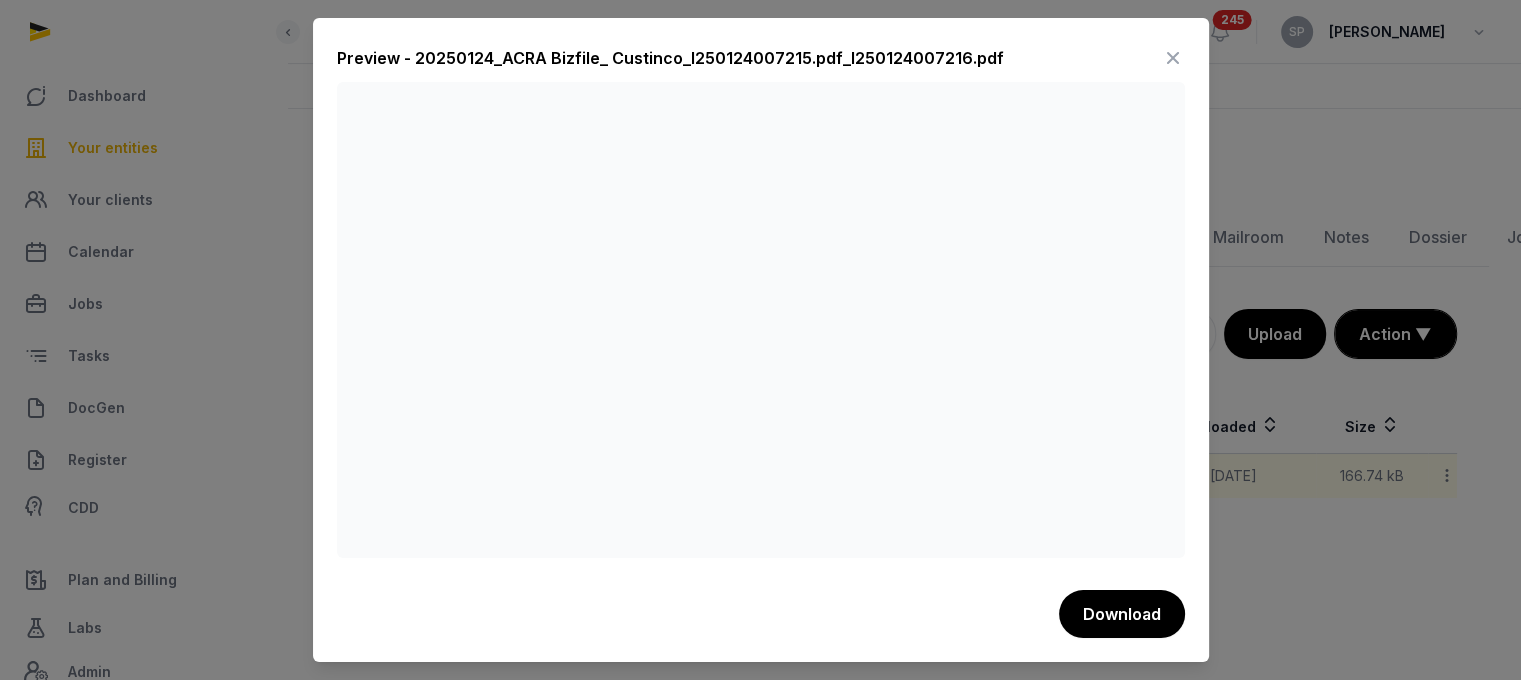 click on "Preview - 20250124_ACRA Bizfile_ Custinco_I250124007215.pdf_I250124007216.pdf Download" at bounding box center (761, 340) 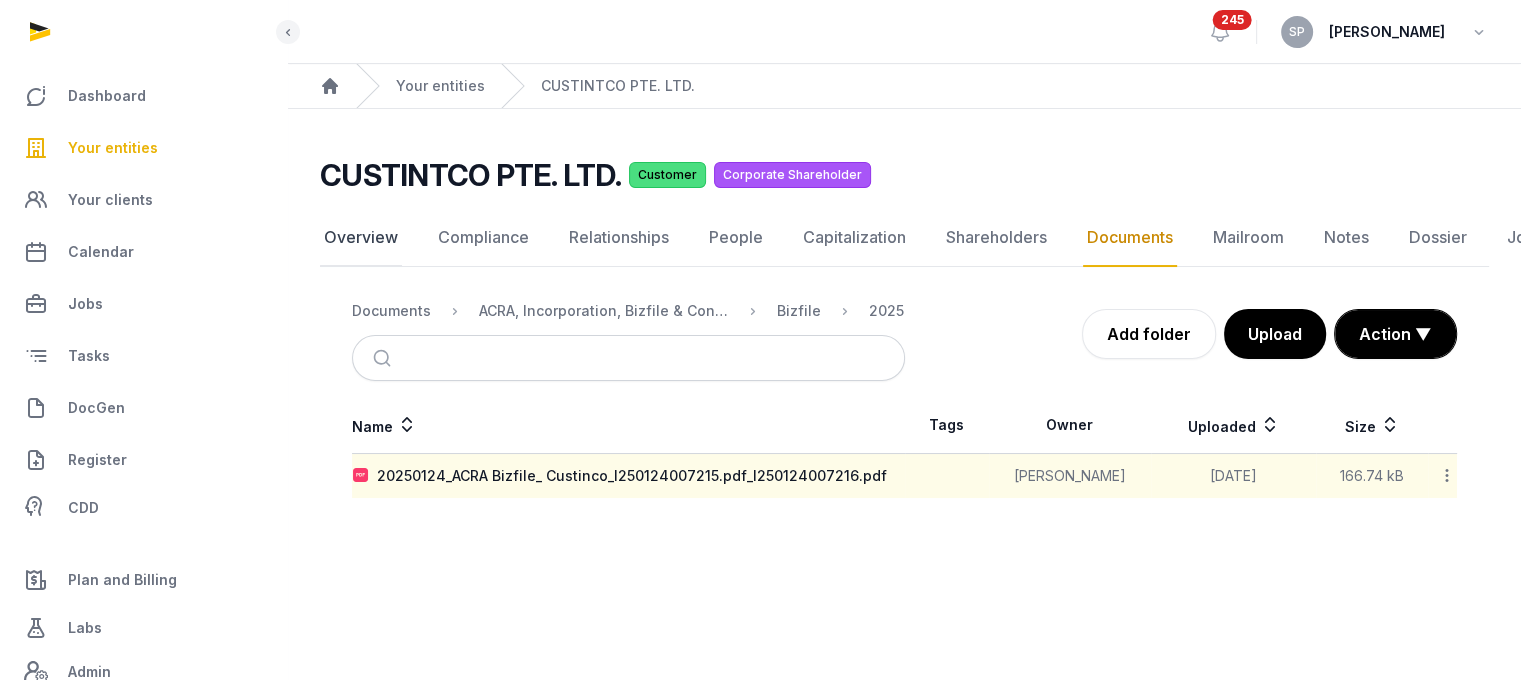 click on "Overview" 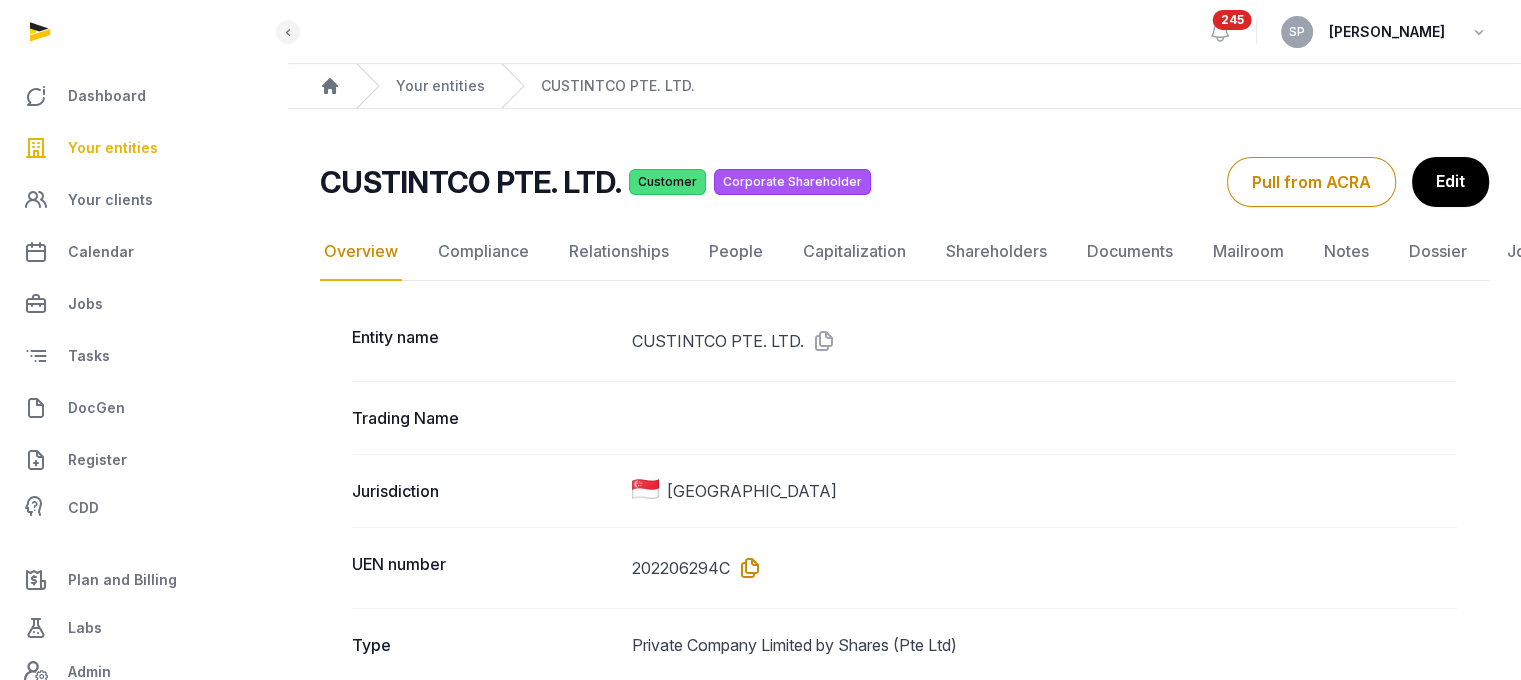 click at bounding box center (746, 568) 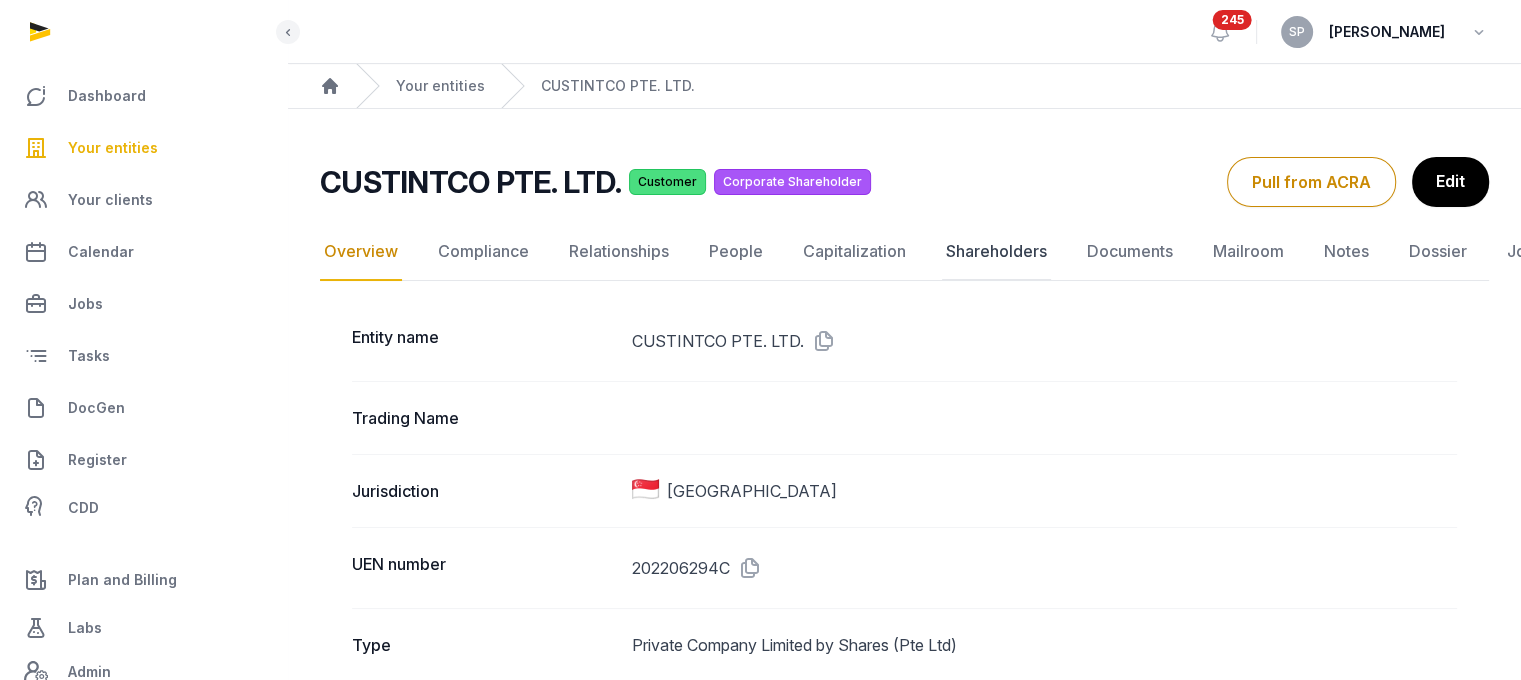click on "Shareholders" 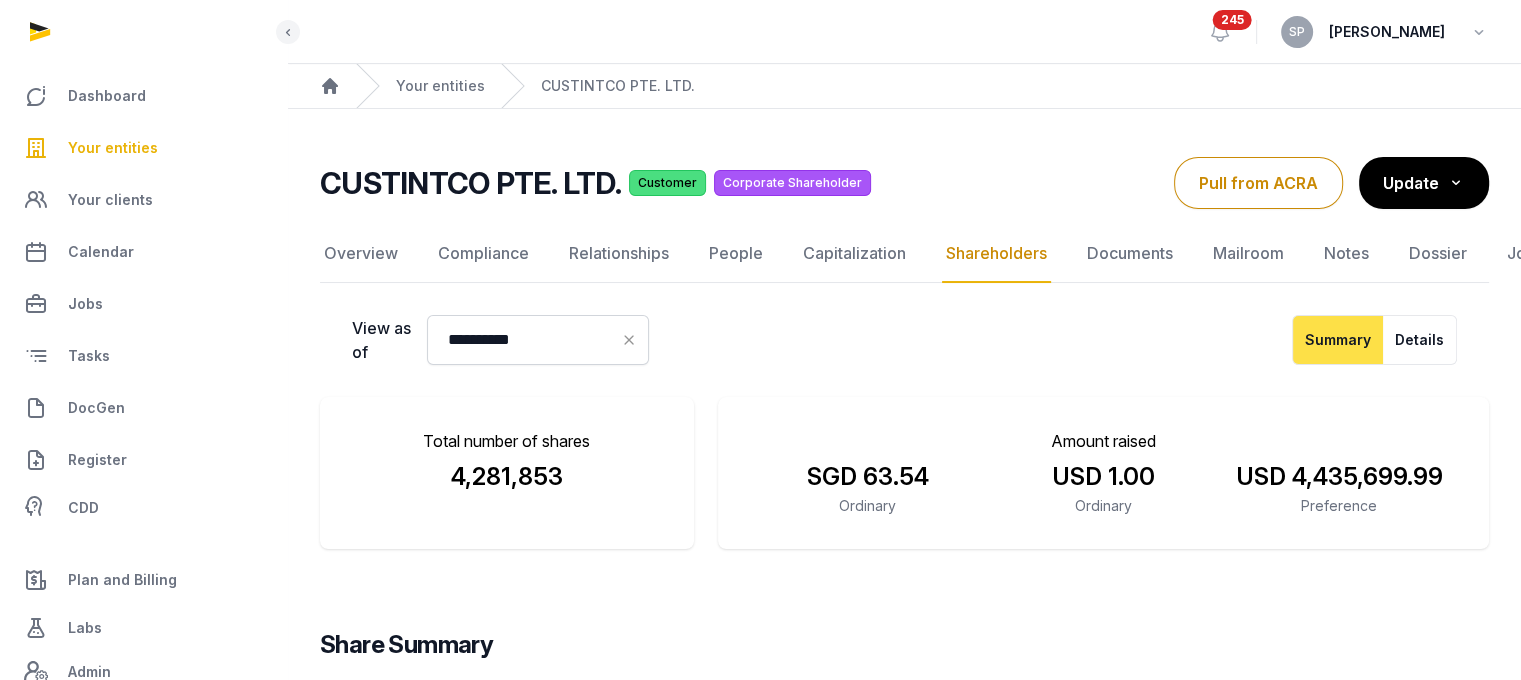 click on "Documents" 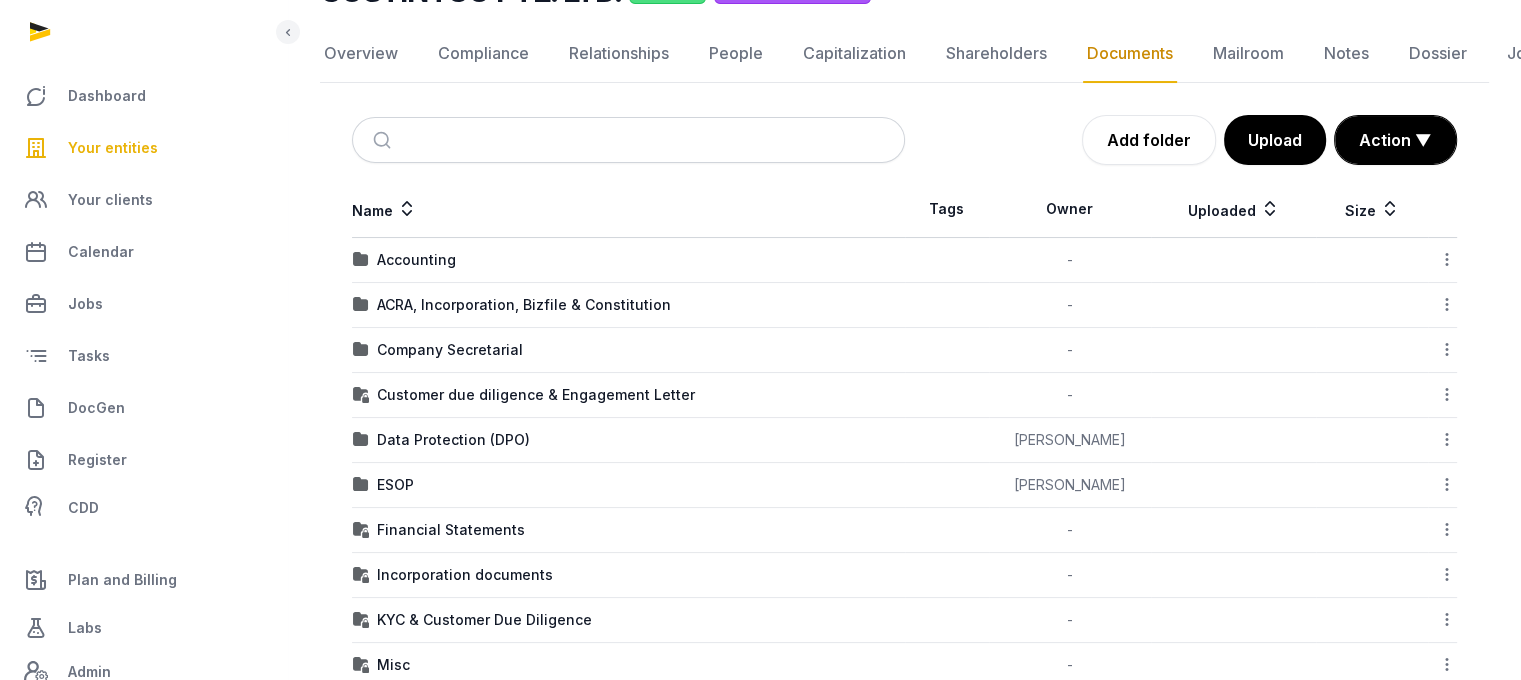 scroll, scrollTop: 213, scrollLeft: 0, axis: vertical 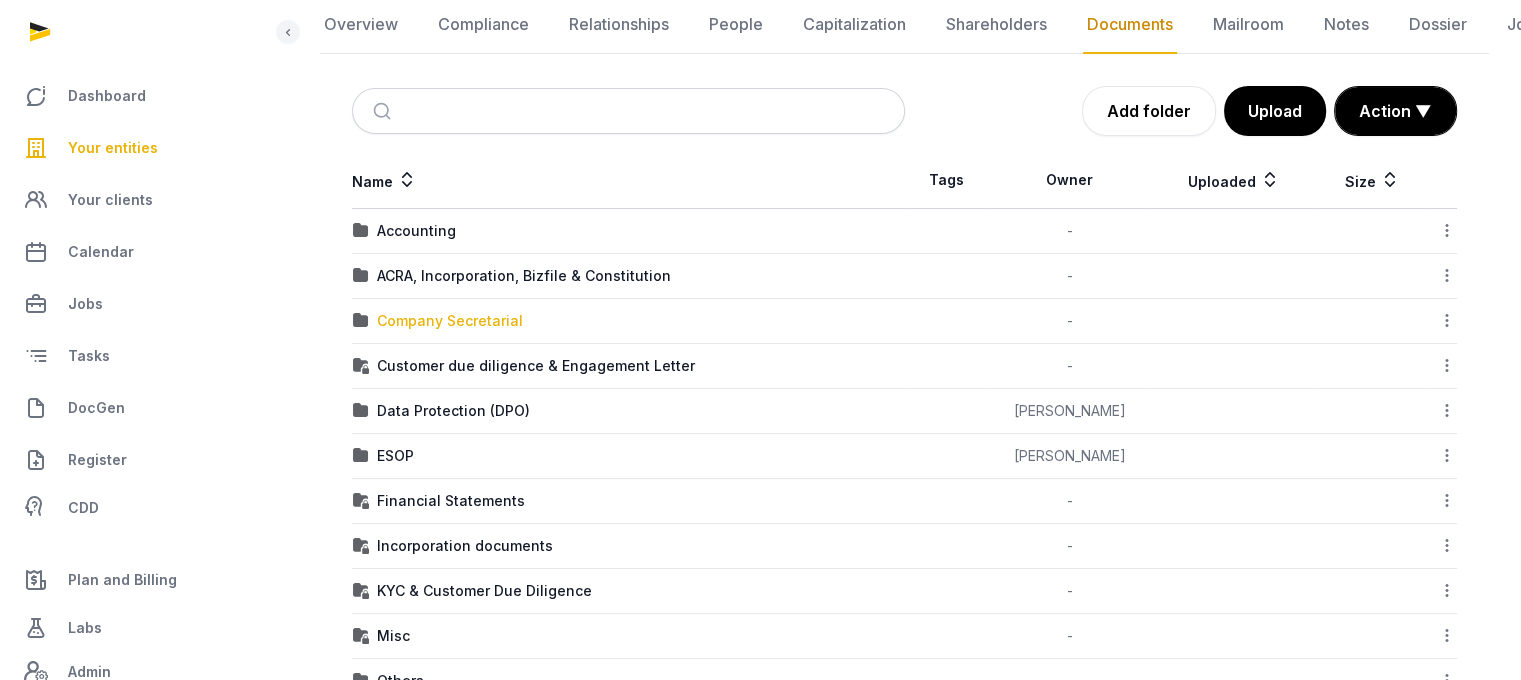 click on "Company Secretarial" at bounding box center (450, 321) 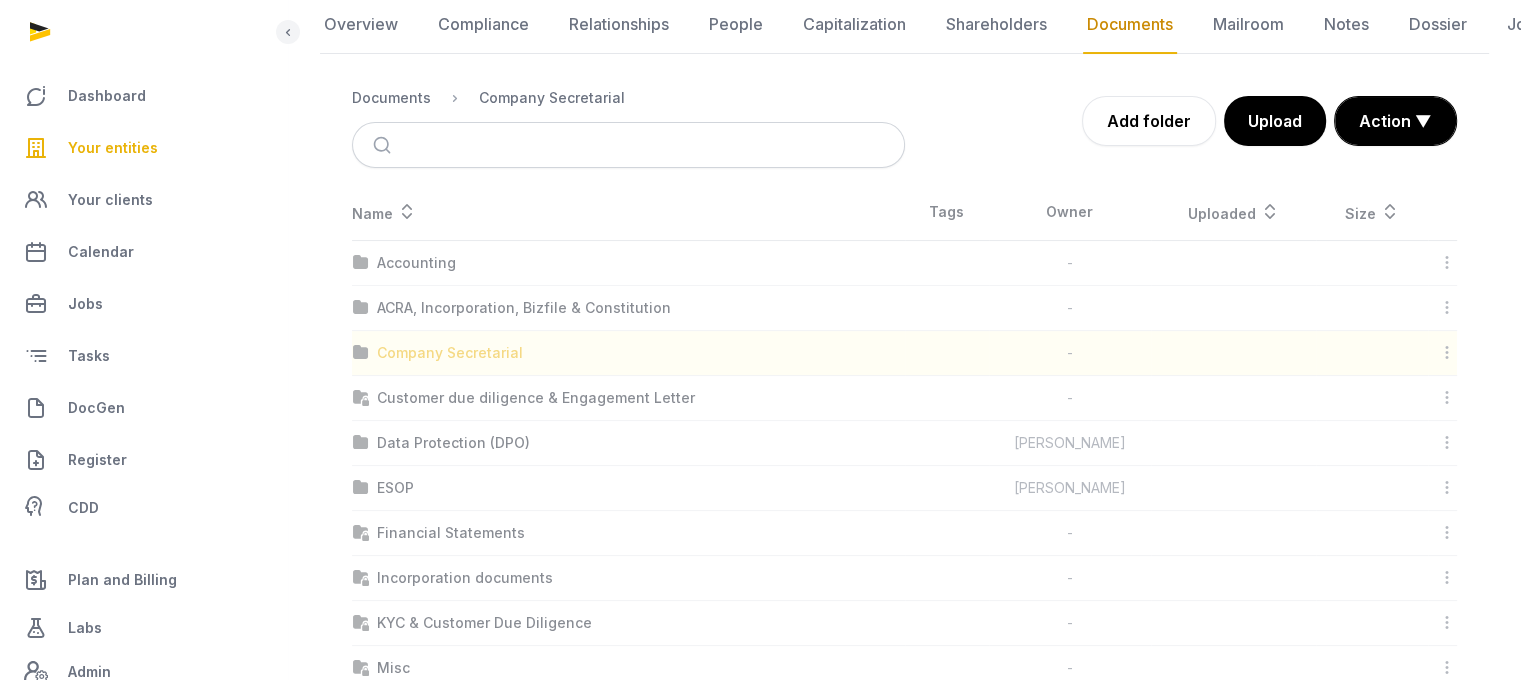 scroll, scrollTop: 15, scrollLeft: 0, axis: vertical 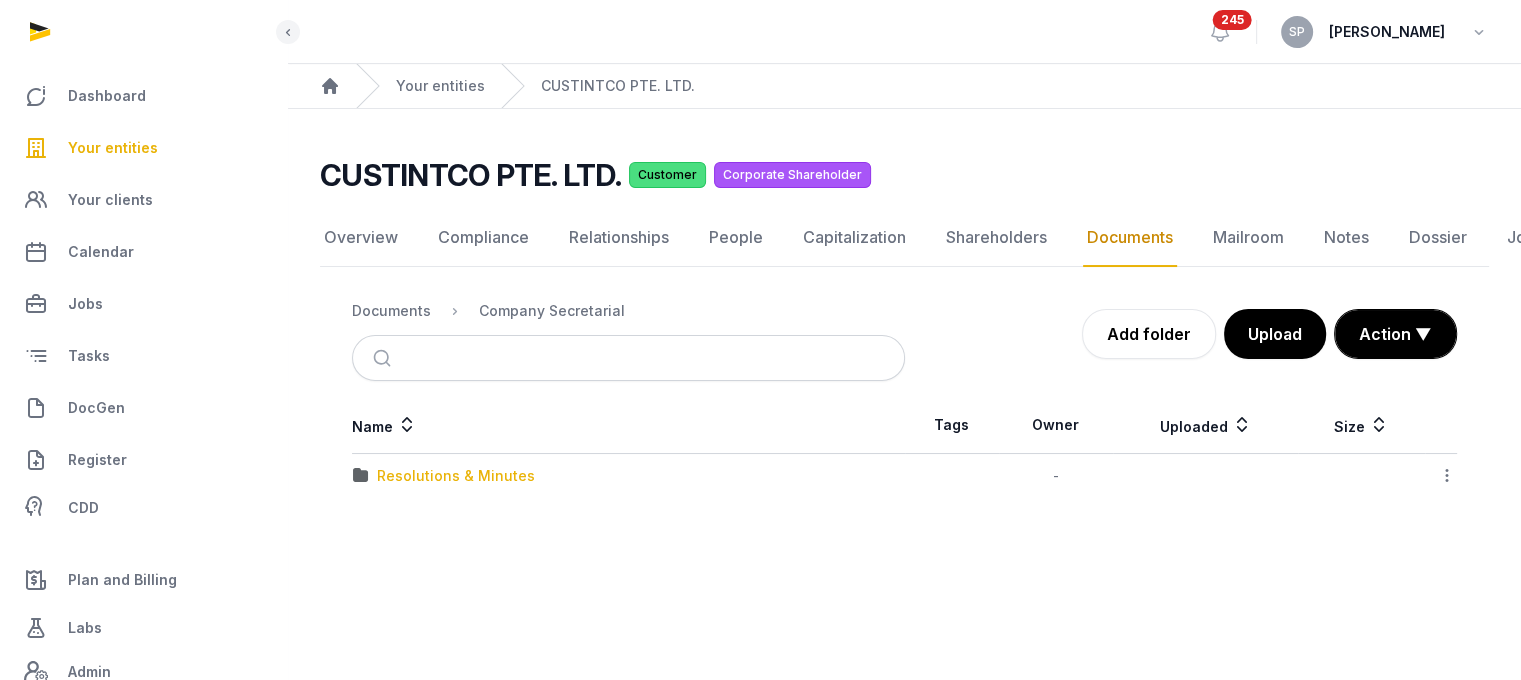 click on "Resolutions & Minutes" at bounding box center (456, 476) 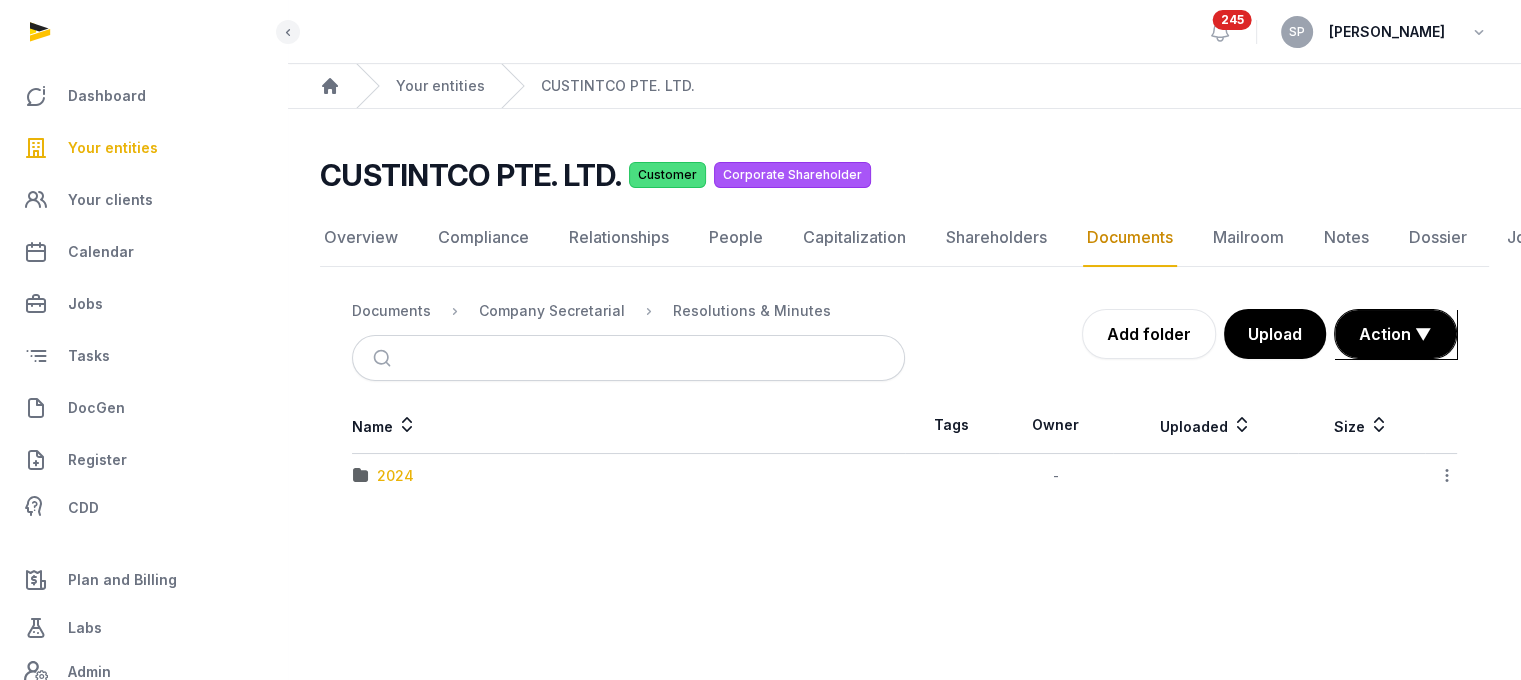 click on "2024" at bounding box center (395, 476) 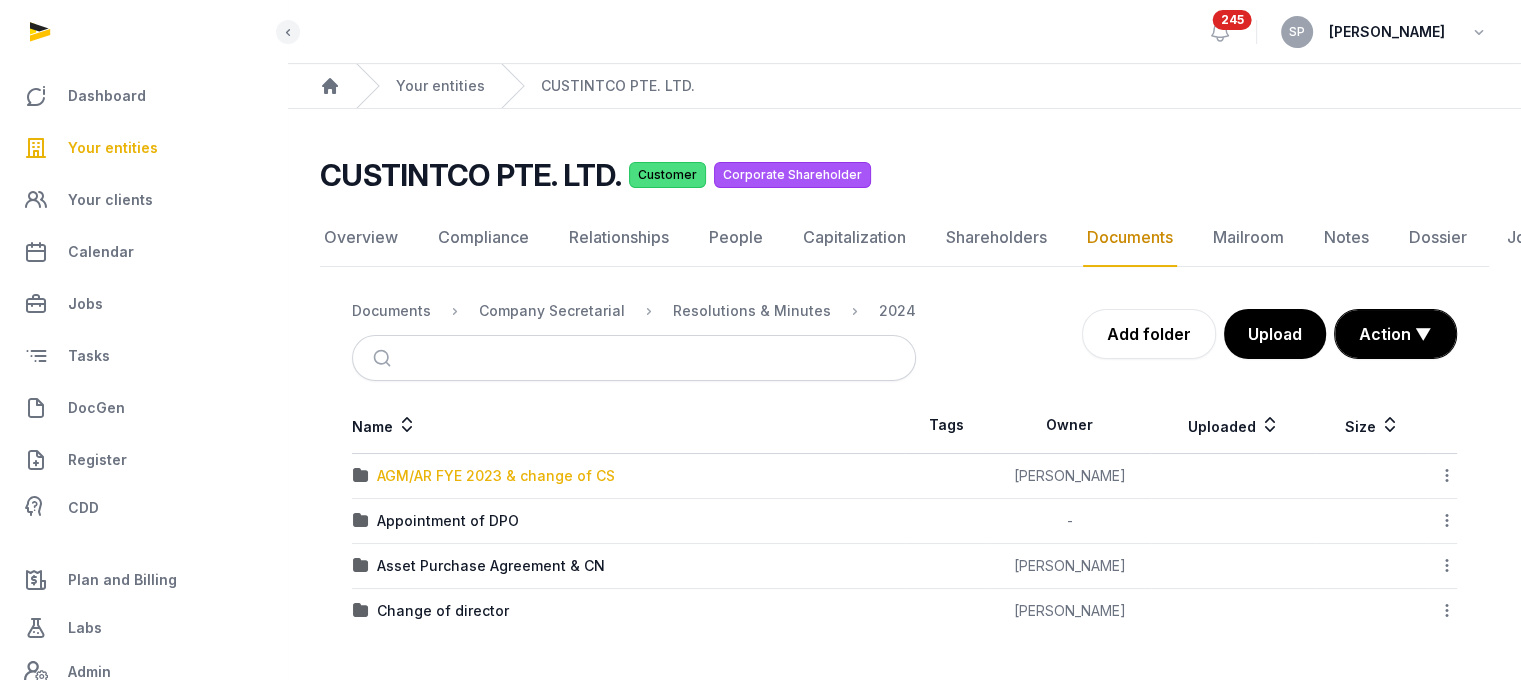 click on "AGM/AR FYE 2023 & change of CS" at bounding box center (496, 476) 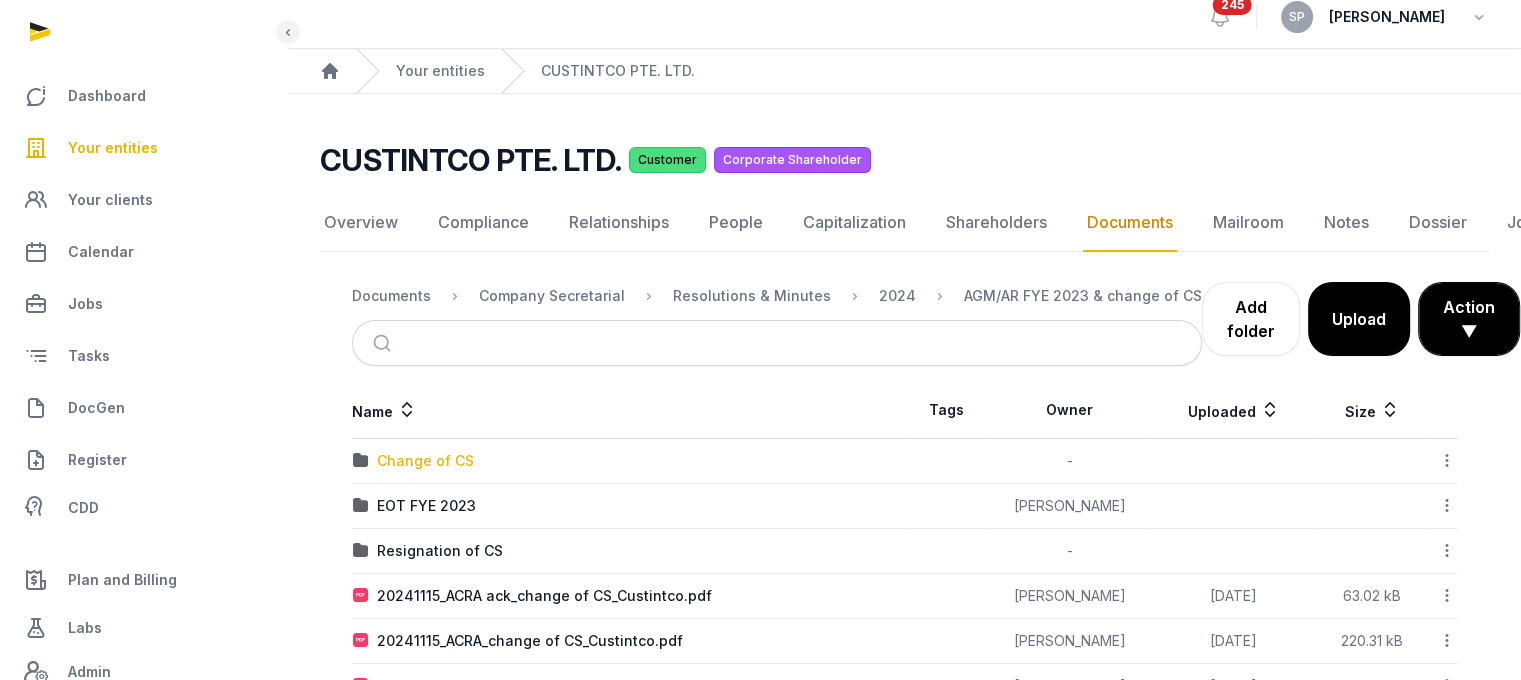 scroll, scrollTop: 213, scrollLeft: 0, axis: vertical 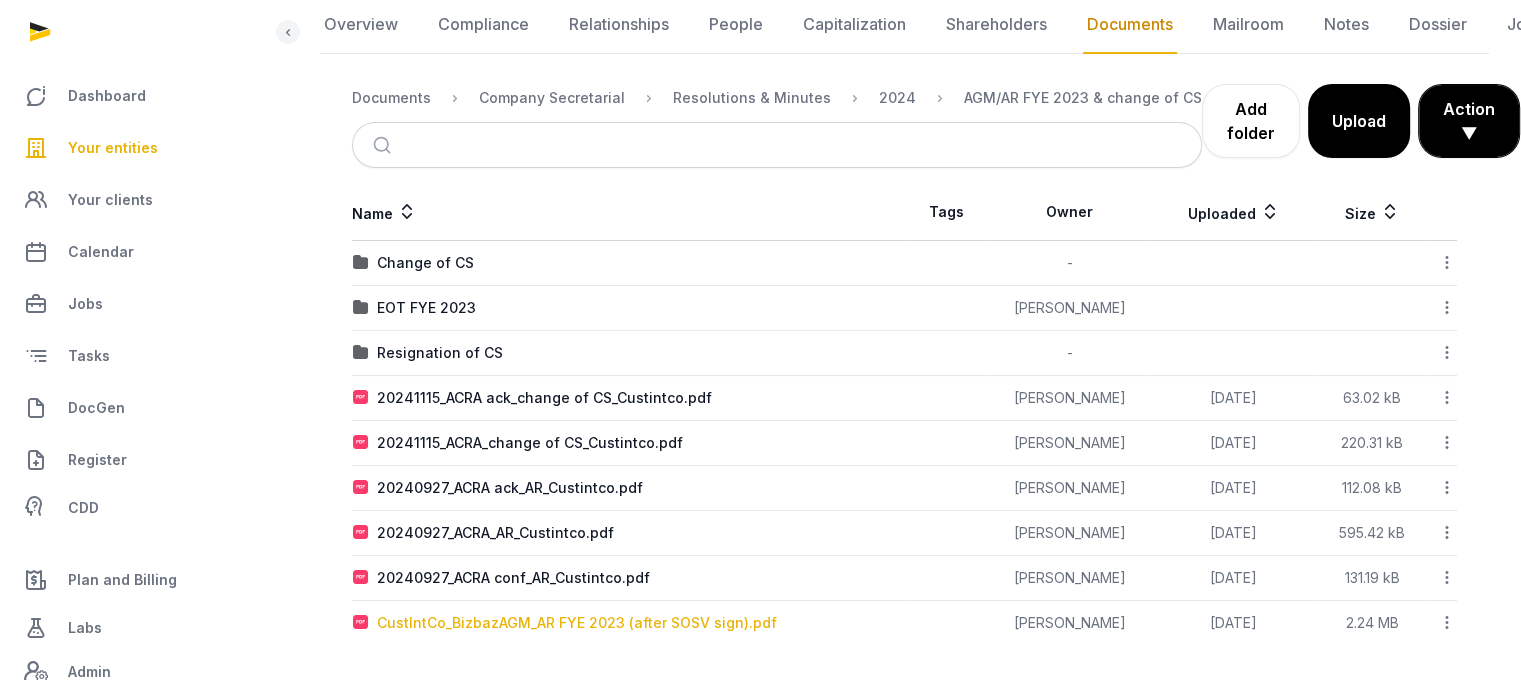 click on "CustIntCo_BizbazAGM_AR FYE 2023 (after SOSV sign).pdf" at bounding box center [577, 623] 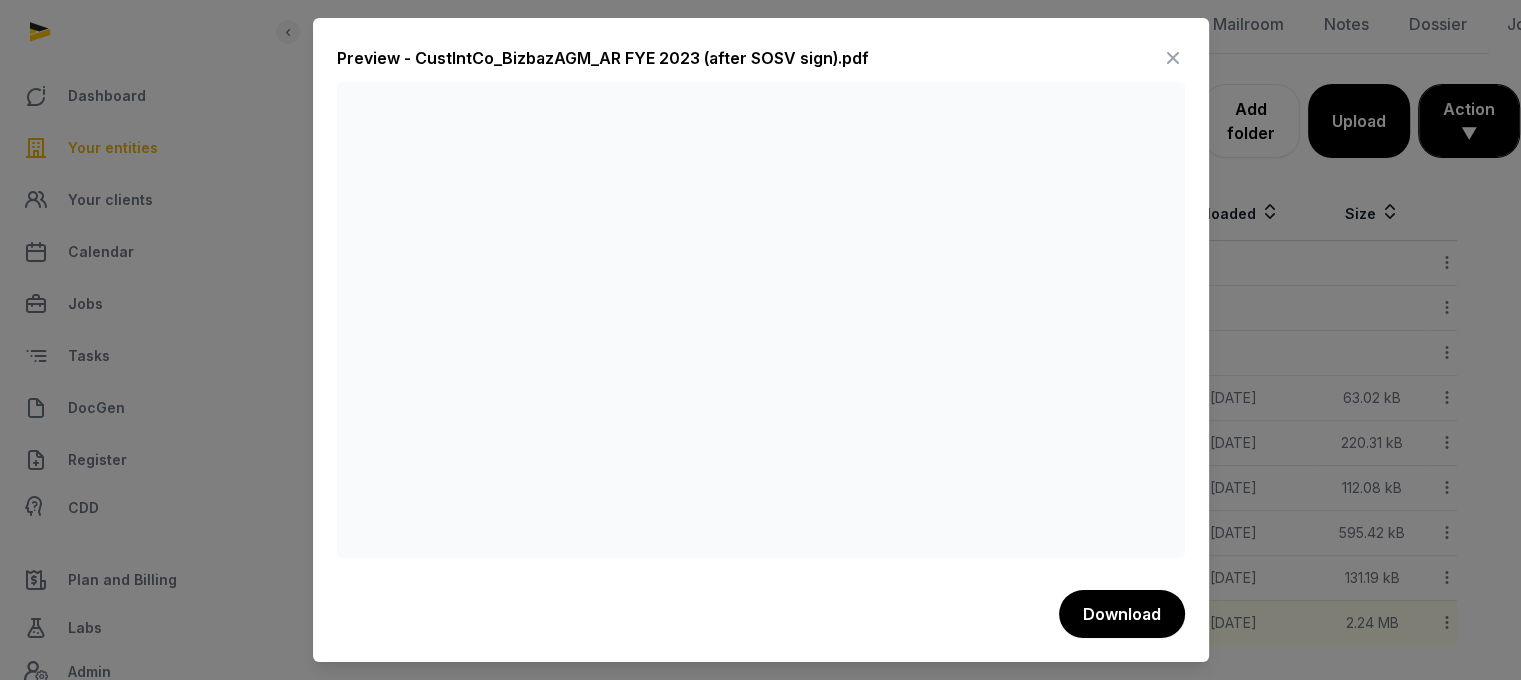 click at bounding box center [1173, 58] 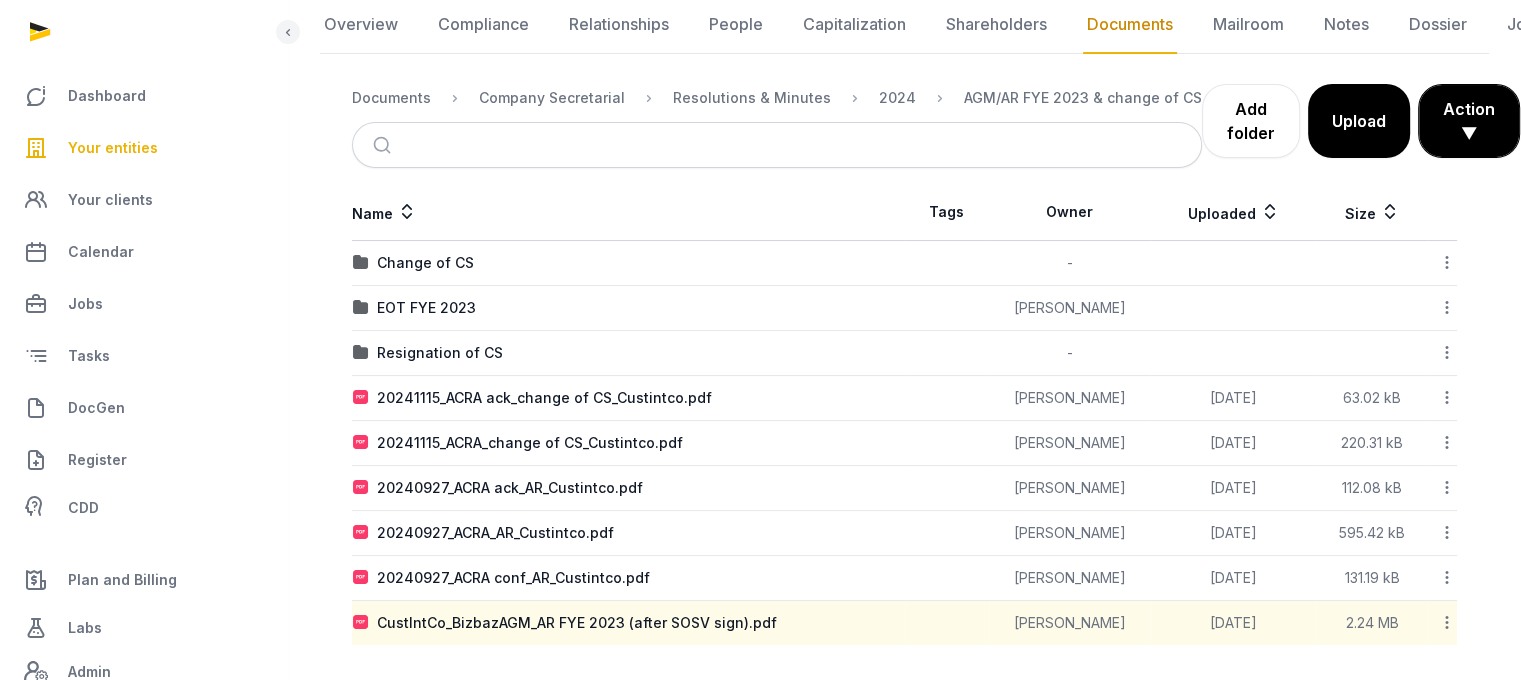 click on "Your entities" at bounding box center [113, 148] 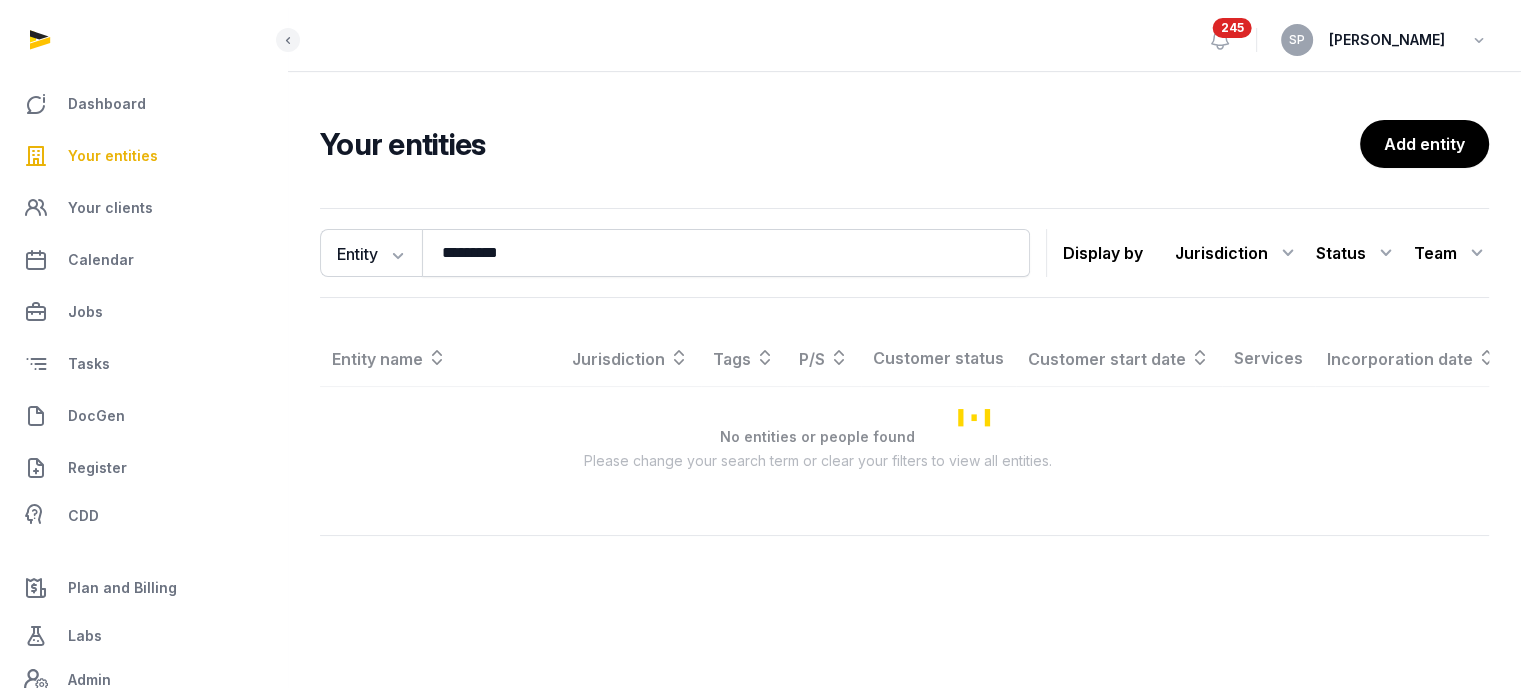 scroll, scrollTop: 0, scrollLeft: 0, axis: both 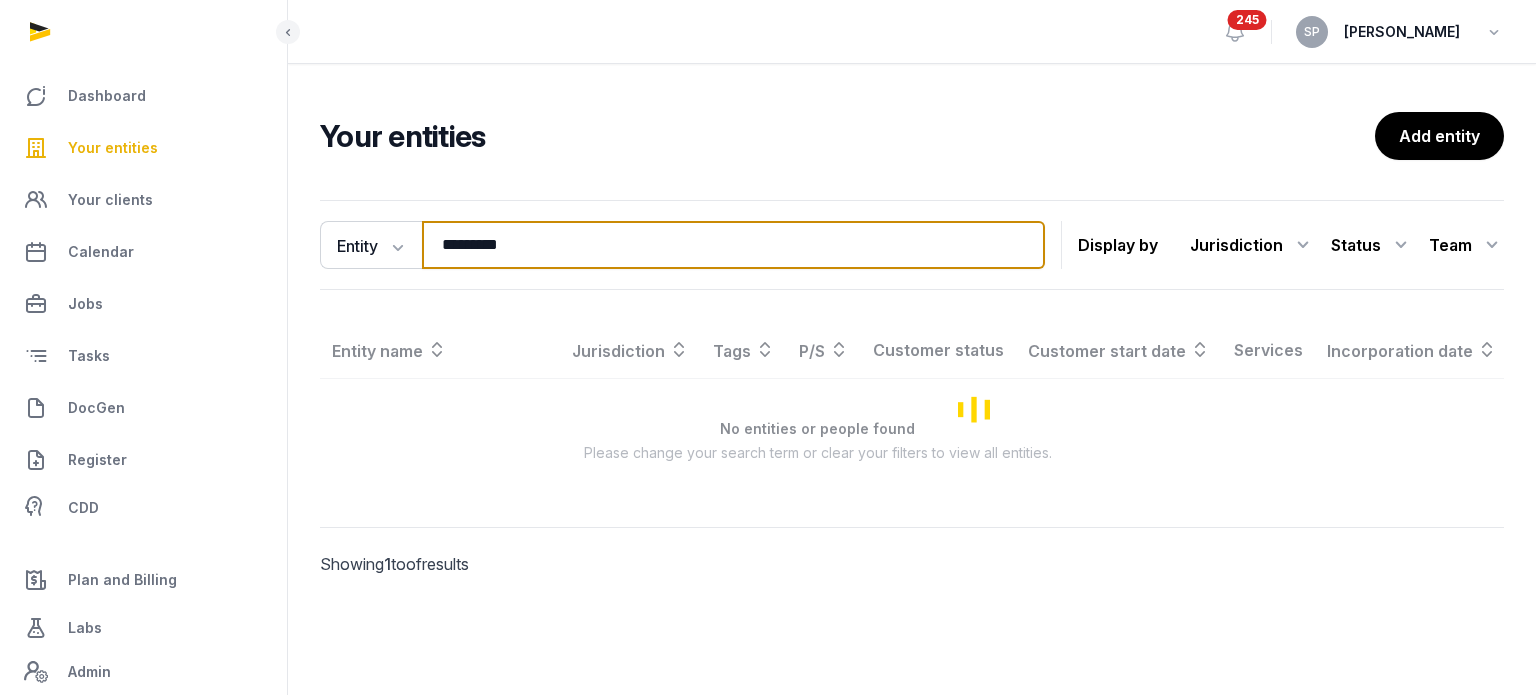 click on "*********" at bounding box center (733, 245) 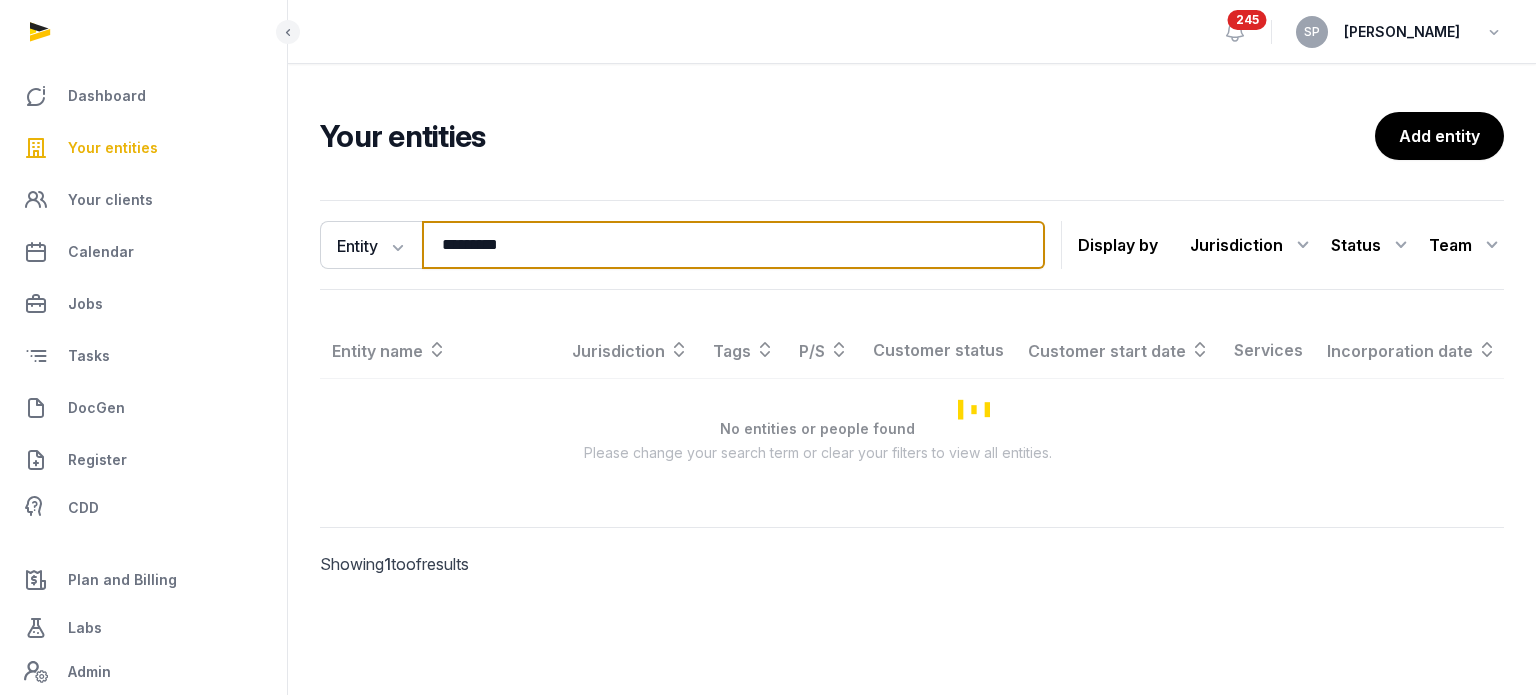 click on "*********" at bounding box center (733, 245) 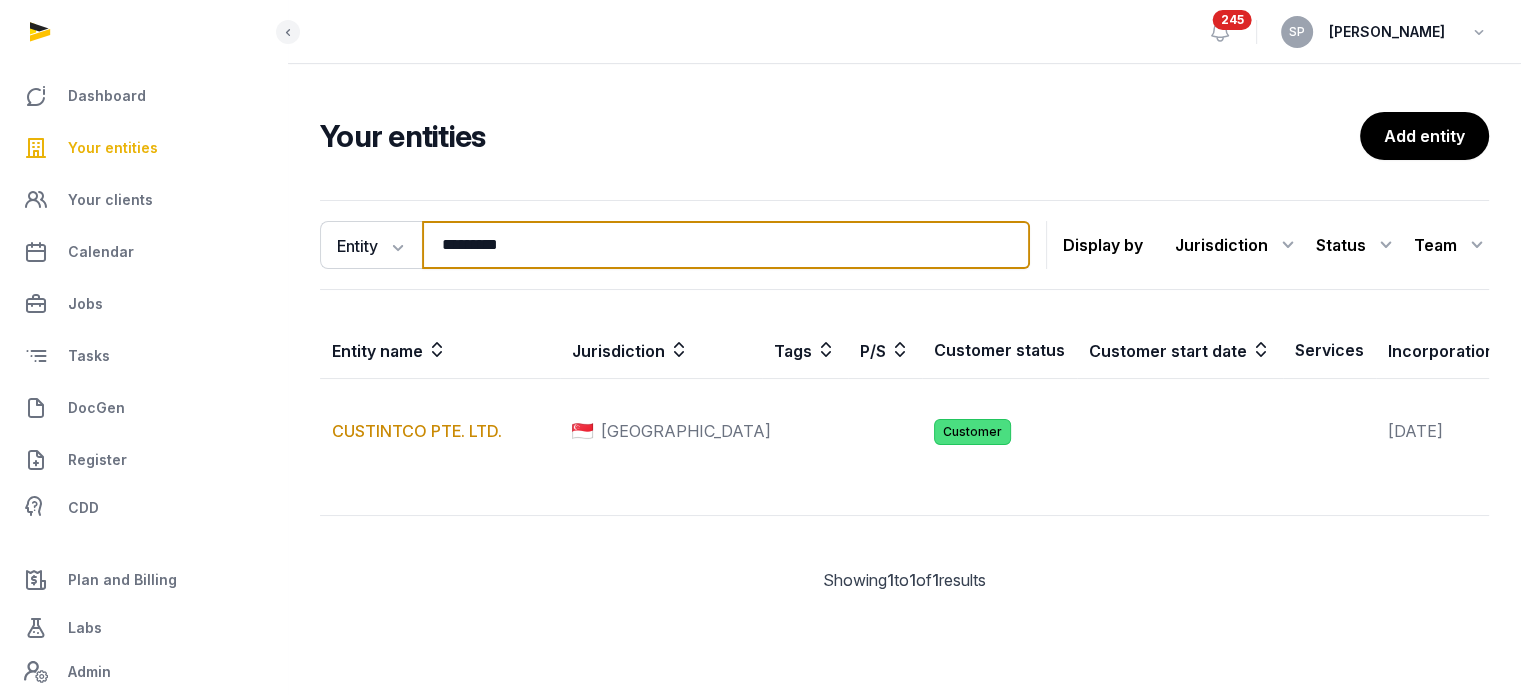click on "*********" at bounding box center (726, 245) 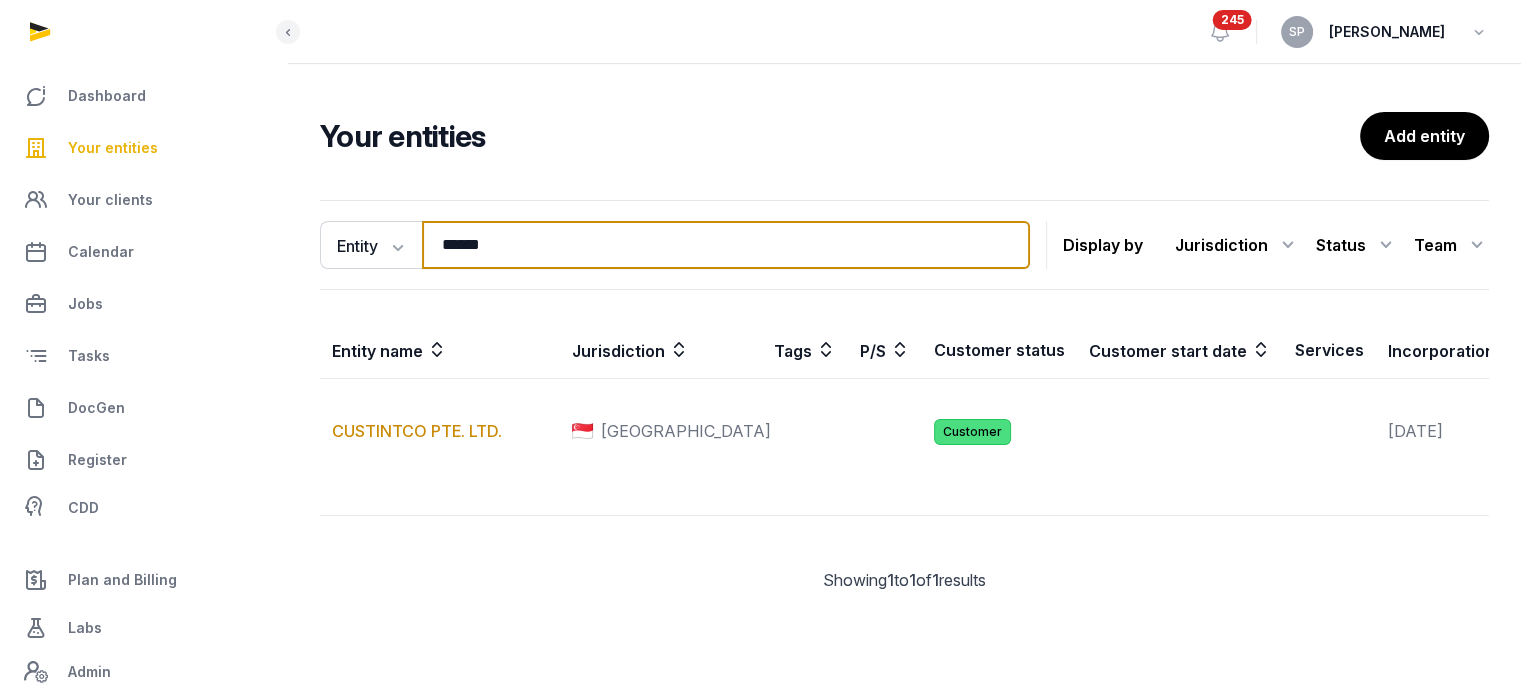 type on "******" 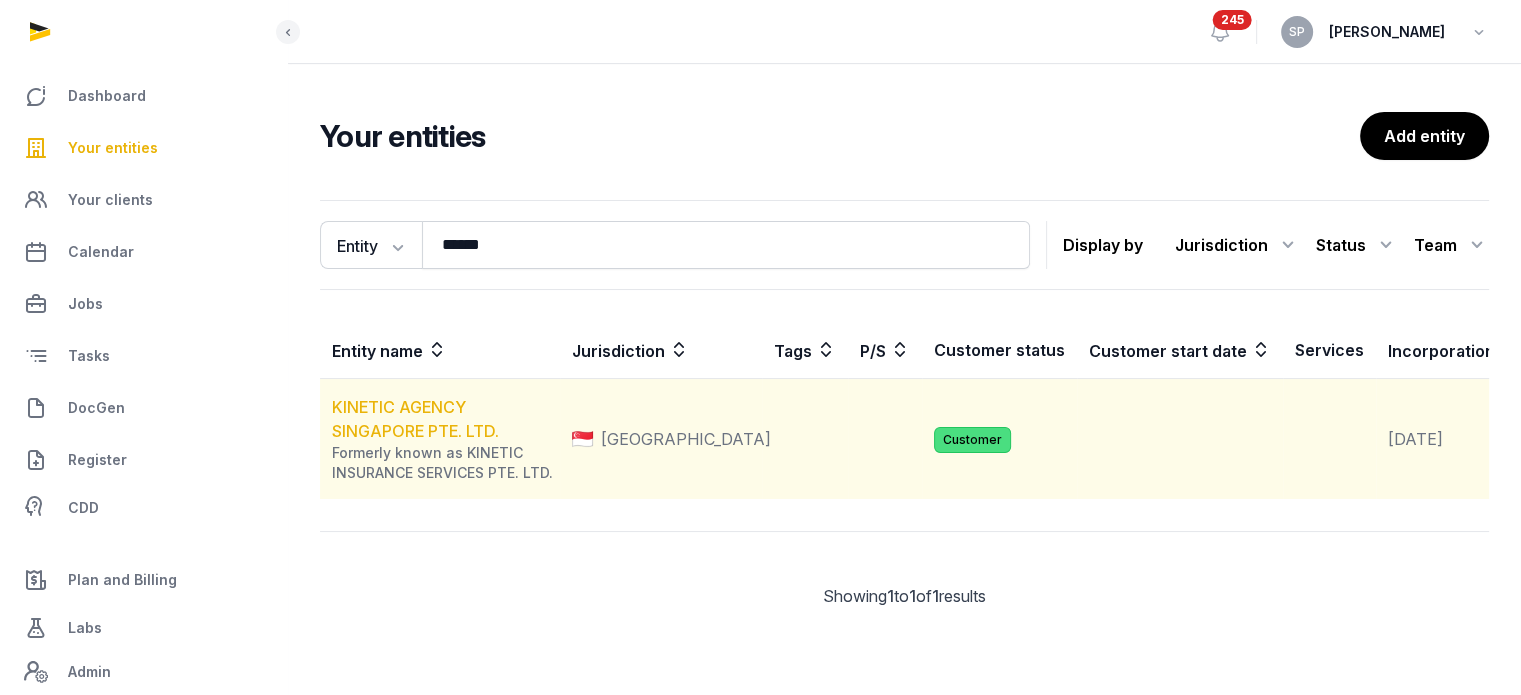 click on "KINETIC AGENCY SINGAPORE PTE. LTD." at bounding box center [415, 419] 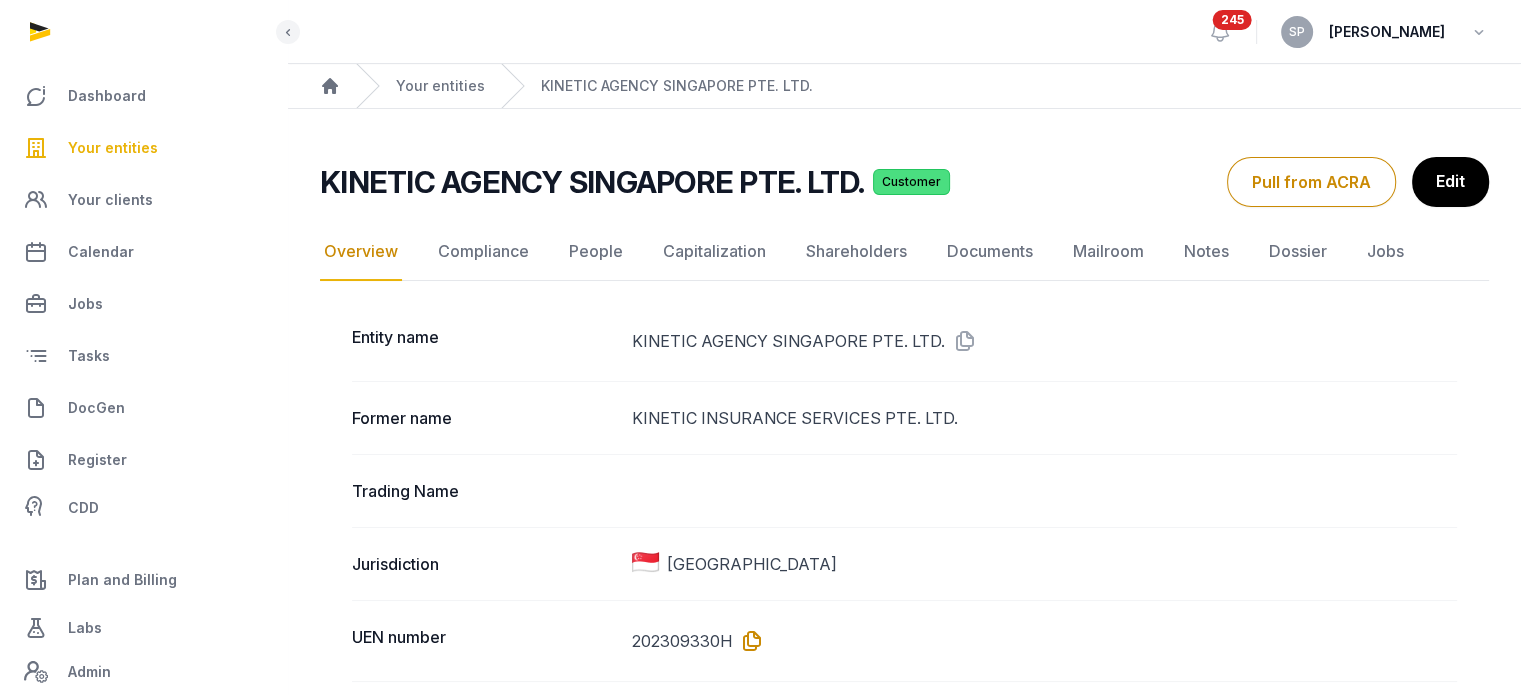 click at bounding box center (748, 641) 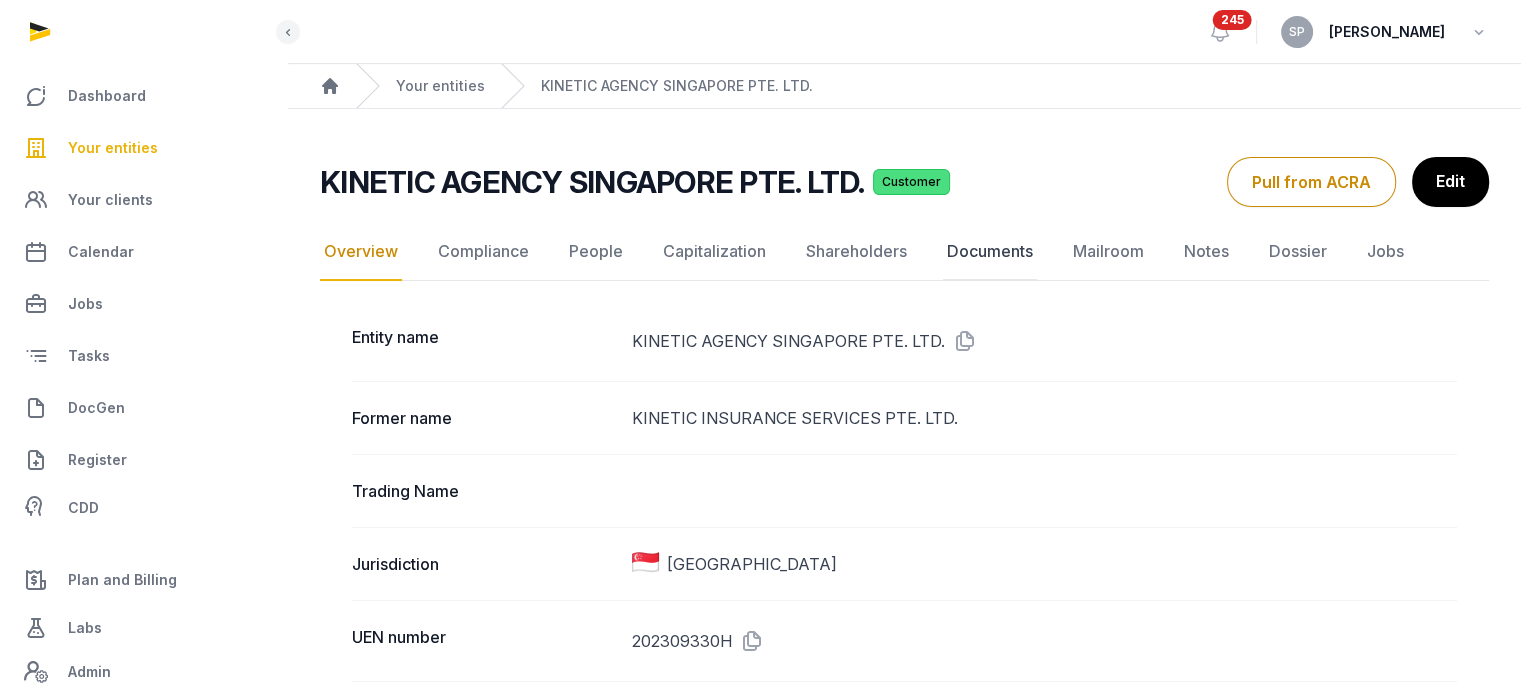 click on "Documents" 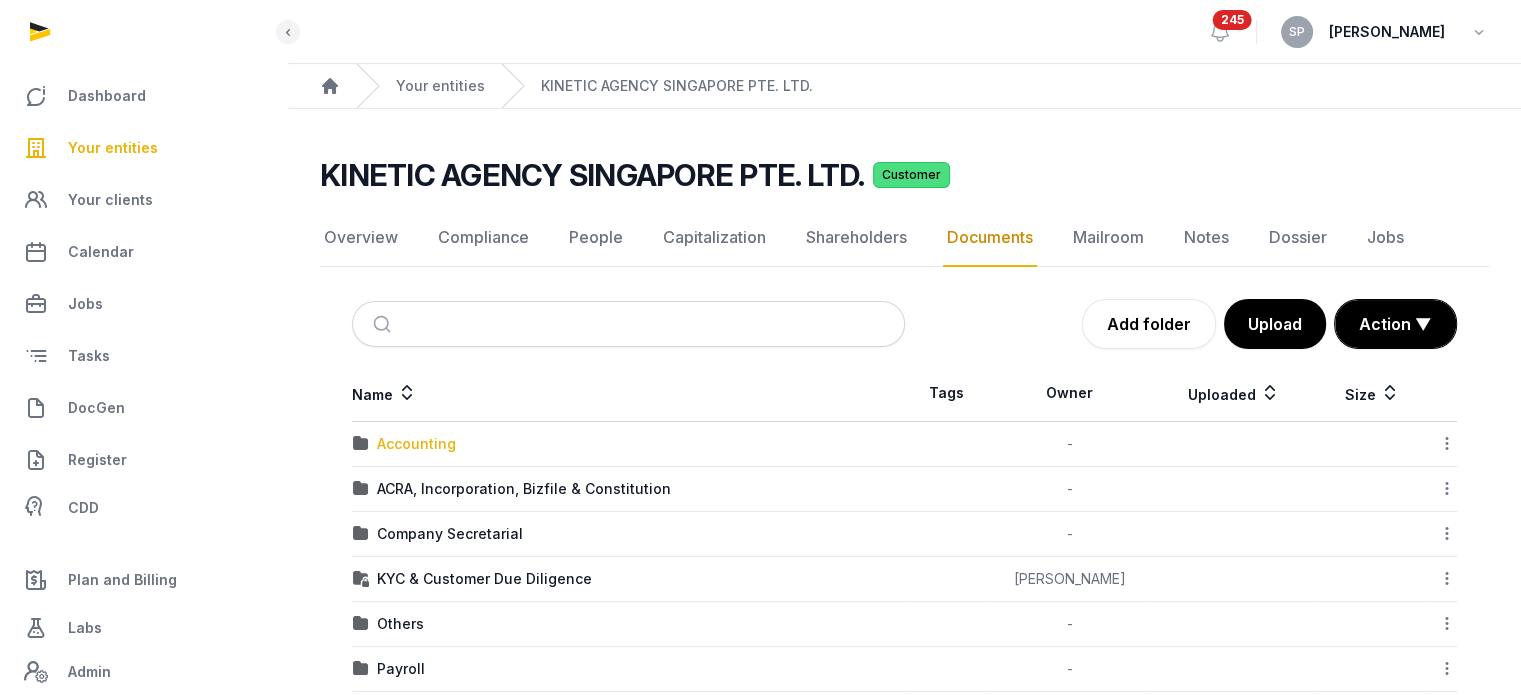 click on "Accounting" at bounding box center [416, 444] 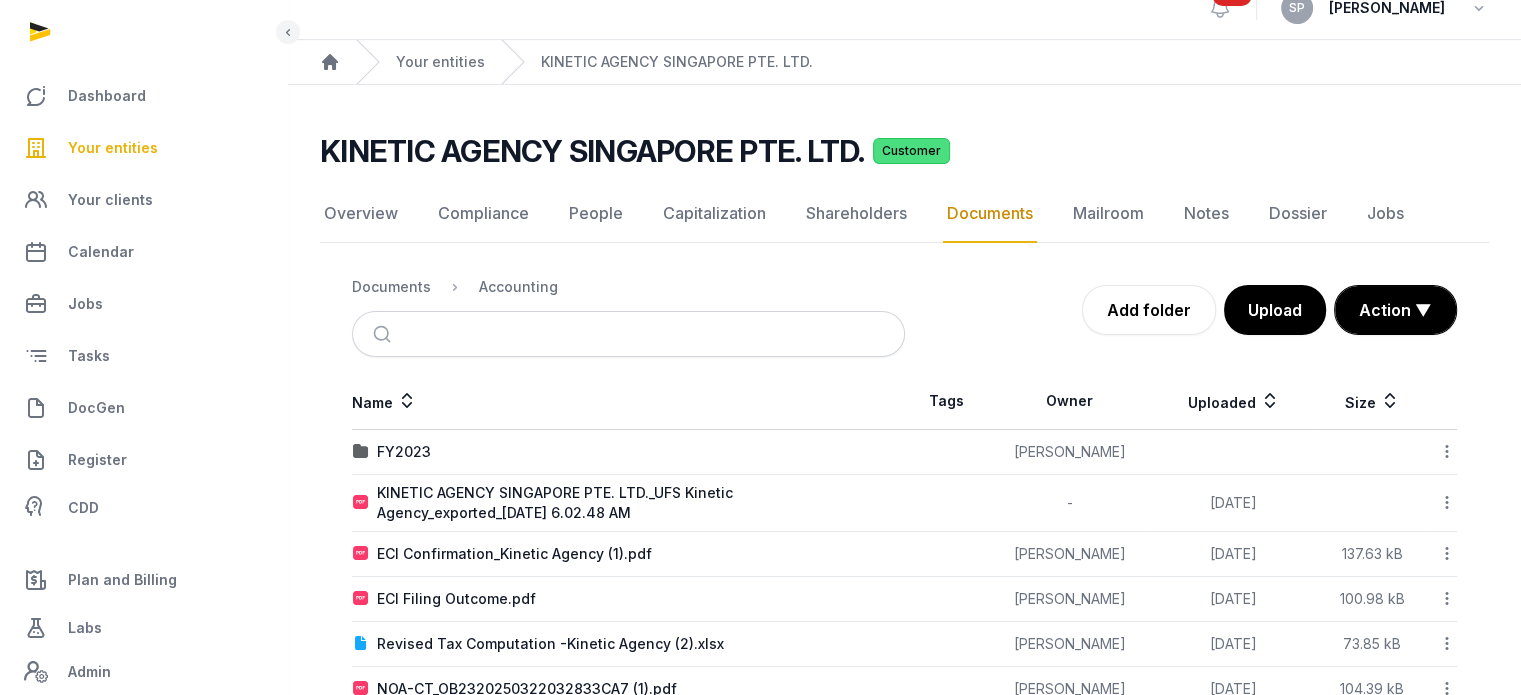 scroll, scrollTop: 77, scrollLeft: 0, axis: vertical 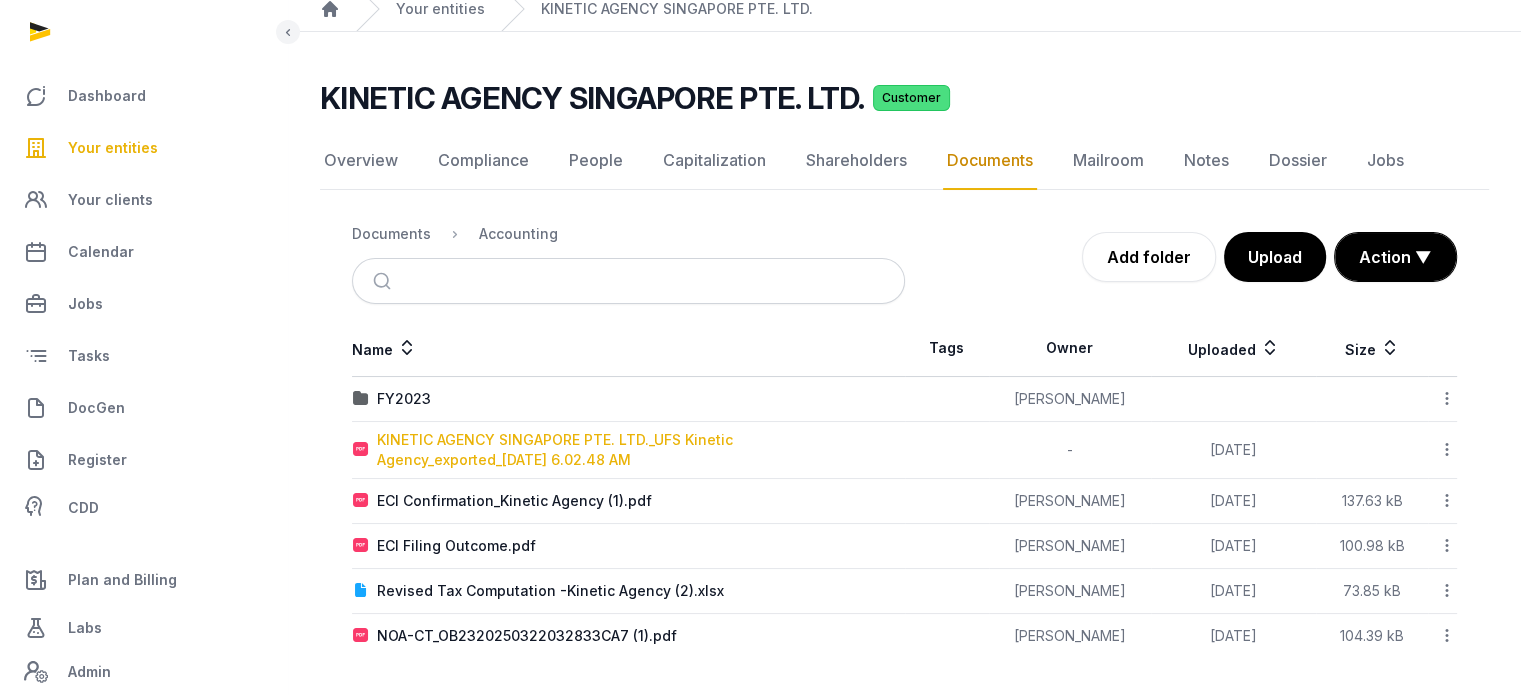 click on "KINETIC AGENCY SINGAPORE PTE. LTD._UFS Kinetic Agency_exported_2025-07-24 6.02.48 AM" at bounding box center (640, 450) 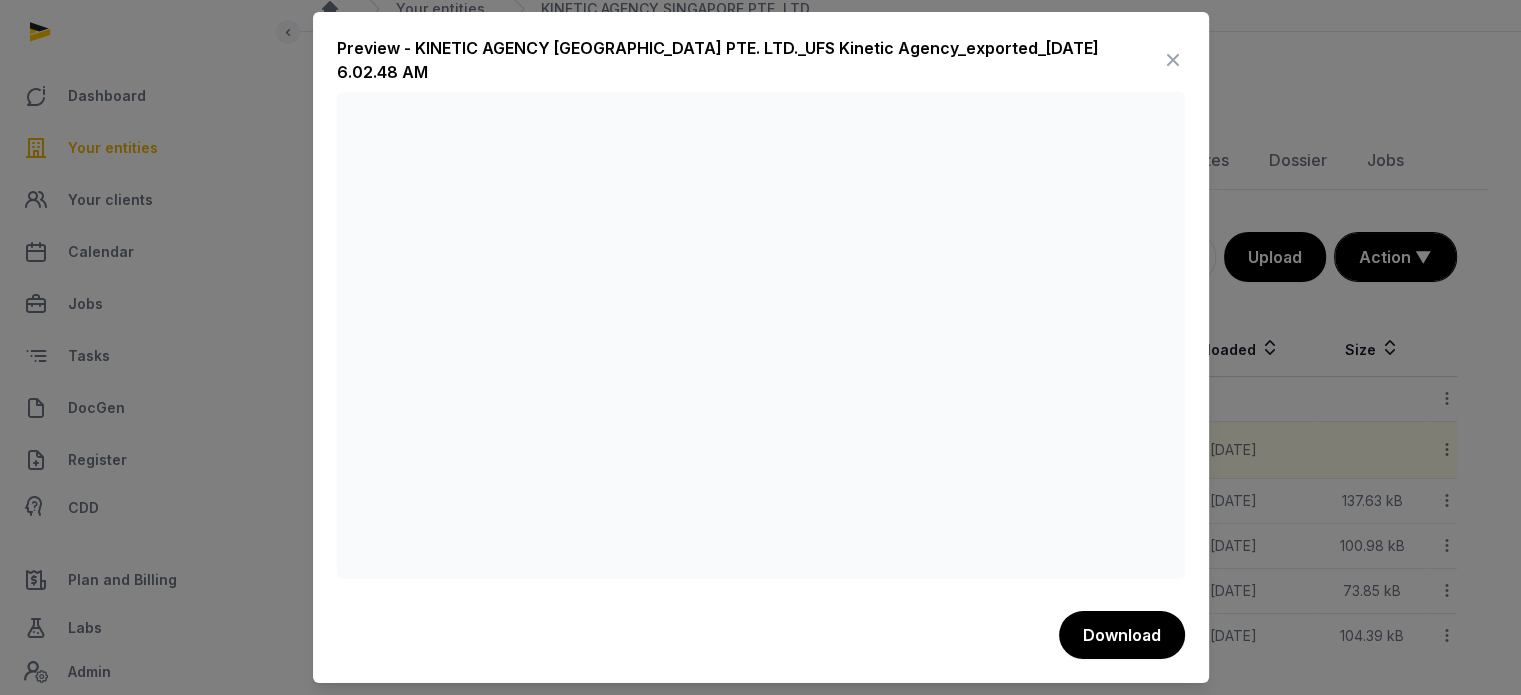 click at bounding box center [1173, 60] 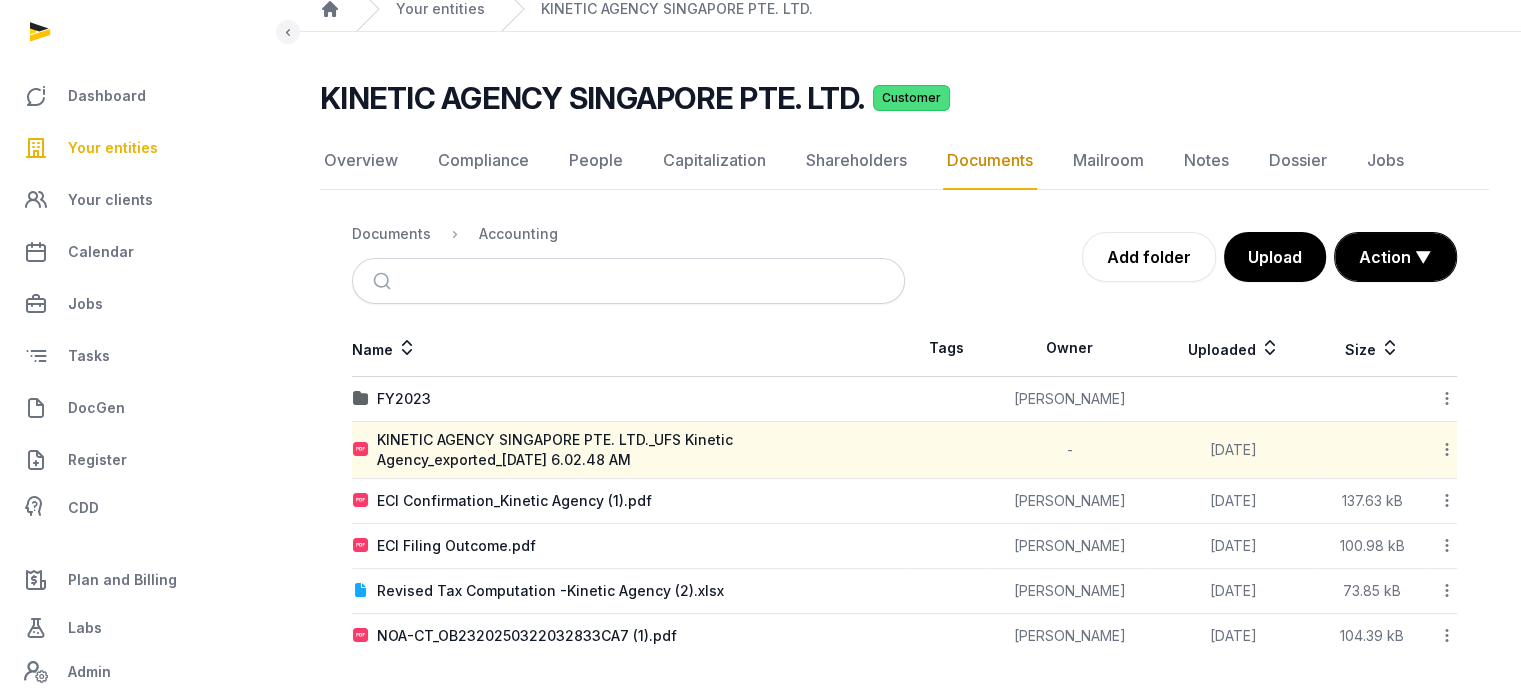 click on "Your entities" at bounding box center [113, 148] 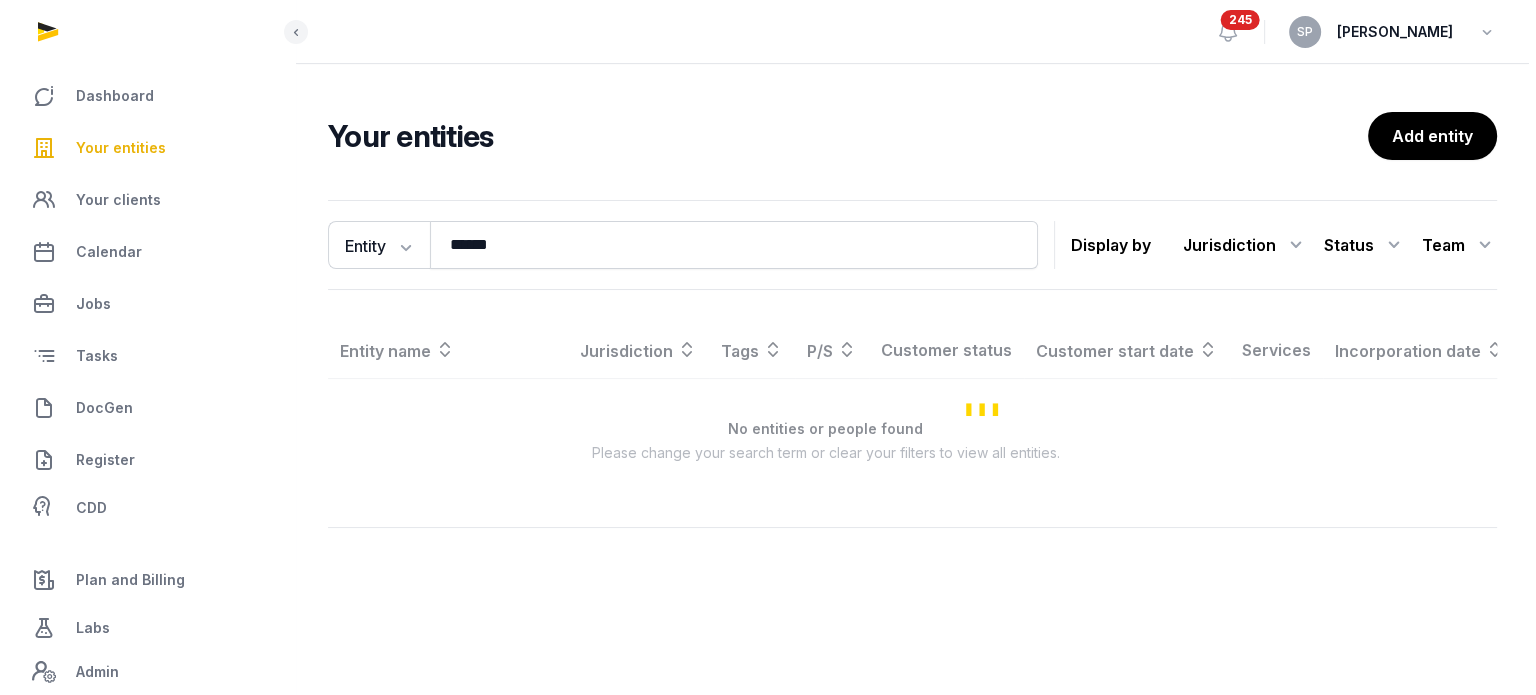 scroll, scrollTop: 0, scrollLeft: 0, axis: both 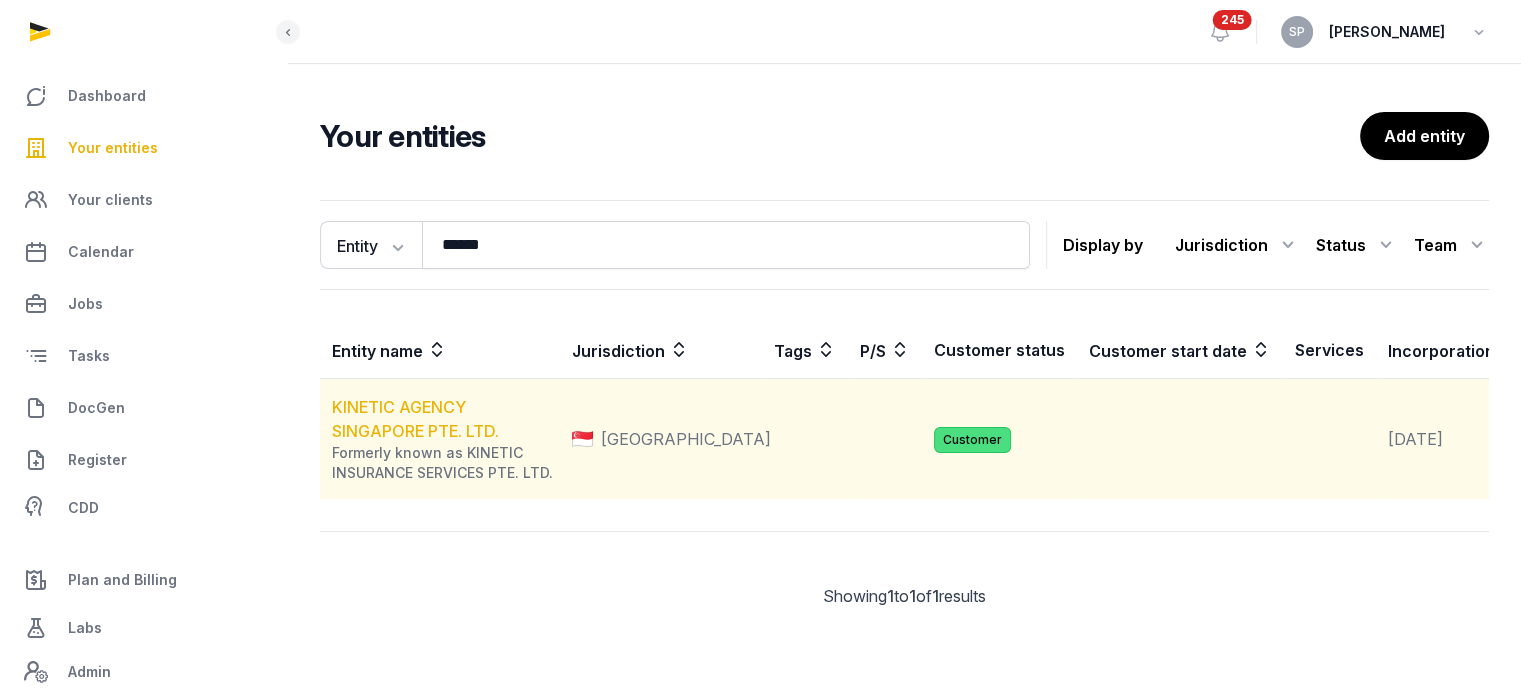 click on "KINETIC AGENCY SINGAPORE PTE. LTD." at bounding box center (415, 419) 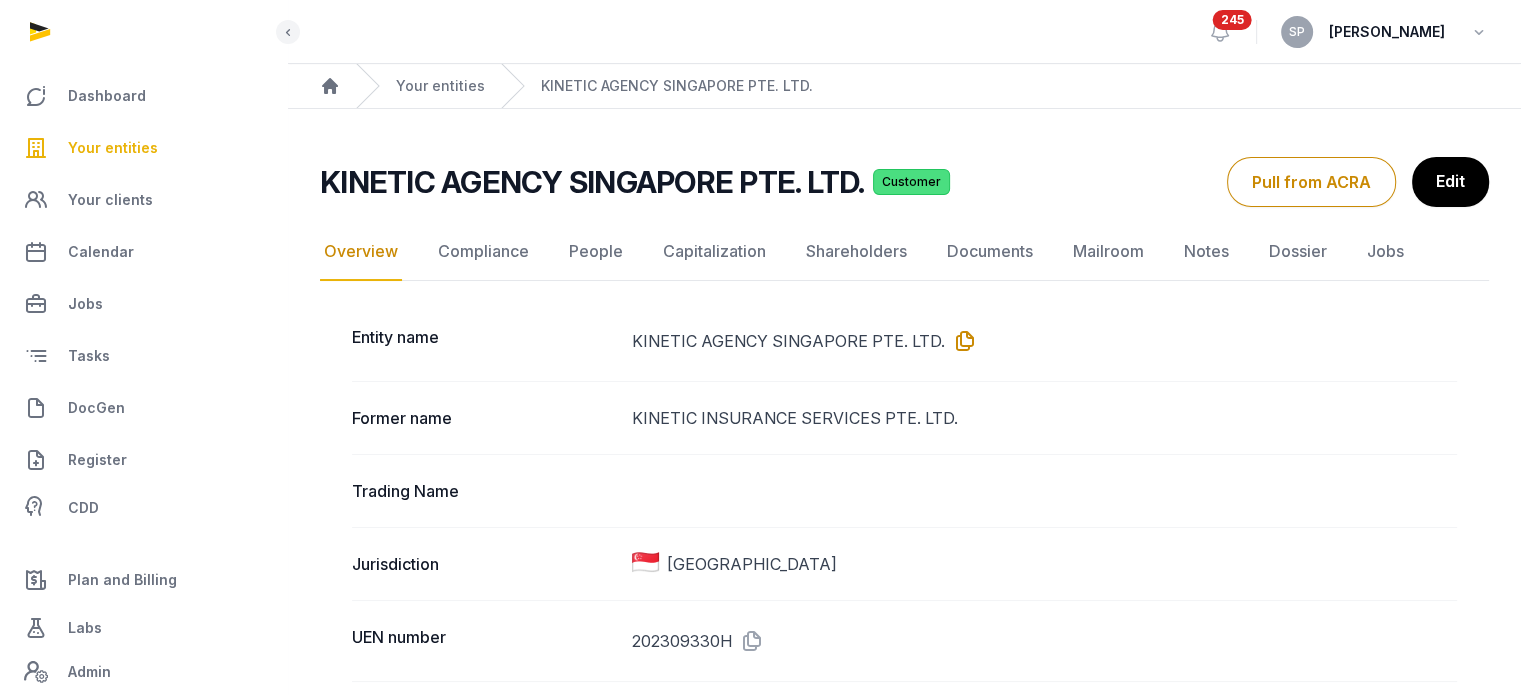 click at bounding box center [961, 341] 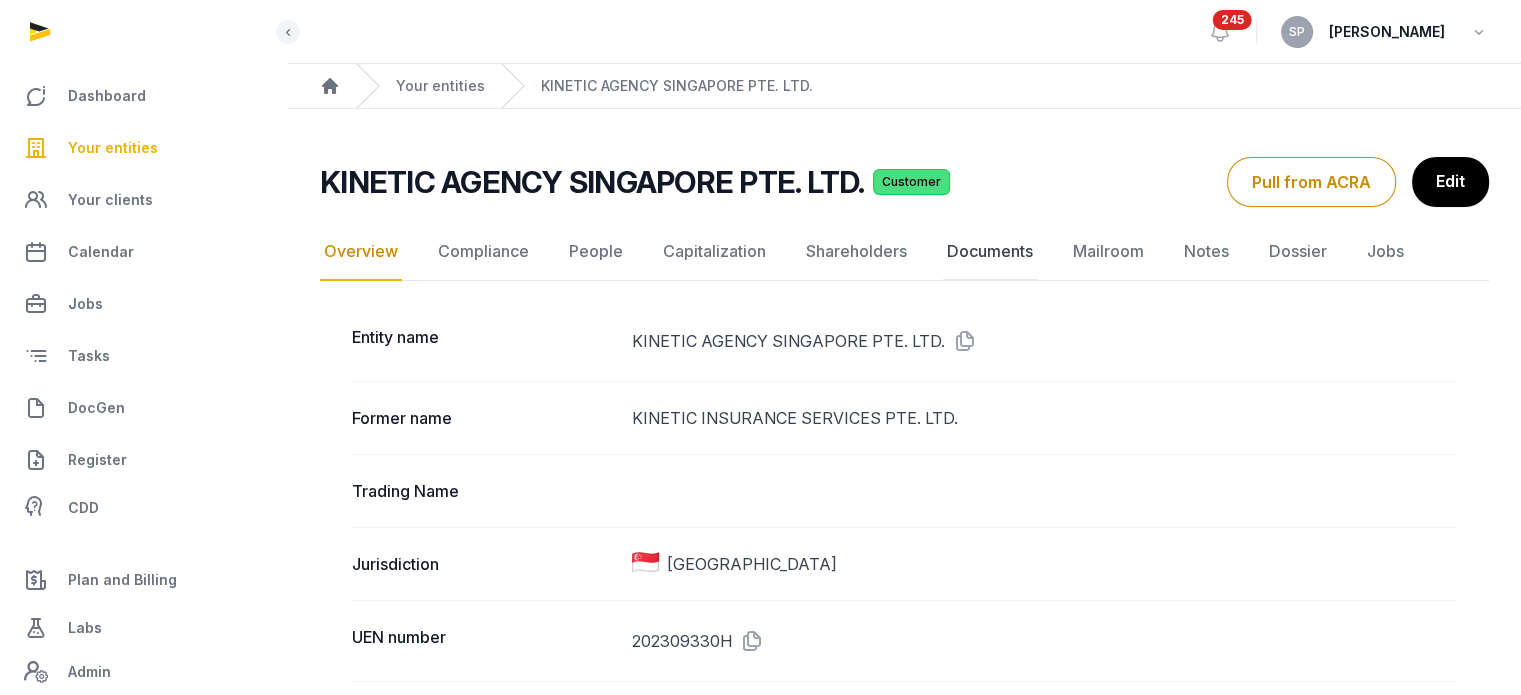 click on "Documents" 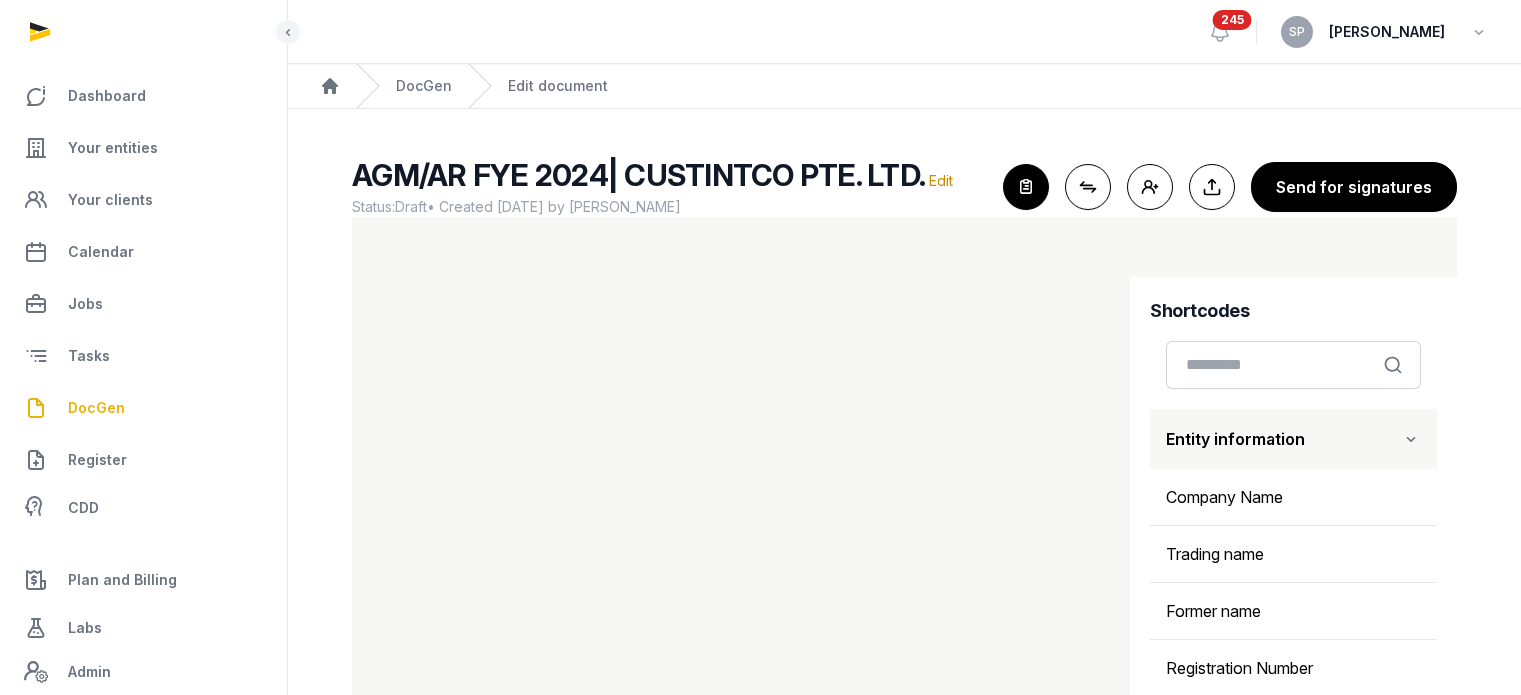 scroll, scrollTop: 22, scrollLeft: 0, axis: vertical 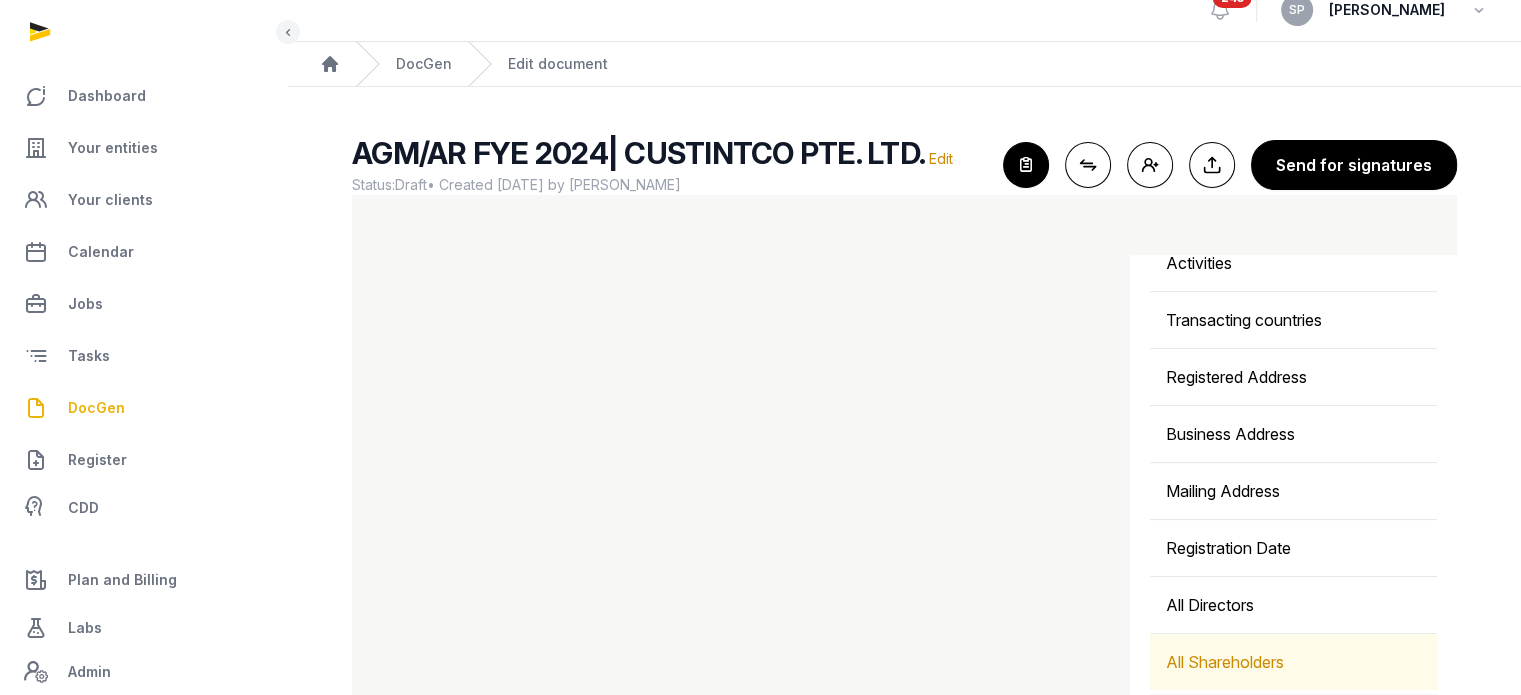click on "All Shareholders" at bounding box center [1293, 662] 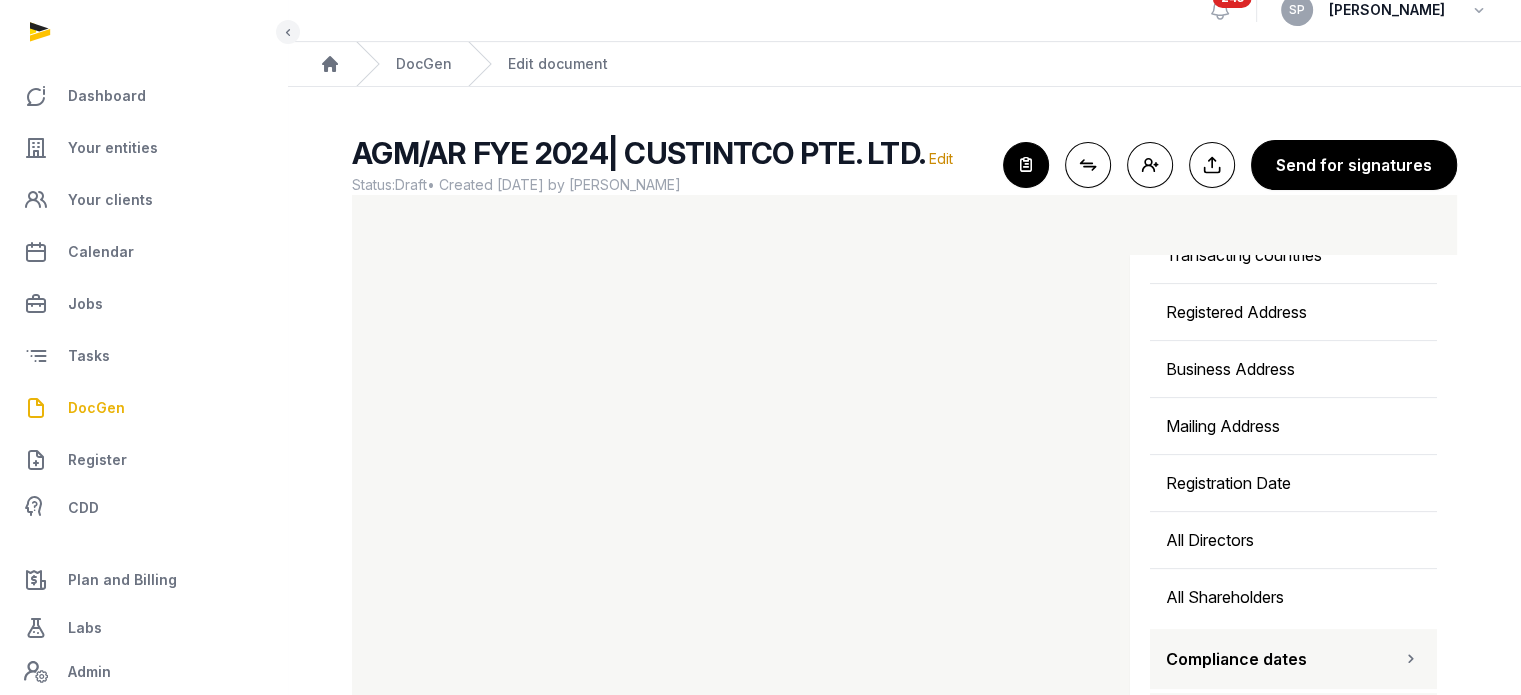 scroll, scrollTop: 677, scrollLeft: 0, axis: vertical 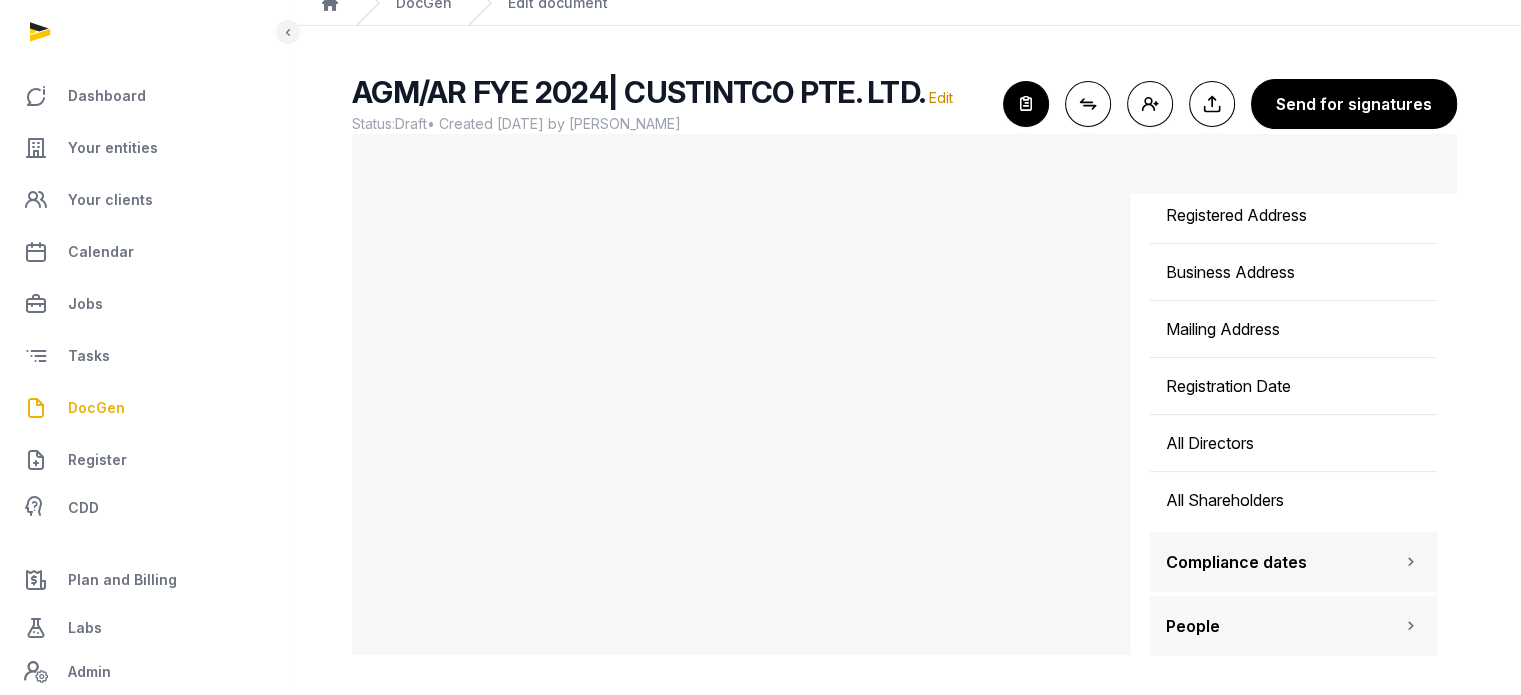 click on "People" at bounding box center (1293, 626) 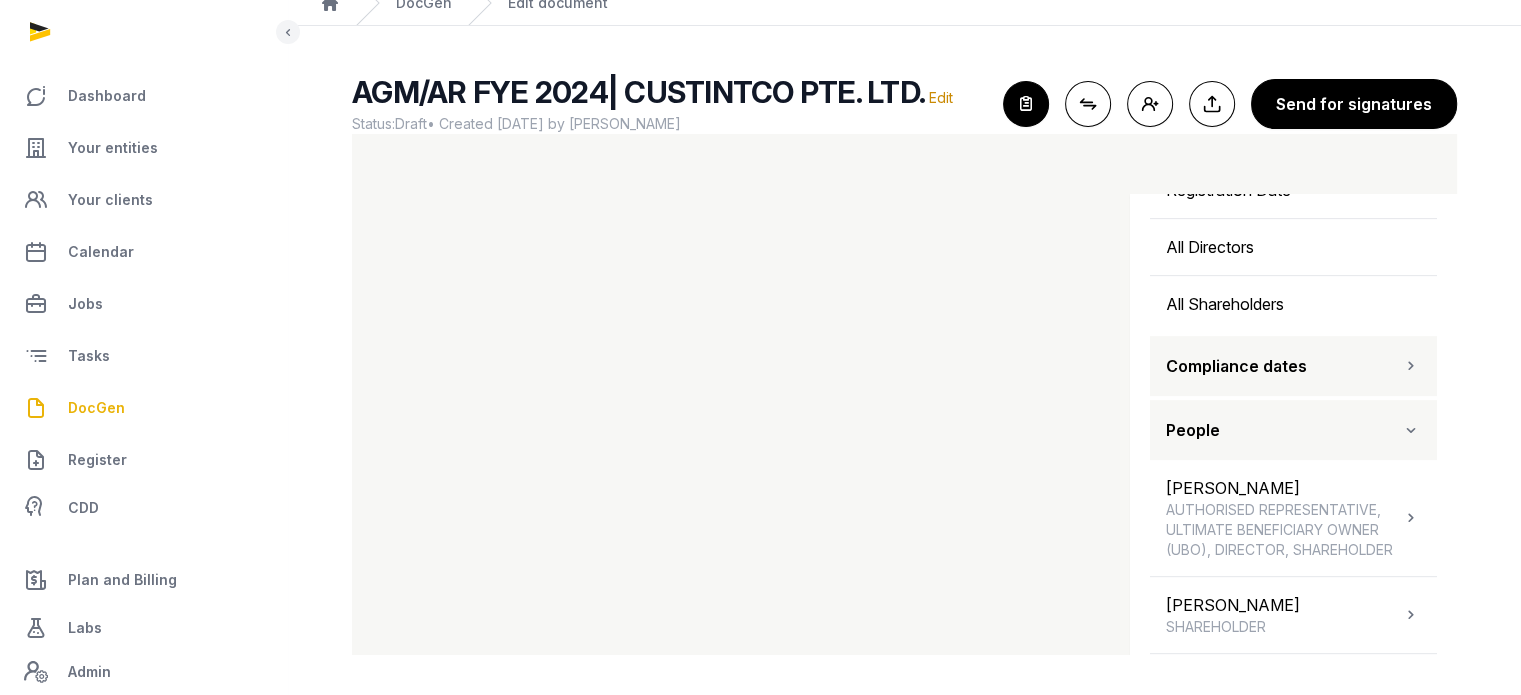 scroll, scrollTop: 924, scrollLeft: 0, axis: vertical 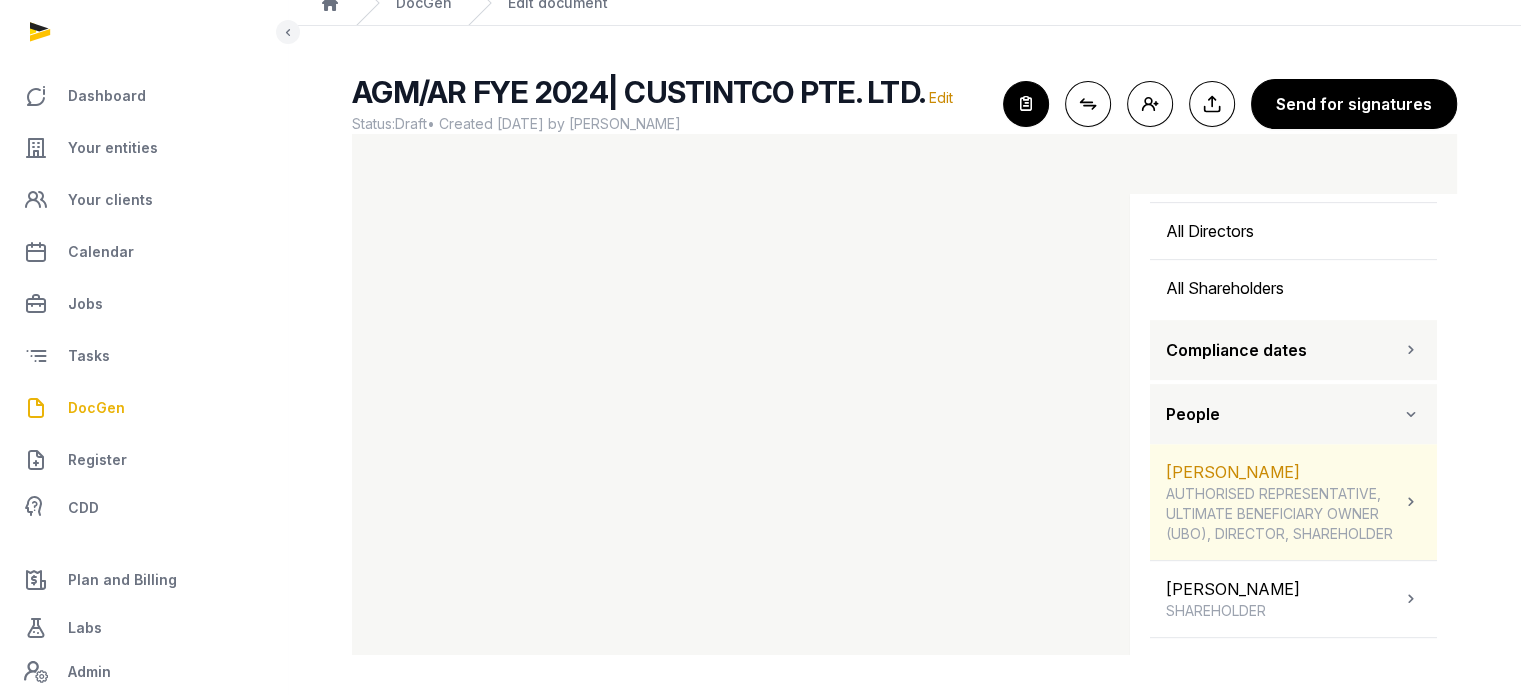 click on "AUTHORISED REPRESENTATIVE, ULTIMATE BENEFICIARY OWNER (UBO), DIRECTOR, SHAREHOLDER" at bounding box center [1283, 514] 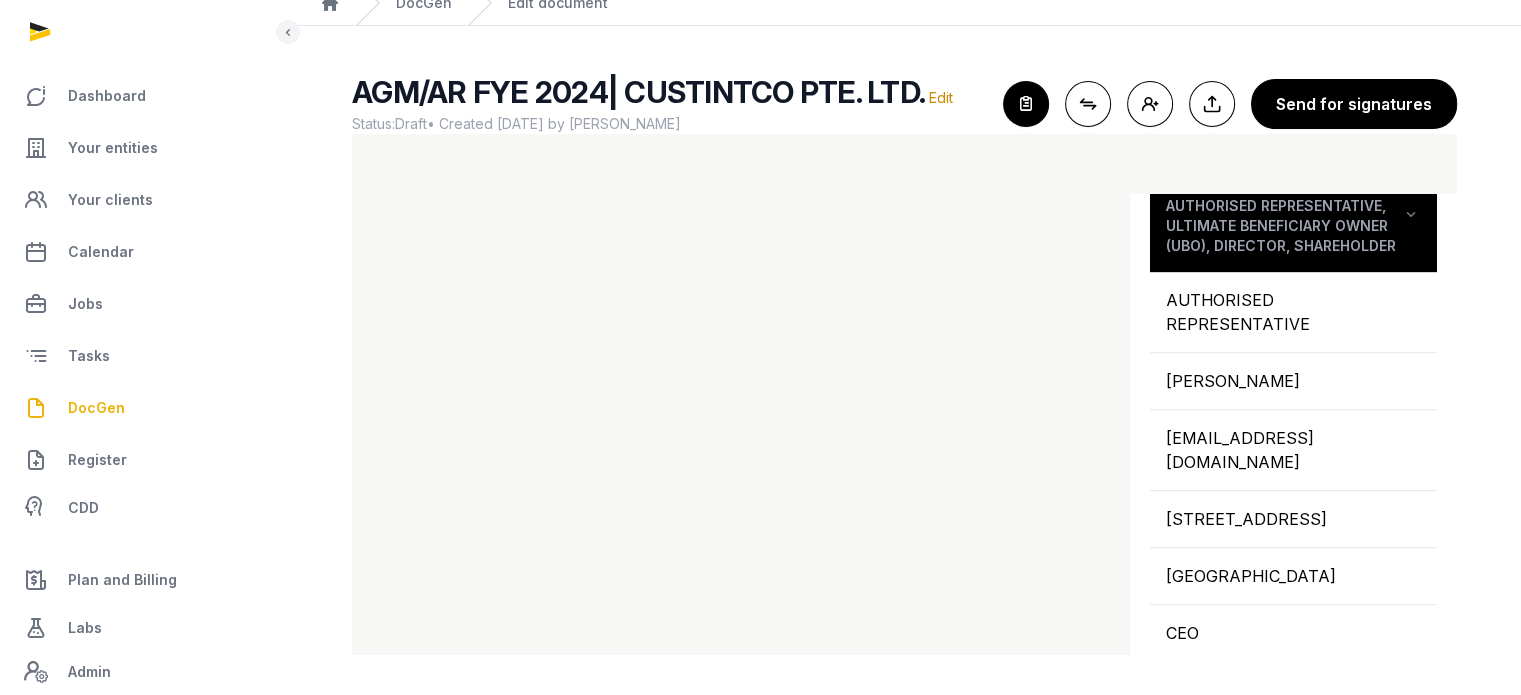 scroll, scrollTop: 1224, scrollLeft: 0, axis: vertical 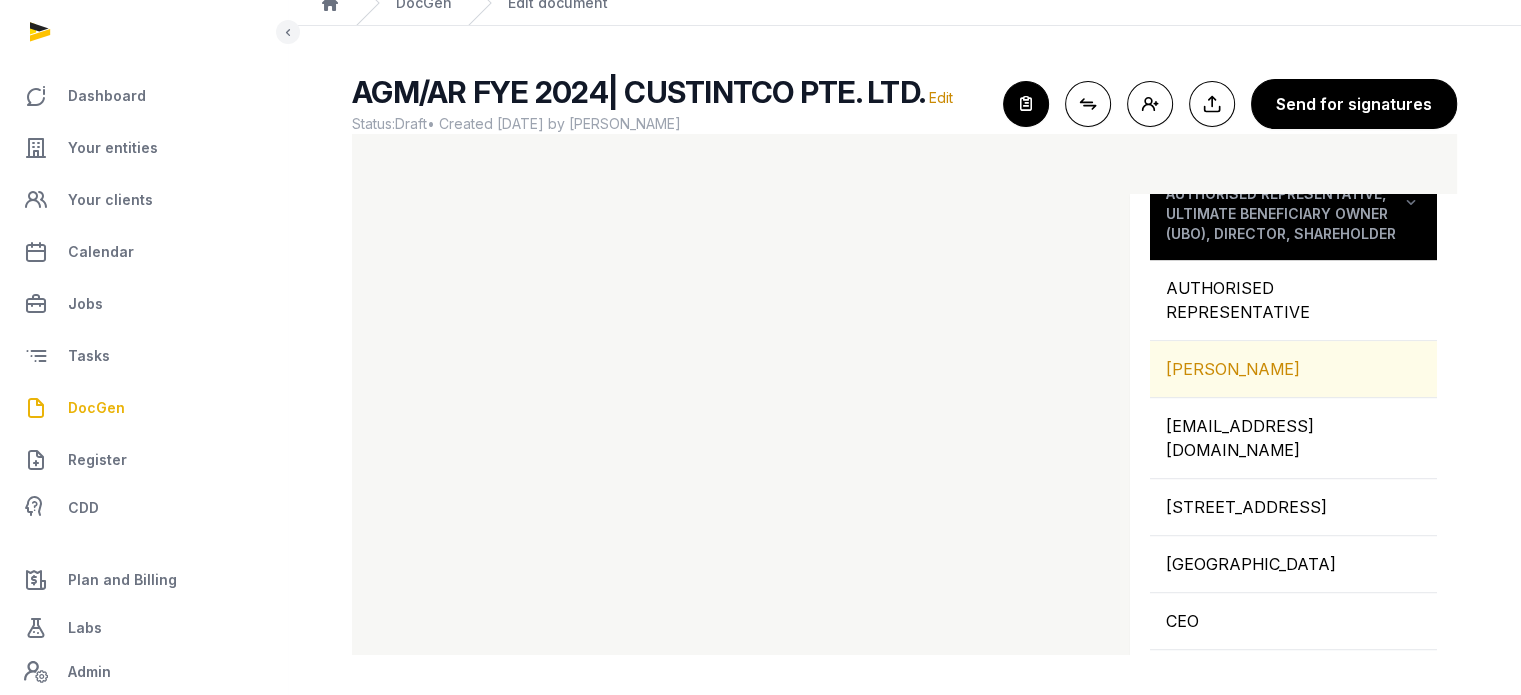 click on "HAYK HAKOBYAN" at bounding box center [1293, 369] 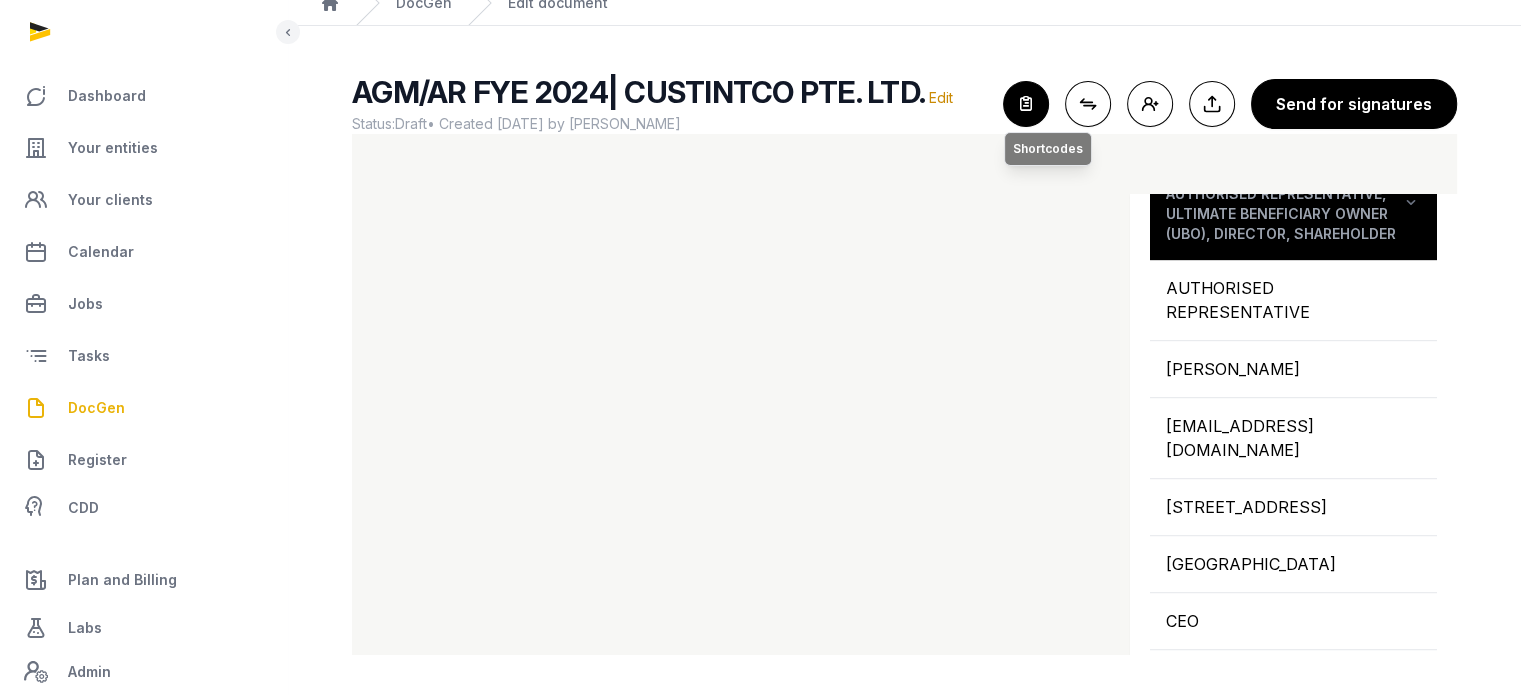 click at bounding box center (1026, 104) 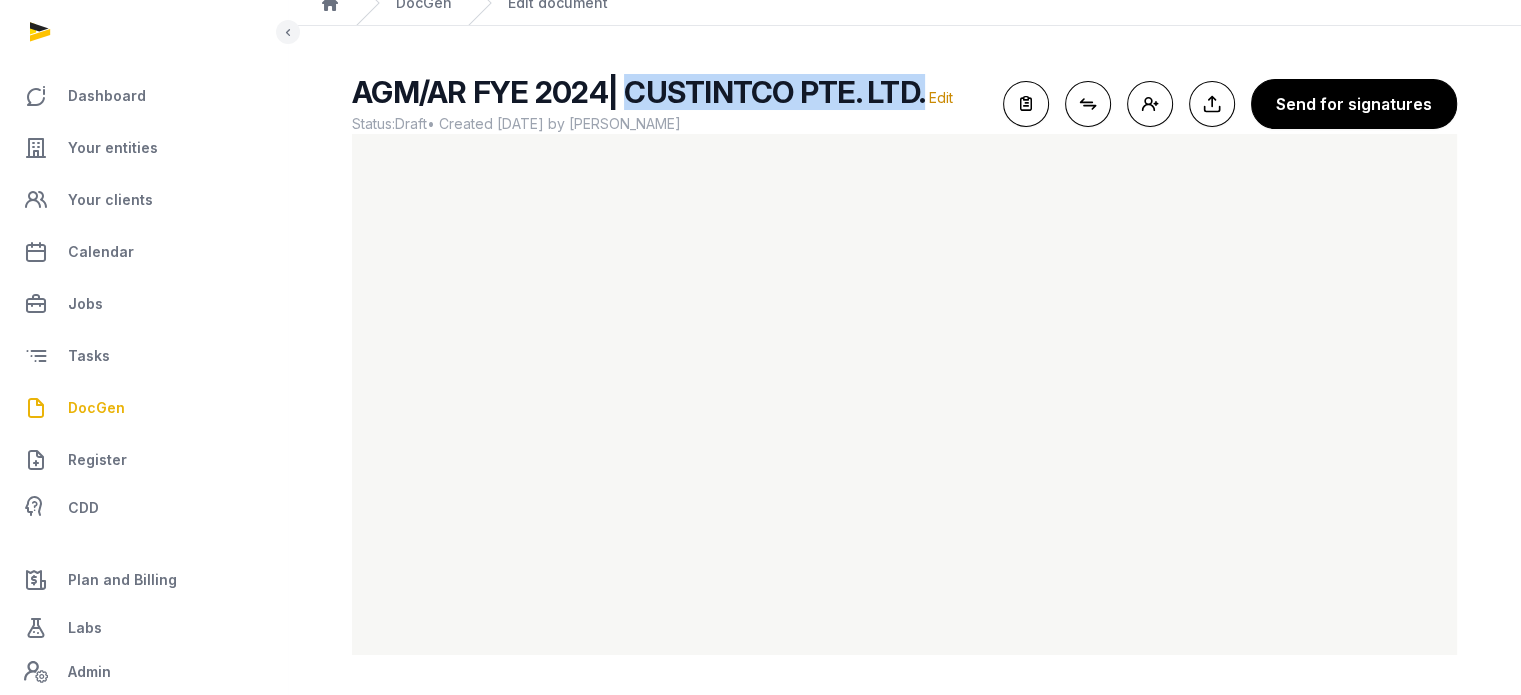 drag, startPoint x: 913, startPoint y: 98, endPoint x: 622, endPoint y: 97, distance: 291.0017 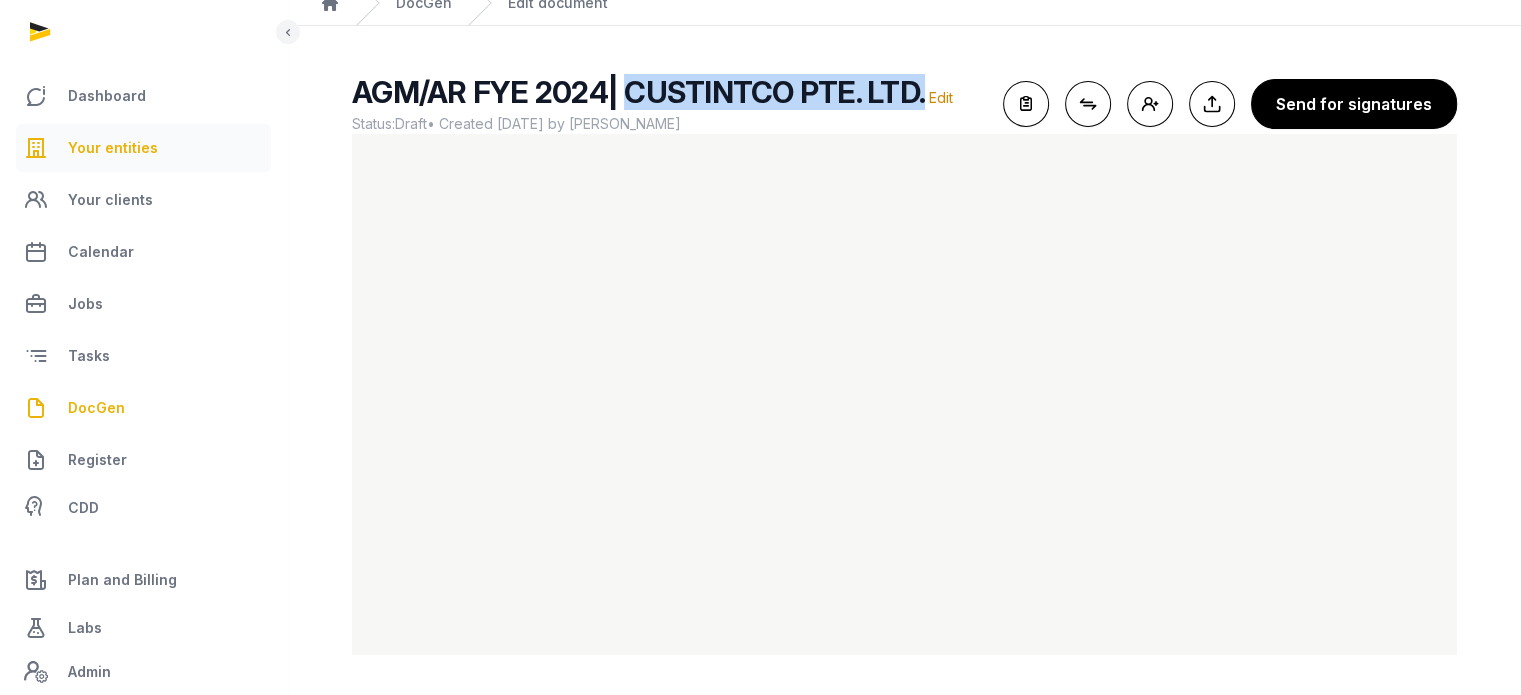 click on "Your entities" at bounding box center [143, 148] 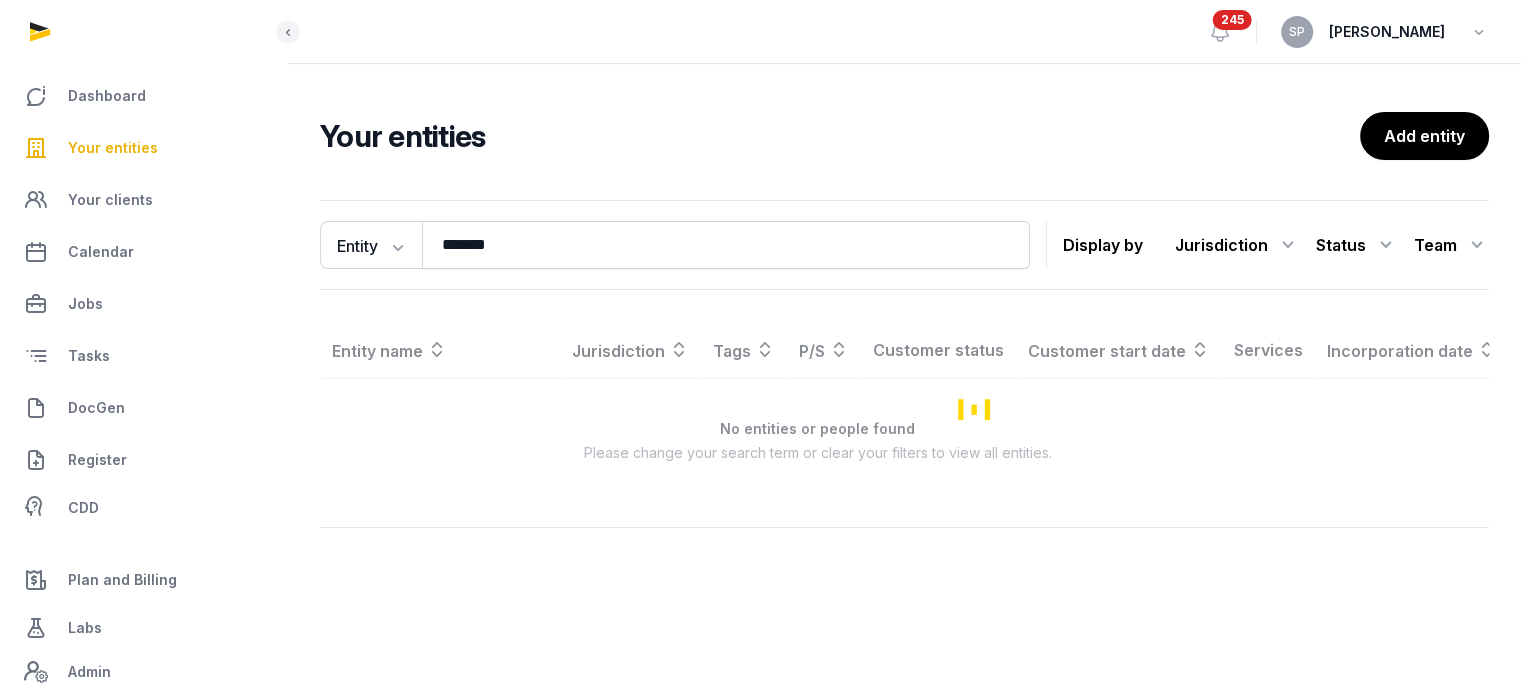scroll, scrollTop: 0, scrollLeft: 0, axis: both 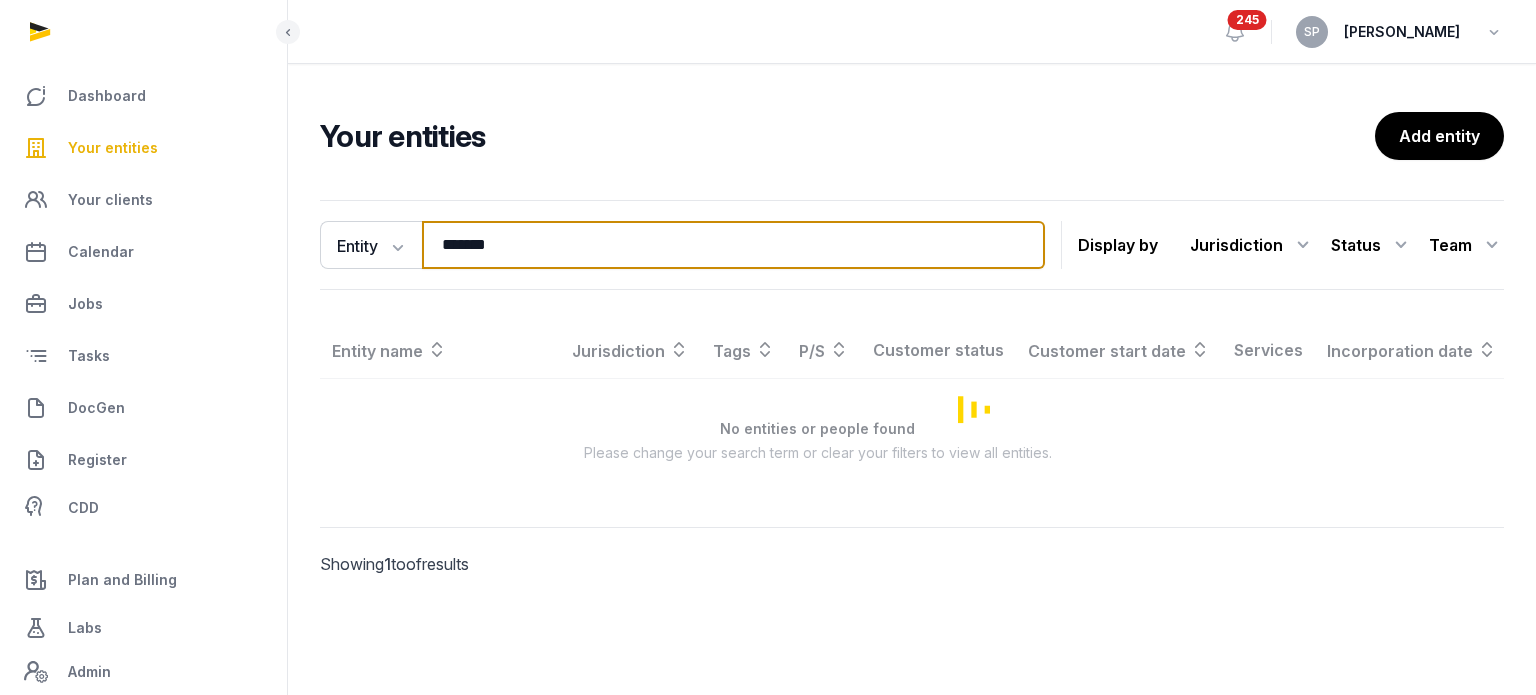 click on "*******" at bounding box center [733, 245] 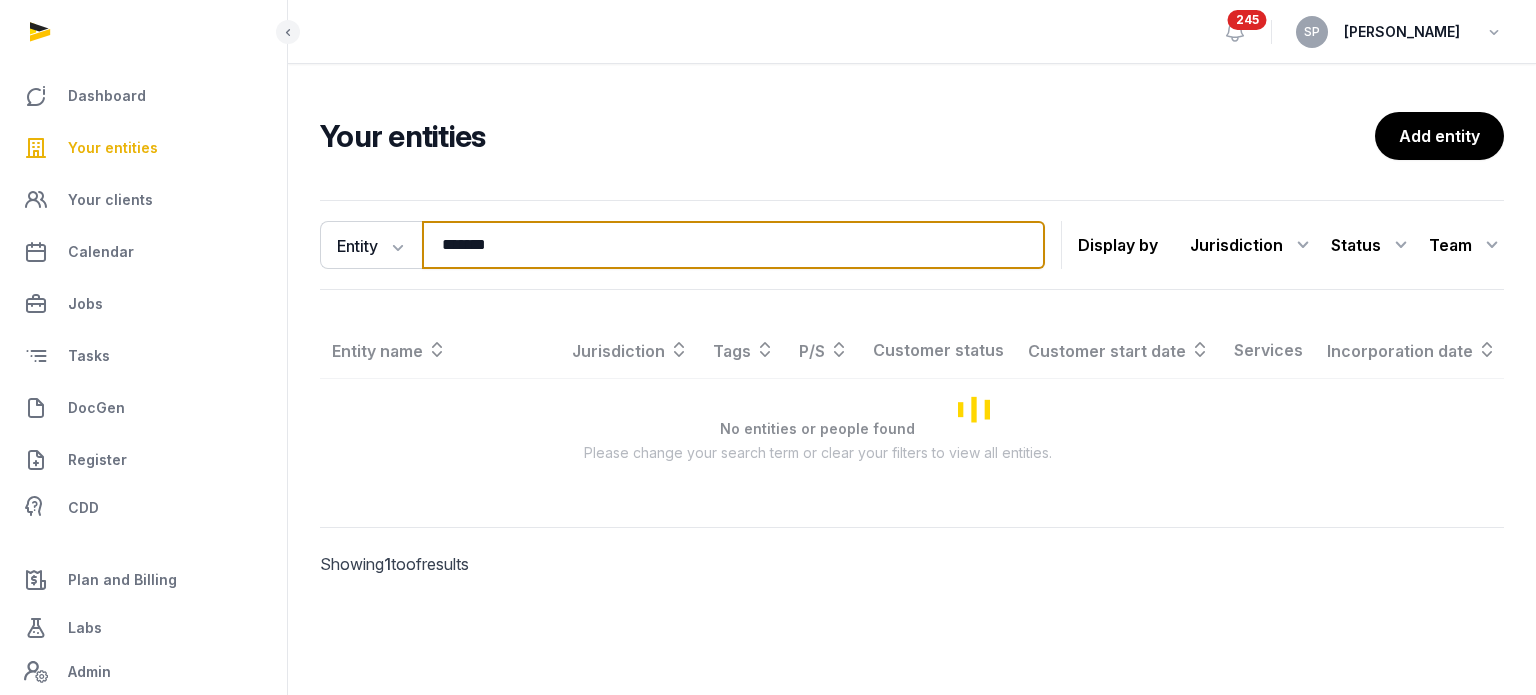 click on "*******" at bounding box center [733, 245] 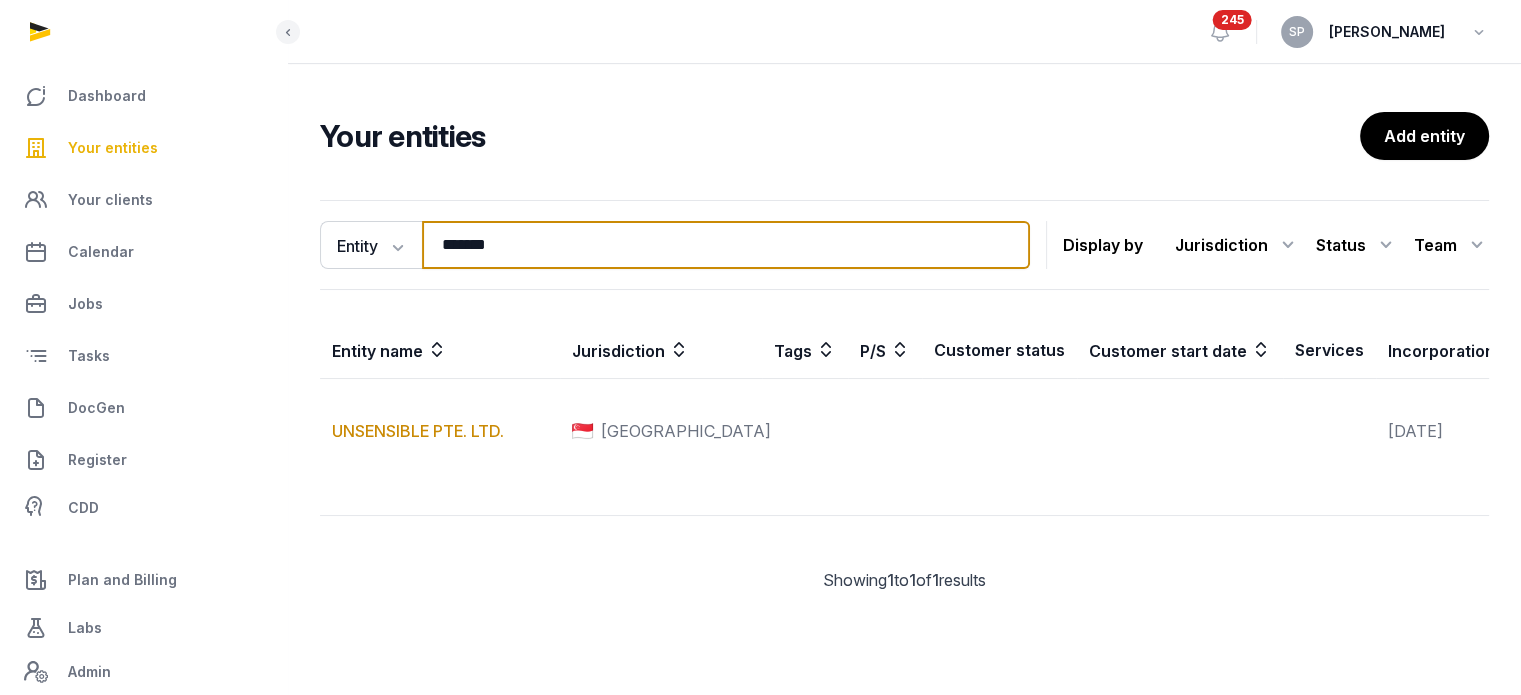 click on "*******" at bounding box center (726, 245) 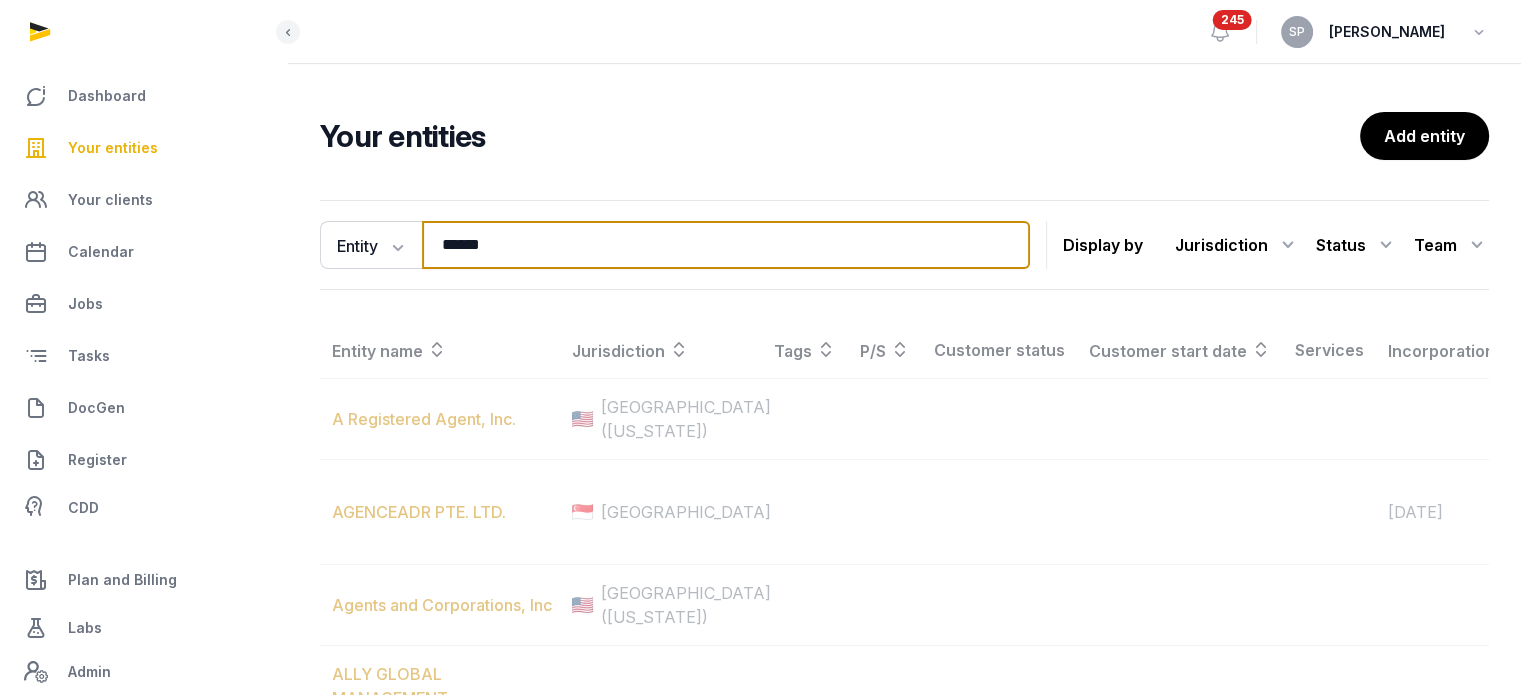 type on "******" 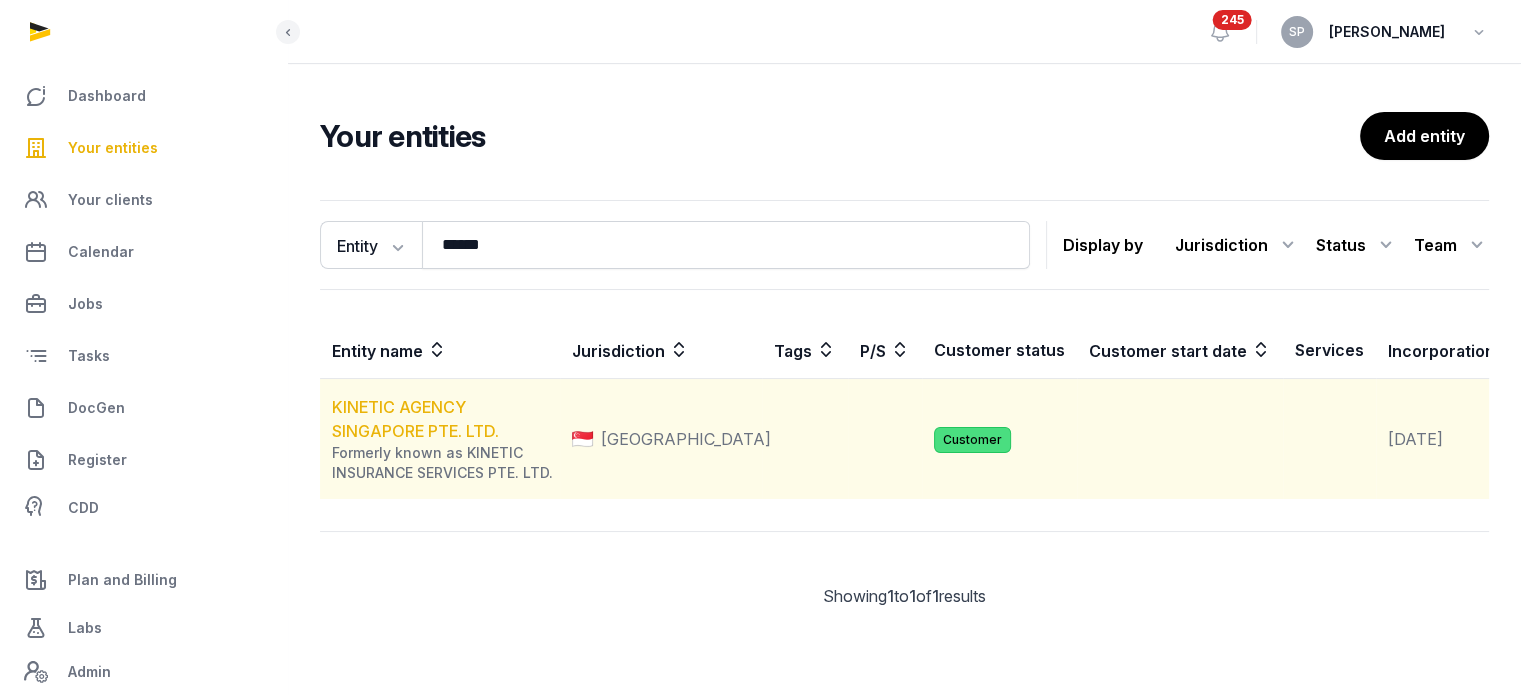 click on "KINETIC AGENCY SINGAPORE PTE. LTD." at bounding box center [415, 419] 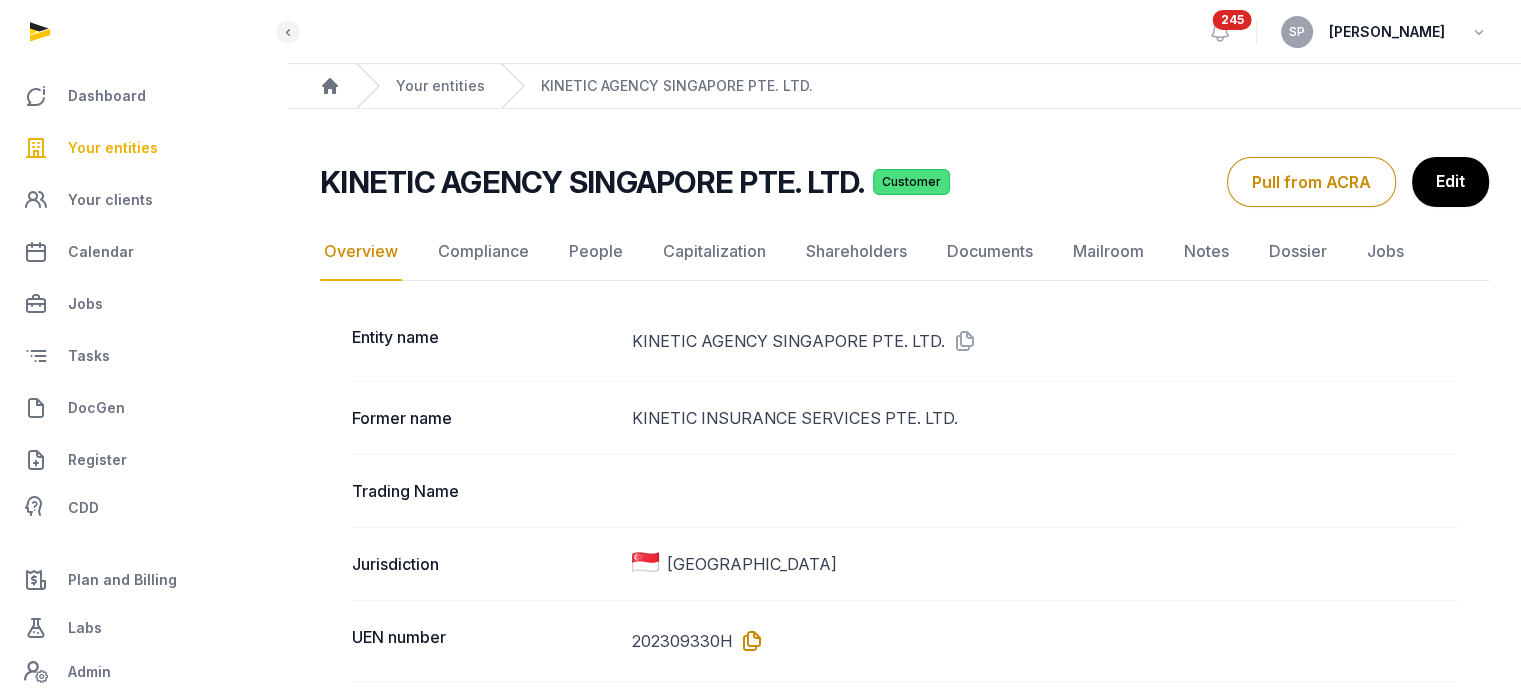 click at bounding box center [748, 641] 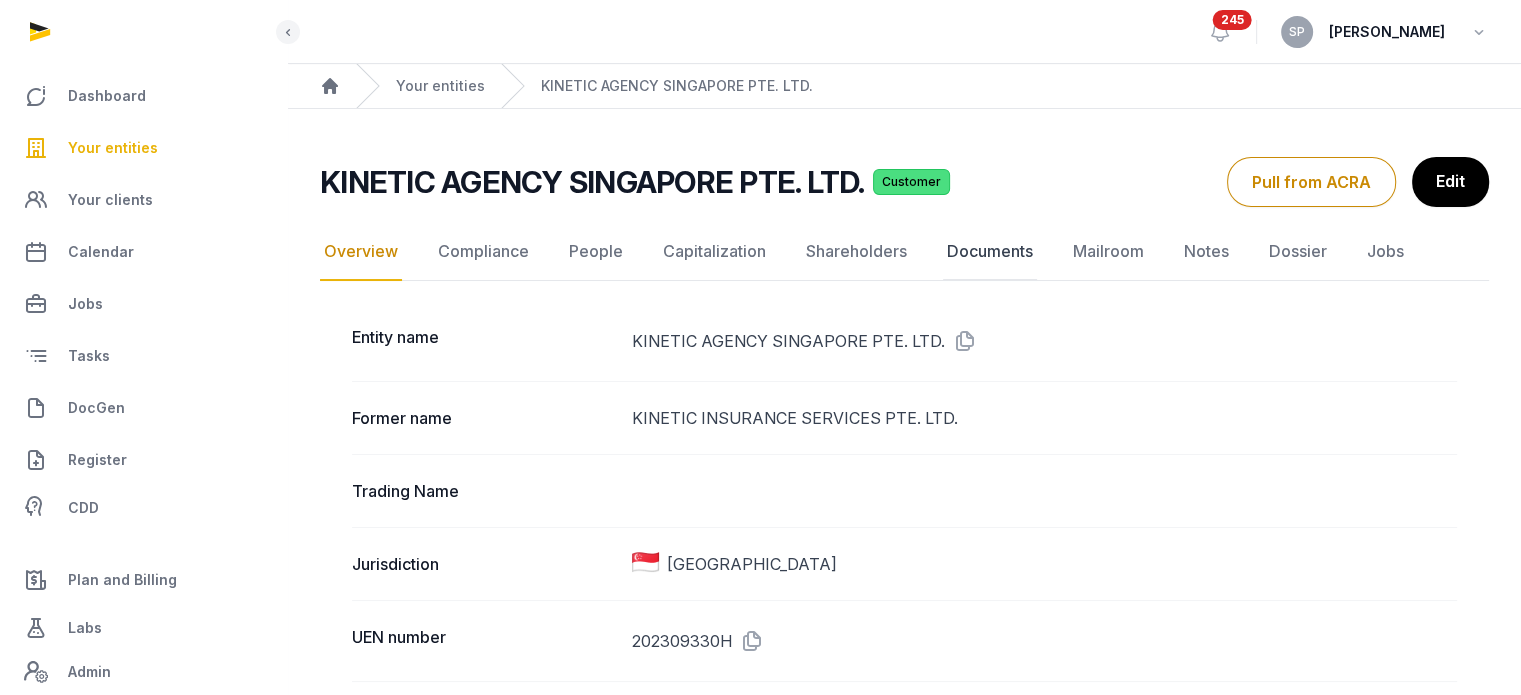 click on "Documents" 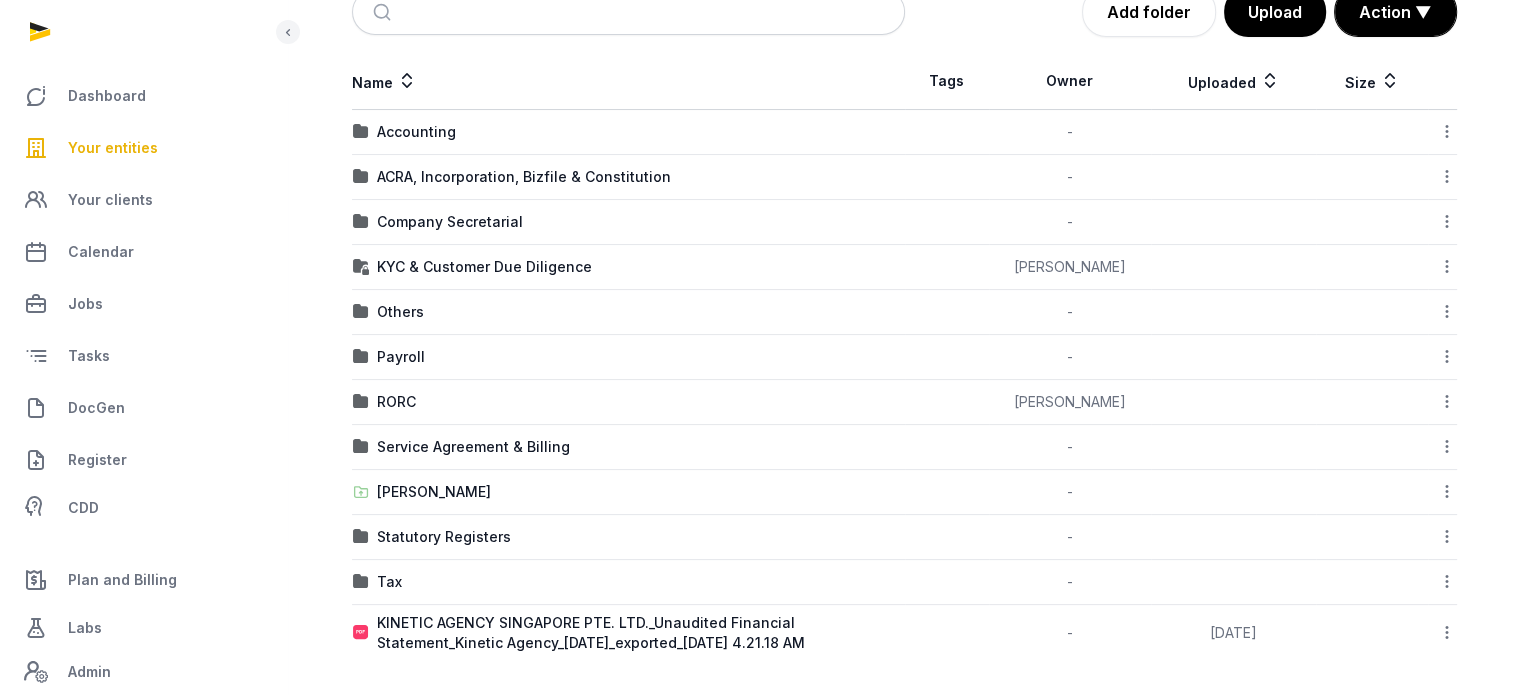 scroll, scrollTop: 314, scrollLeft: 0, axis: vertical 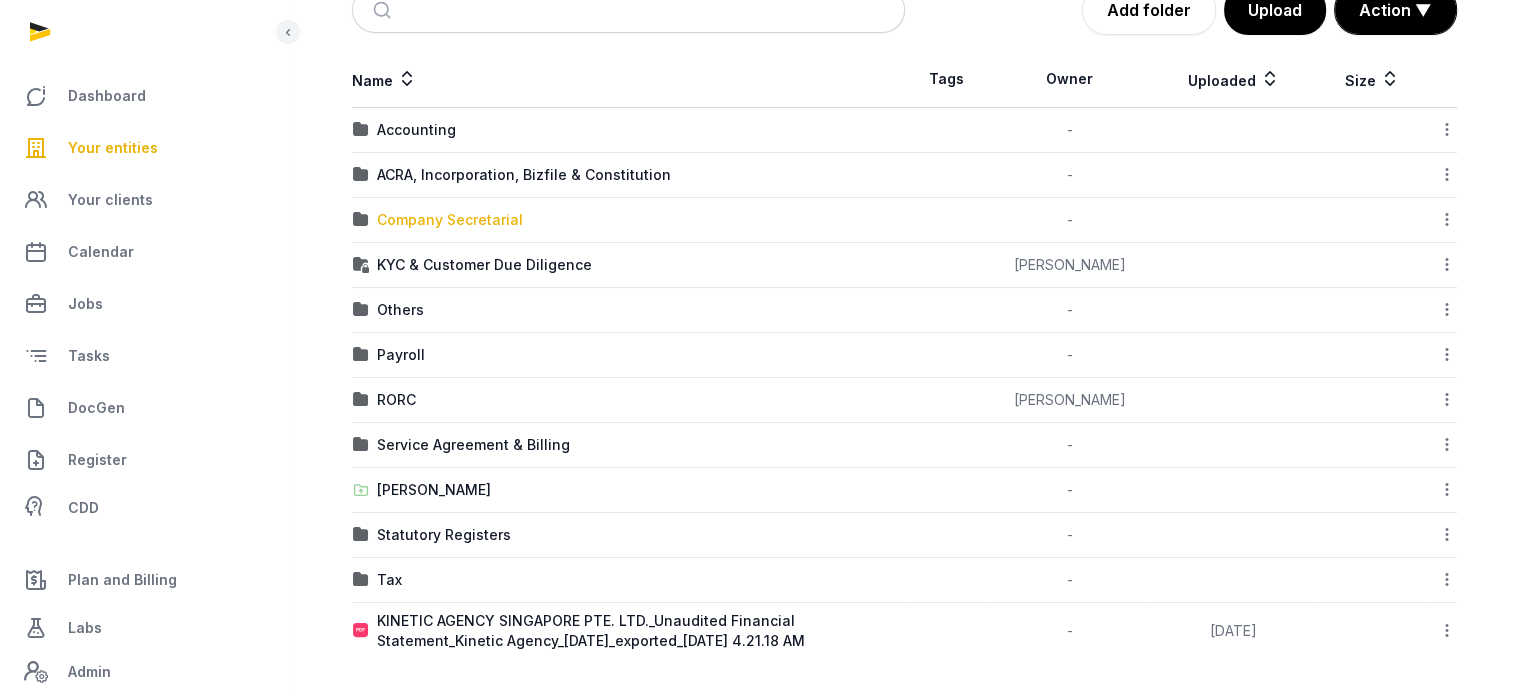click on "Company Secretarial" at bounding box center [450, 220] 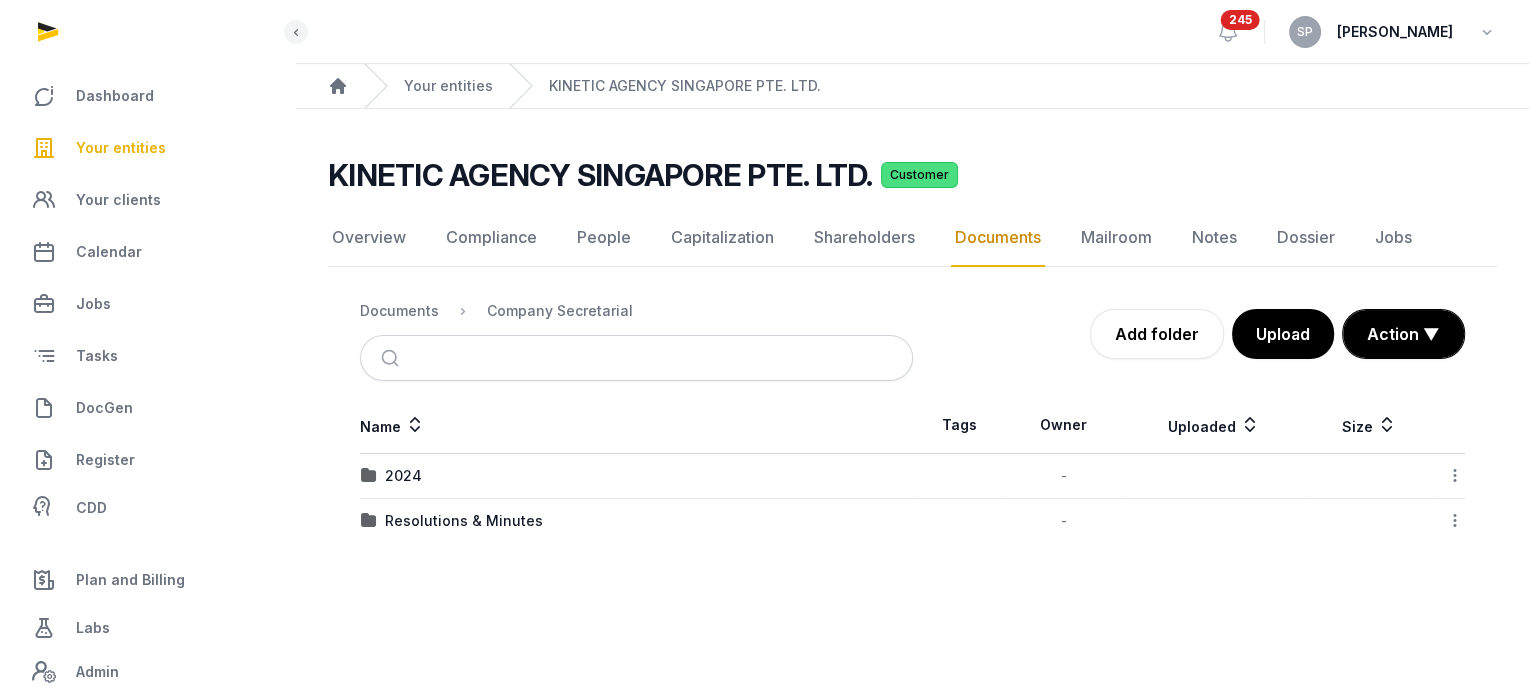 scroll, scrollTop: 0, scrollLeft: 0, axis: both 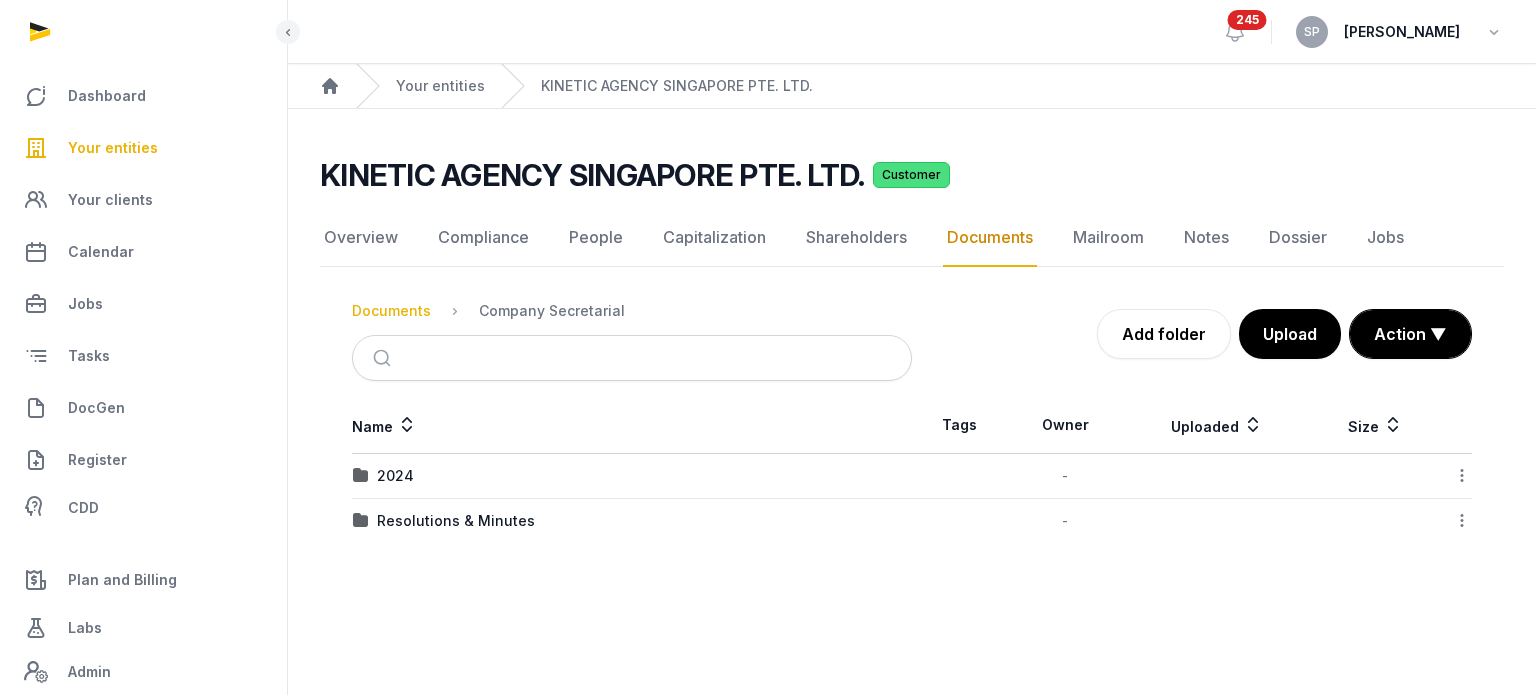 click on "Documents" at bounding box center (391, 311) 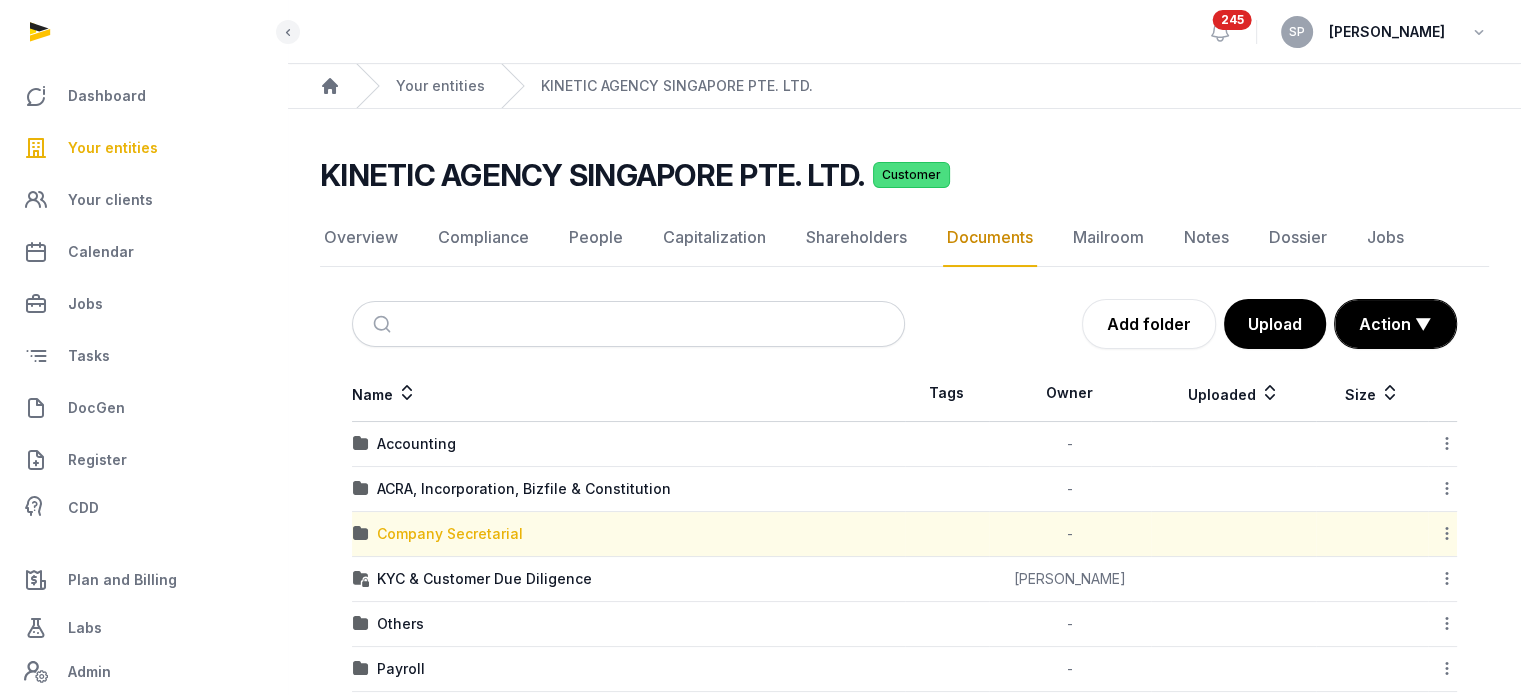click on "Company Secretarial" at bounding box center [450, 534] 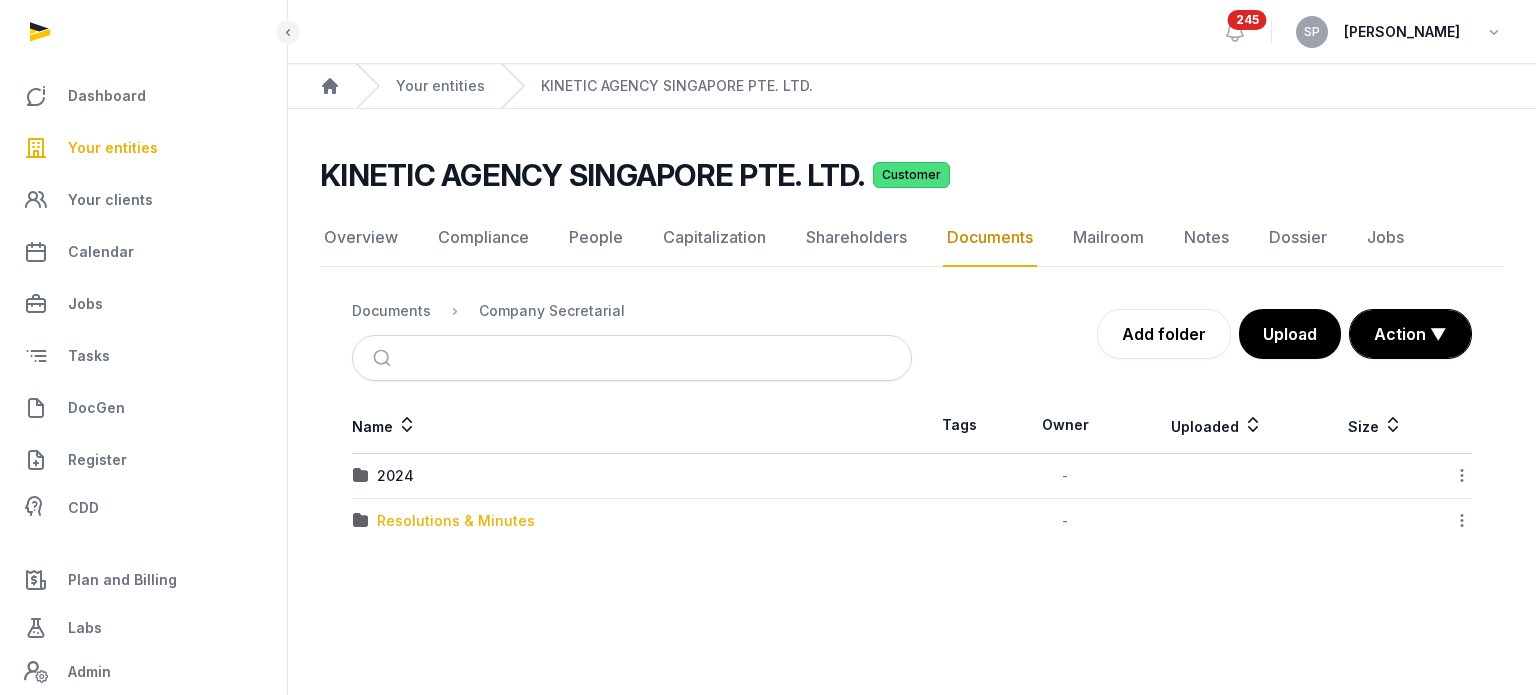 click on "Resolutions & Minutes" at bounding box center [456, 521] 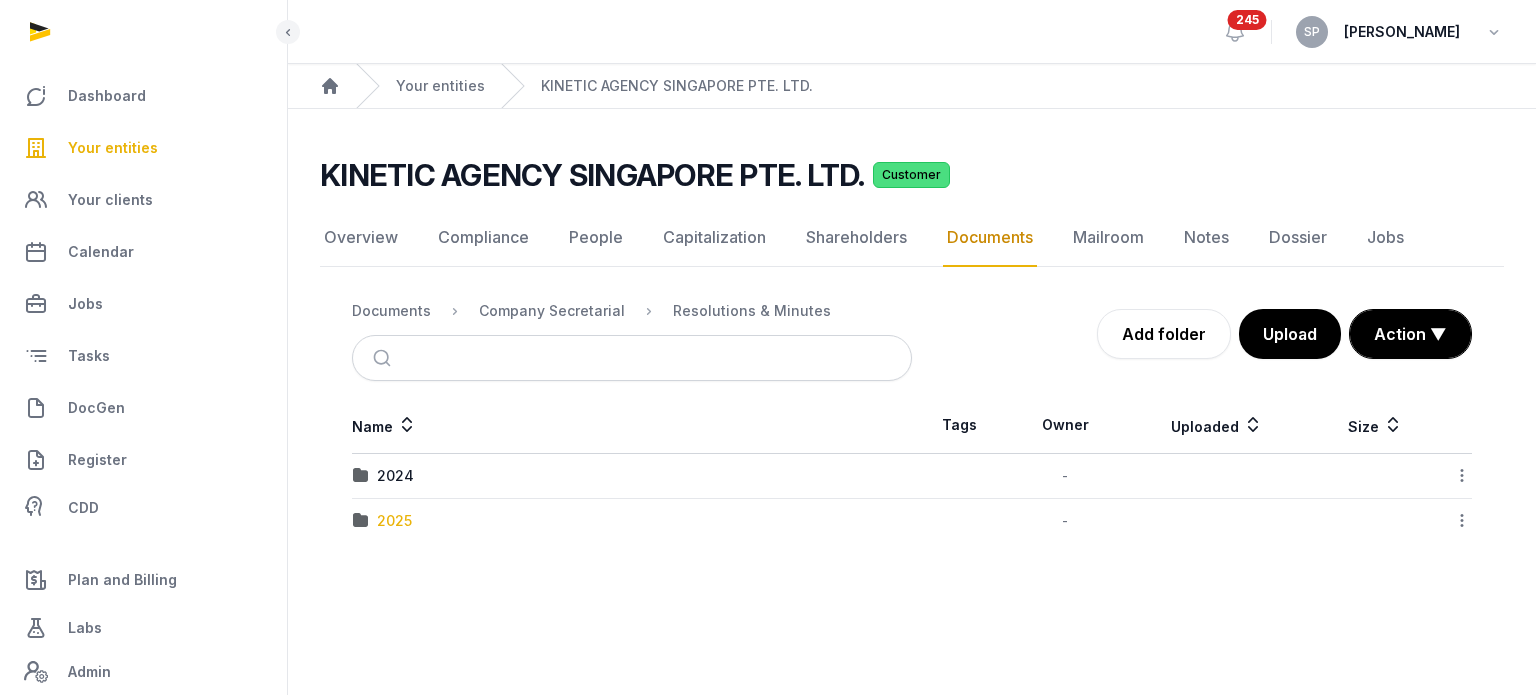 click on "2025" at bounding box center [394, 521] 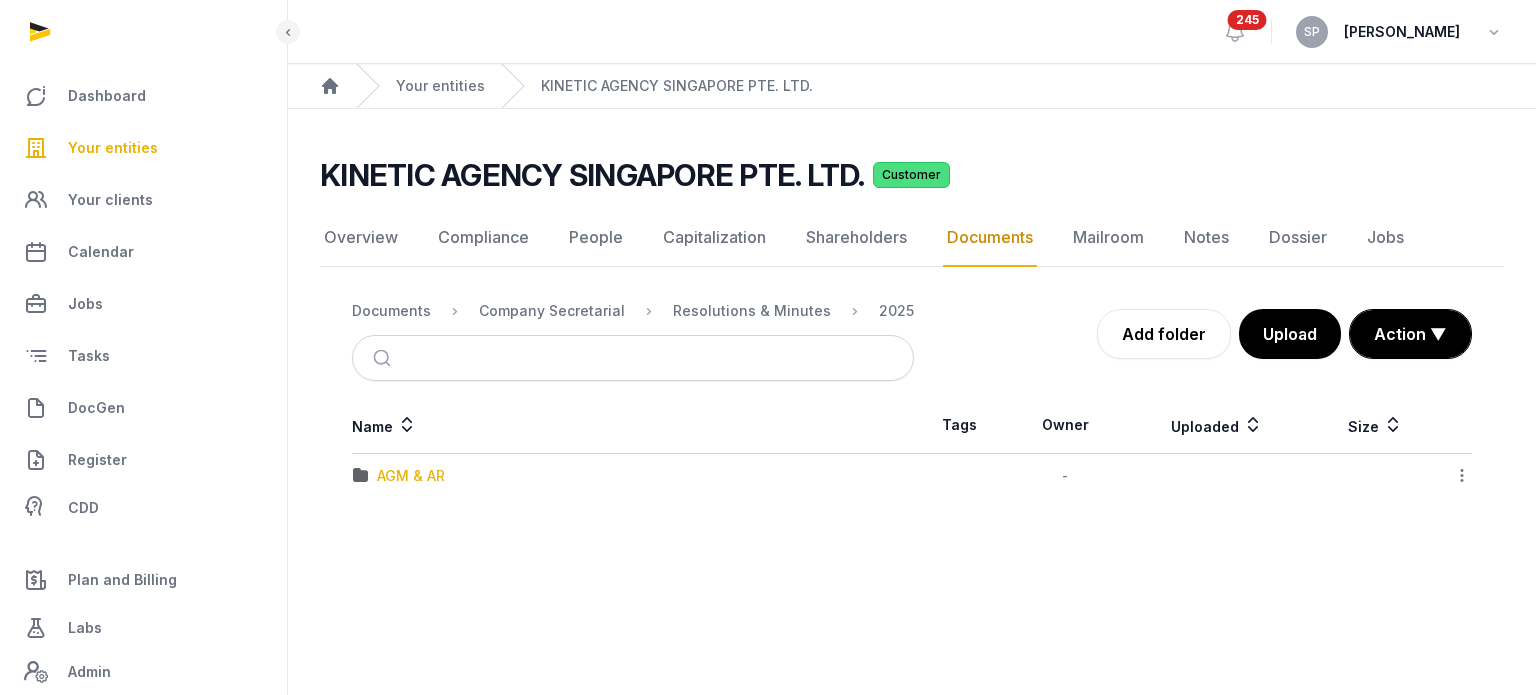 click on "AGM & AR" at bounding box center [411, 476] 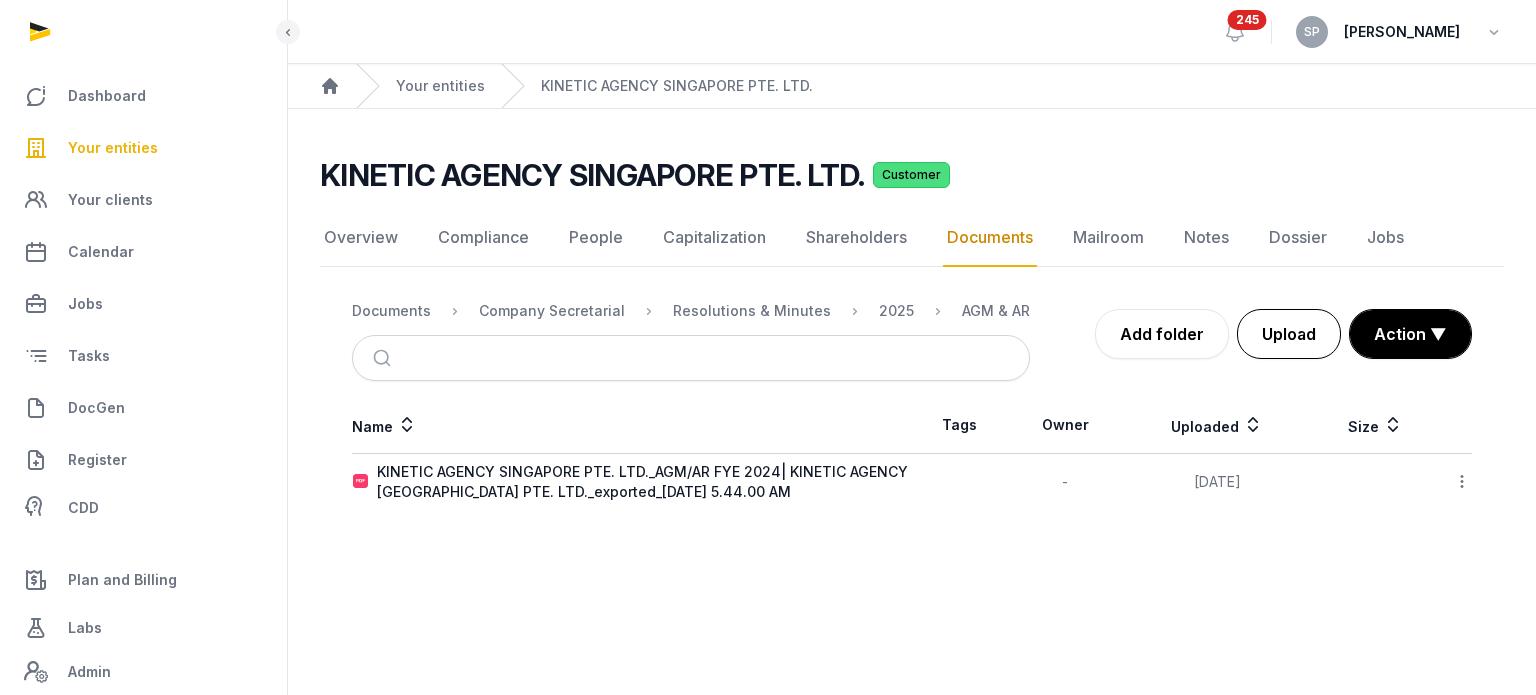 click on "Upload" at bounding box center (1289, 334) 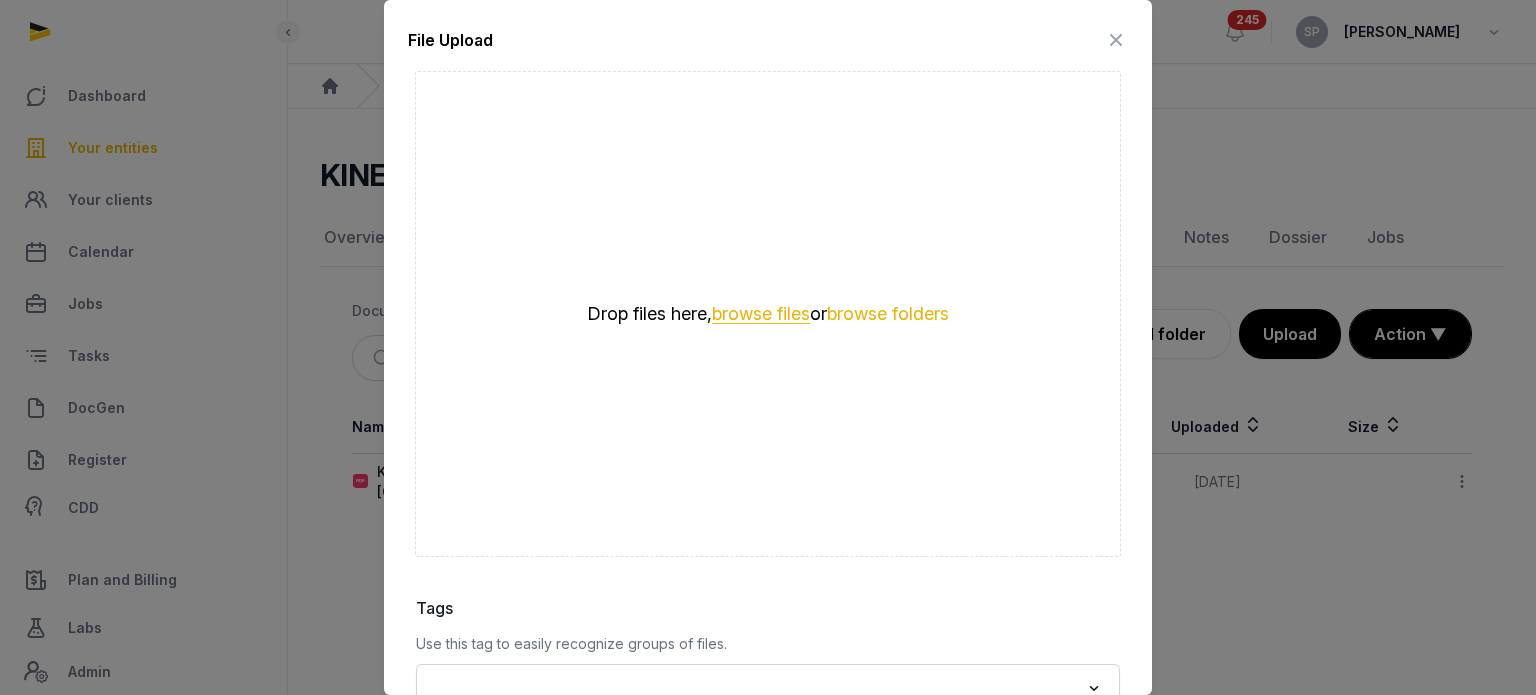 click on "browse files" at bounding box center [761, 314] 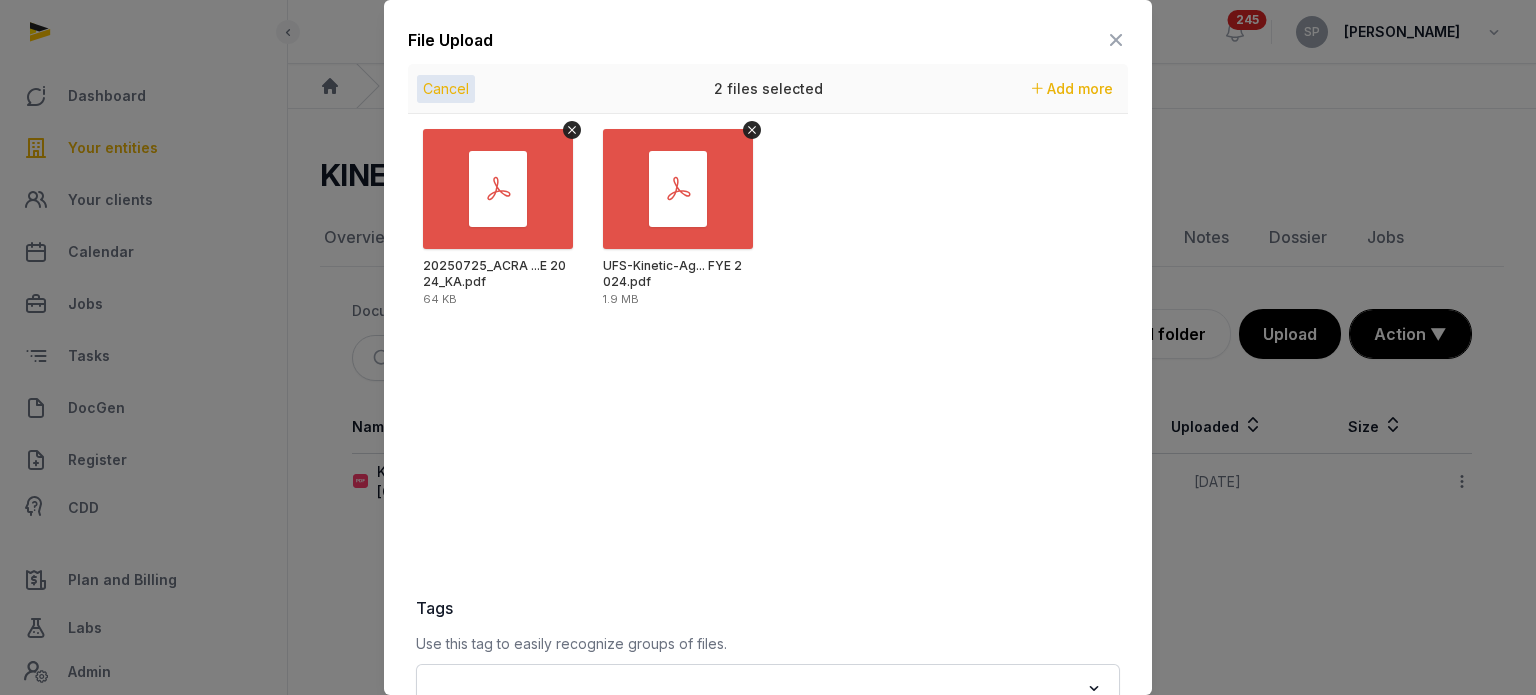 scroll, scrollTop: 282, scrollLeft: 0, axis: vertical 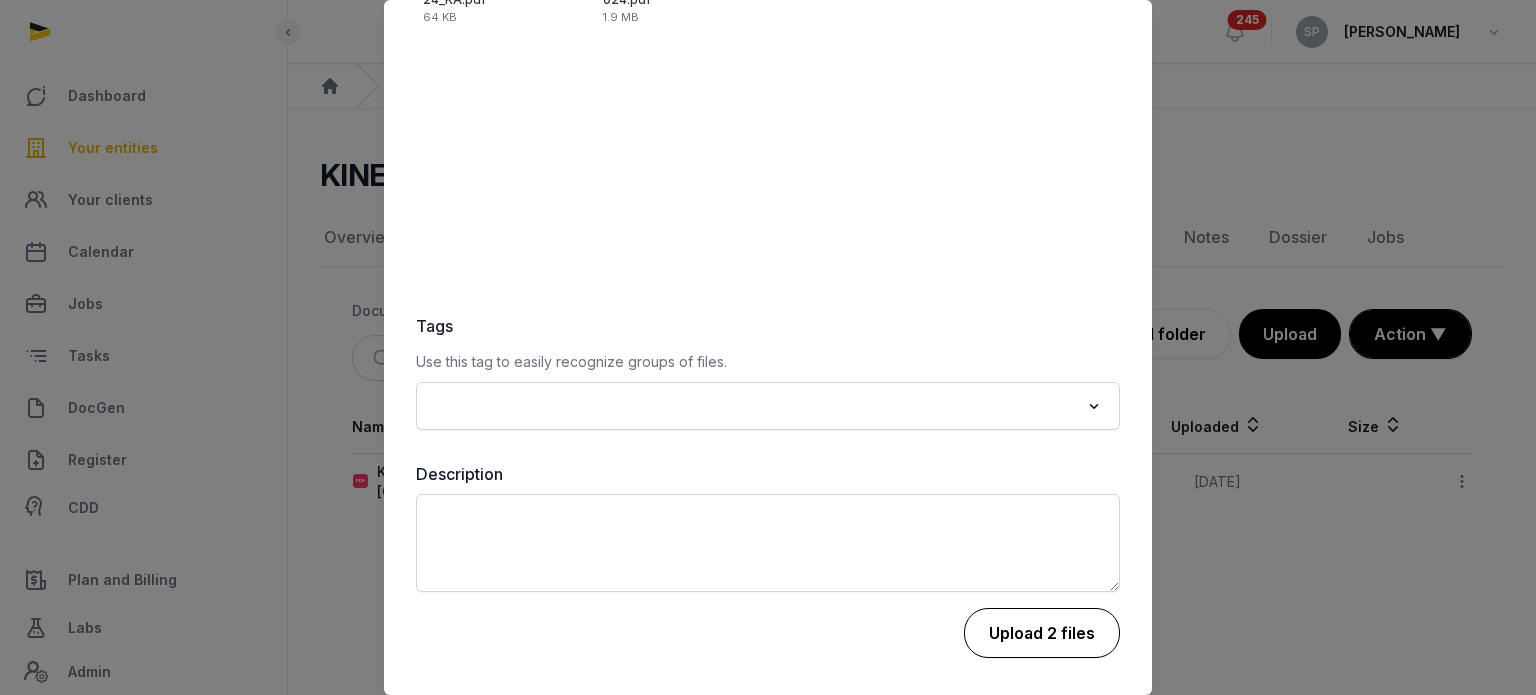 click on "Upload 2 files" at bounding box center [1042, 633] 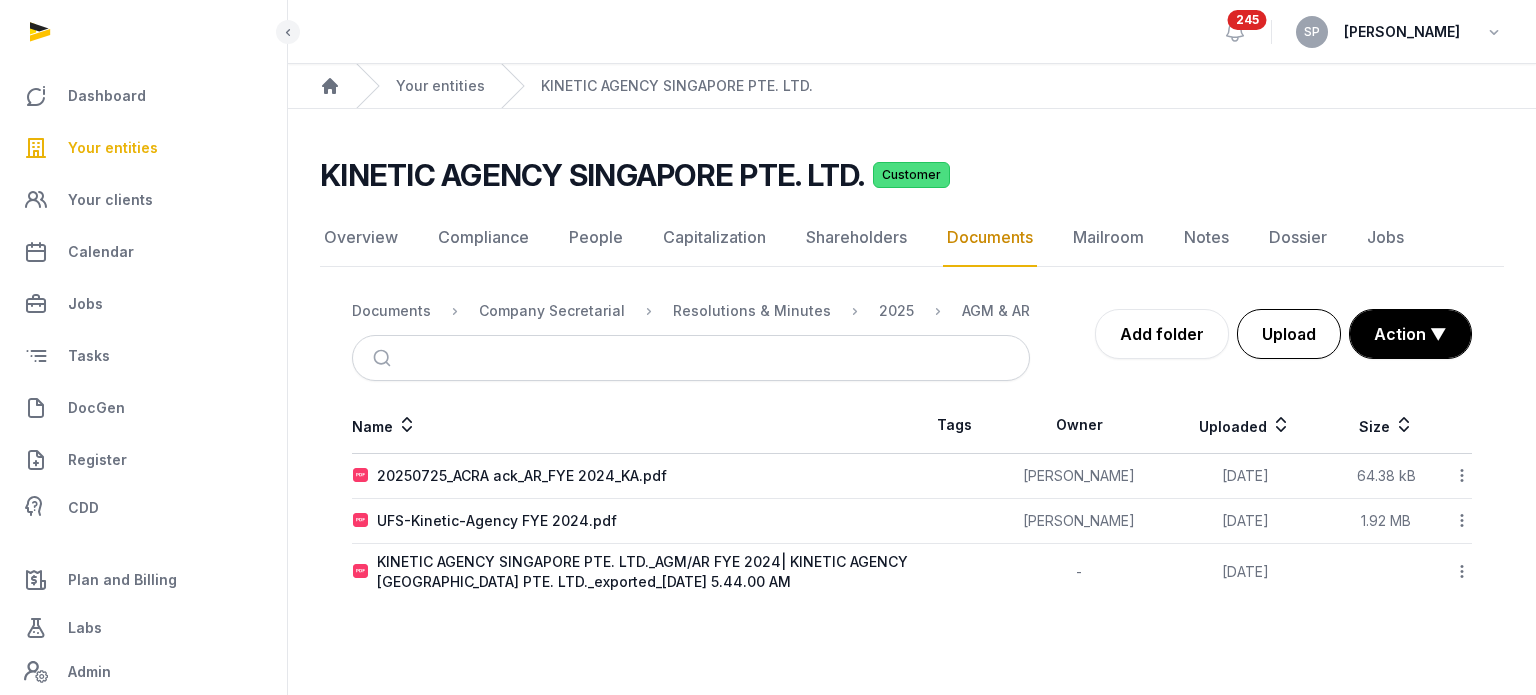 click on "Upload" at bounding box center [1289, 334] 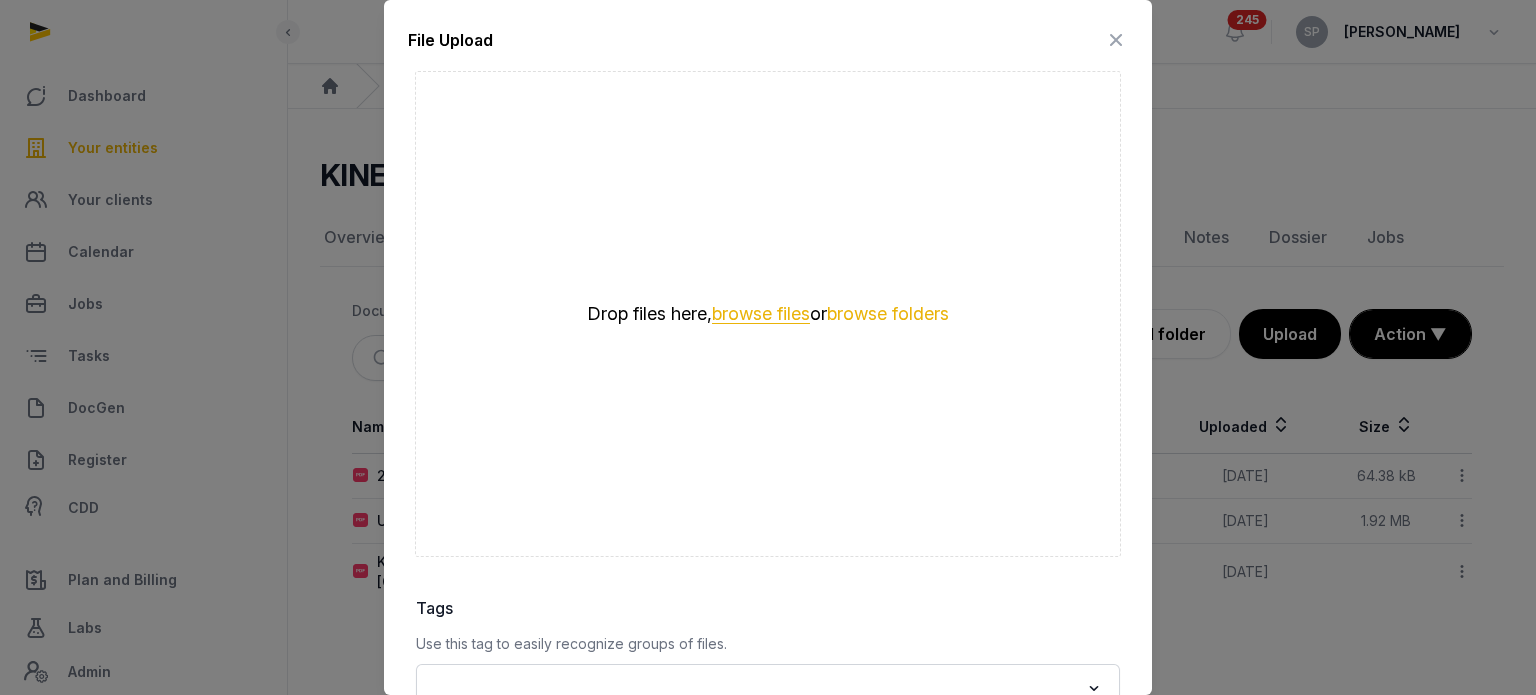 click on "browse files" at bounding box center (761, 314) 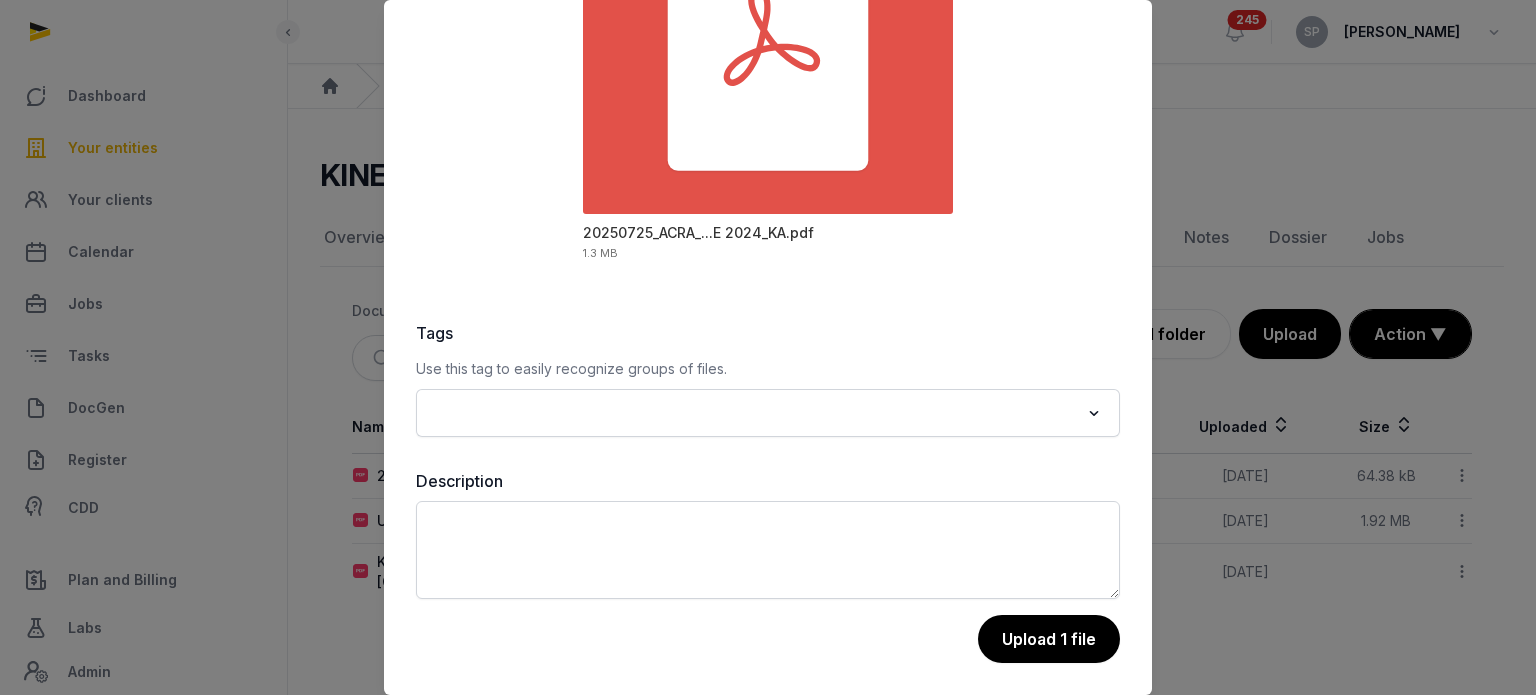 scroll, scrollTop: 282, scrollLeft: 0, axis: vertical 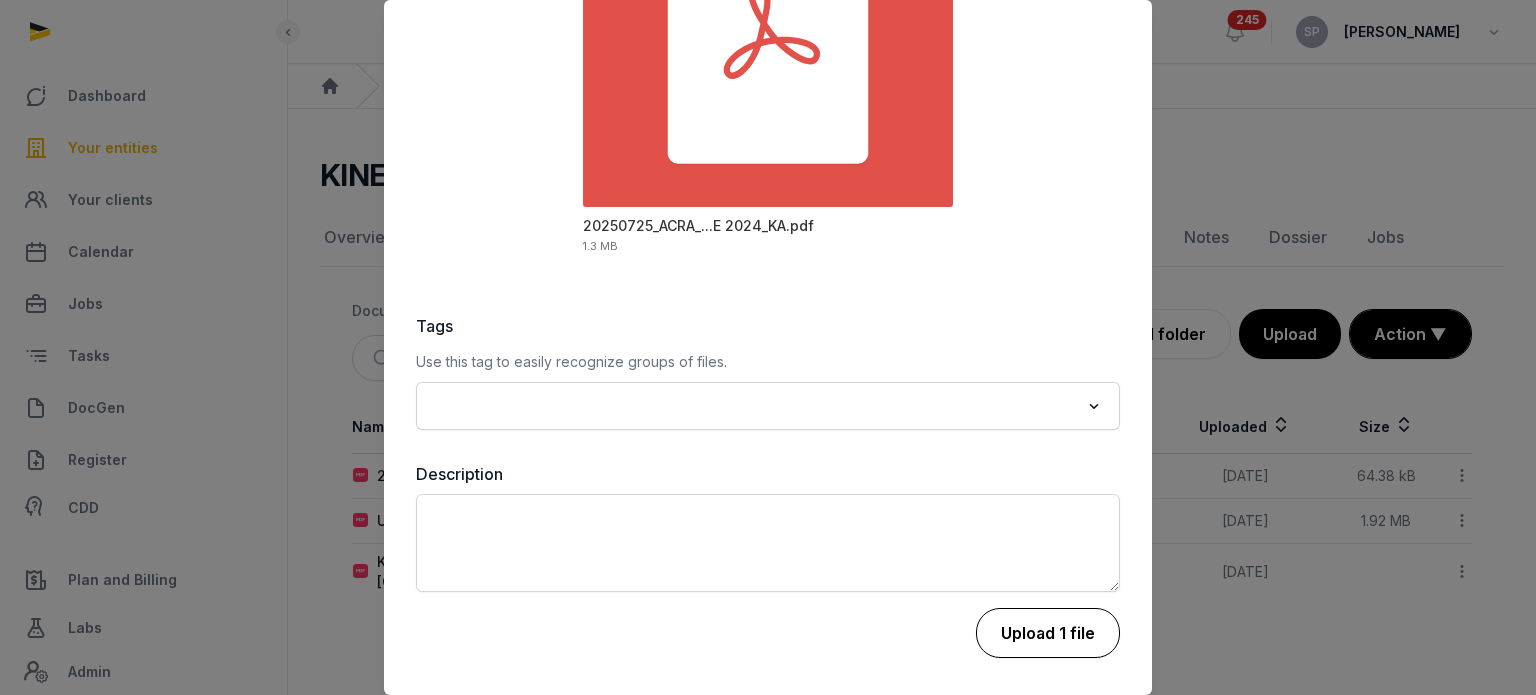 click on "Upload 1 file" at bounding box center [1048, 633] 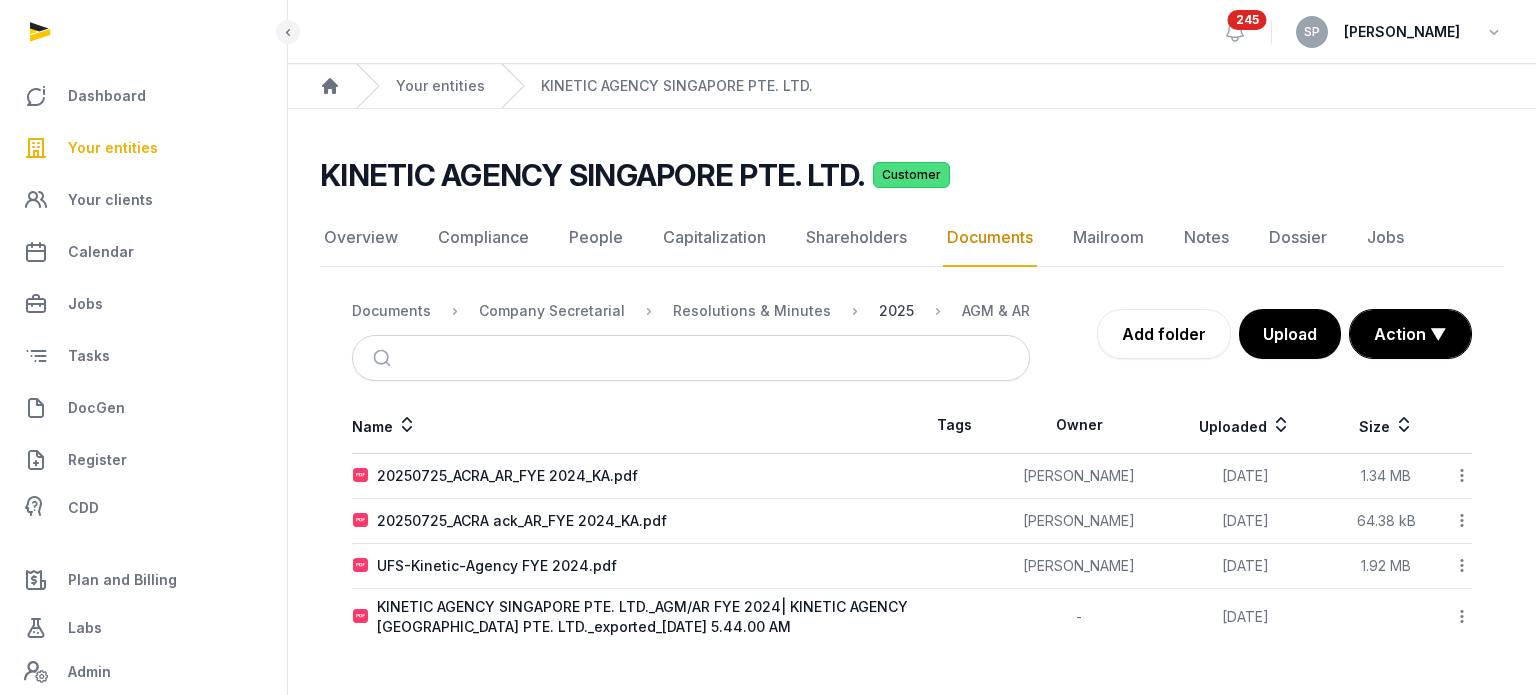 click on "2025" at bounding box center (896, 311) 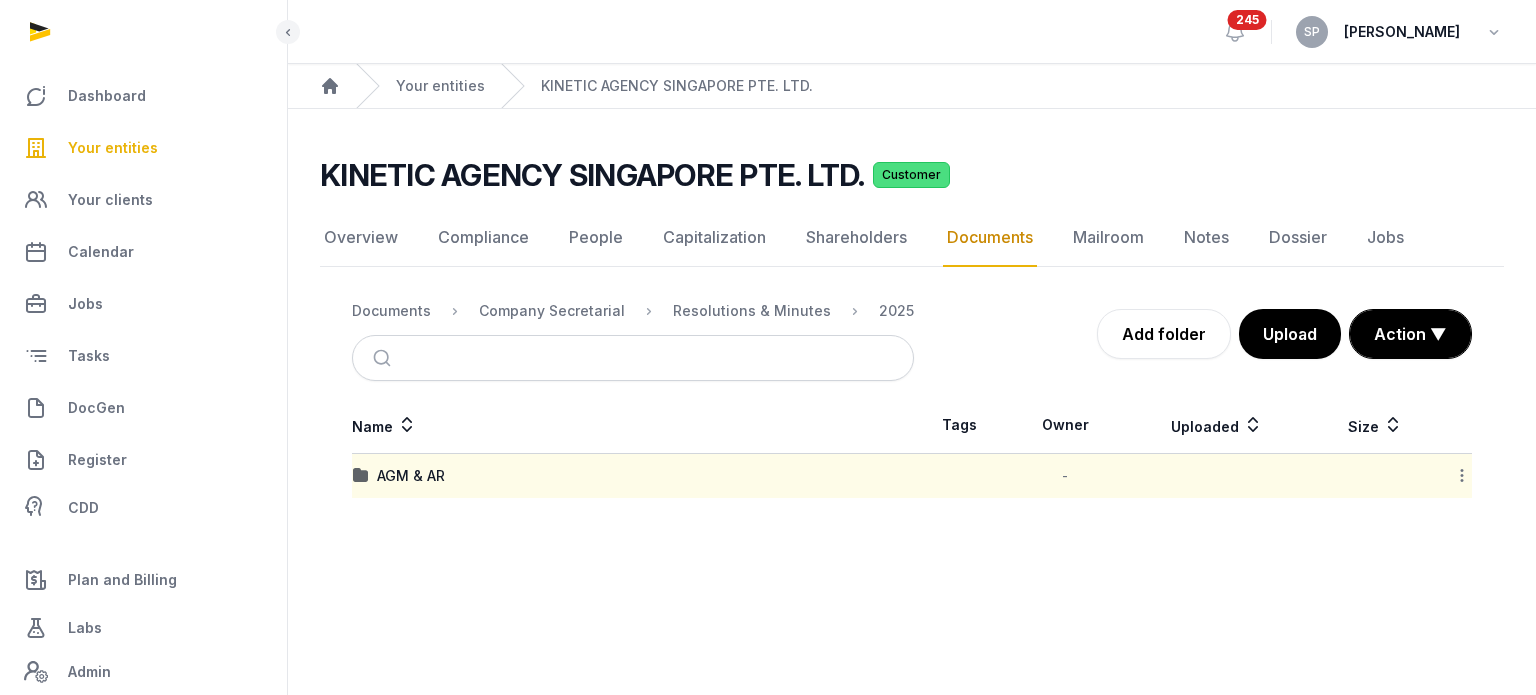 click 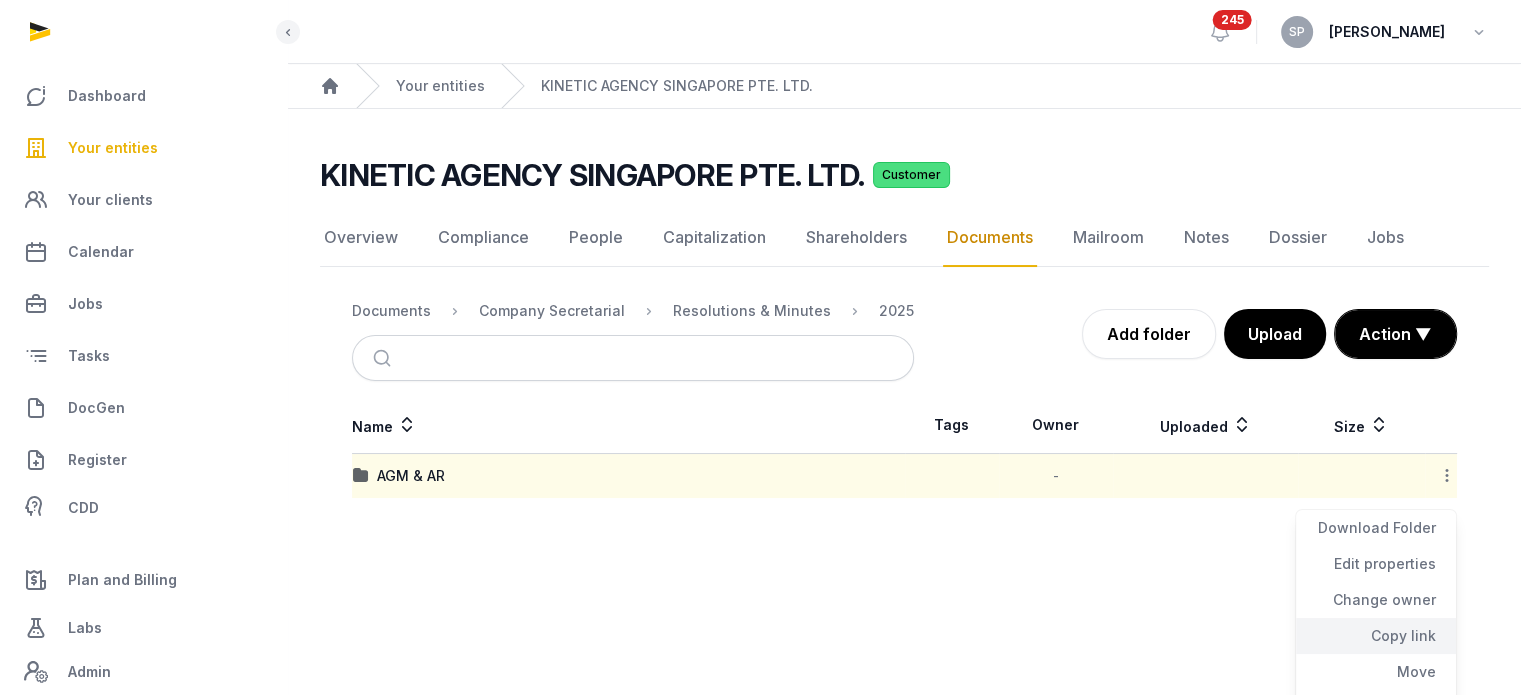 click on "Copy link" 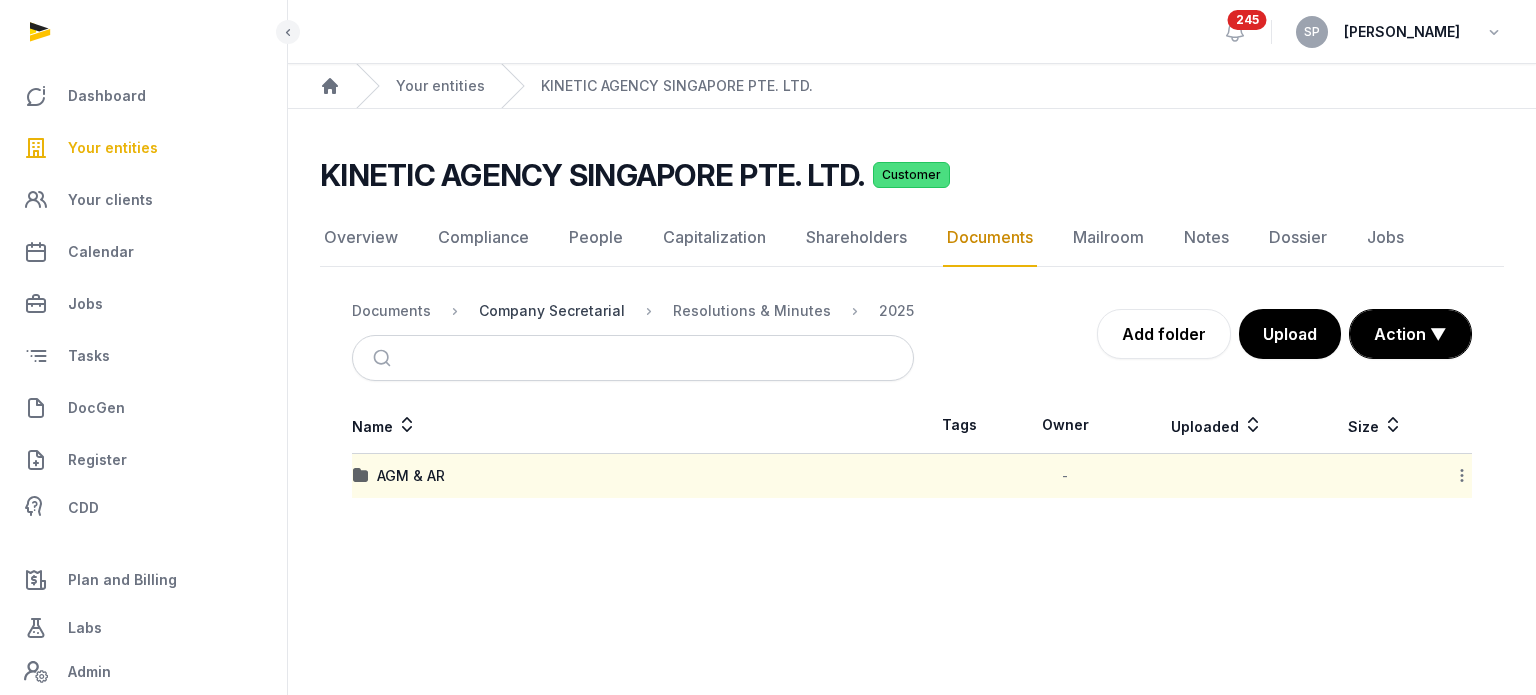 click on "Company Secretarial" at bounding box center (552, 311) 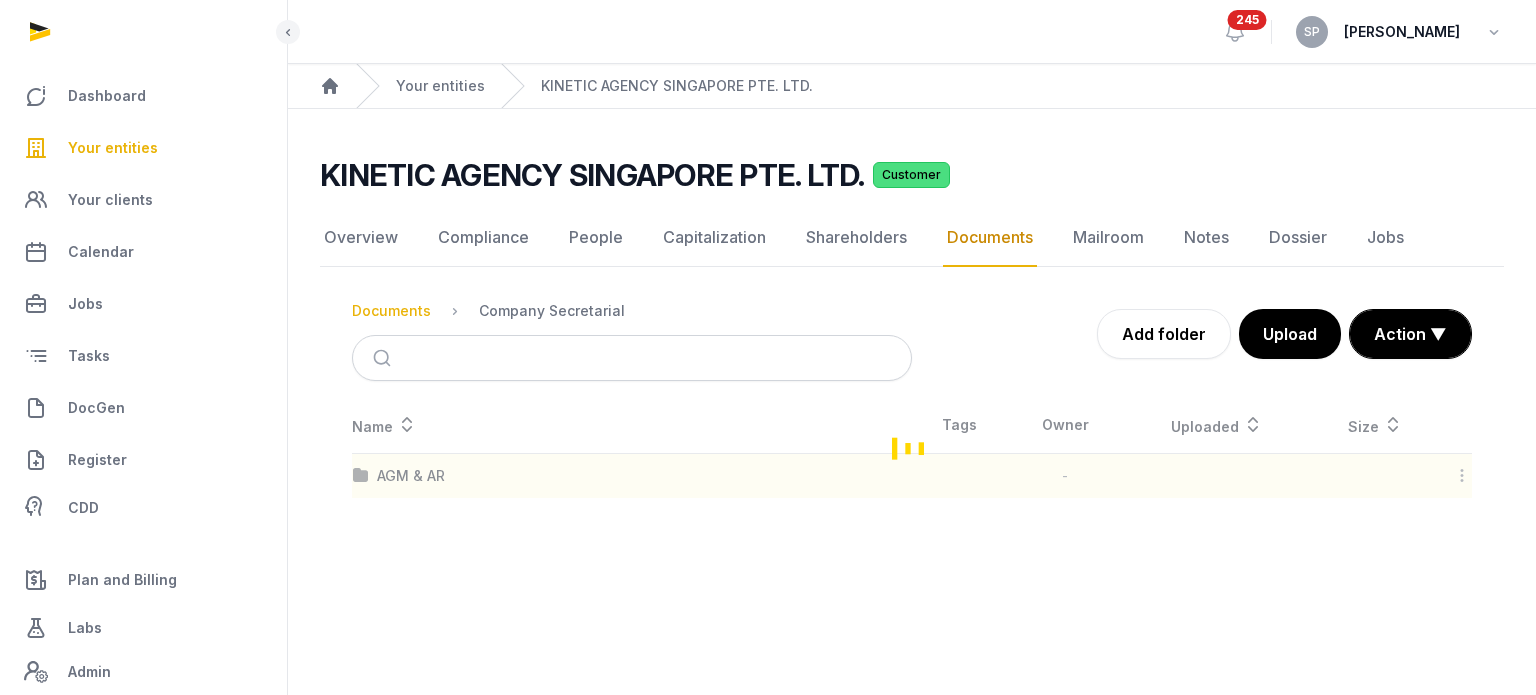 click on "Documents" at bounding box center (391, 311) 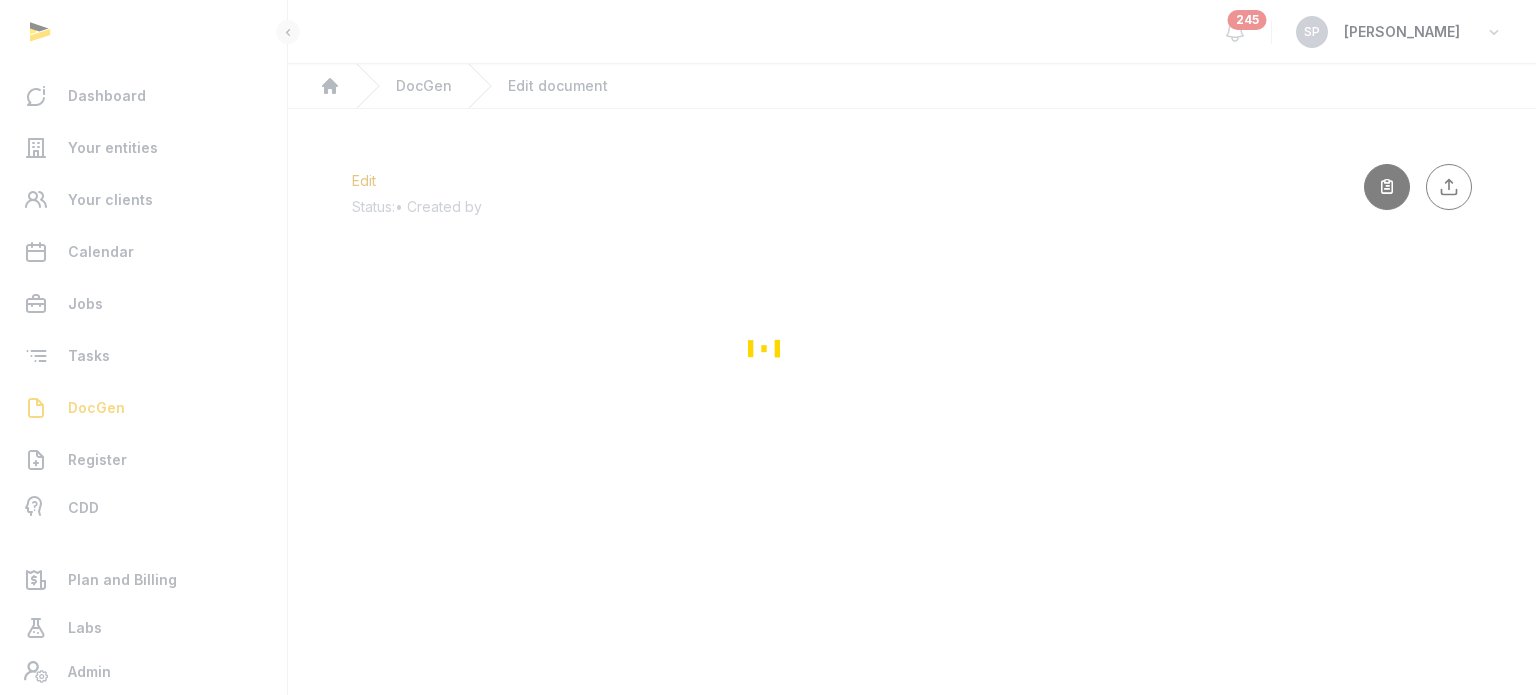 scroll, scrollTop: 0, scrollLeft: 0, axis: both 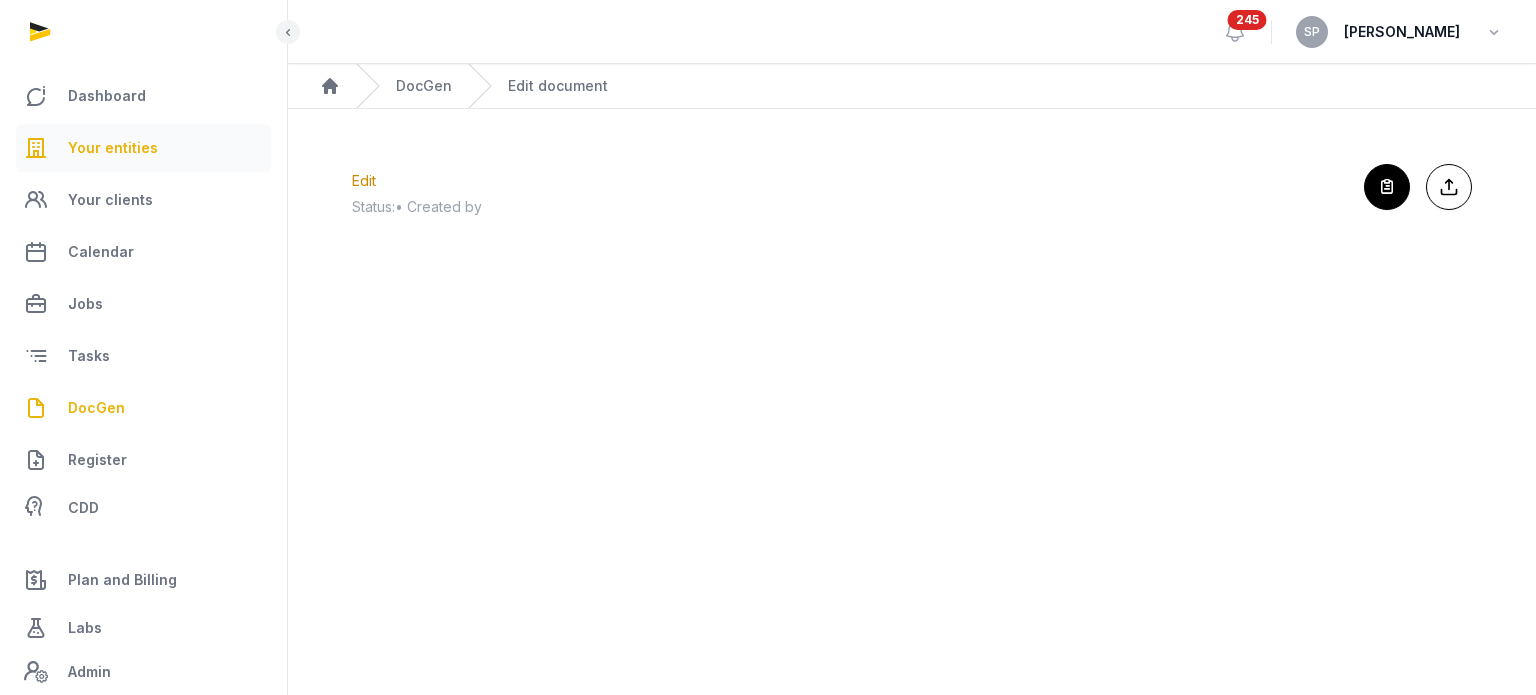 click on "Your entities" at bounding box center [113, 148] 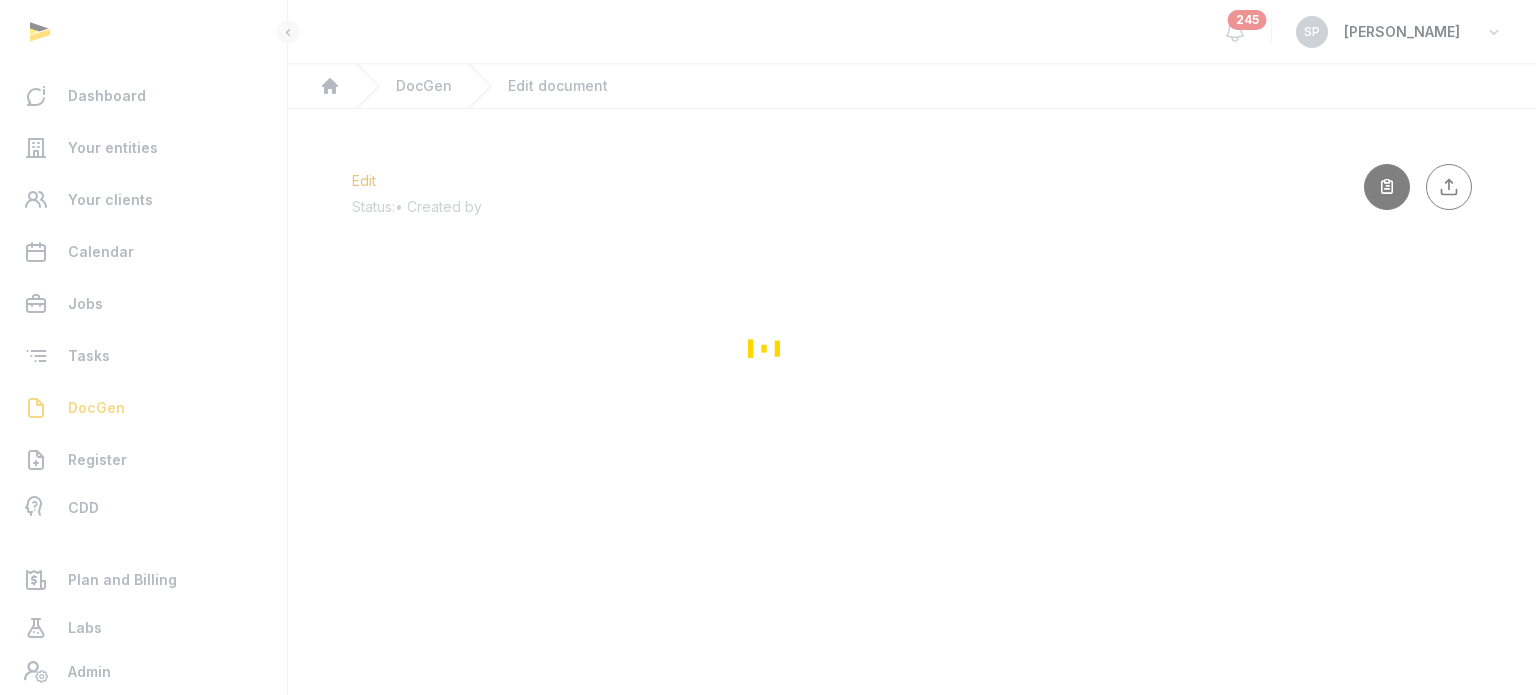 scroll, scrollTop: 0, scrollLeft: 0, axis: both 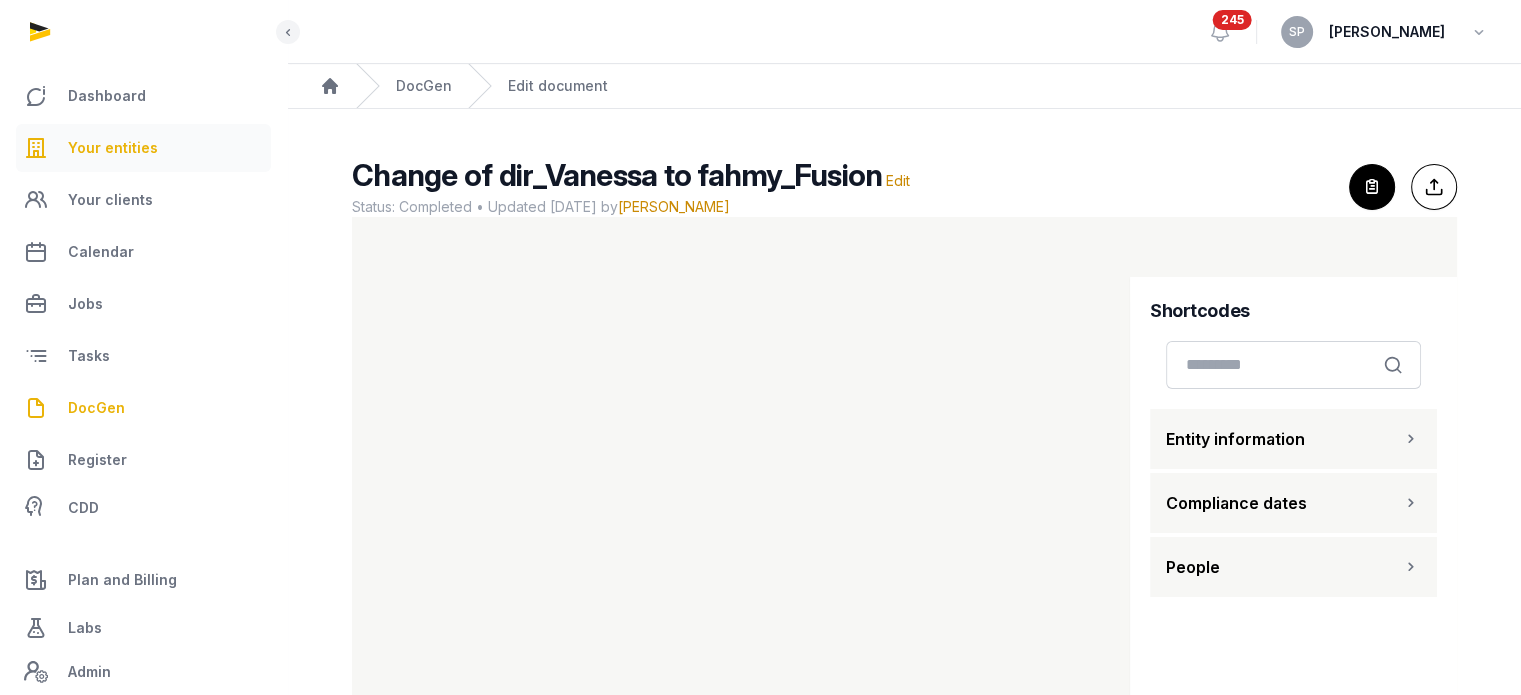 click on "Your entities" at bounding box center (113, 148) 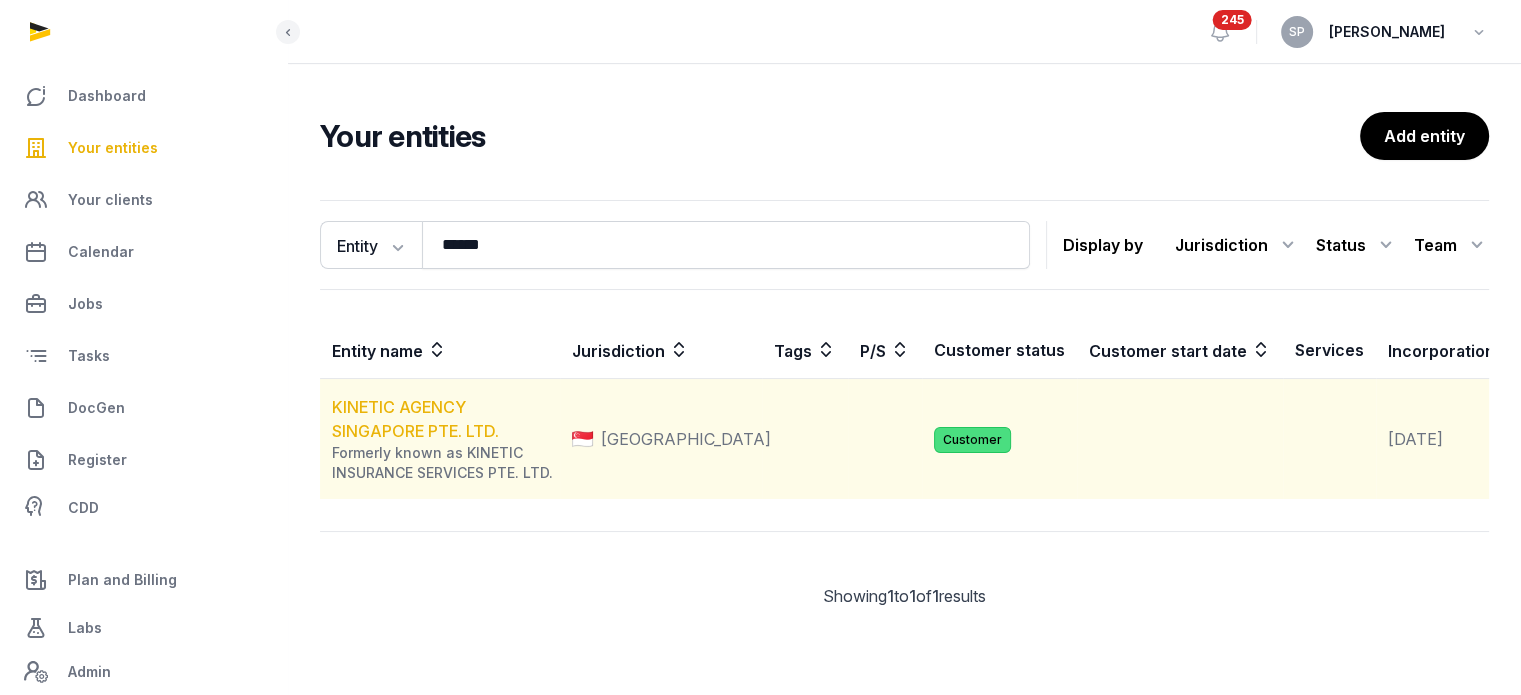click on "KINETIC AGENCY SINGAPORE PTE. LTD." at bounding box center [415, 419] 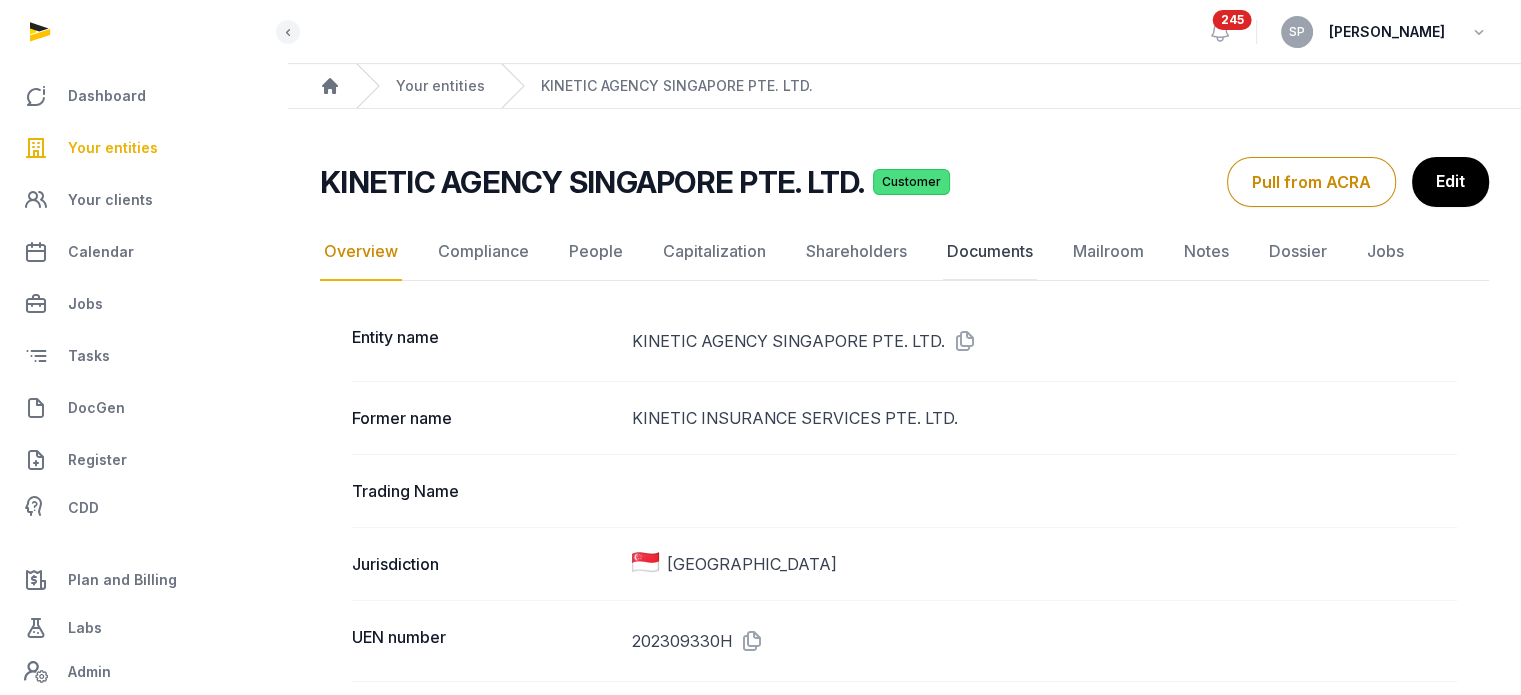 click on "Documents" 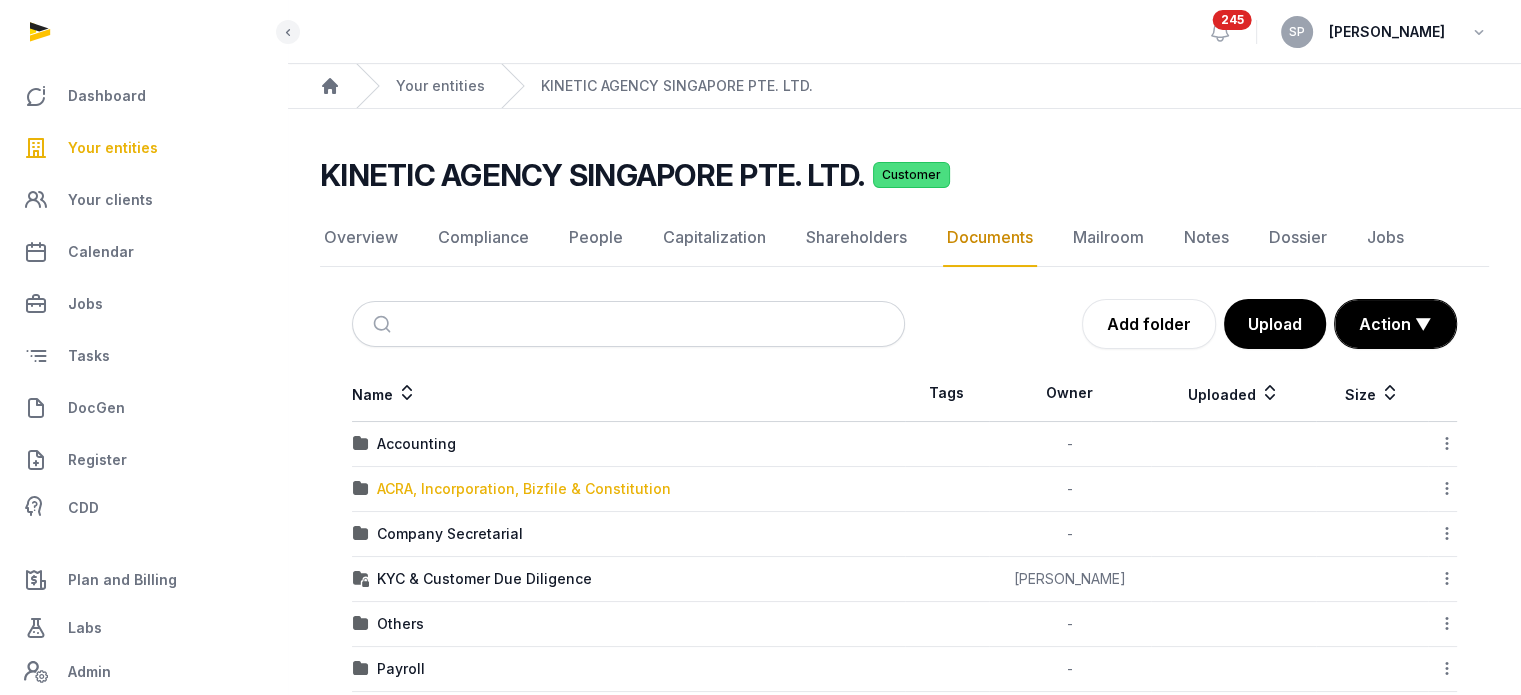 click on "ACRA, Incorporation, Bizfile & Constitution" at bounding box center [524, 489] 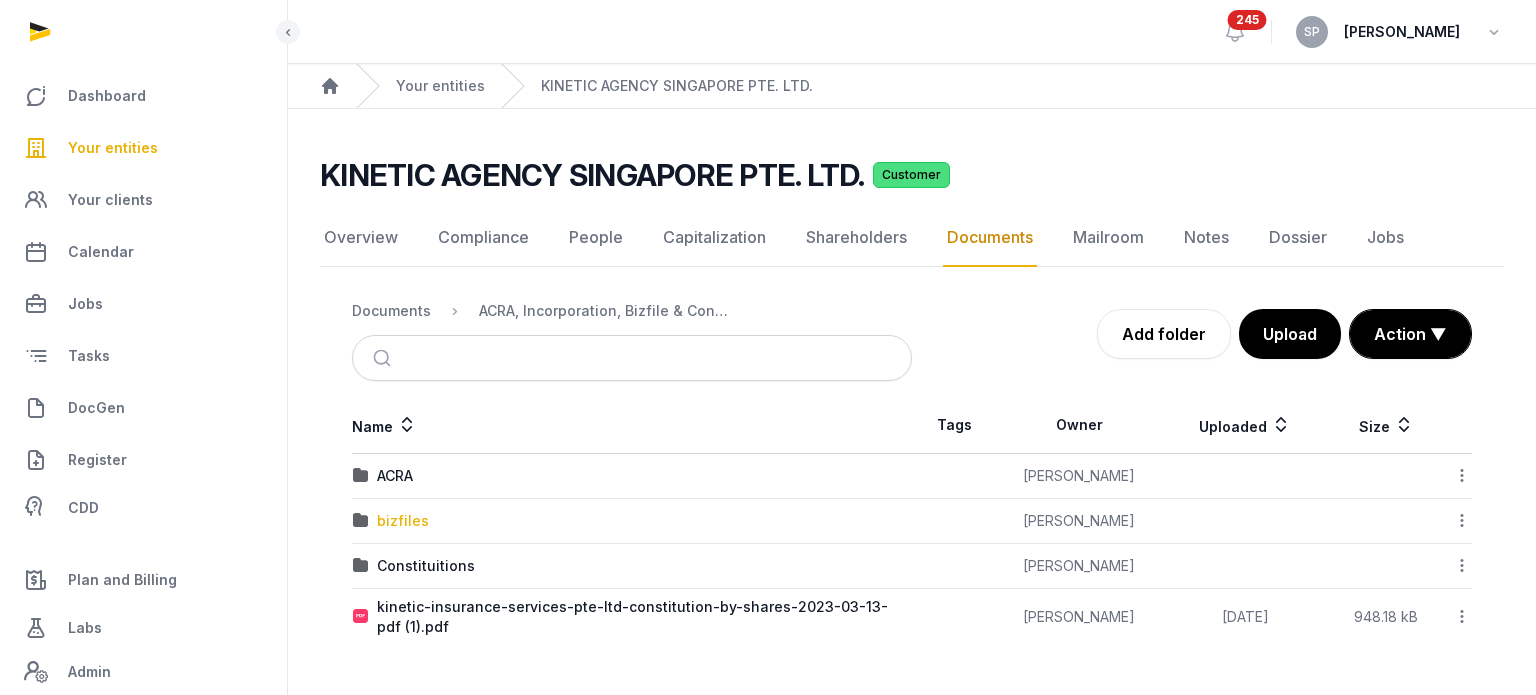 click on "bizfiles" at bounding box center (403, 521) 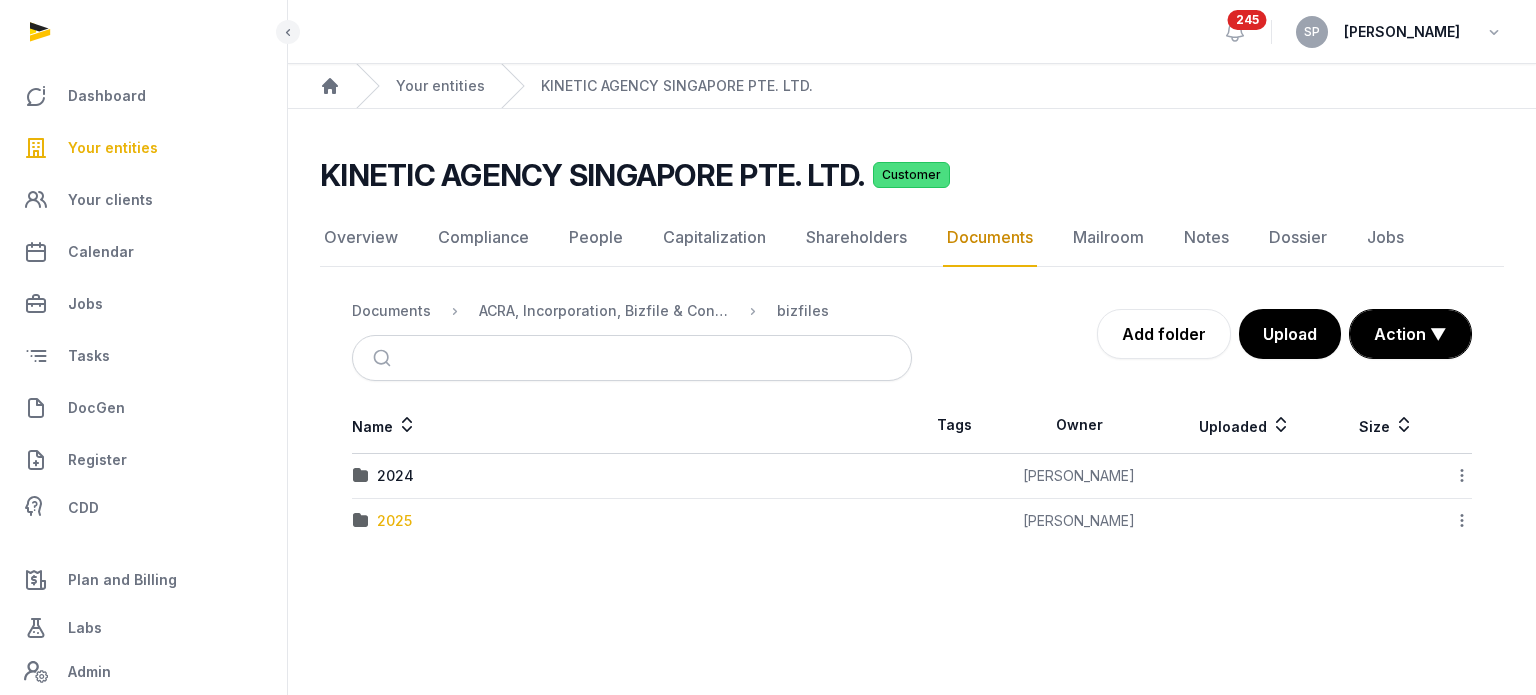 click on "2025" at bounding box center (394, 521) 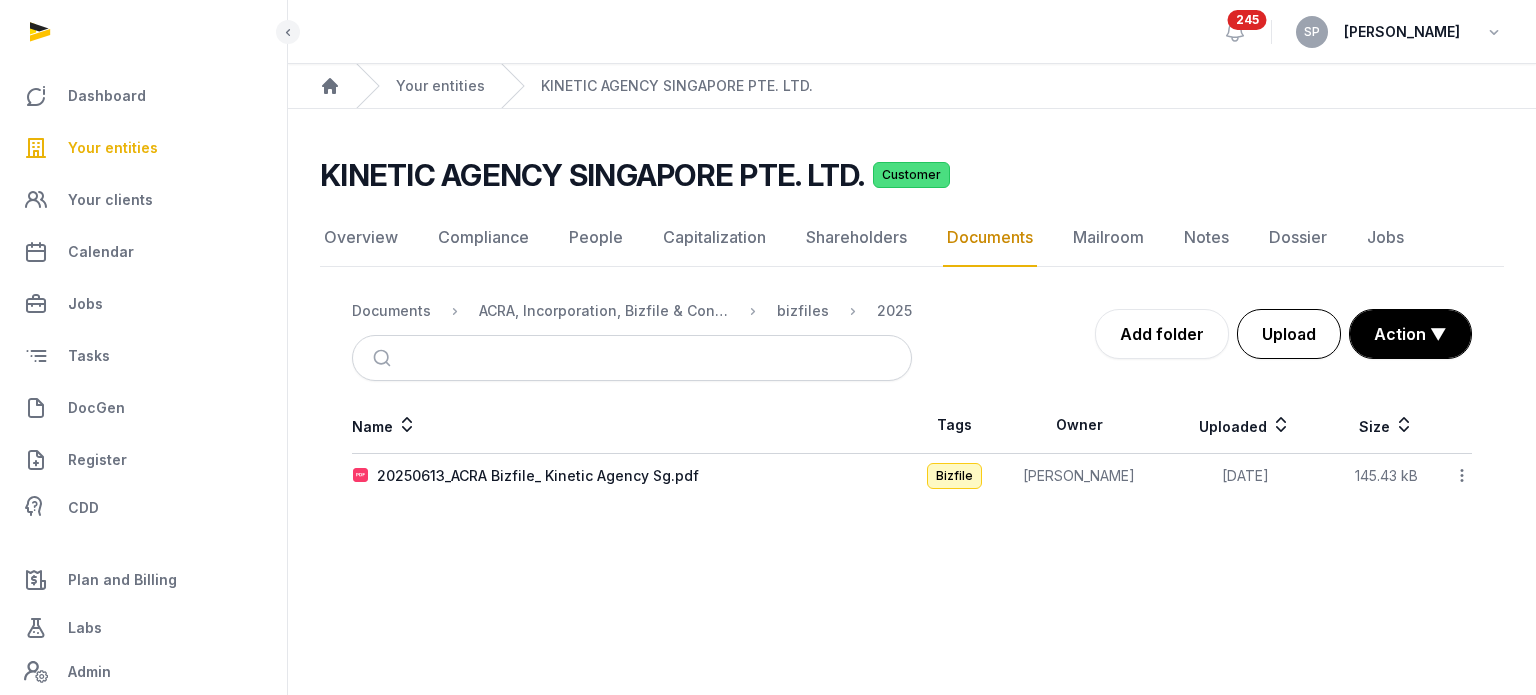click on "Upload" at bounding box center [1289, 334] 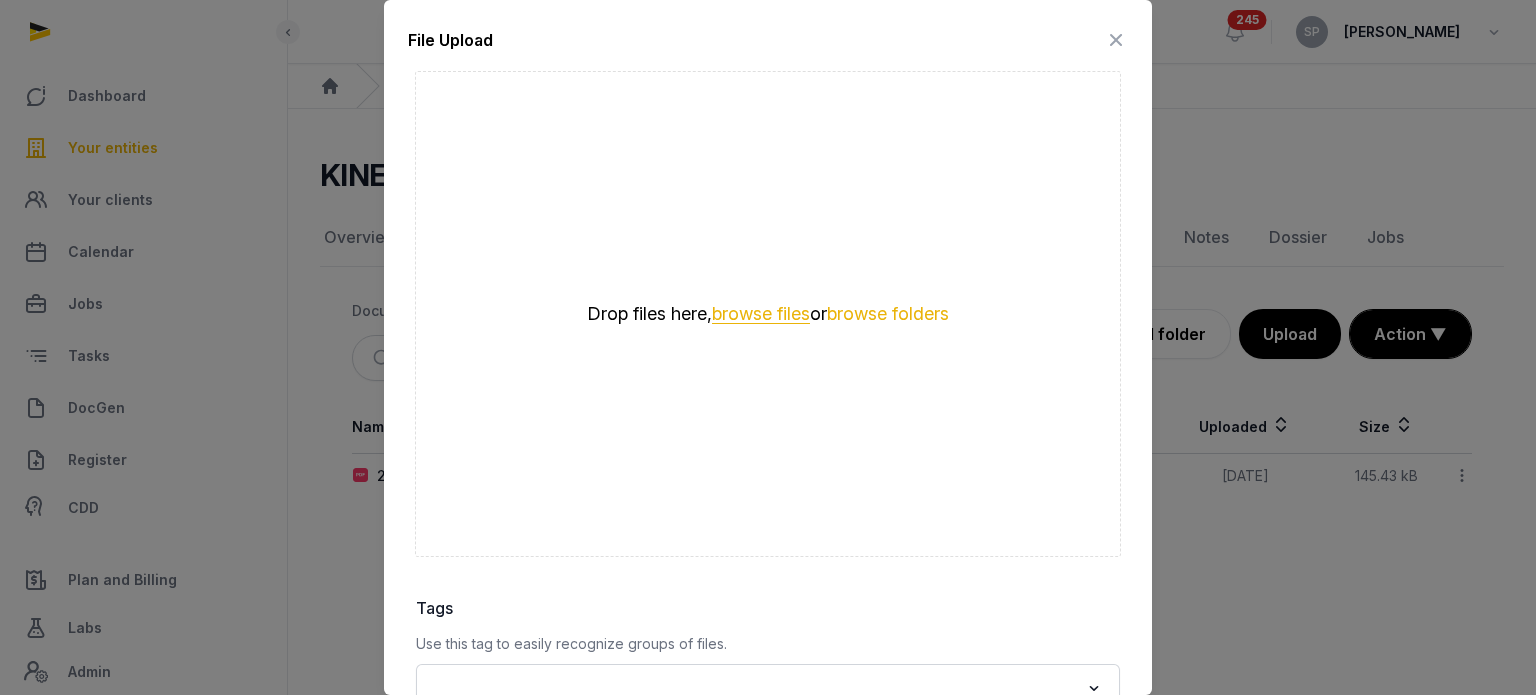 click on "browse files" at bounding box center (761, 314) 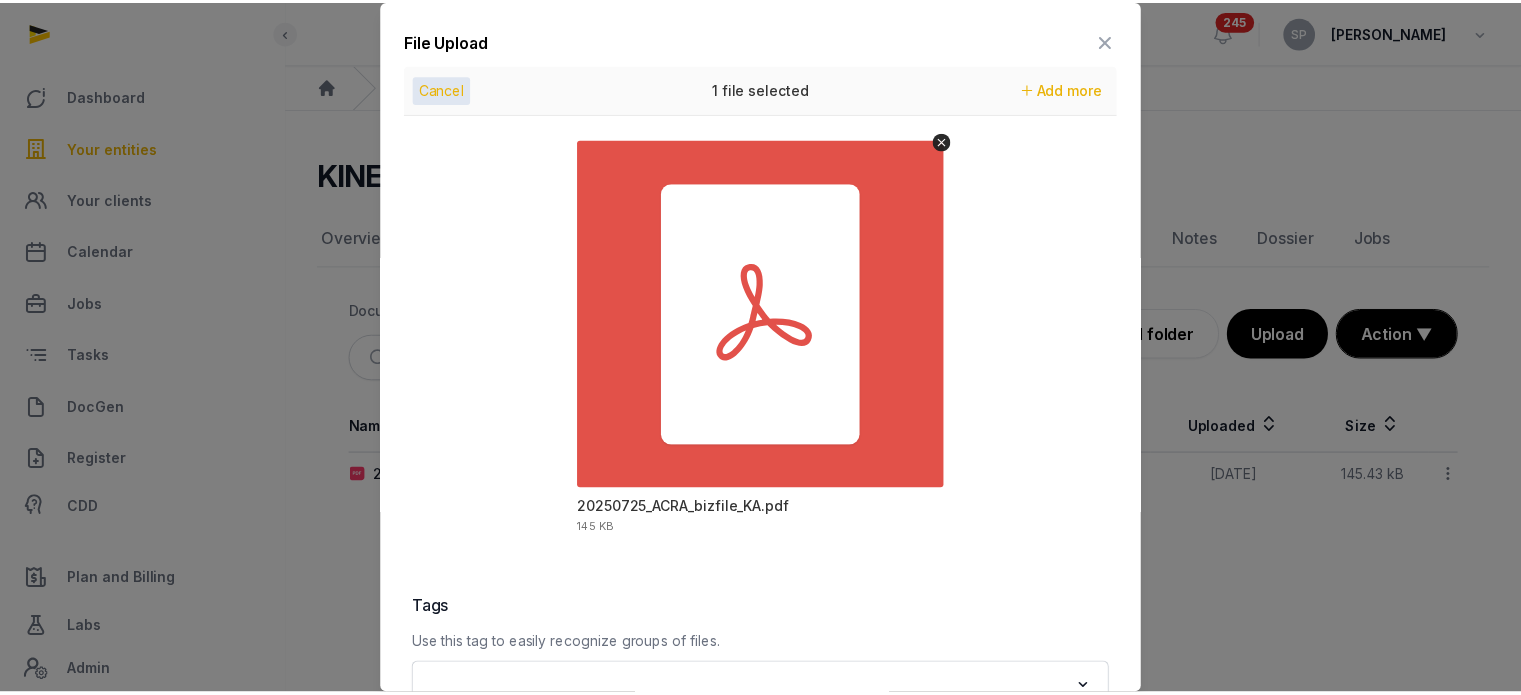 scroll, scrollTop: 282, scrollLeft: 0, axis: vertical 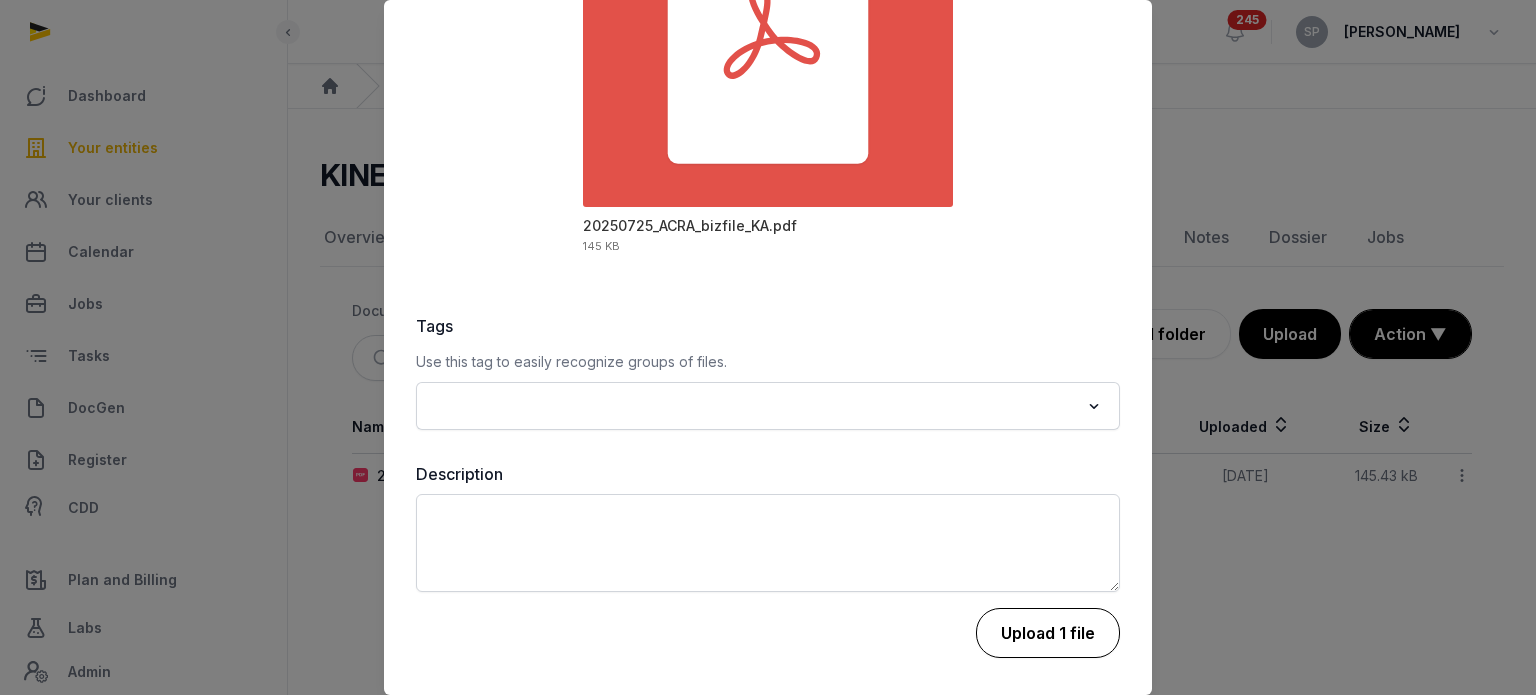 click on "Upload 1 file" at bounding box center [1048, 633] 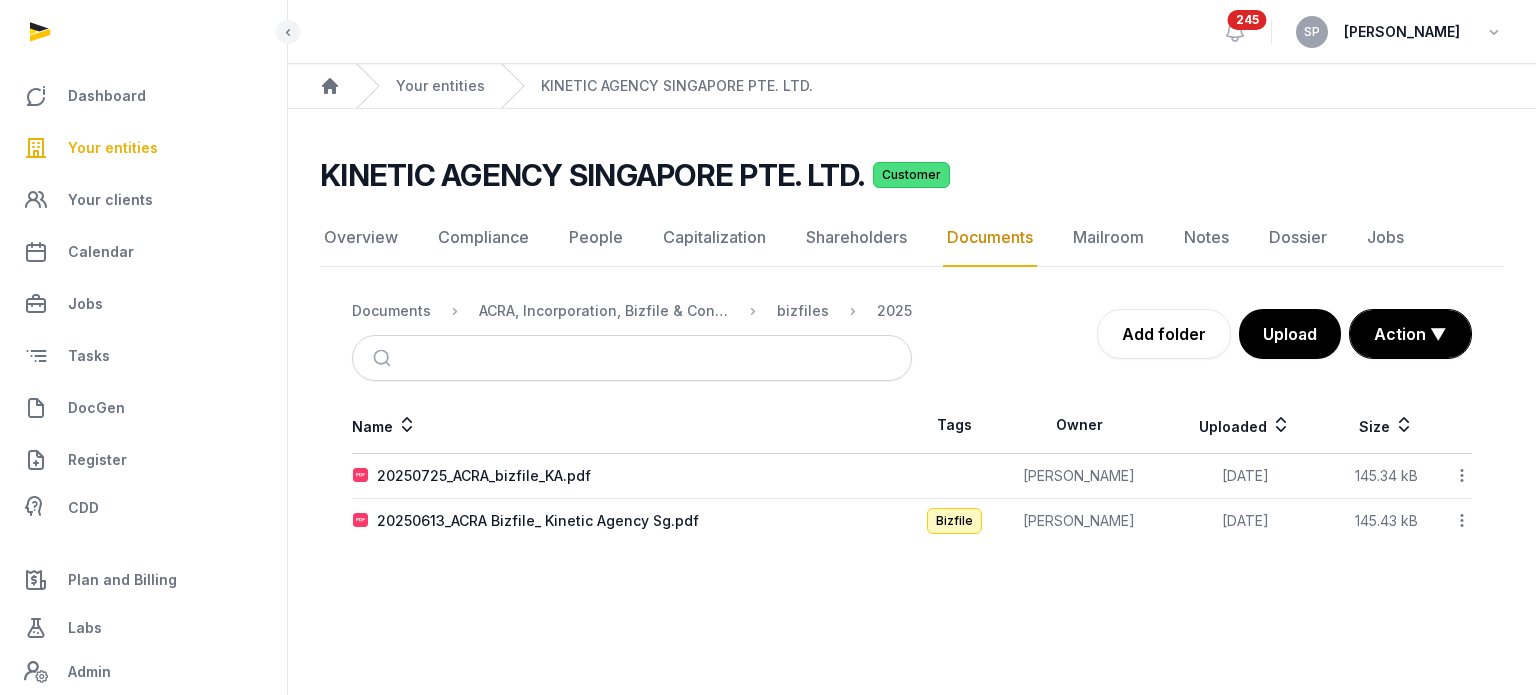 click 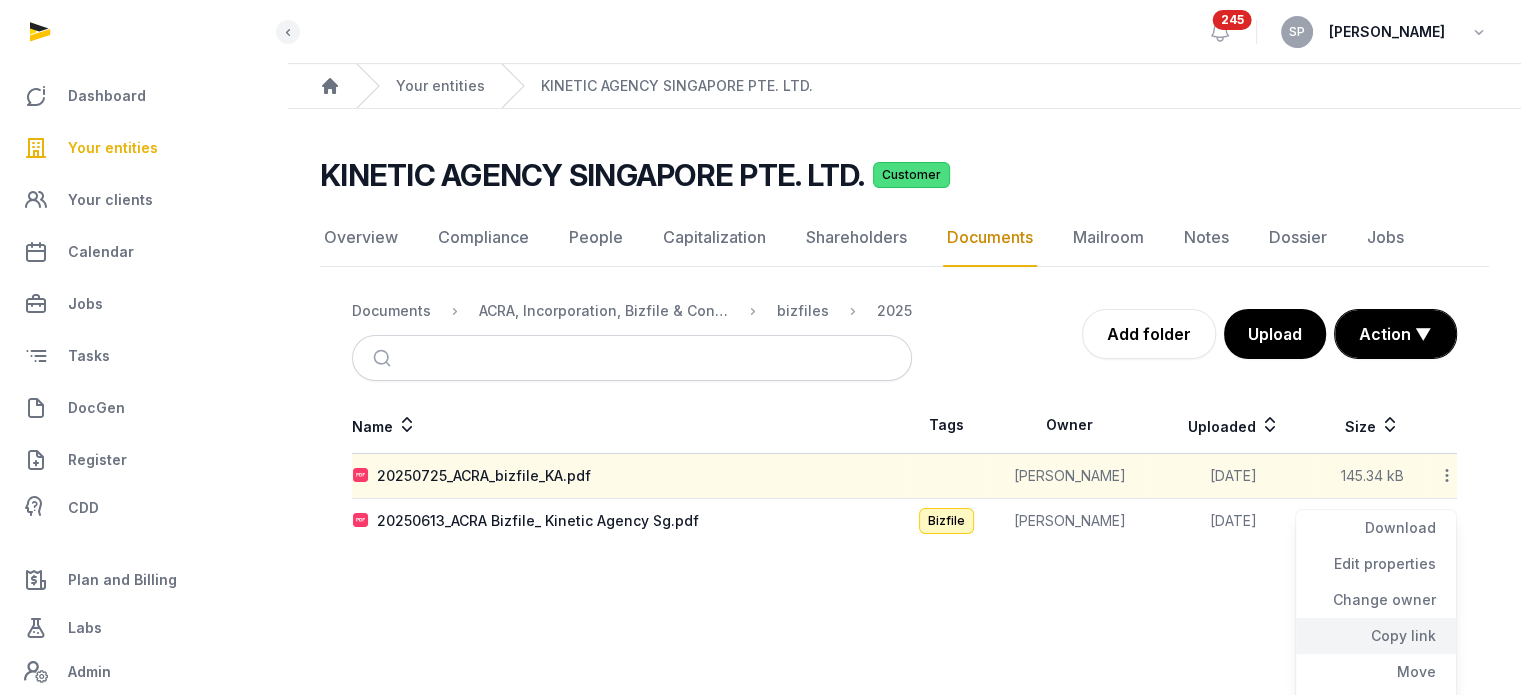 click on "Copy link" 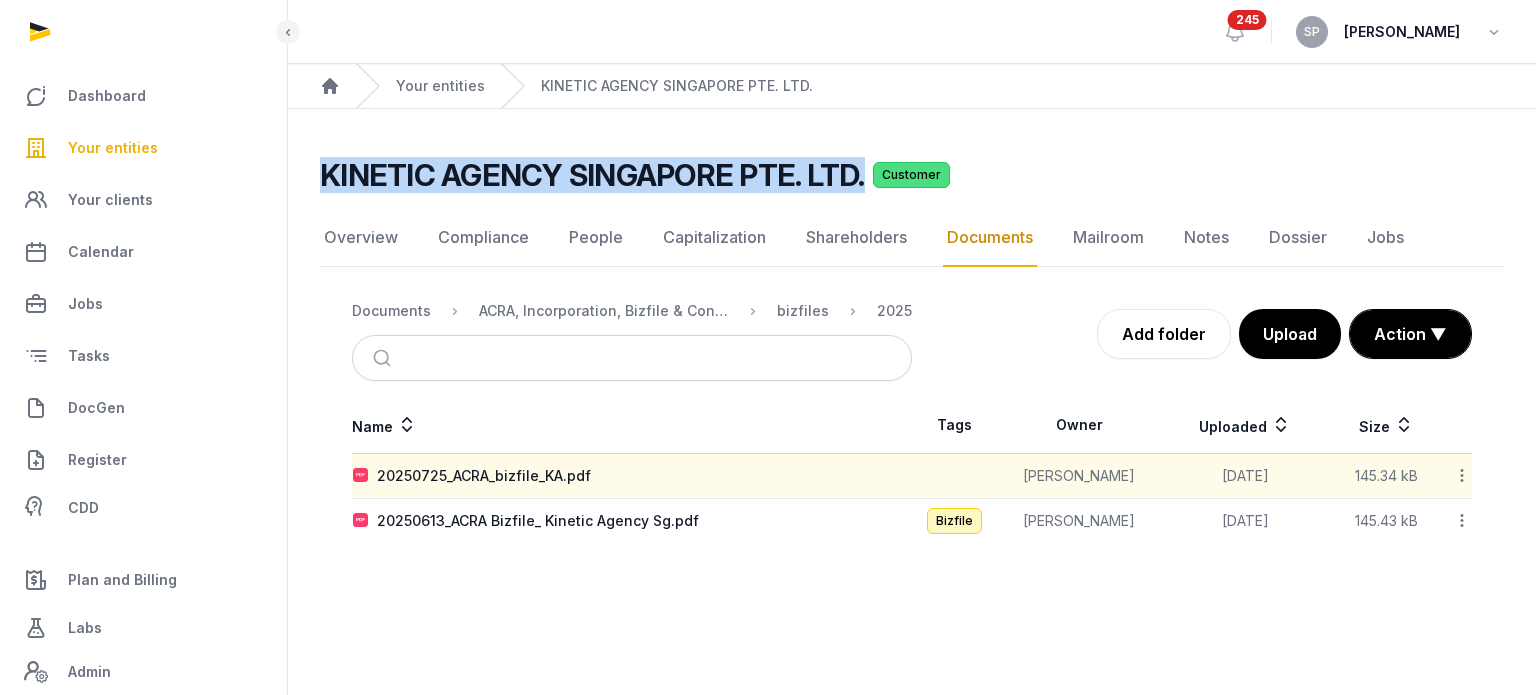 drag, startPoint x: 860, startPoint y: 184, endPoint x: 321, endPoint y: 170, distance: 539.18176 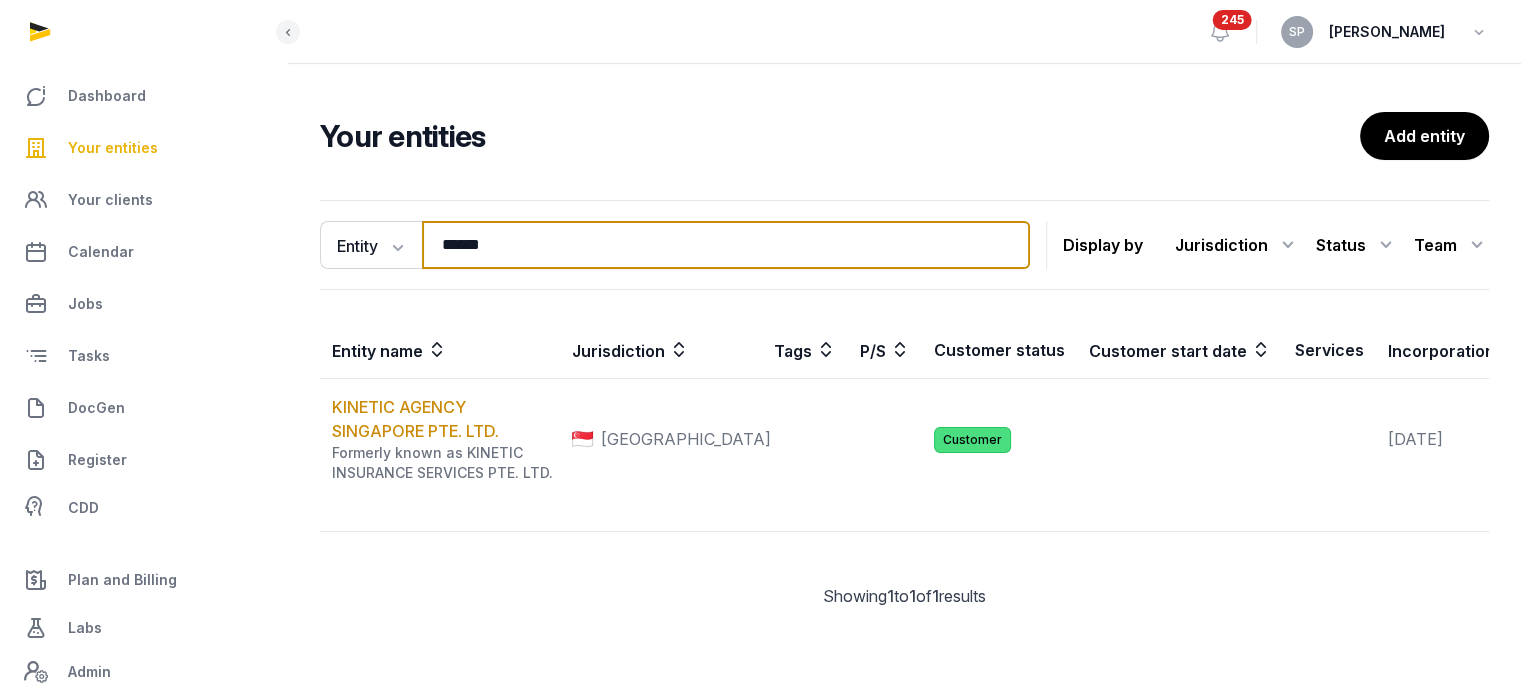 click on "******" at bounding box center [726, 245] 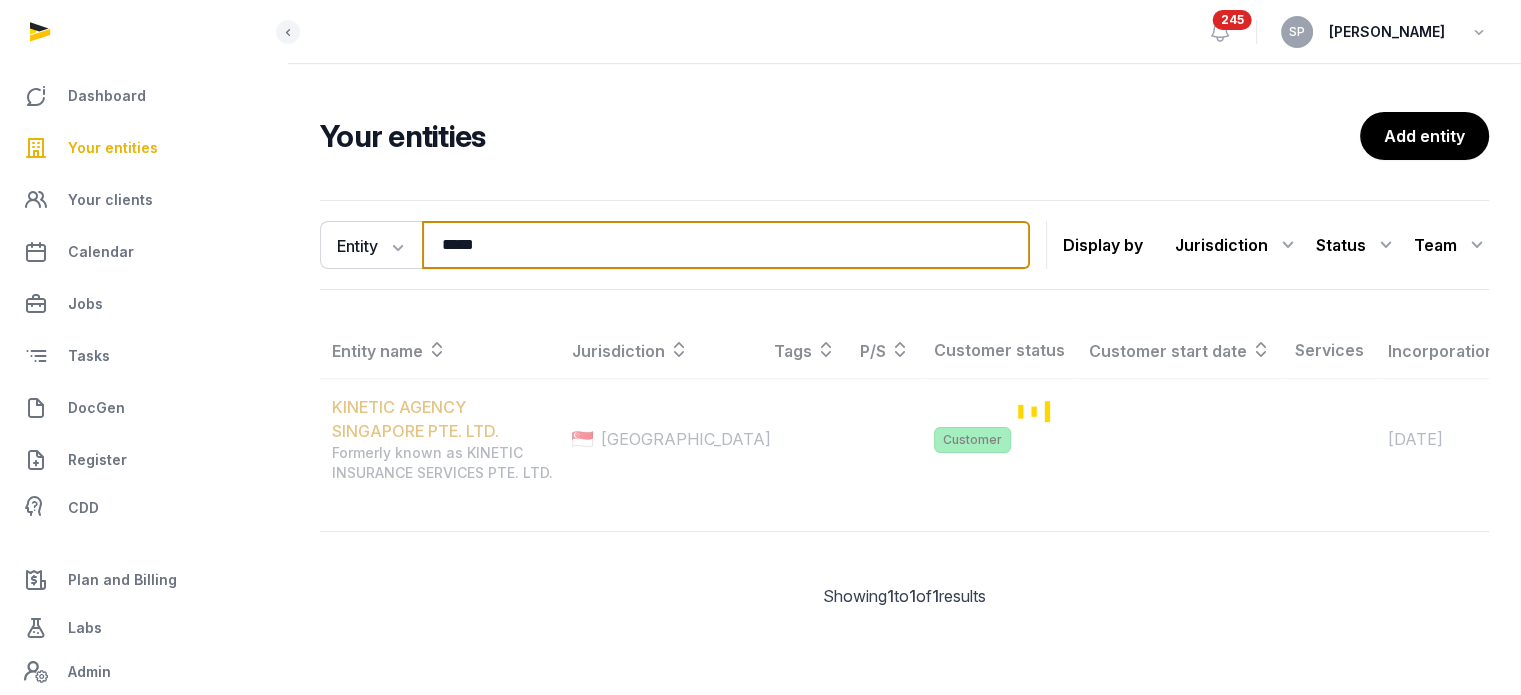 type on "*****" 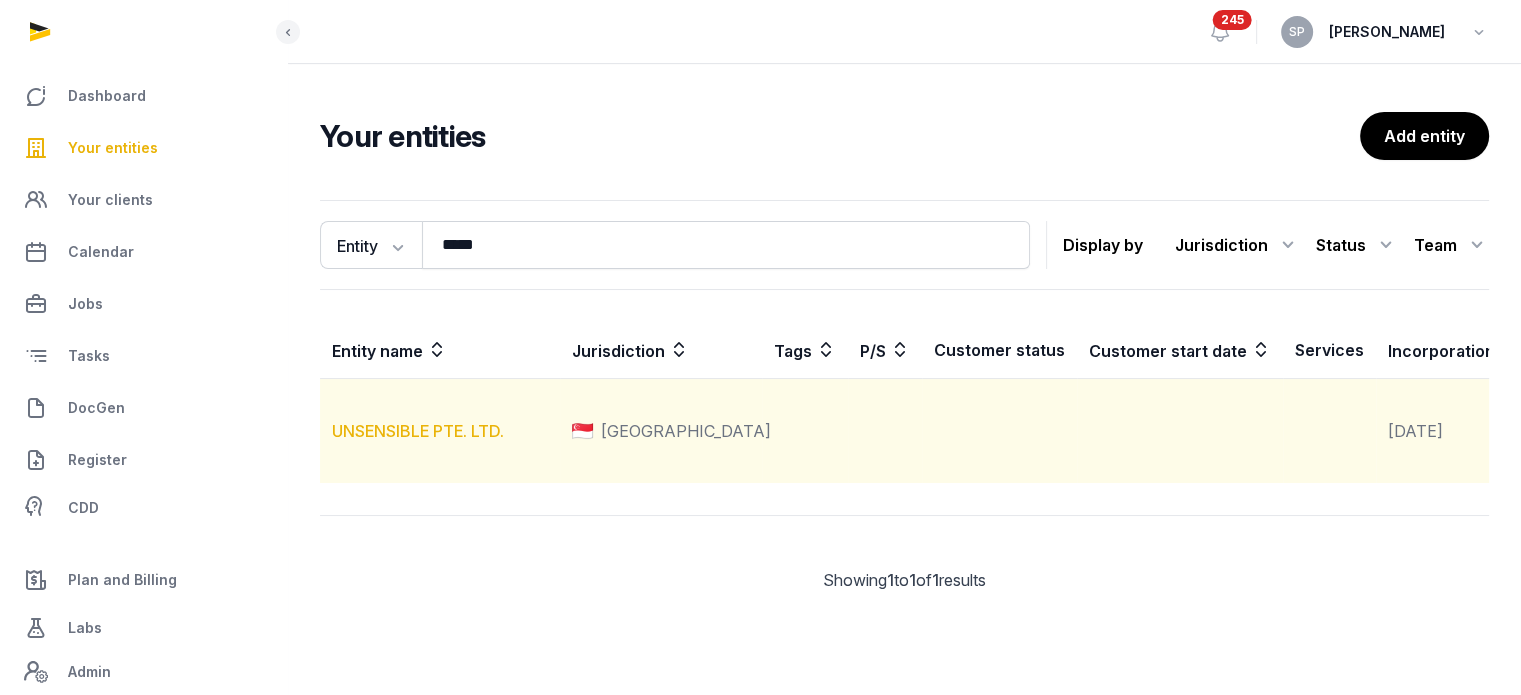 click on "UNSENSIBLE PTE. LTD." at bounding box center (418, 431) 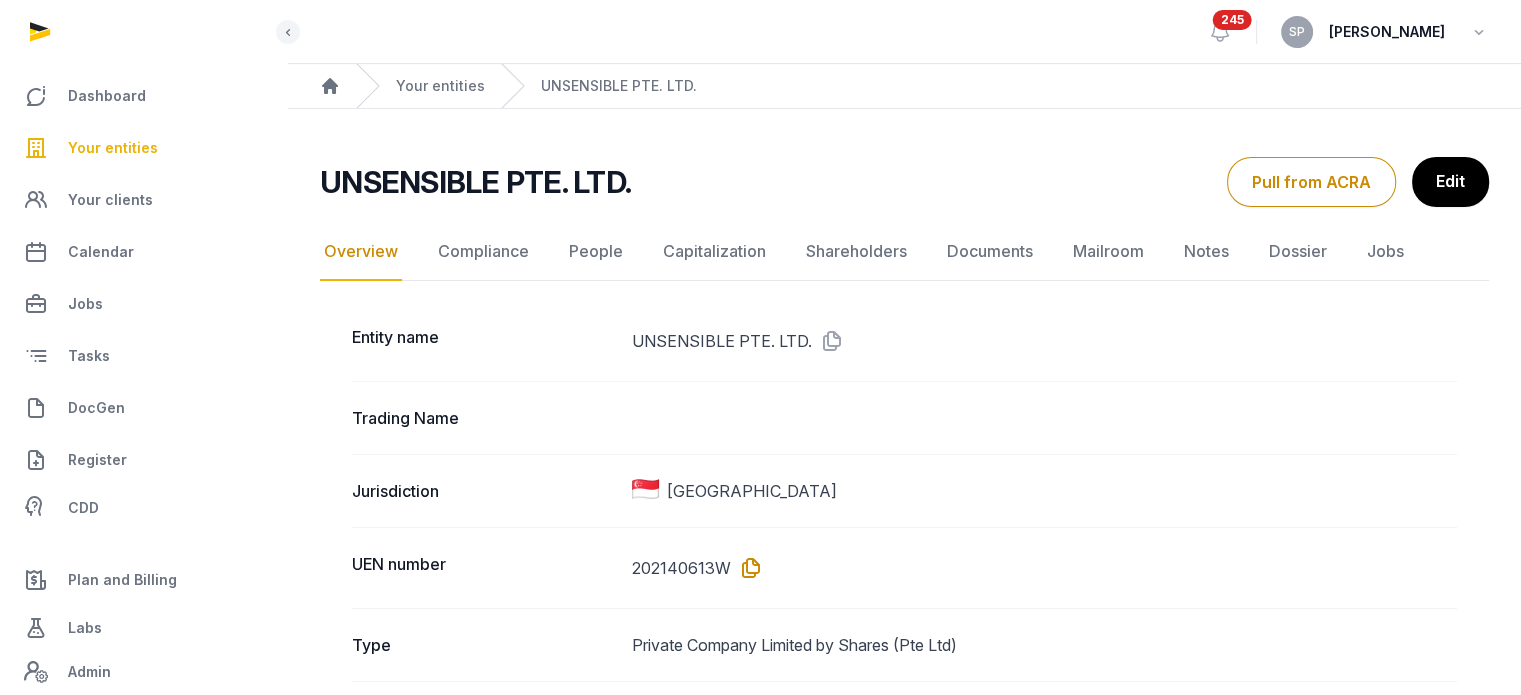 click at bounding box center [747, 568] 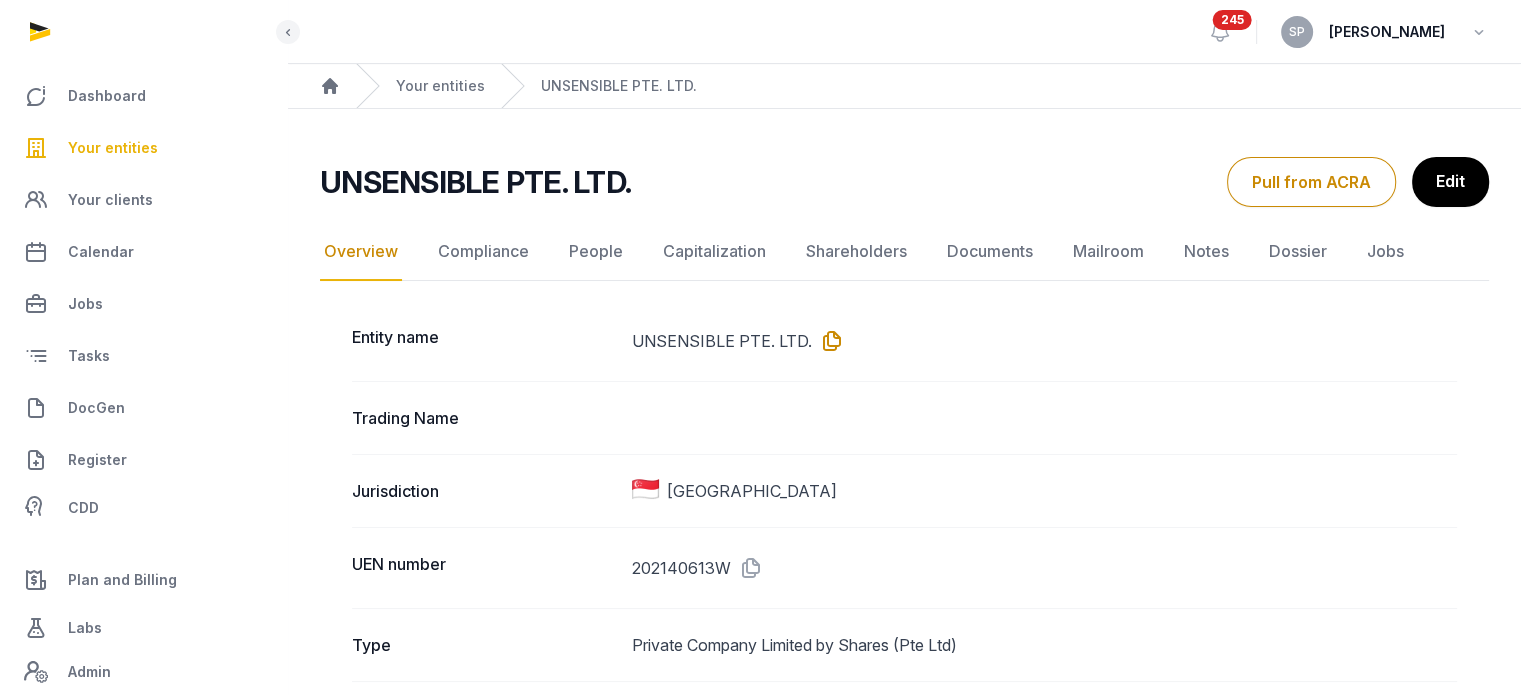 click at bounding box center (828, 341) 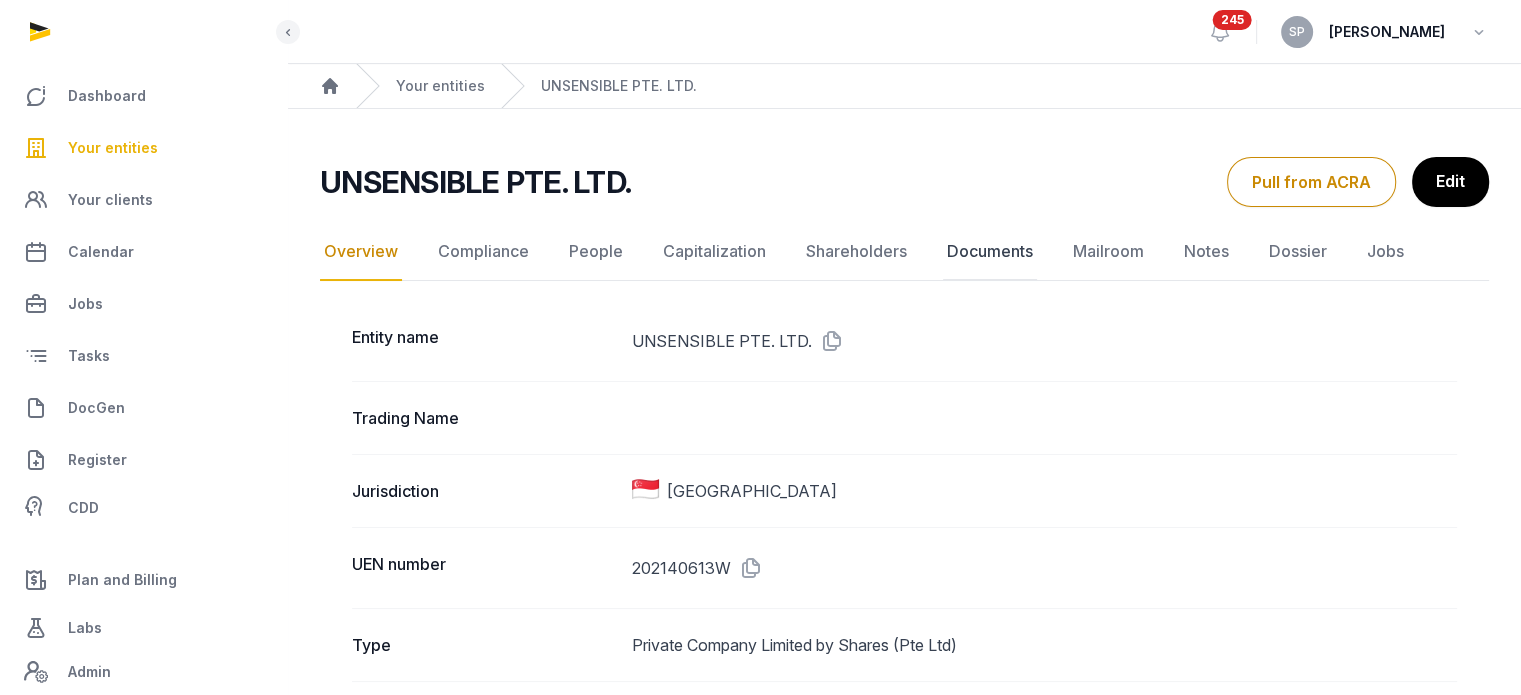 click on "Documents" 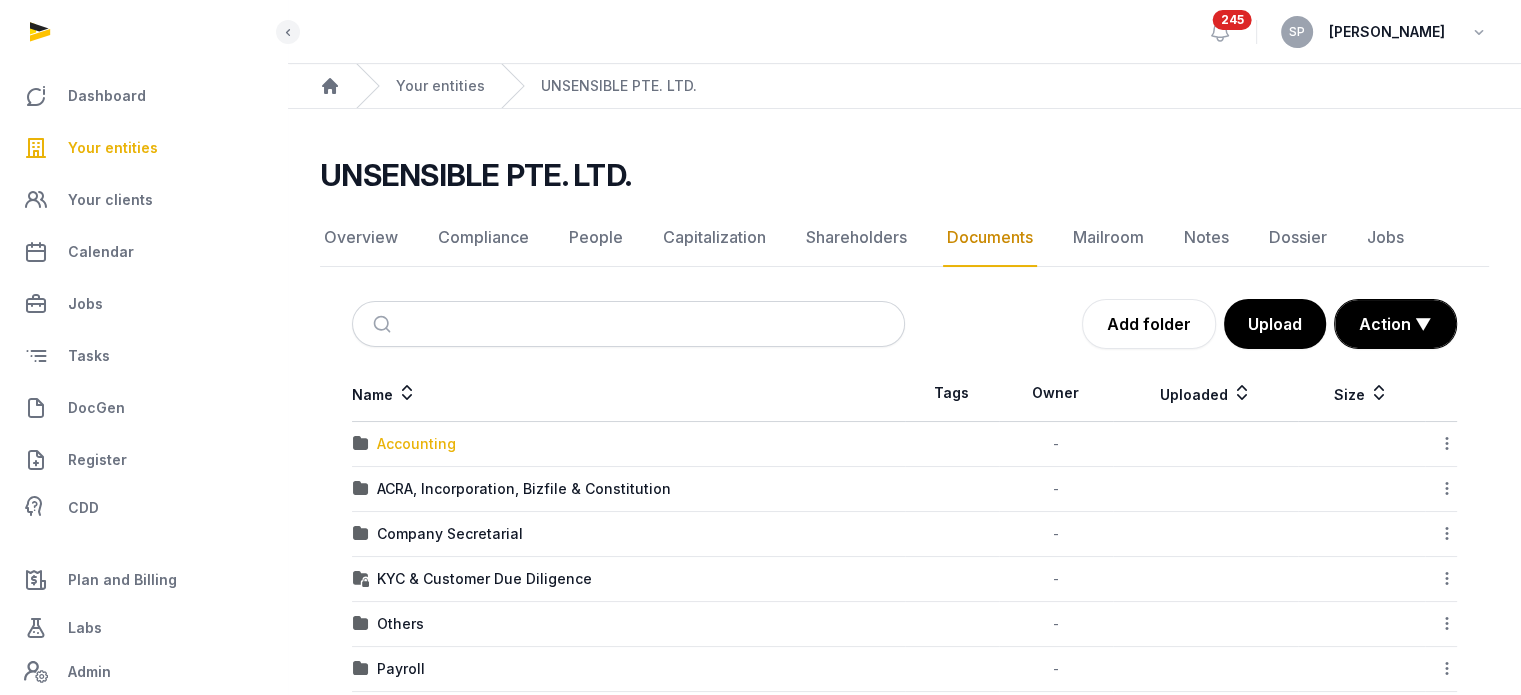 click on "Accounting" at bounding box center [416, 444] 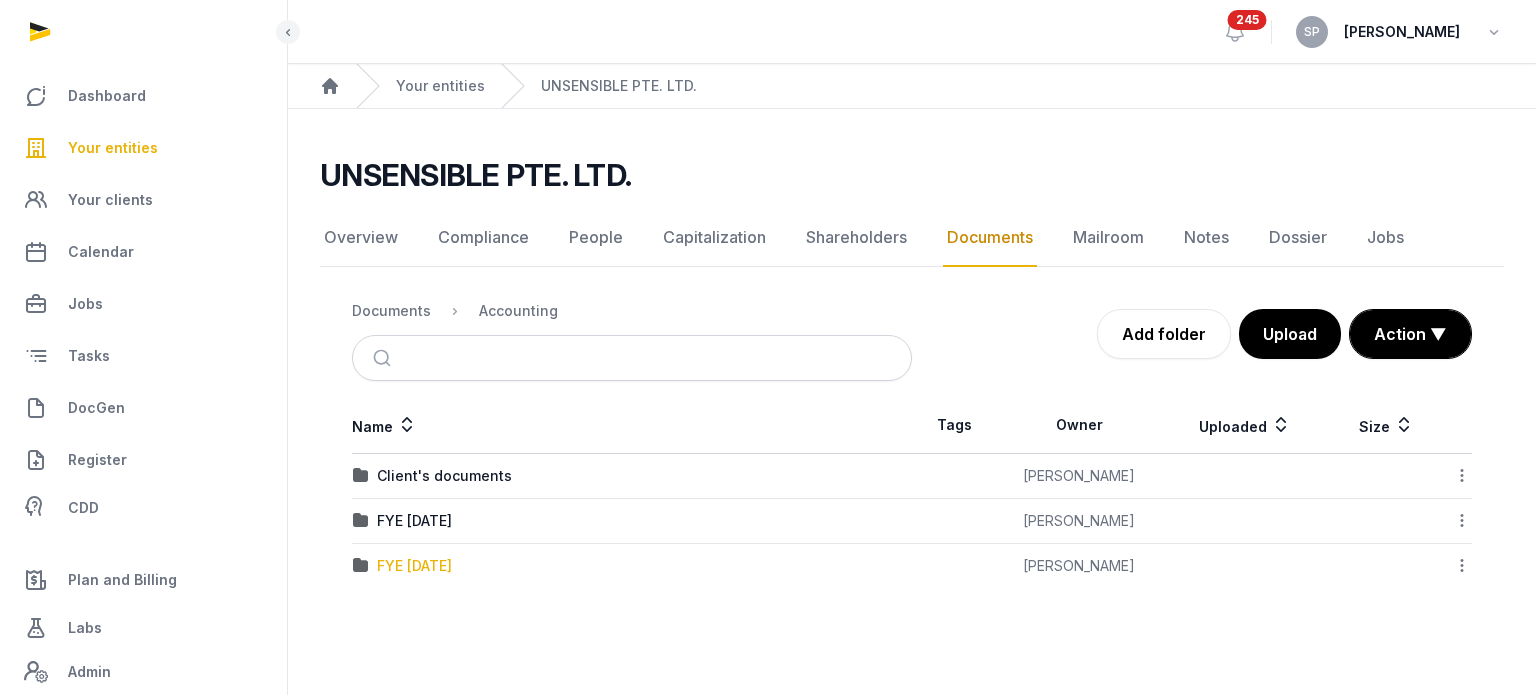 click on "FYE [DATE]" at bounding box center [414, 566] 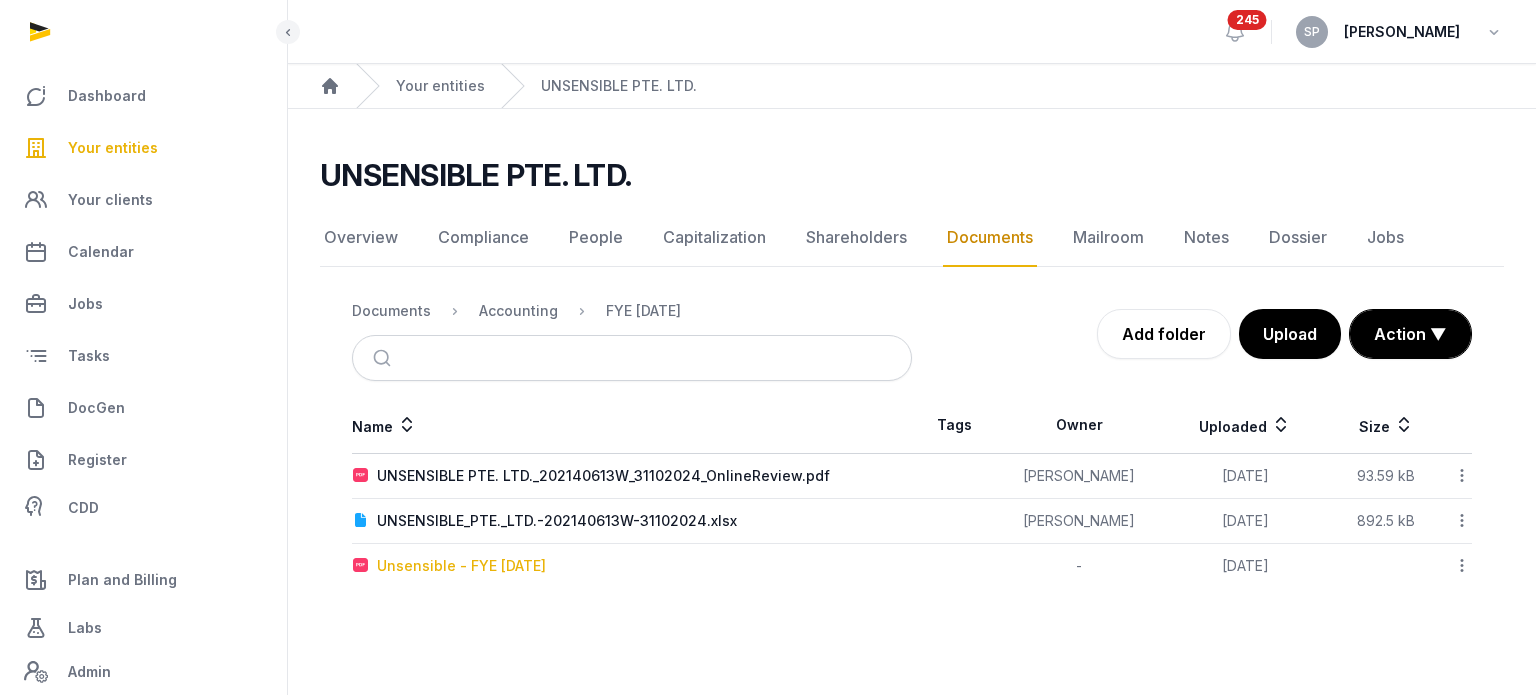 click on "Unsensible - FYE [DATE]" at bounding box center [461, 566] 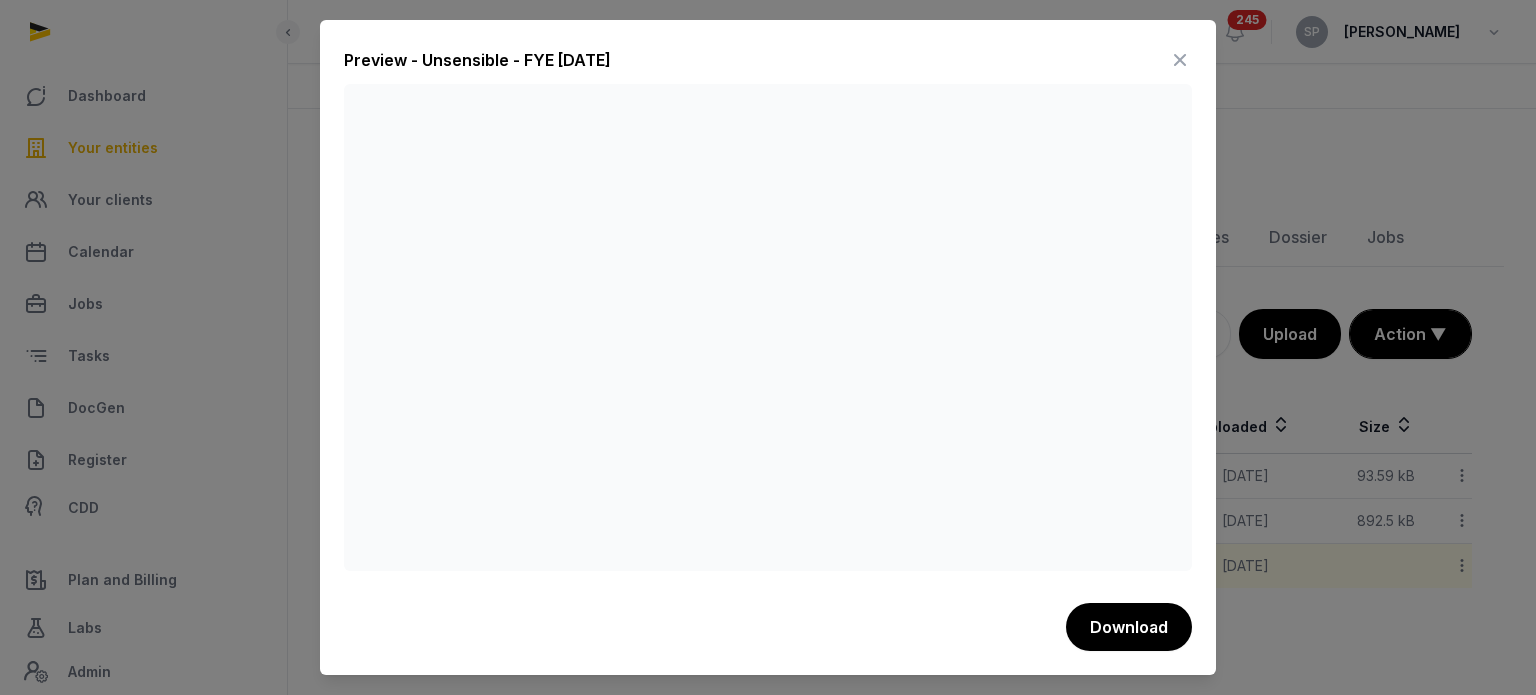 click at bounding box center [1180, 60] 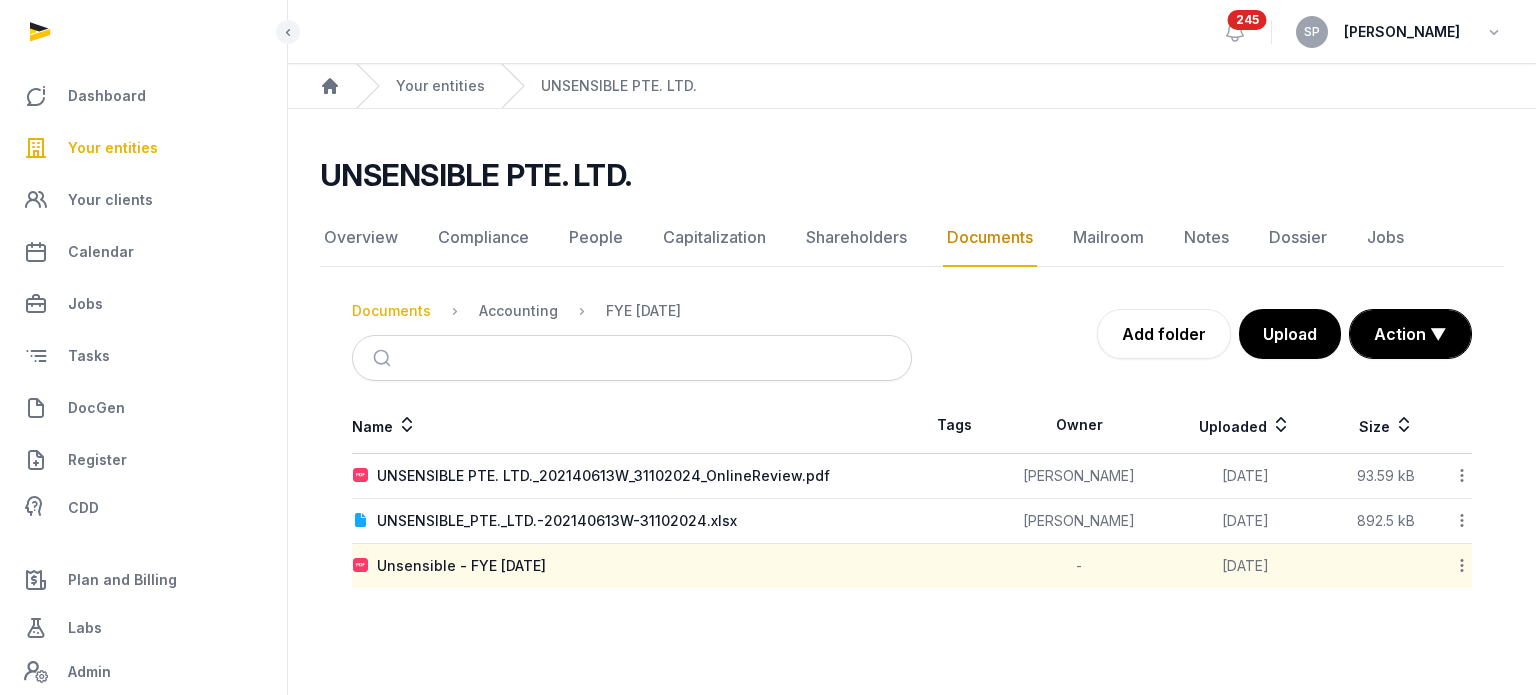 click on "Documents" at bounding box center (391, 311) 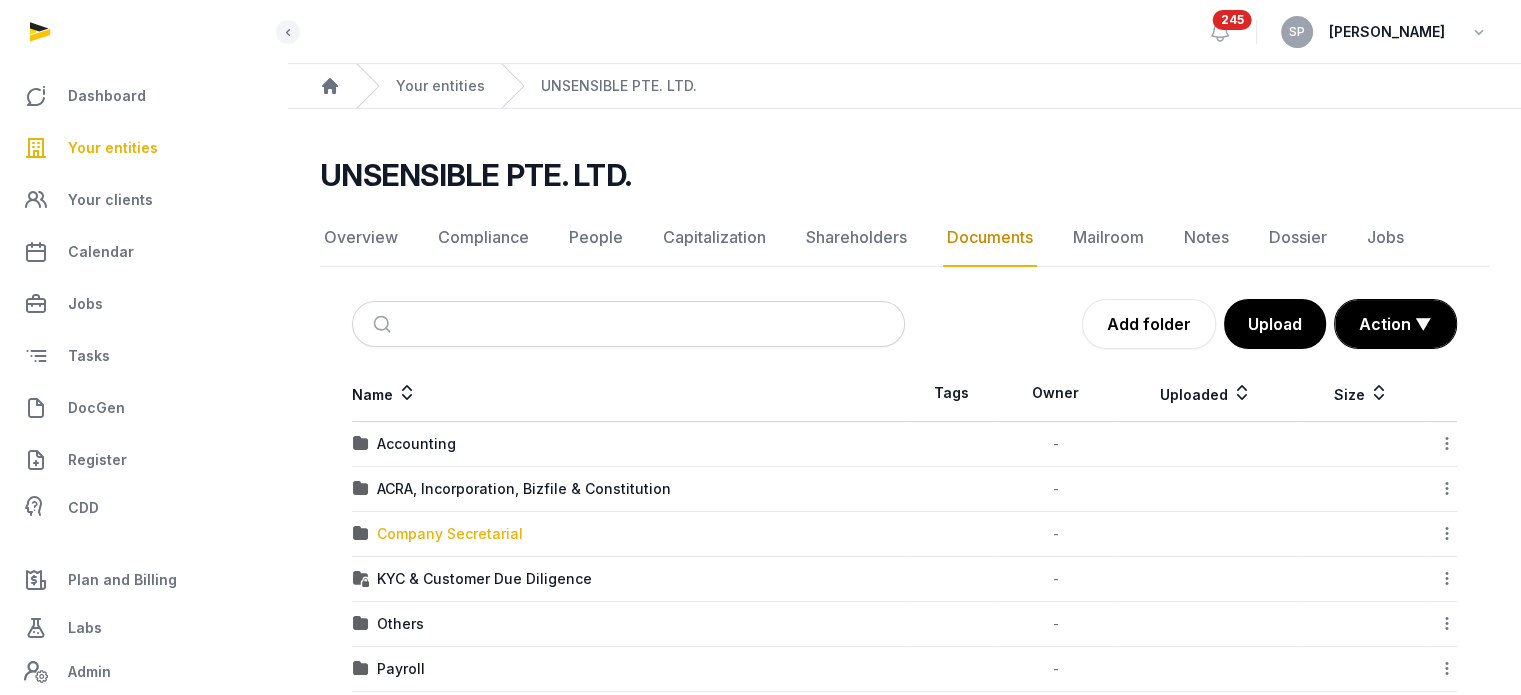 click on "Company Secretarial" at bounding box center (450, 534) 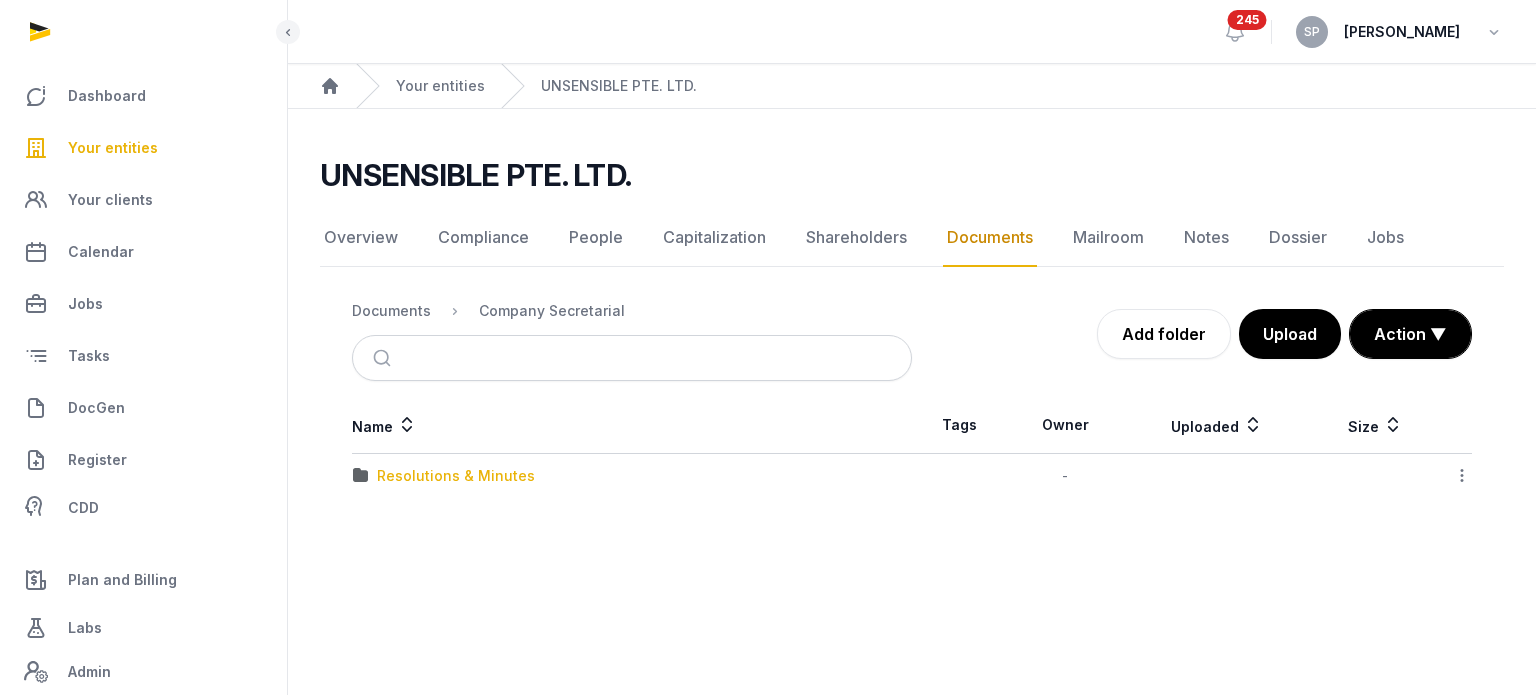 click on "Resolutions & Minutes" at bounding box center [456, 476] 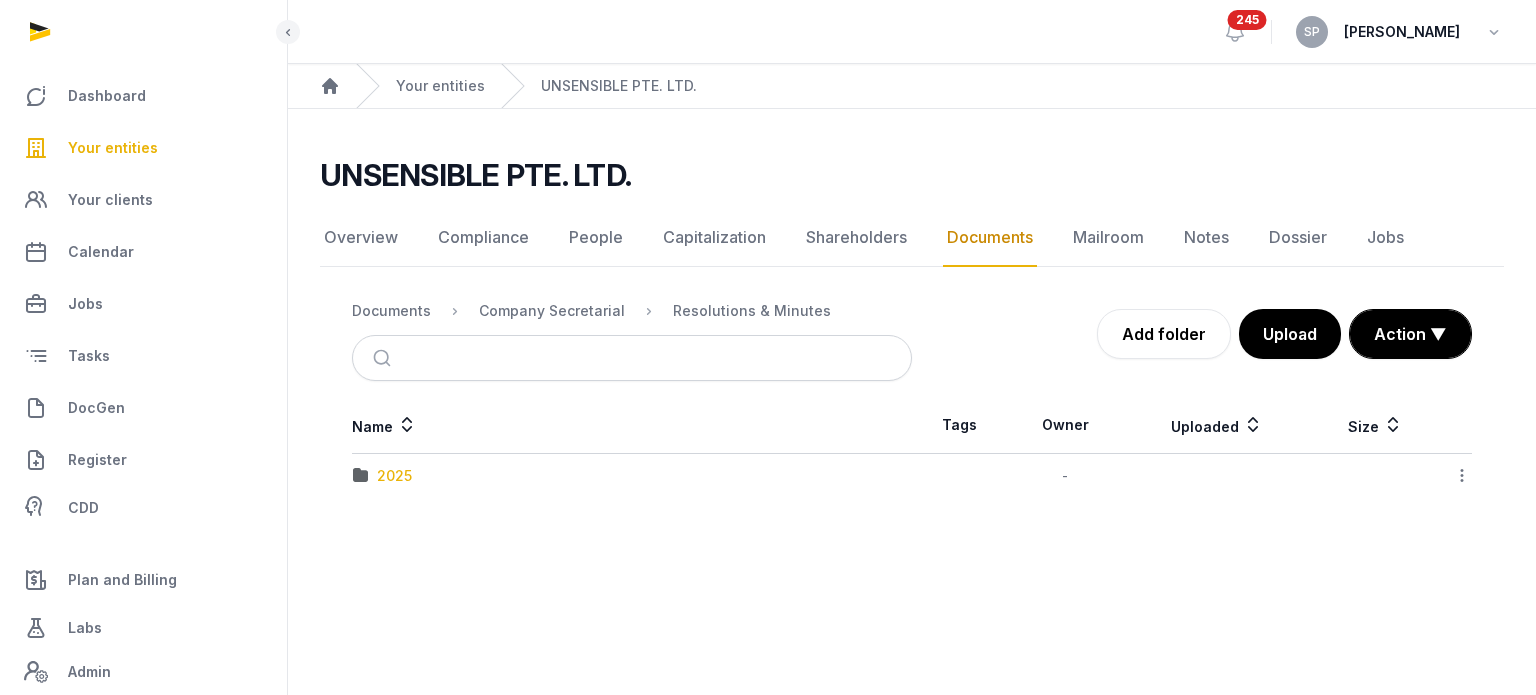 click on "2025" at bounding box center (394, 476) 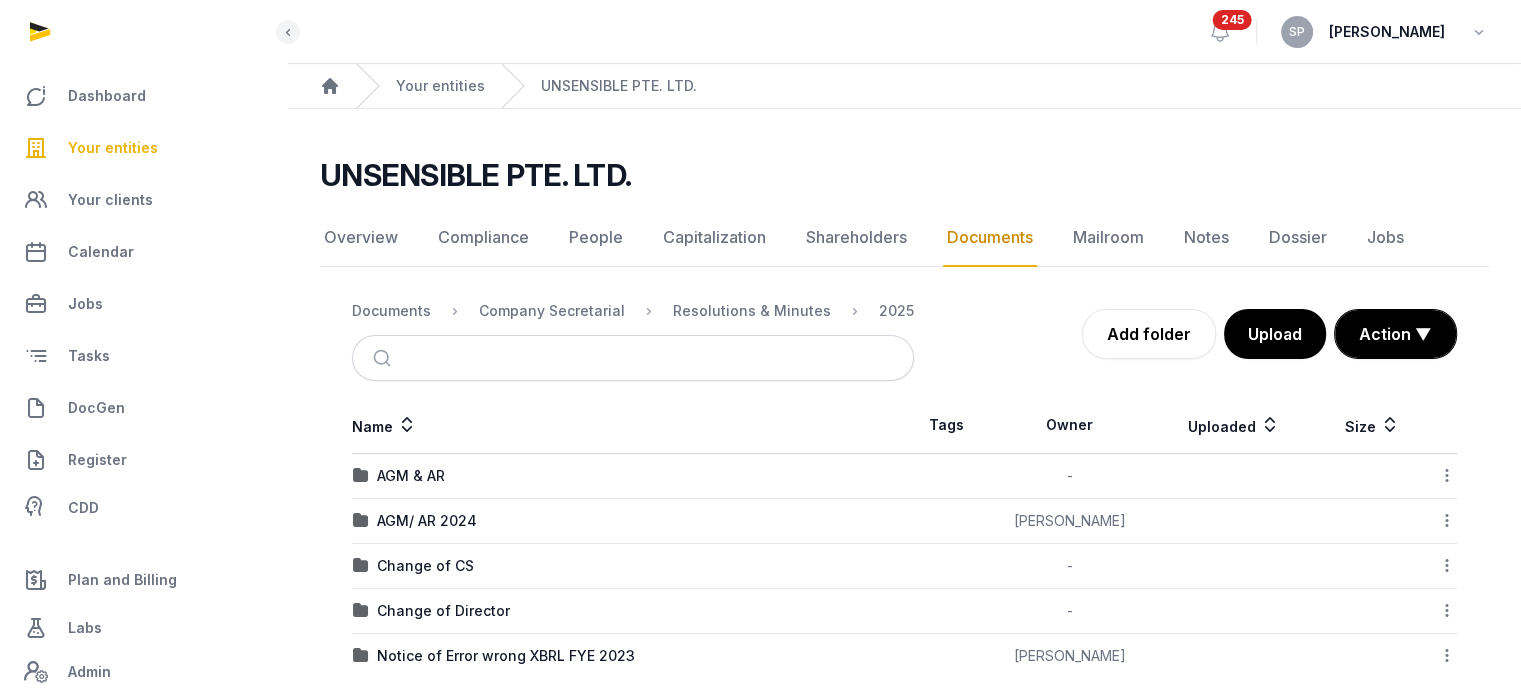 scroll, scrollTop: 20, scrollLeft: 0, axis: vertical 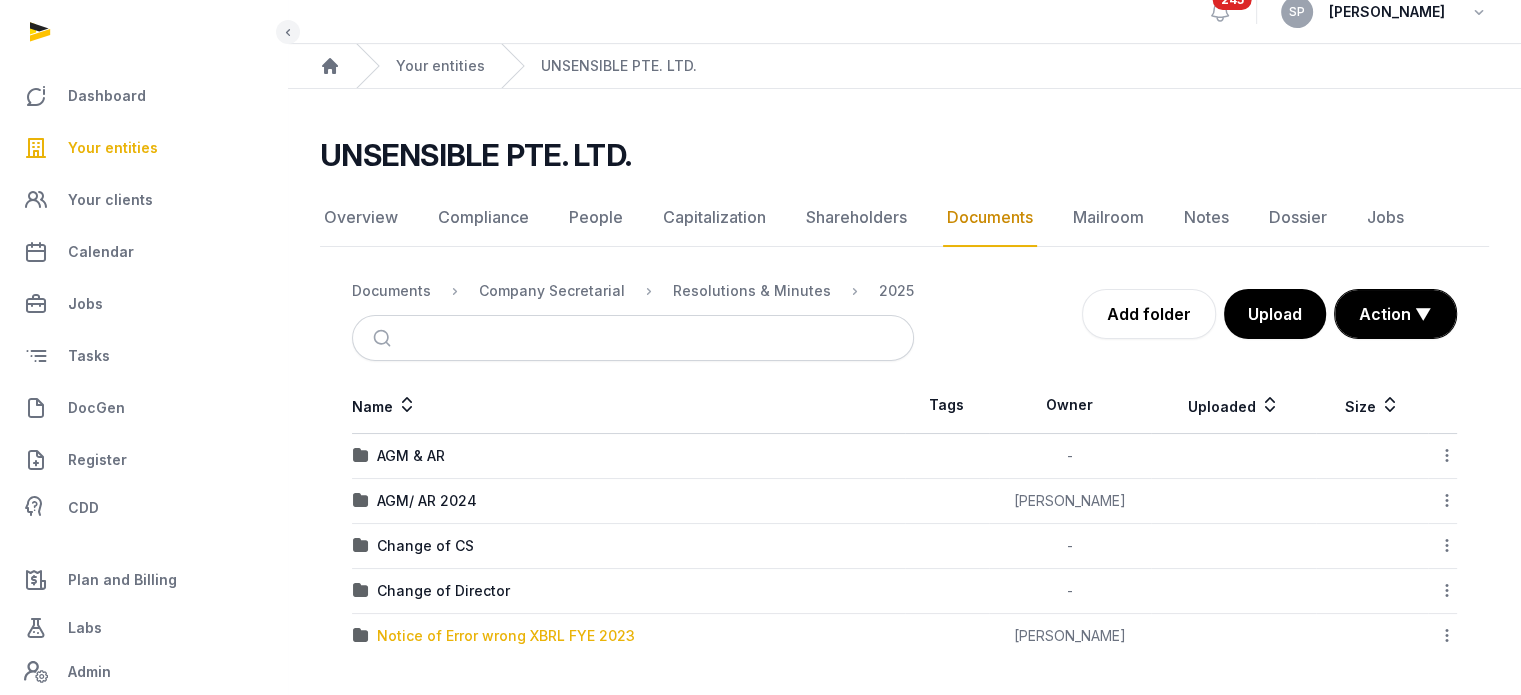 click on "Notice of Error wrong XBRL FYE 2023" at bounding box center [506, 636] 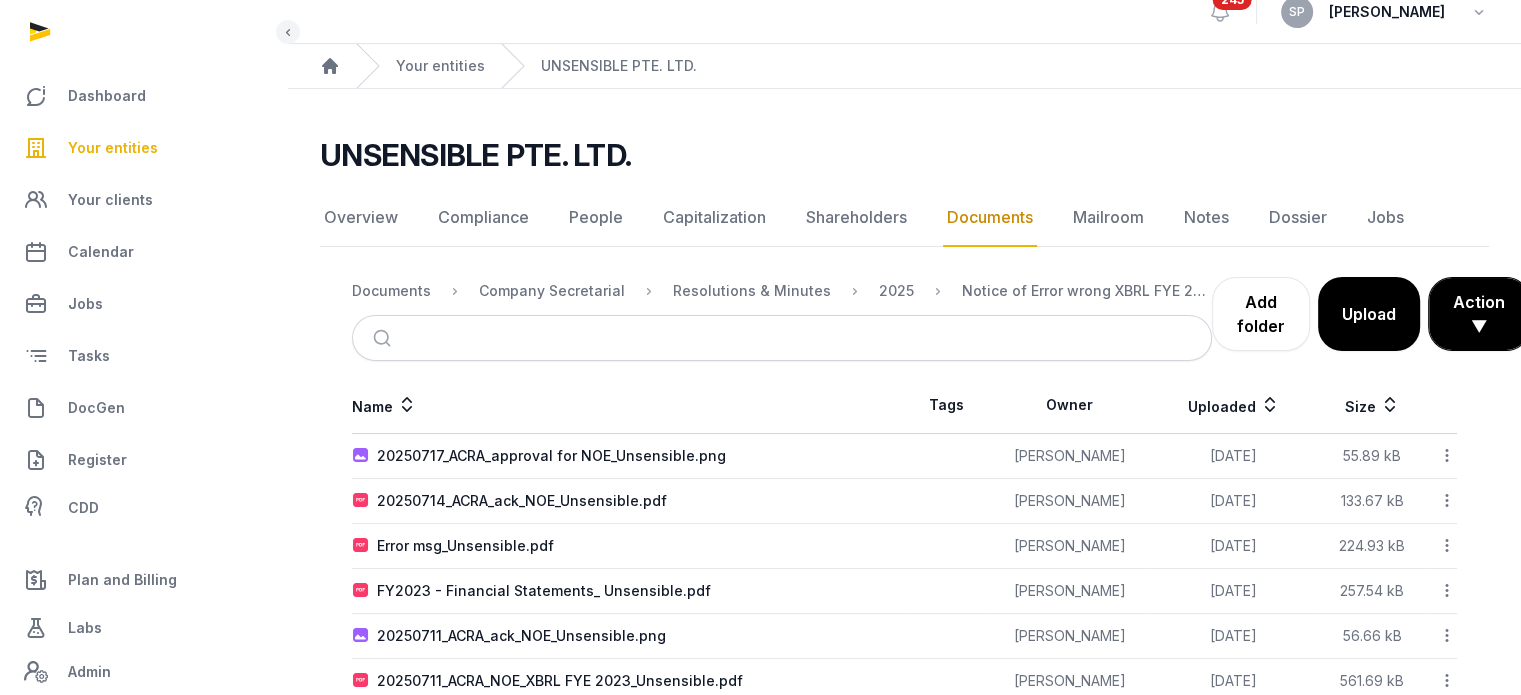 scroll, scrollTop: 65, scrollLeft: 0, axis: vertical 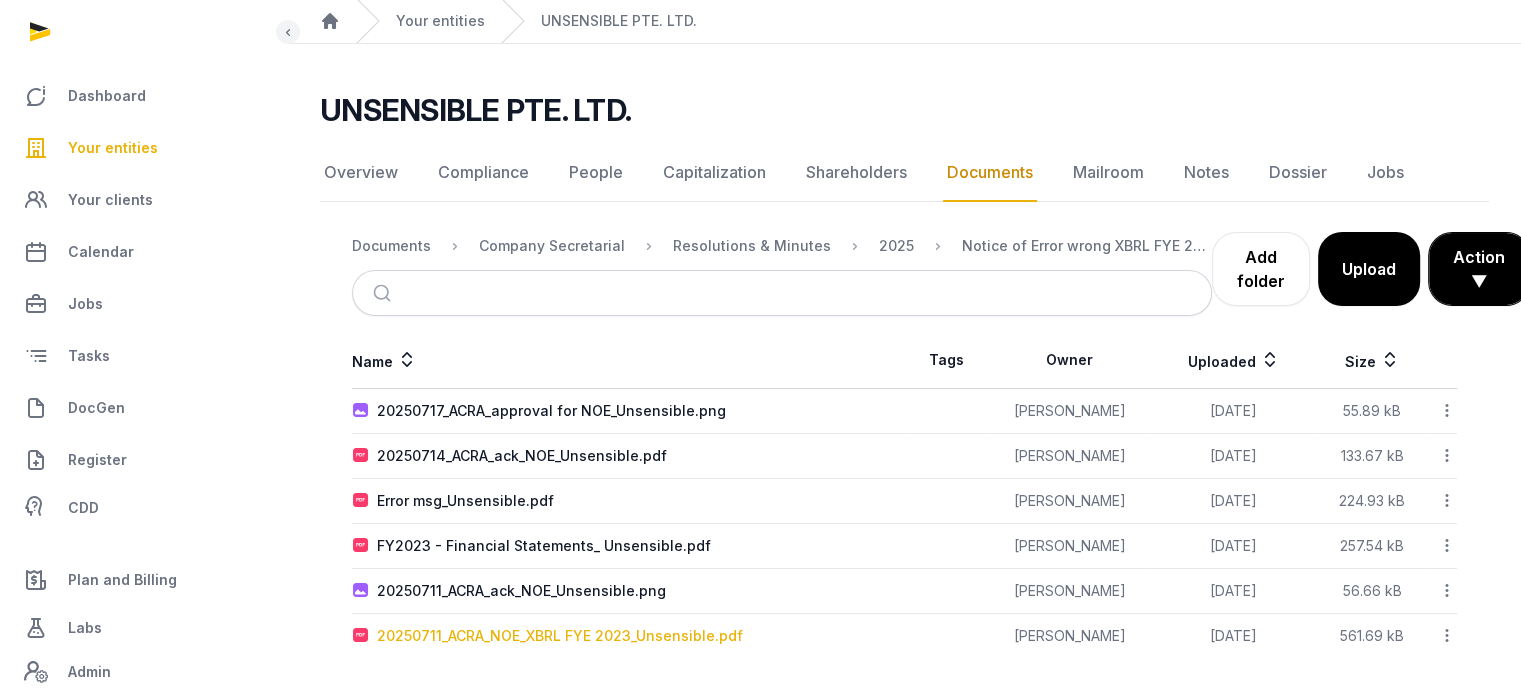 click on "20250711_ACRA_NOE_XBRL FYE 2023_Unsensible.pdf" at bounding box center [560, 636] 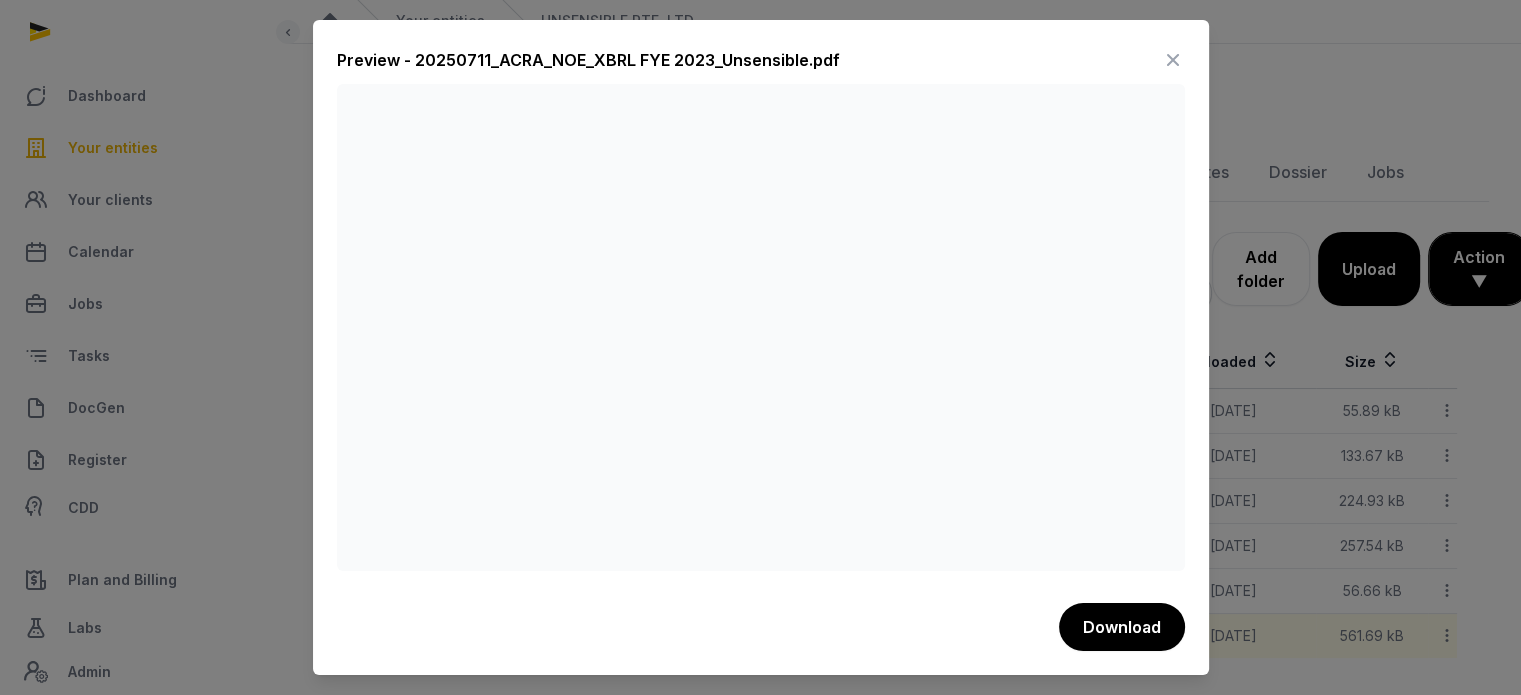 click at bounding box center (1173, 60) 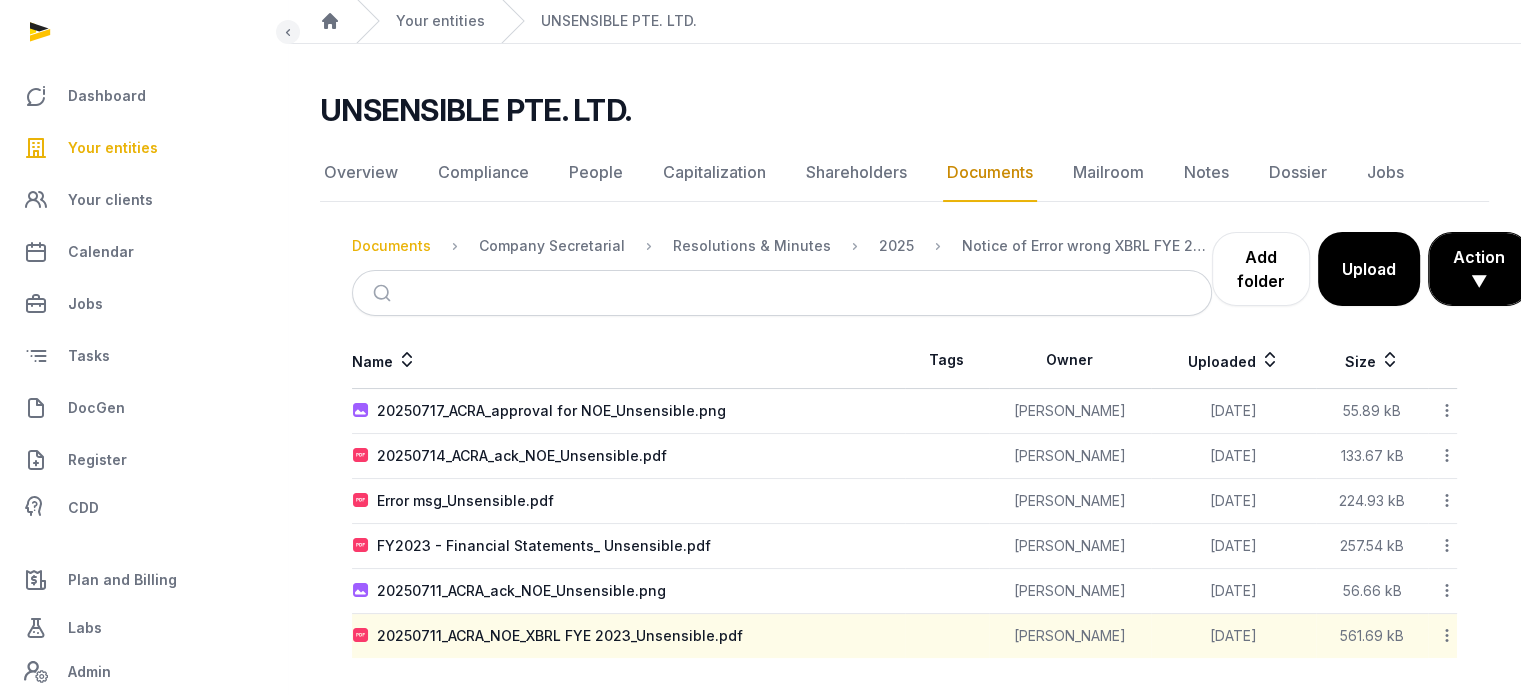 click on "Documents" at bounding box center (391, 246) 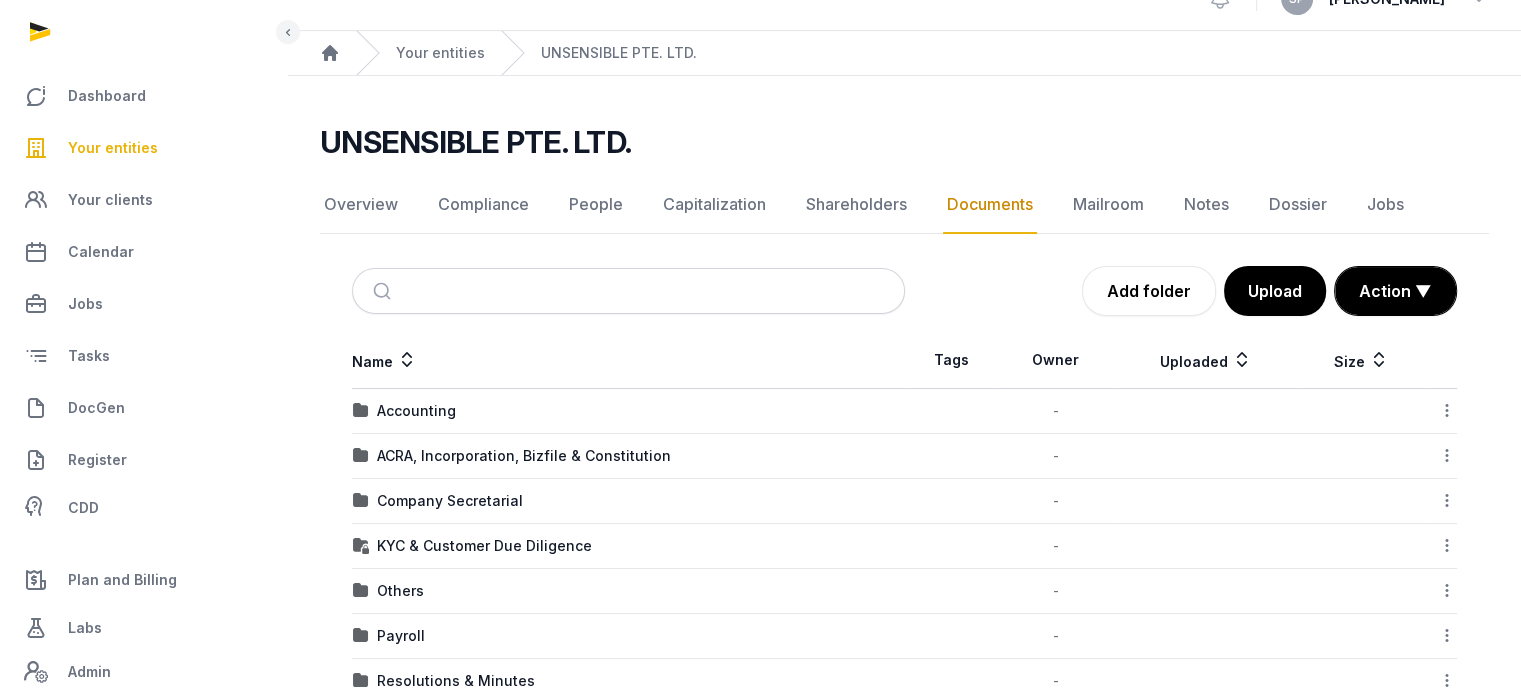 scroll, scrollTop: 65, scrollLeft: 0, axis: vertical 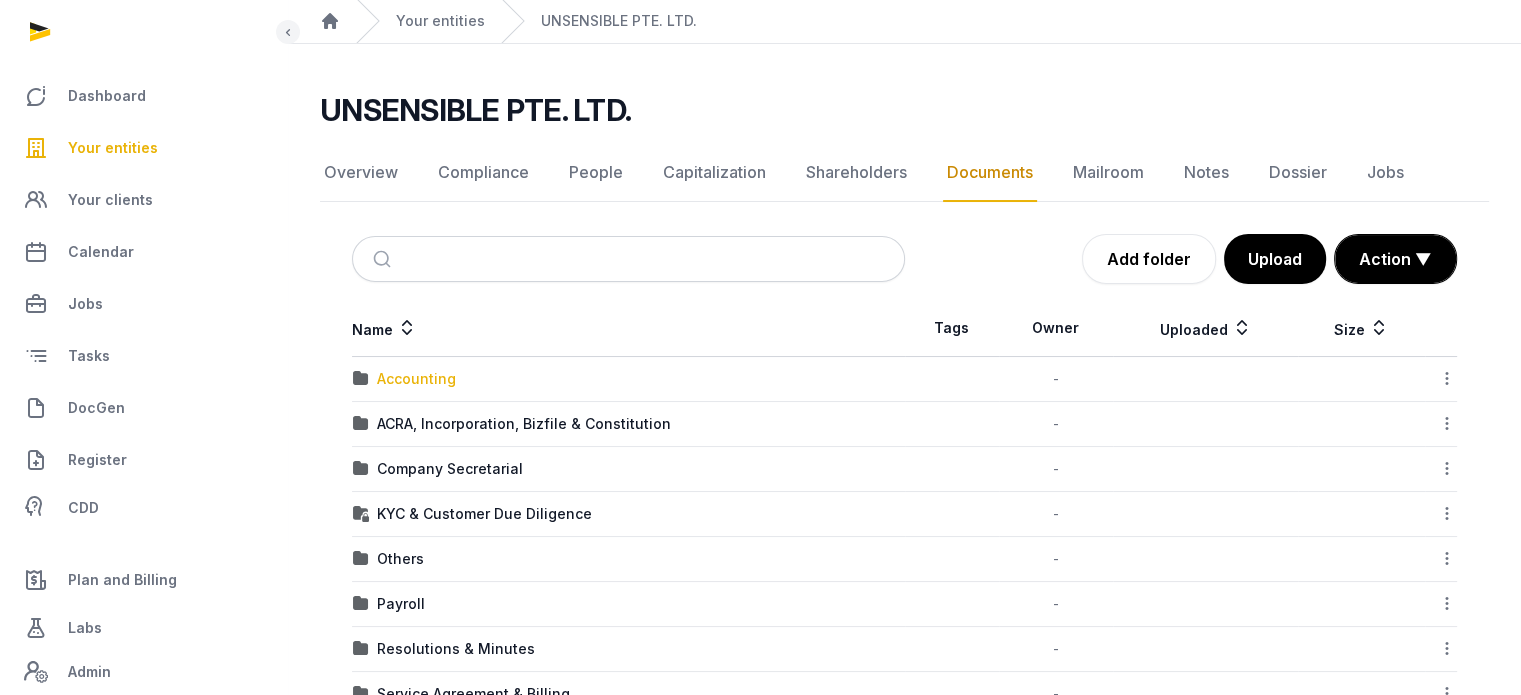 click on "Accounting" at bounding box center [416, 379] 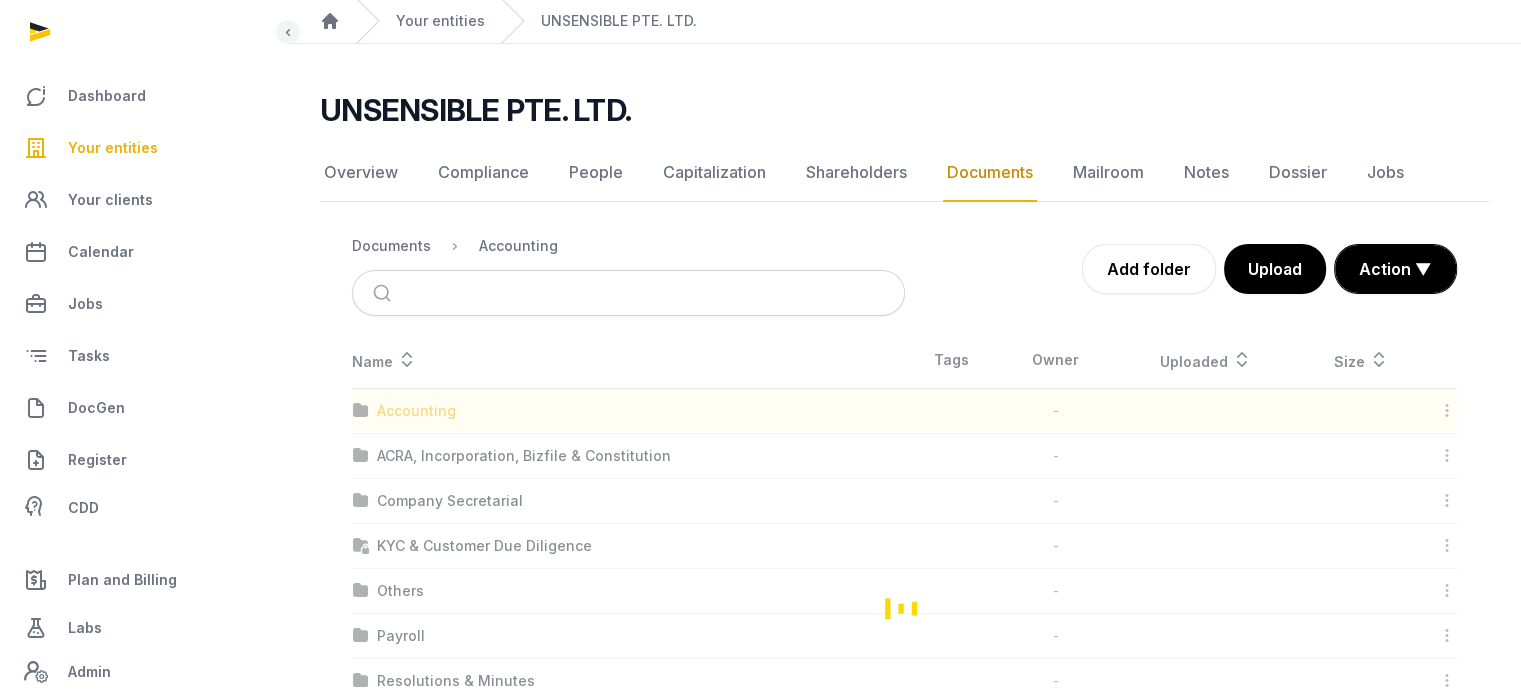 scroll, scrollTop: 0, scrollLeft: 0, axis: both 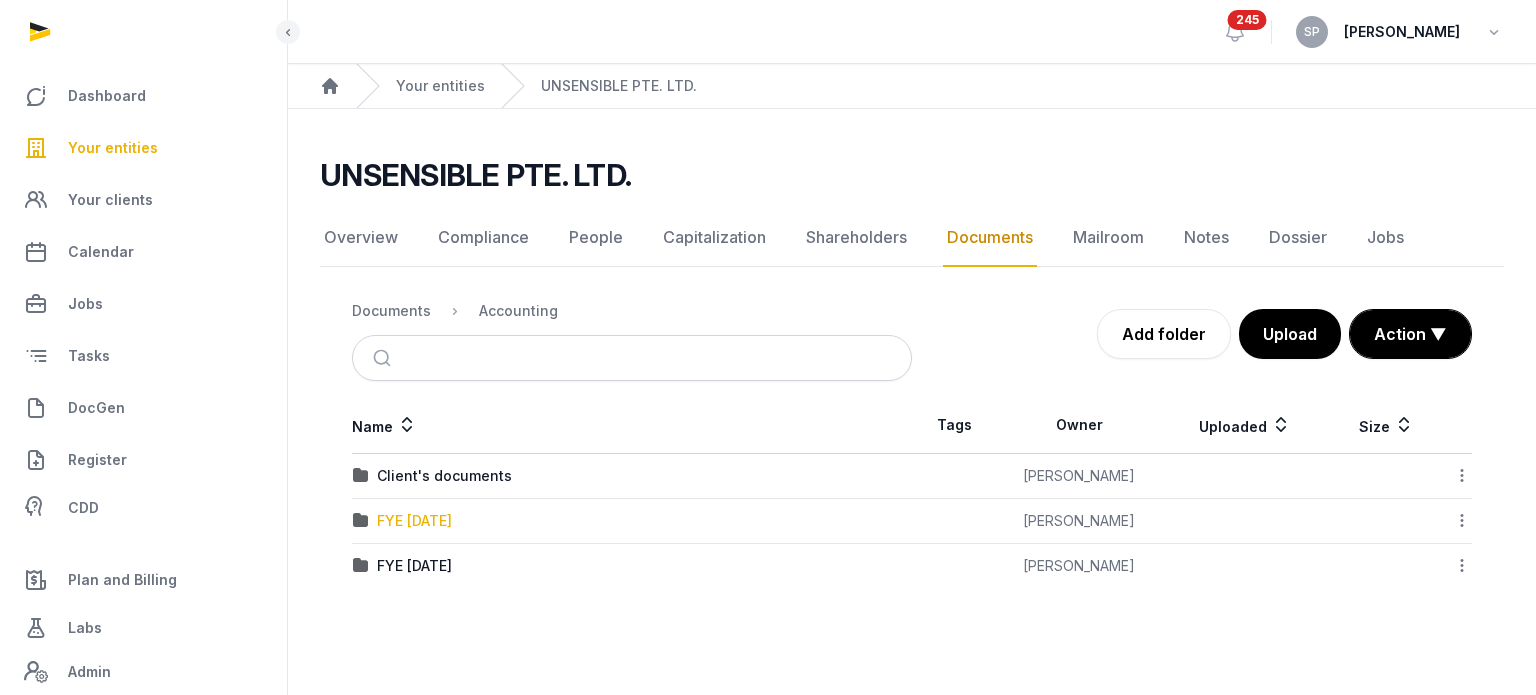 click on "FYE [DATE]" at bounding box center (414, 521) 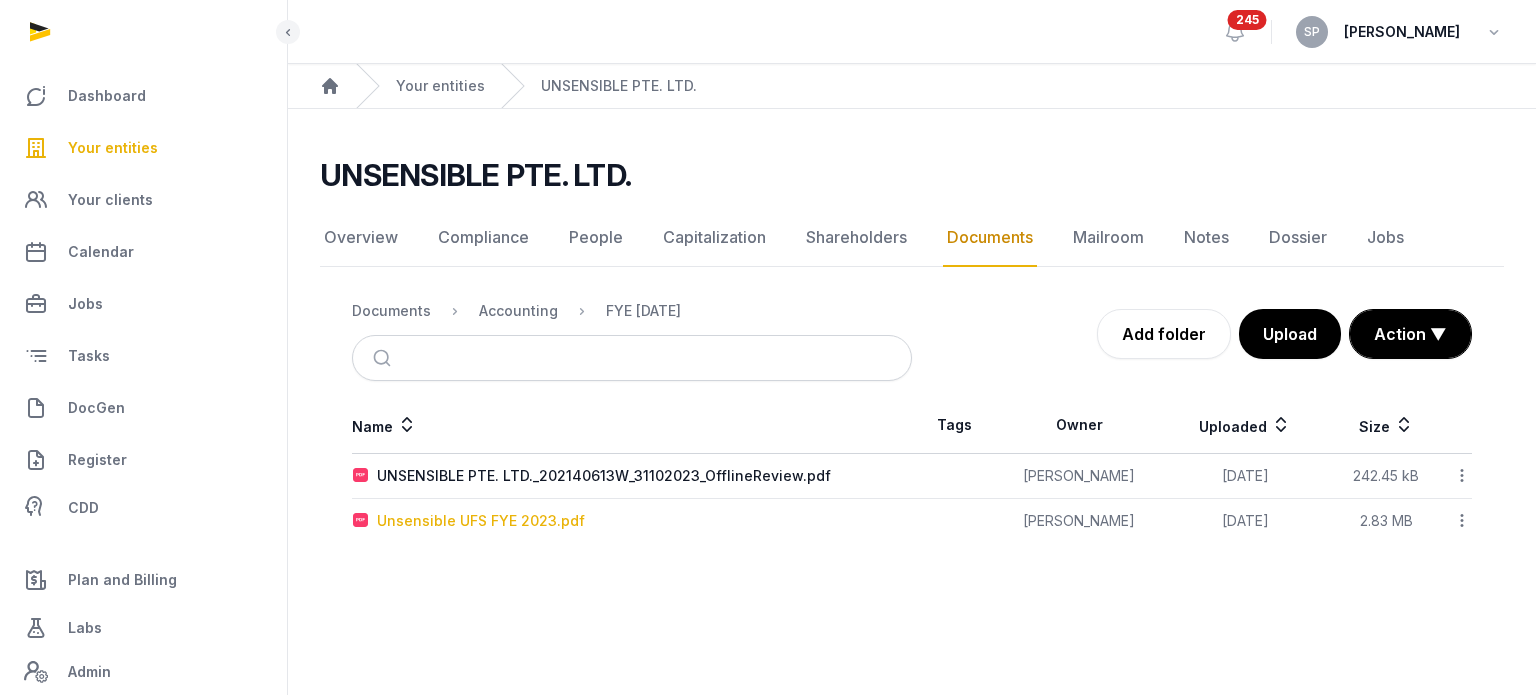 click on "Unsensible UFS FYE 2023.pdf" at bounding box center (481, 521) 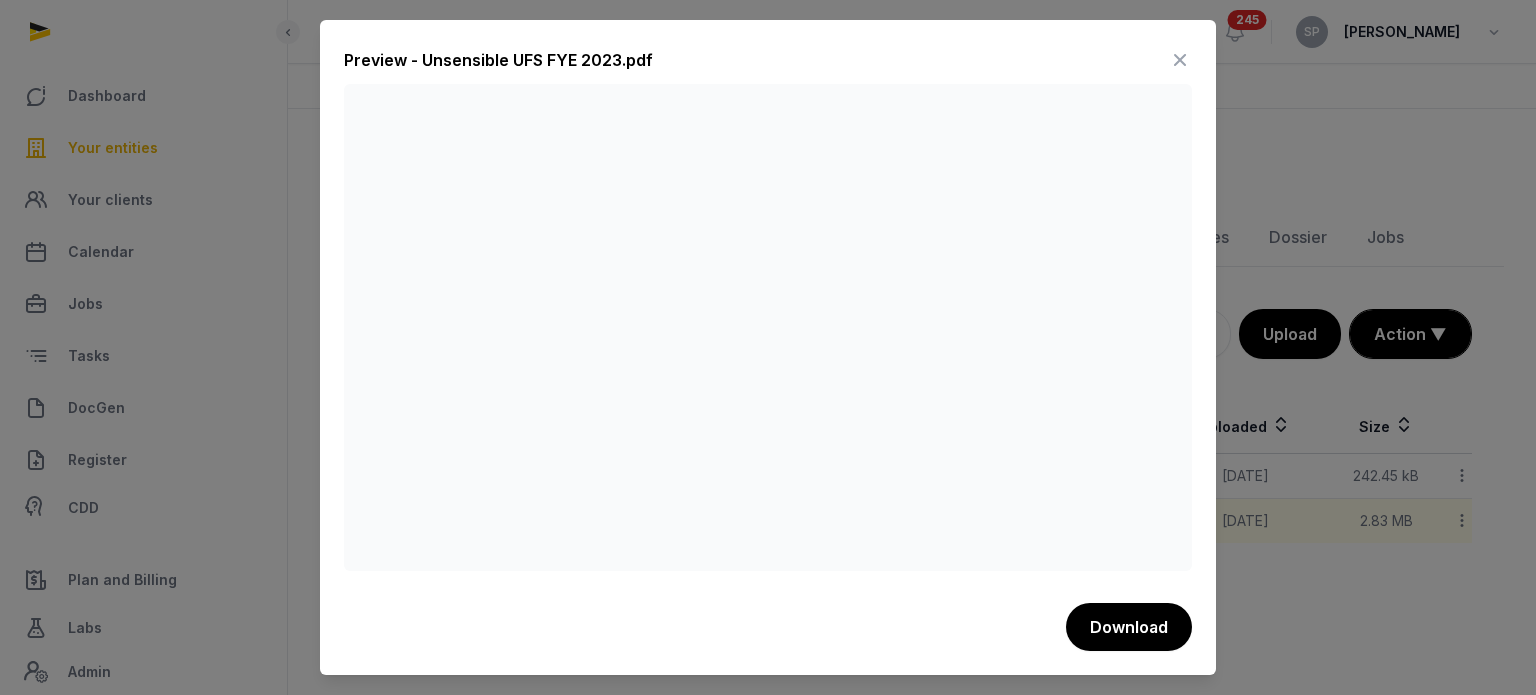 click at bounding box center (1180, 60) 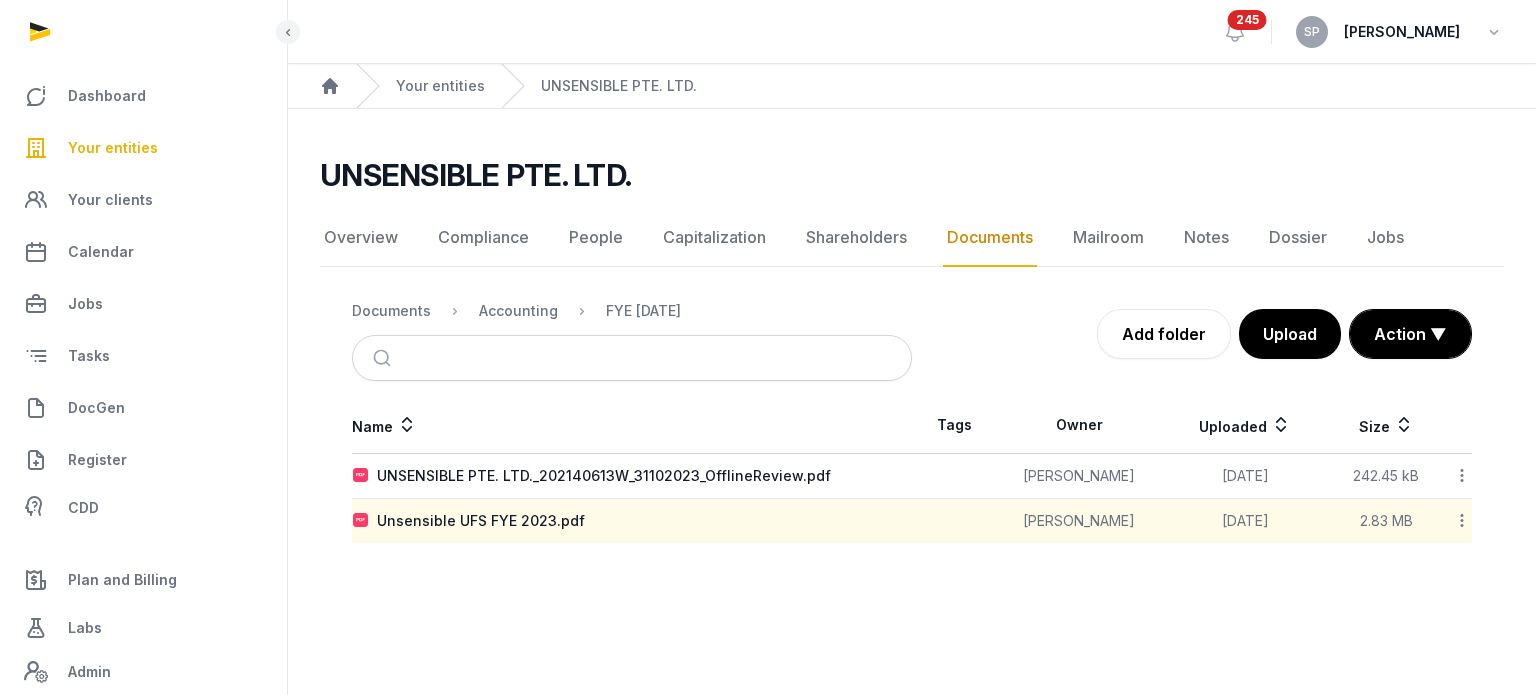 click on "Your entities" at bounding box center (113, 148) 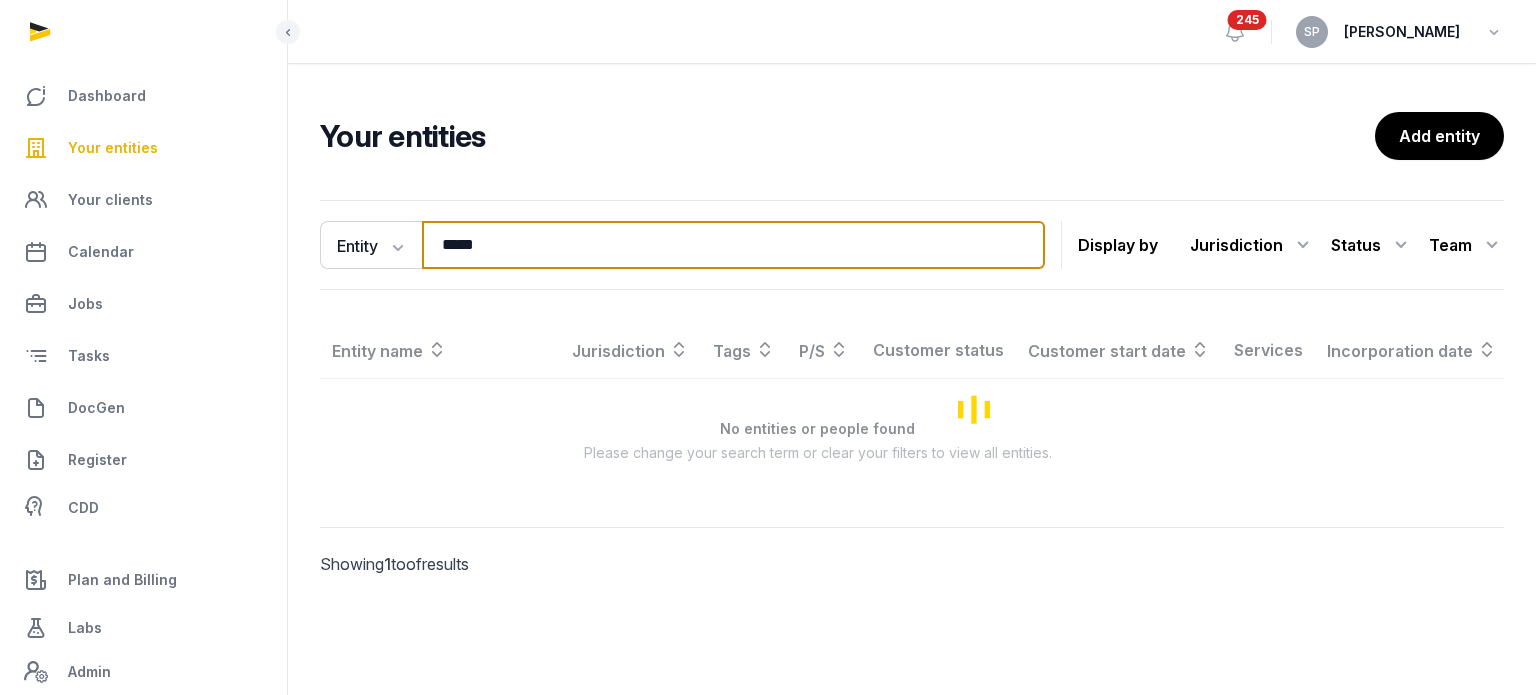 click on "*****" at bounding box center [733, 245] 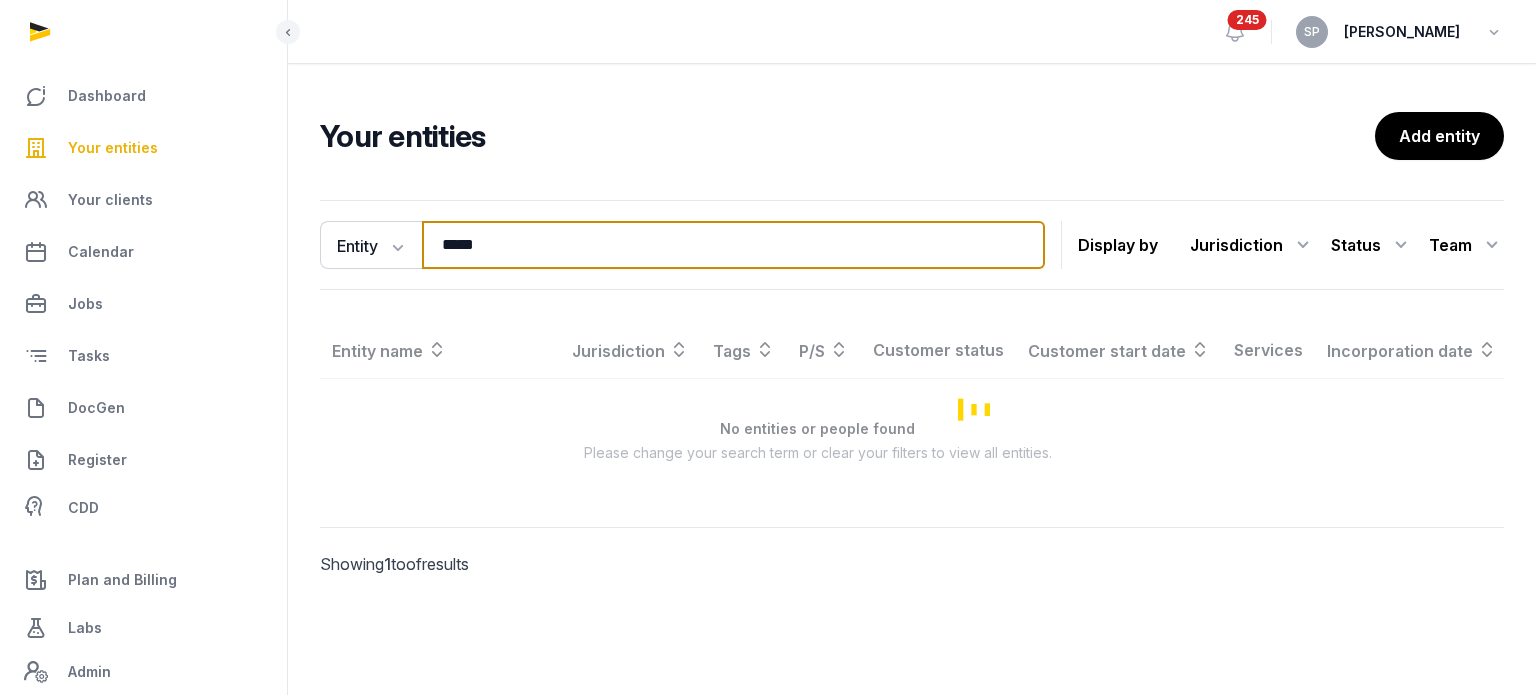 click on "*****" at bounding box center [733, 245] 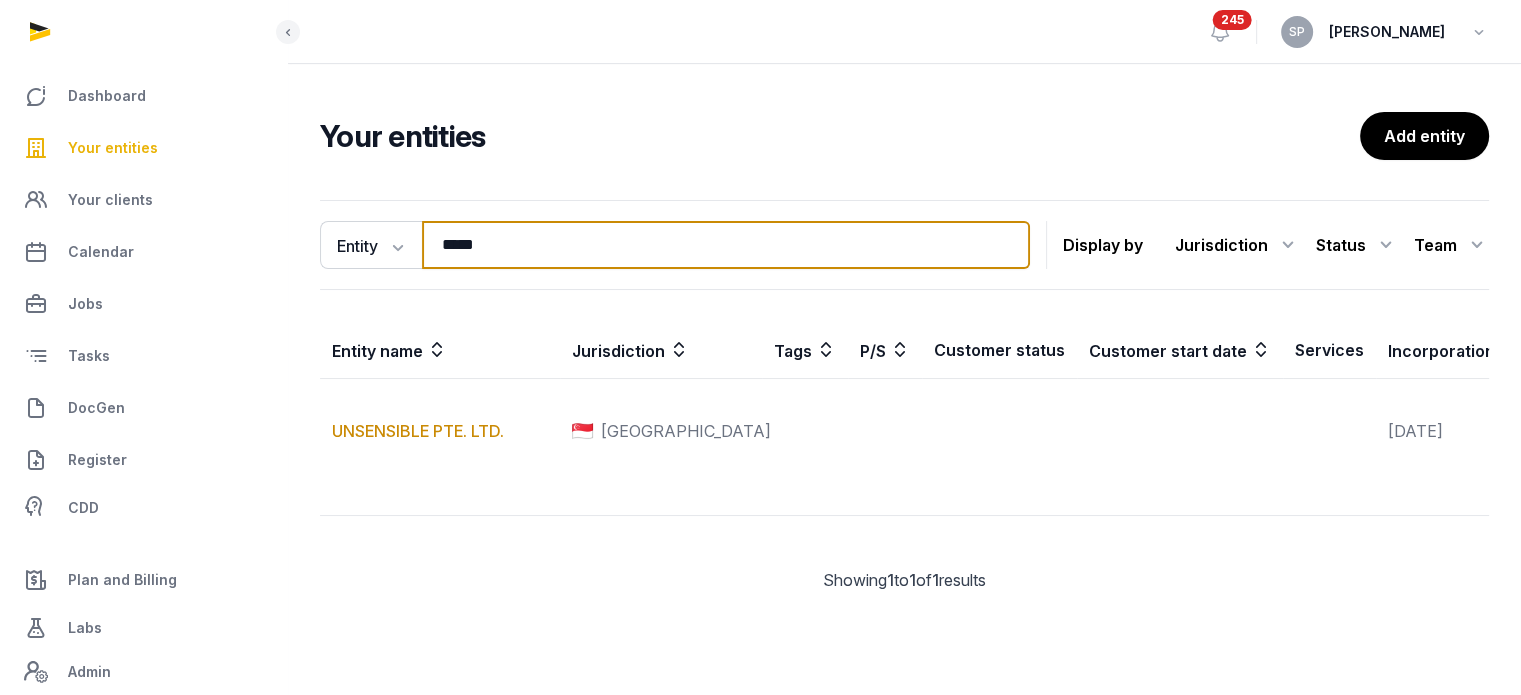 click on "*****" at bounding box center [726, 245] 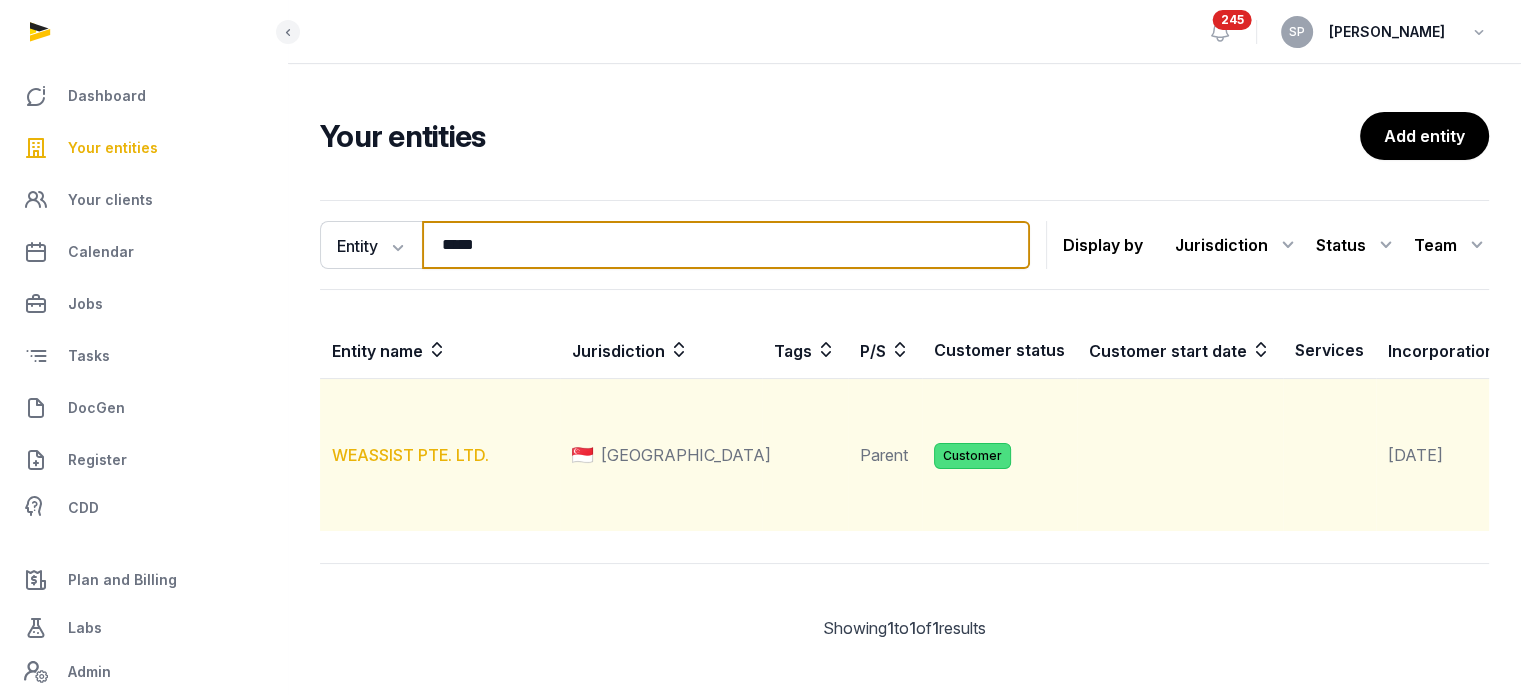 type on "*****" 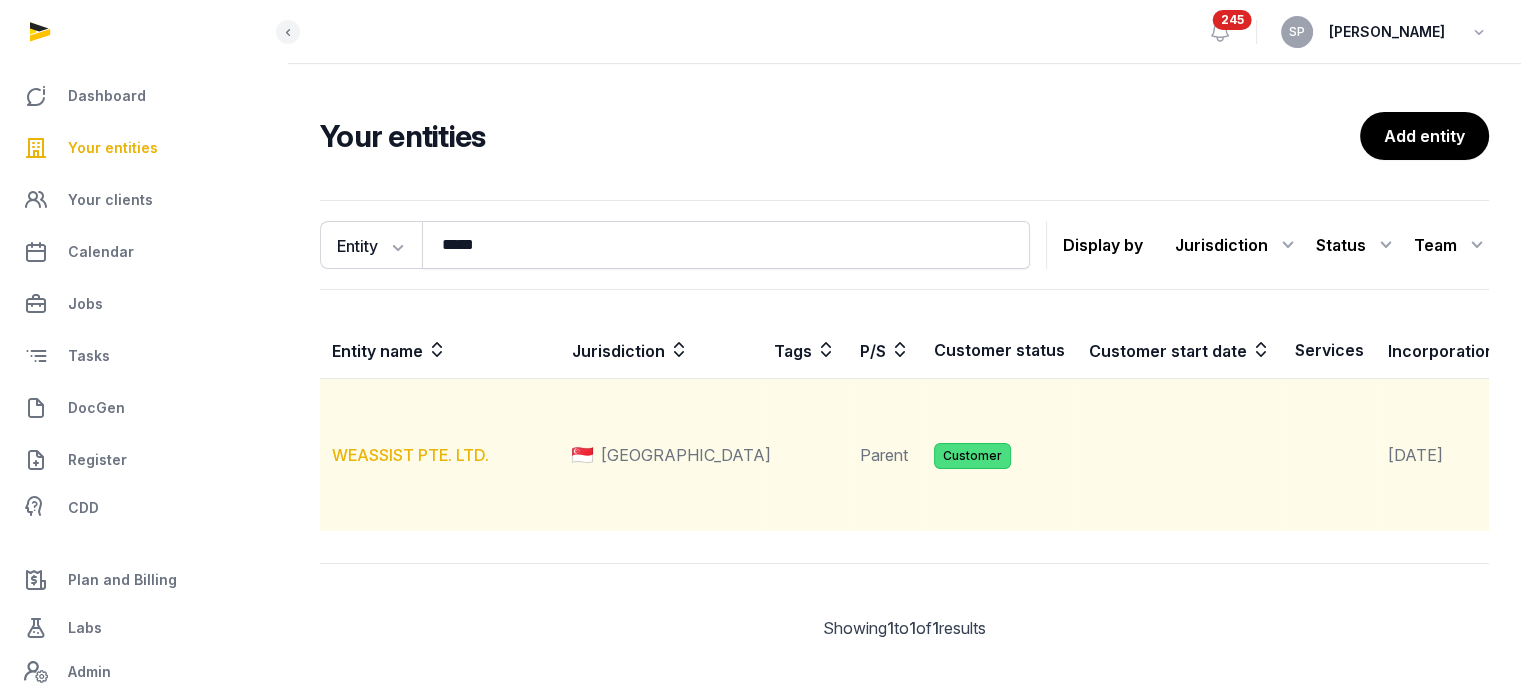 click on "WEASSIST PTE. LTD." at bounding box center [410, 455] 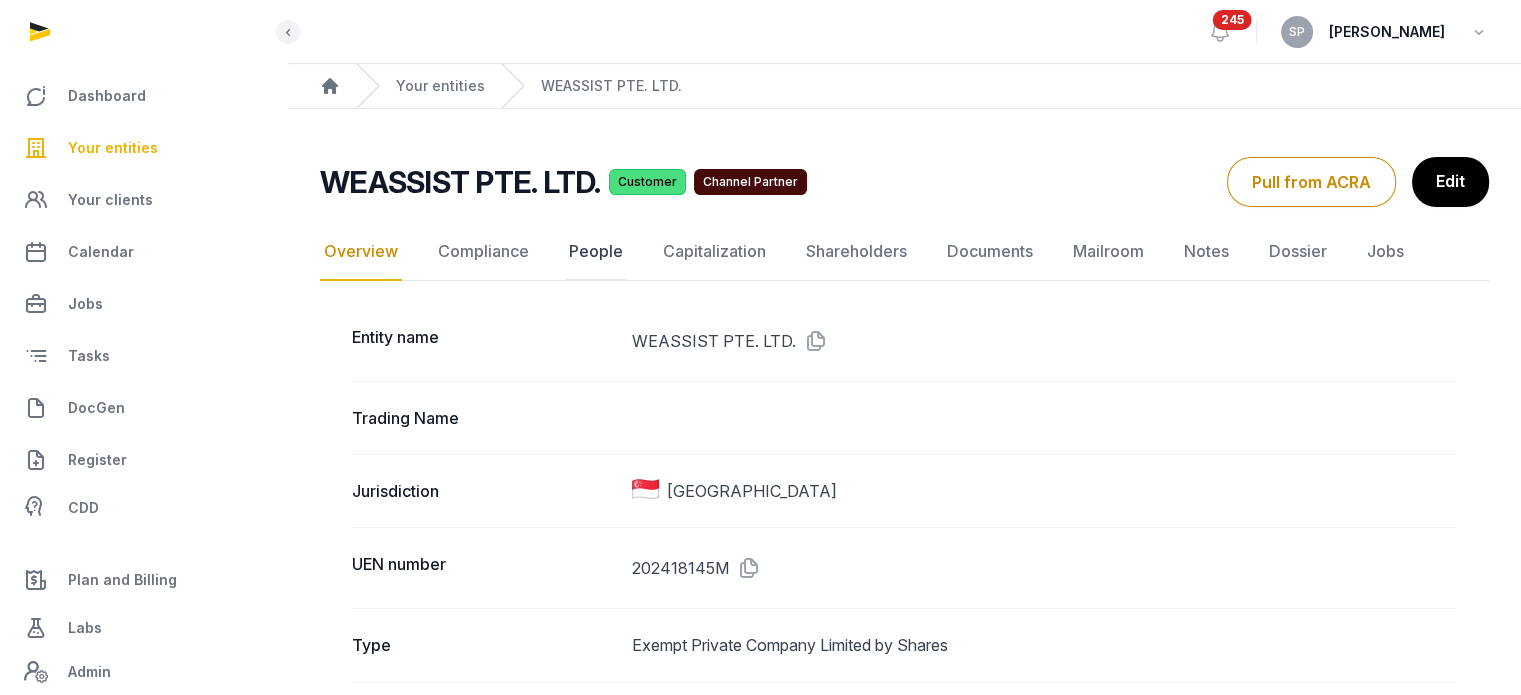click on "People" 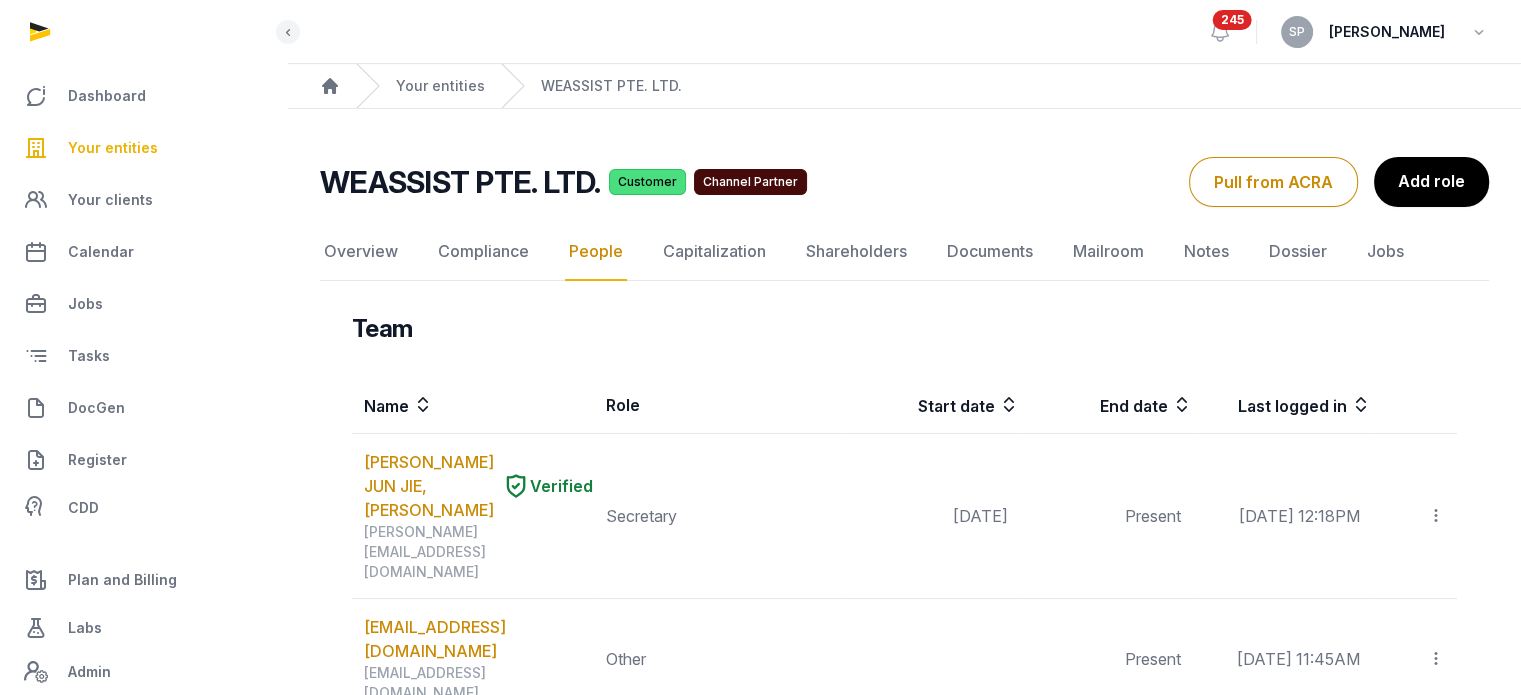 scroll, scrollTop: 608, scrollLeft: 0, axis: vertical 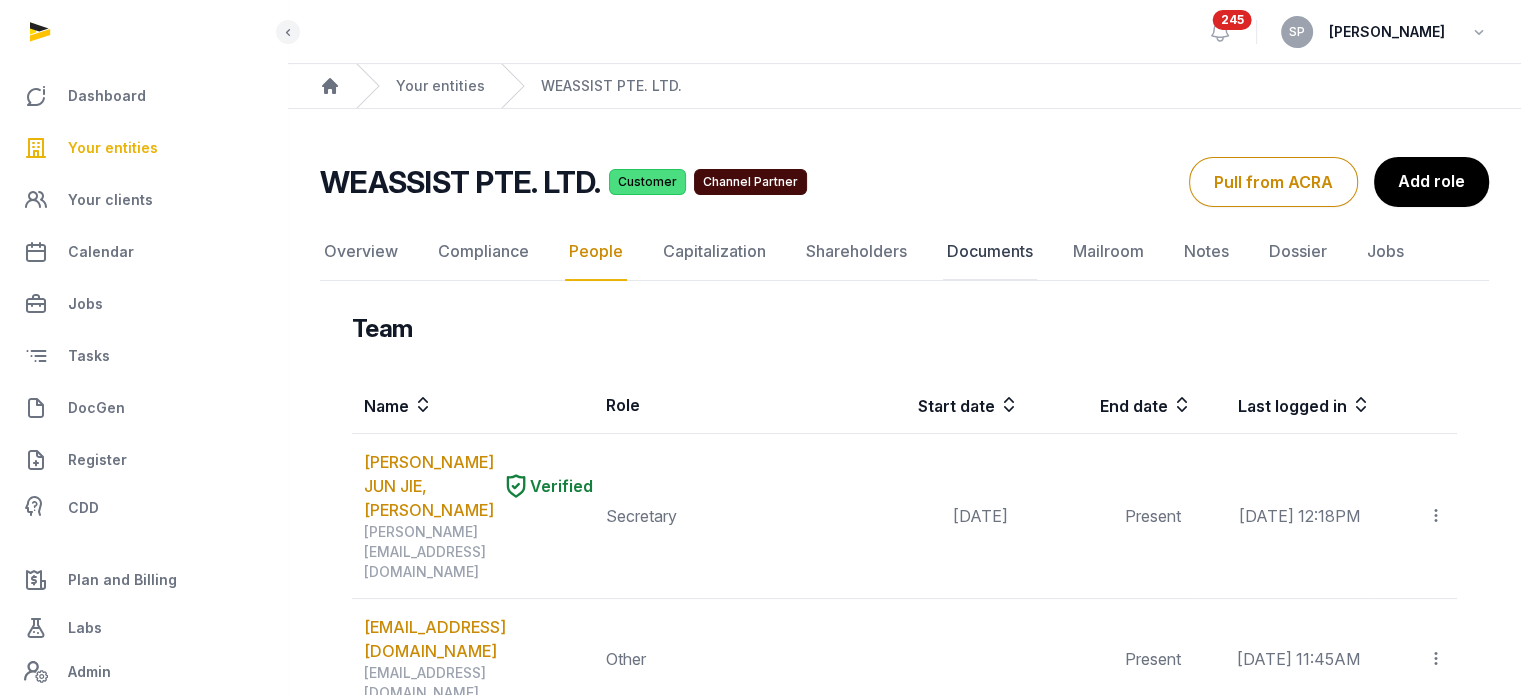 click on "Documents" 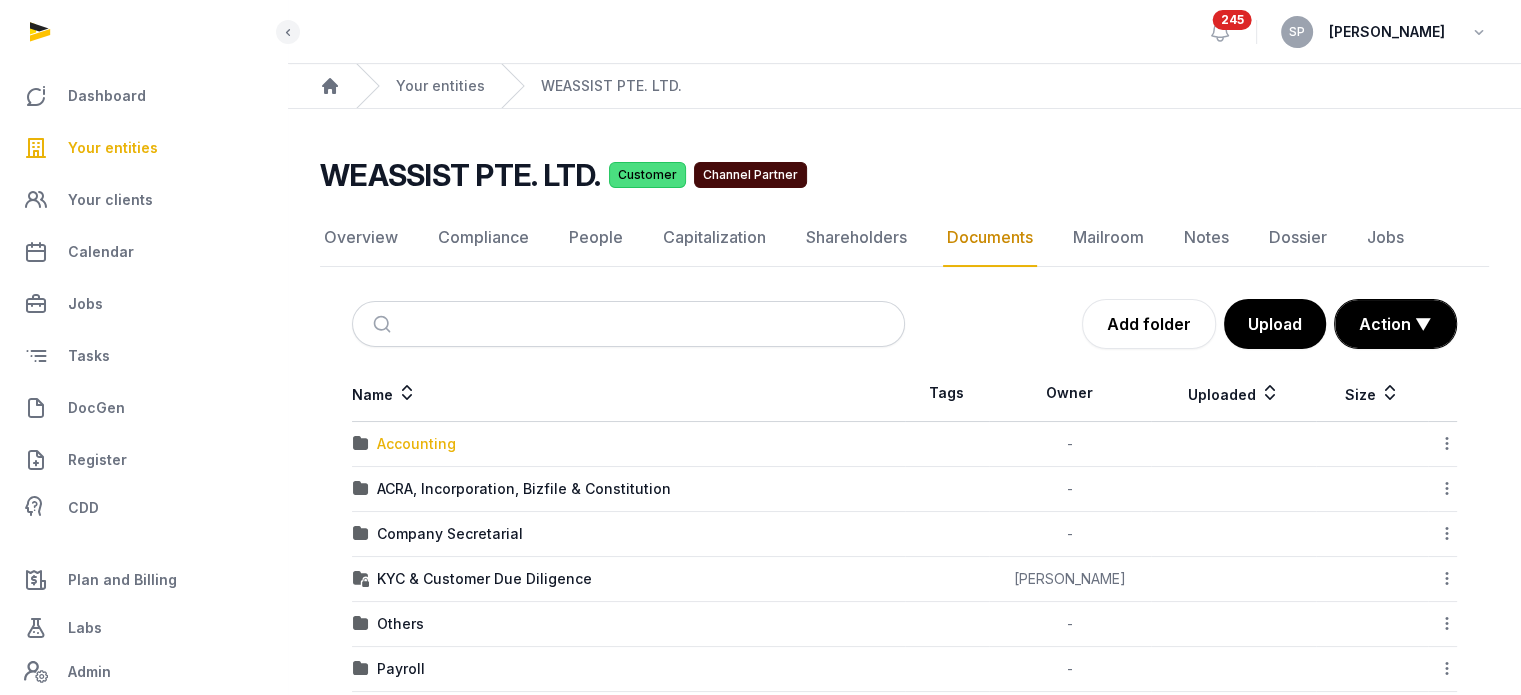 click on "Accounting" at bounding box center [416, 444] 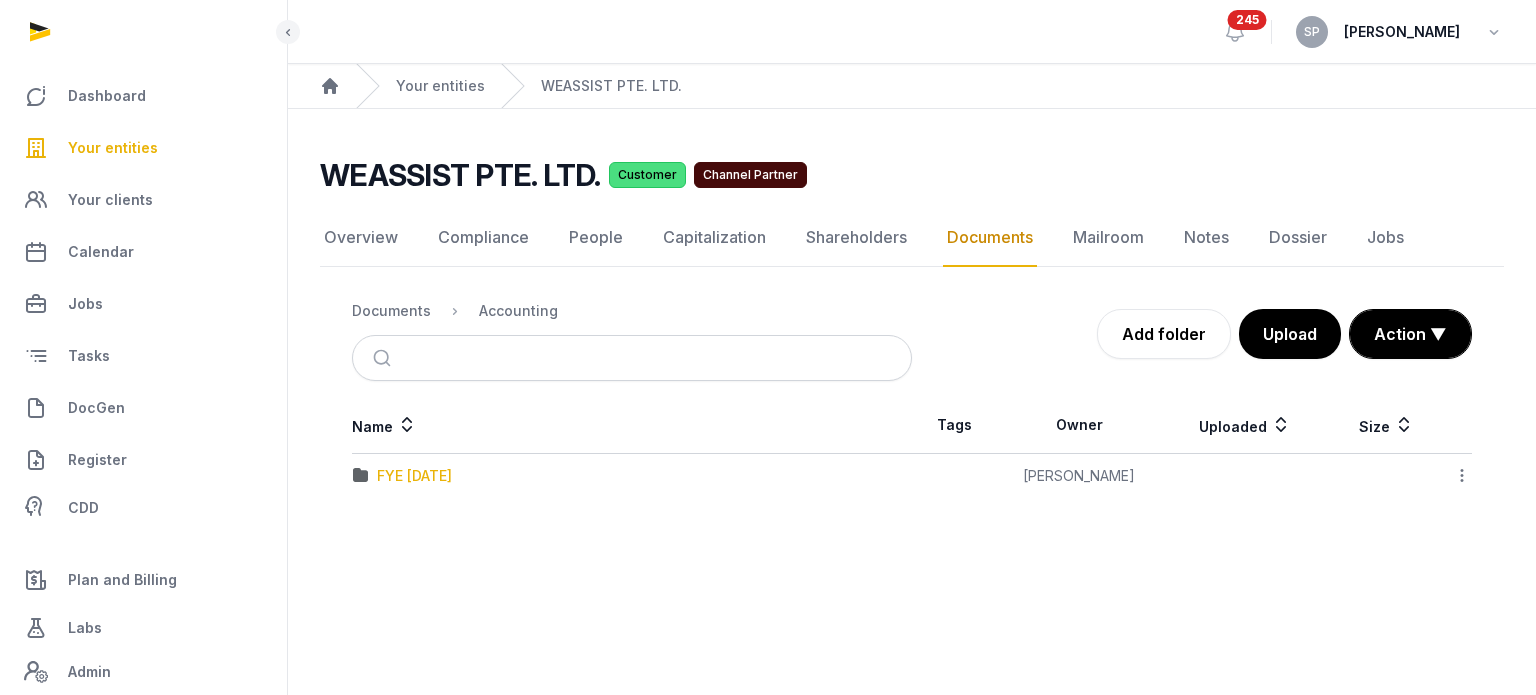 click on "FYE [DATE]" at bounding box center (414, 476) 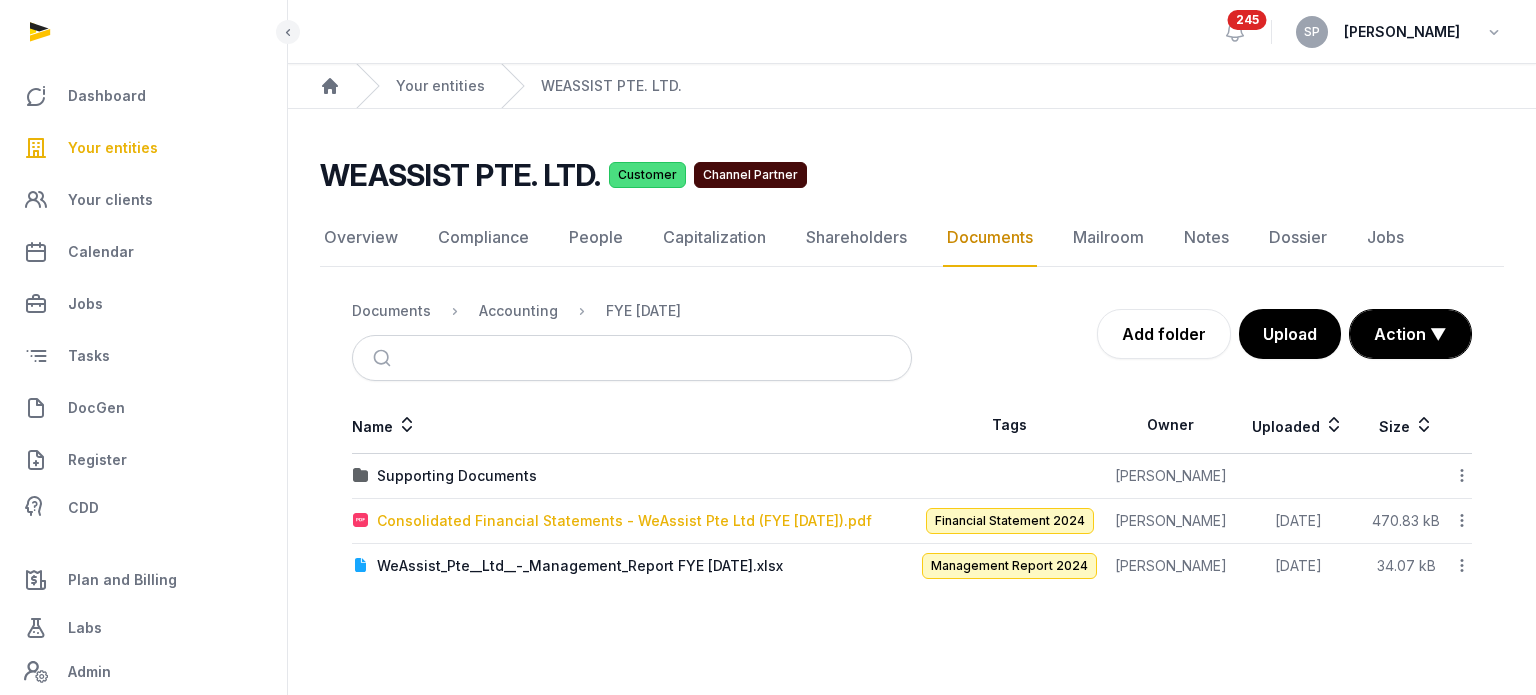 click on "Consolidated Financial Statements - WeAssist Pte Ltd (FYE [DATE]).pdf" at bounding box center [624, 521] 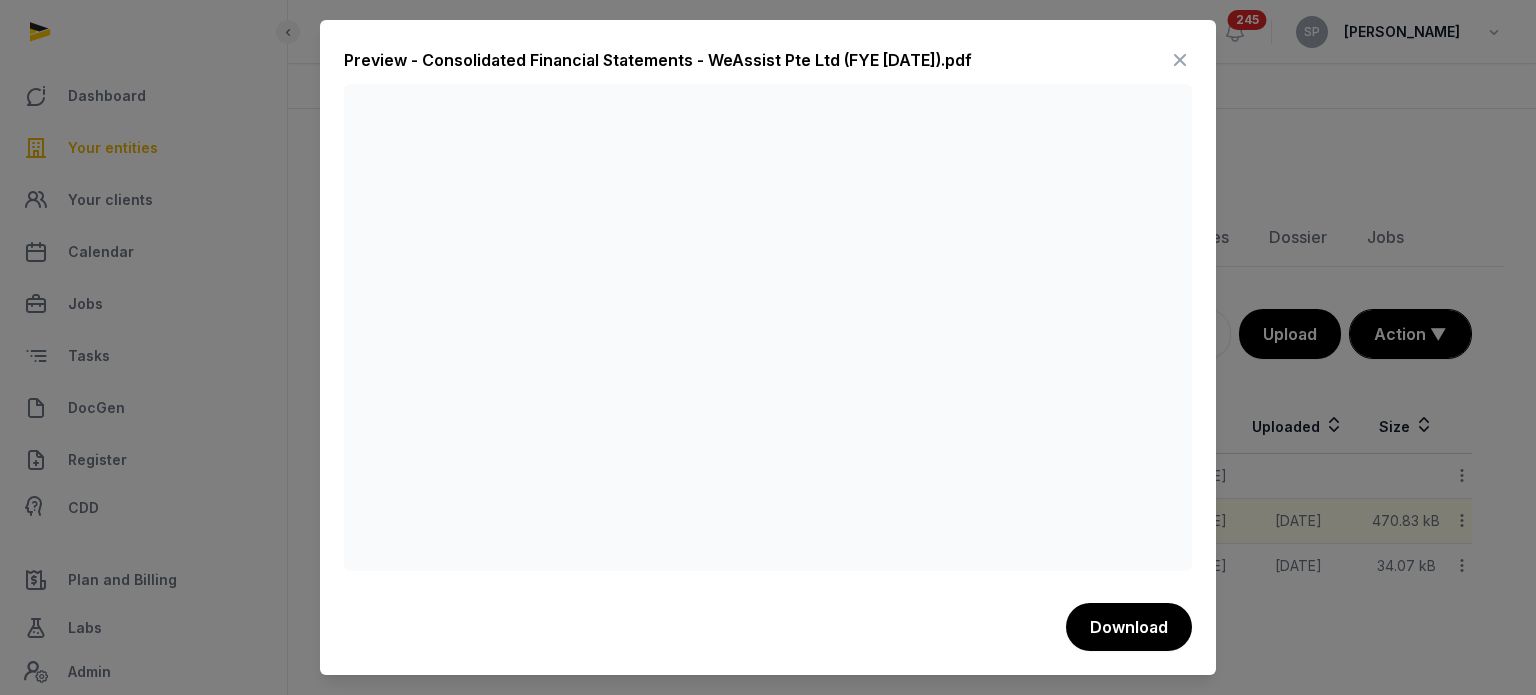 click at bounding box center [1180, 60] 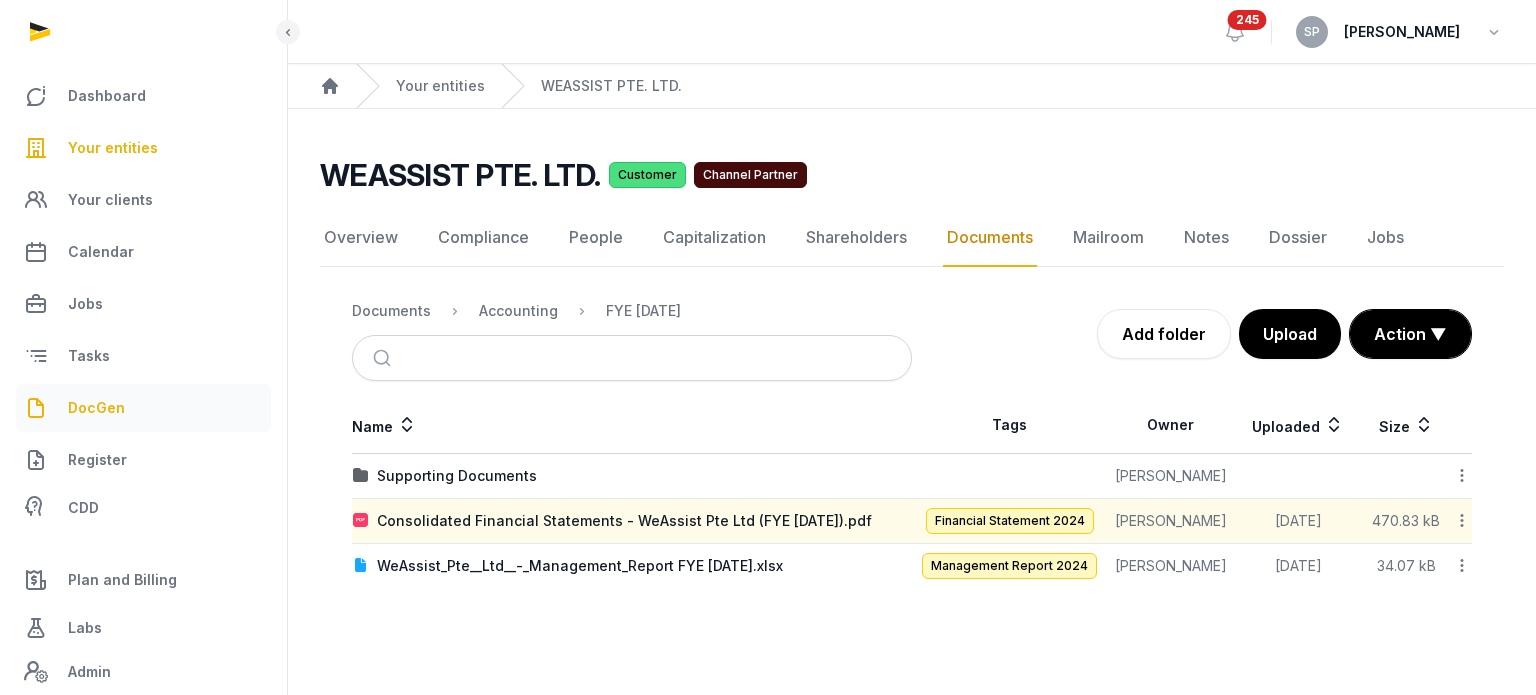 click on "DocGen" at bounding box center [96, 408] 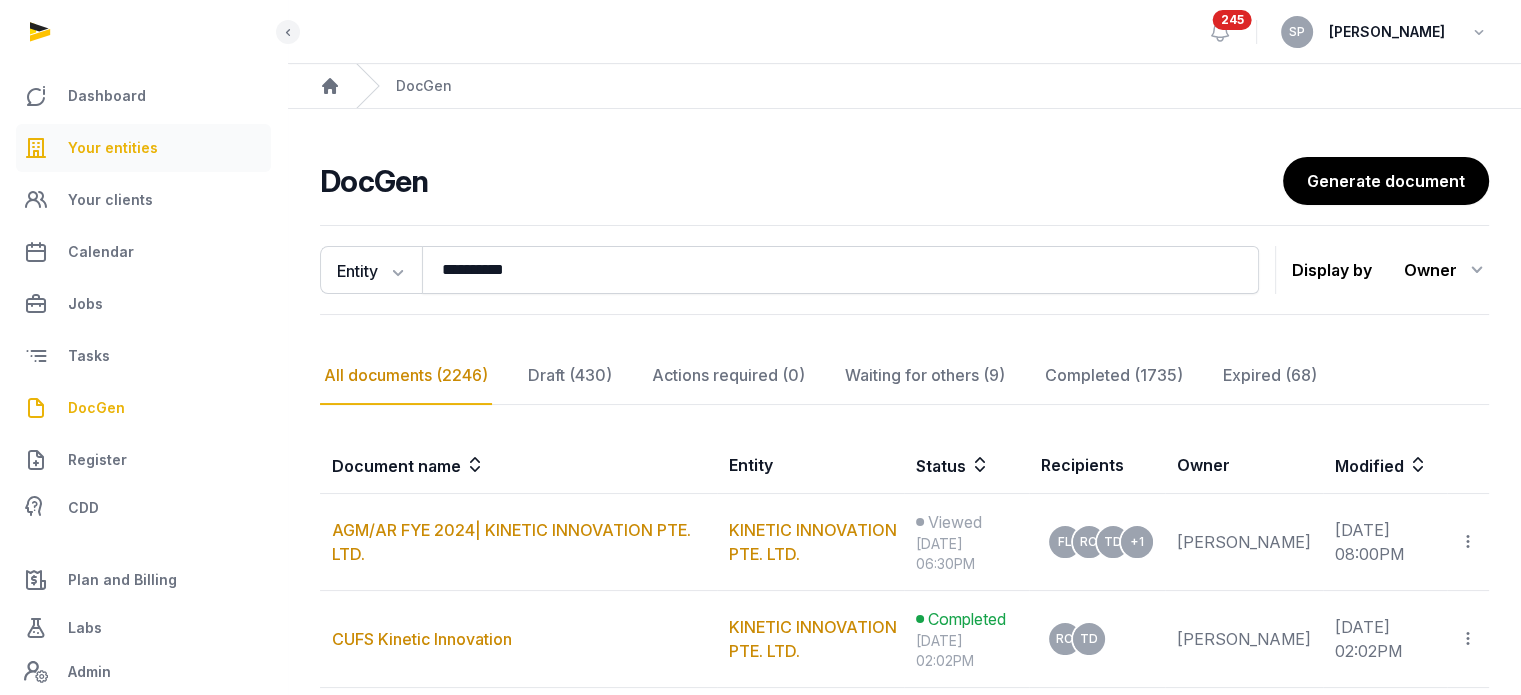 click on "Your entities" at bounding box center (113, 148) 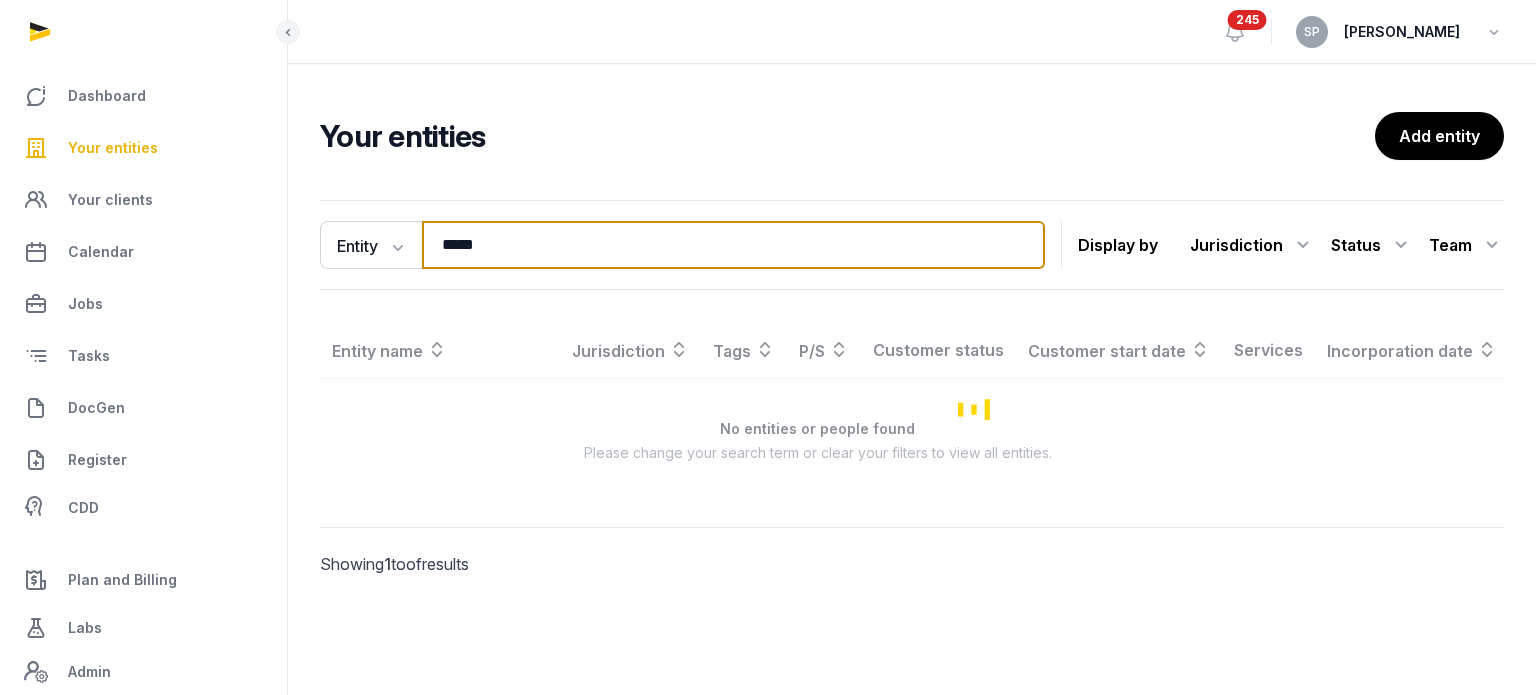 click on "*****" at bounding box center [733, 245] 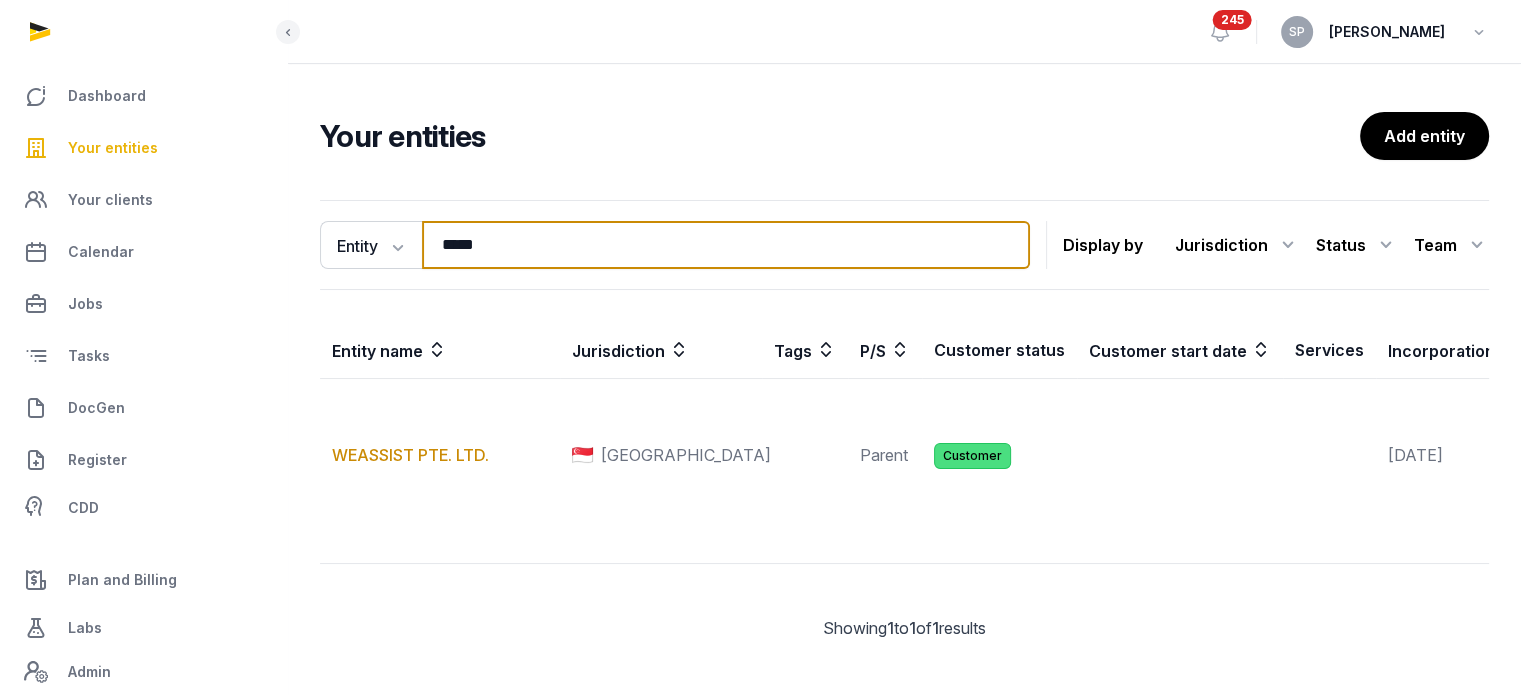click on "*****" at bounding box center (726, 245) 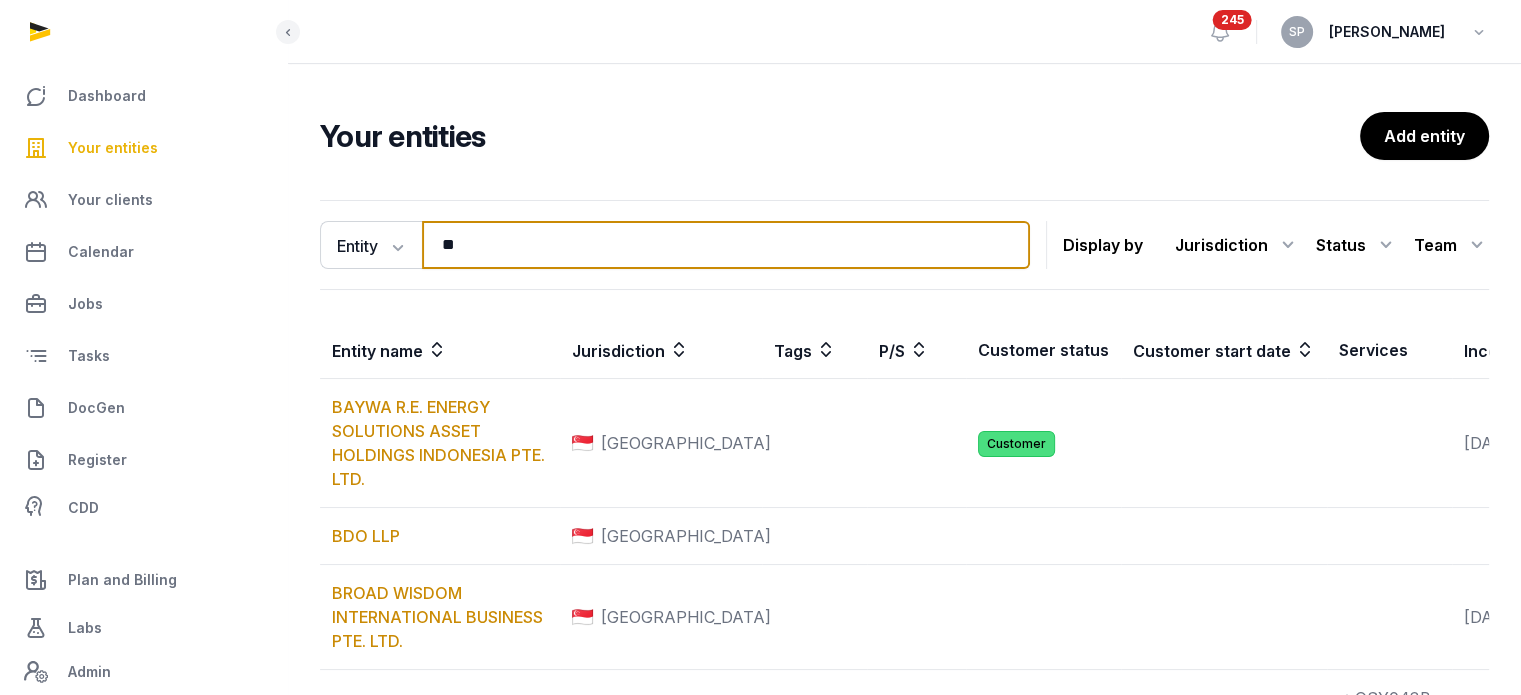 type on "*" 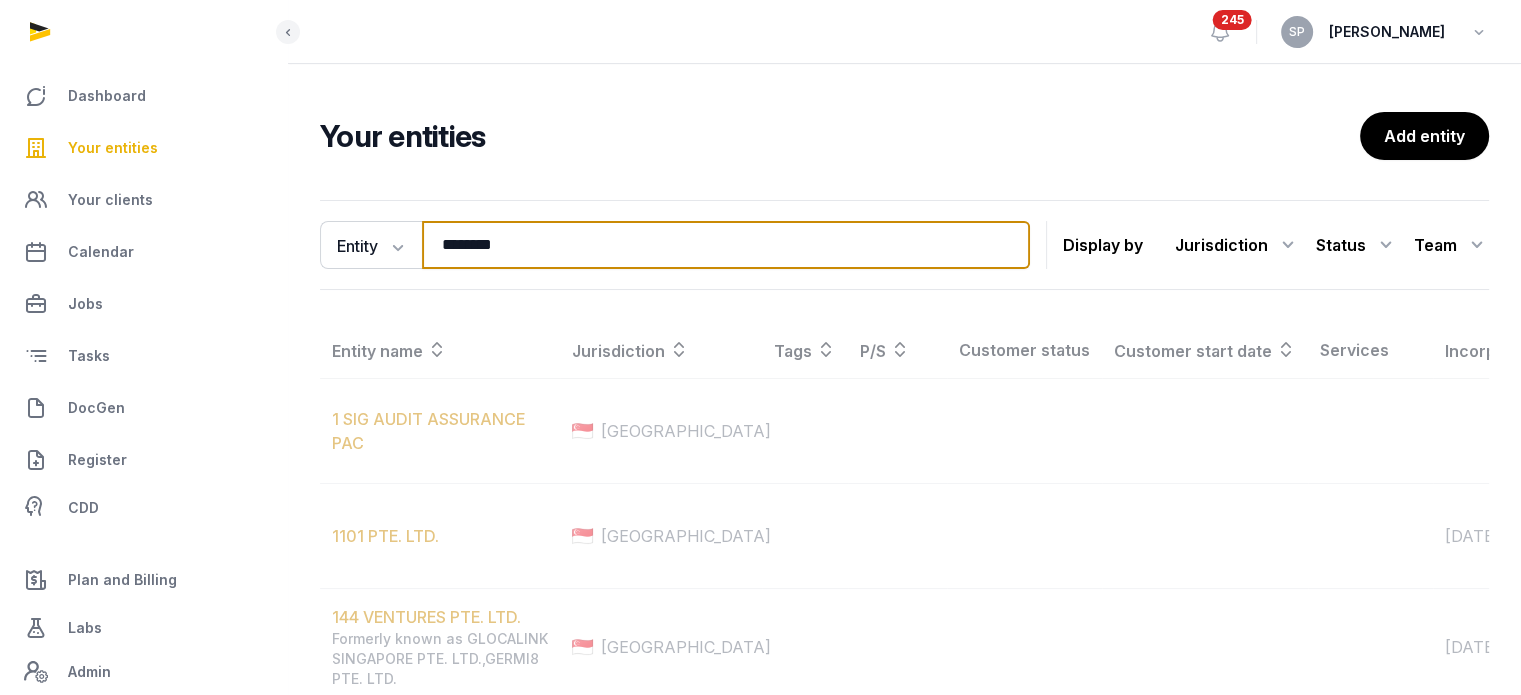 type on "********" 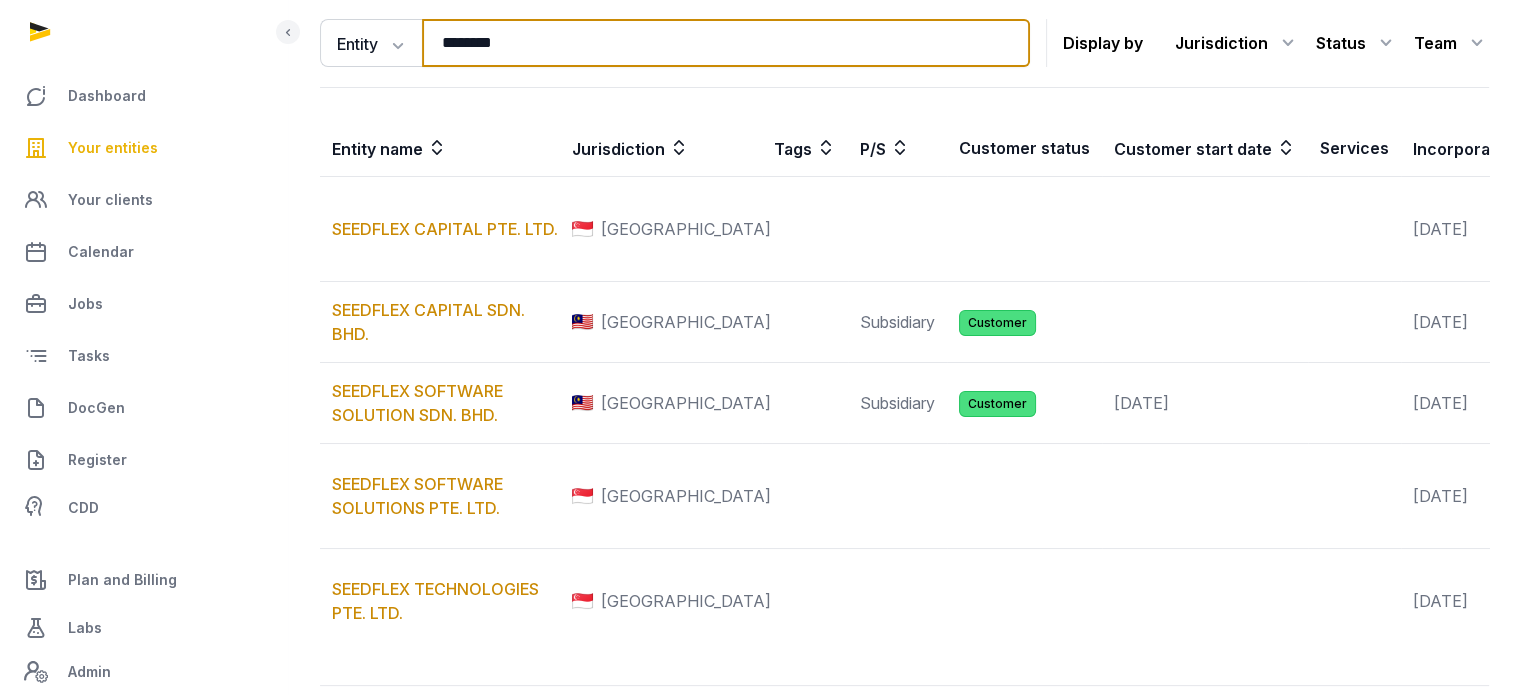 scroll, scrollTop: 345, scrollLeft: 0, axis: vertical 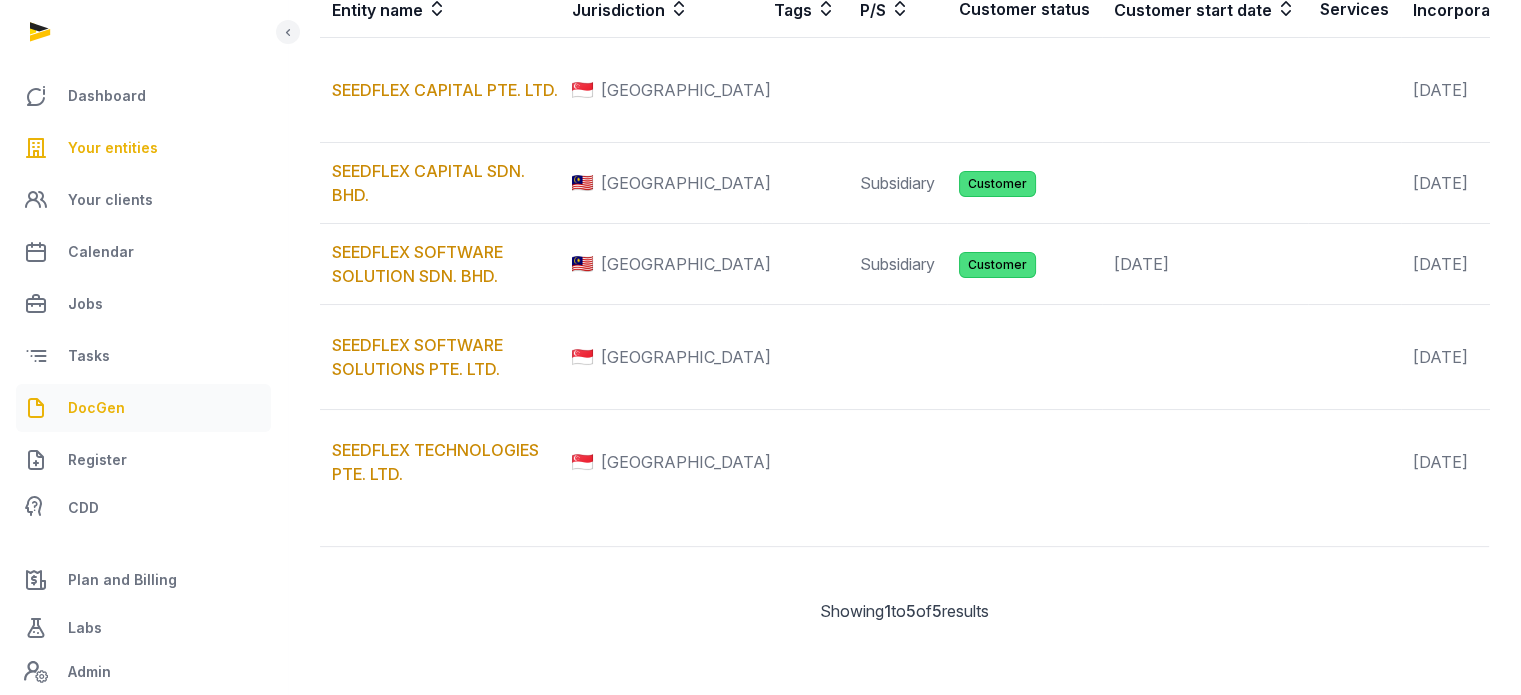 click on "DocGen" at bounding box center [96, 408] 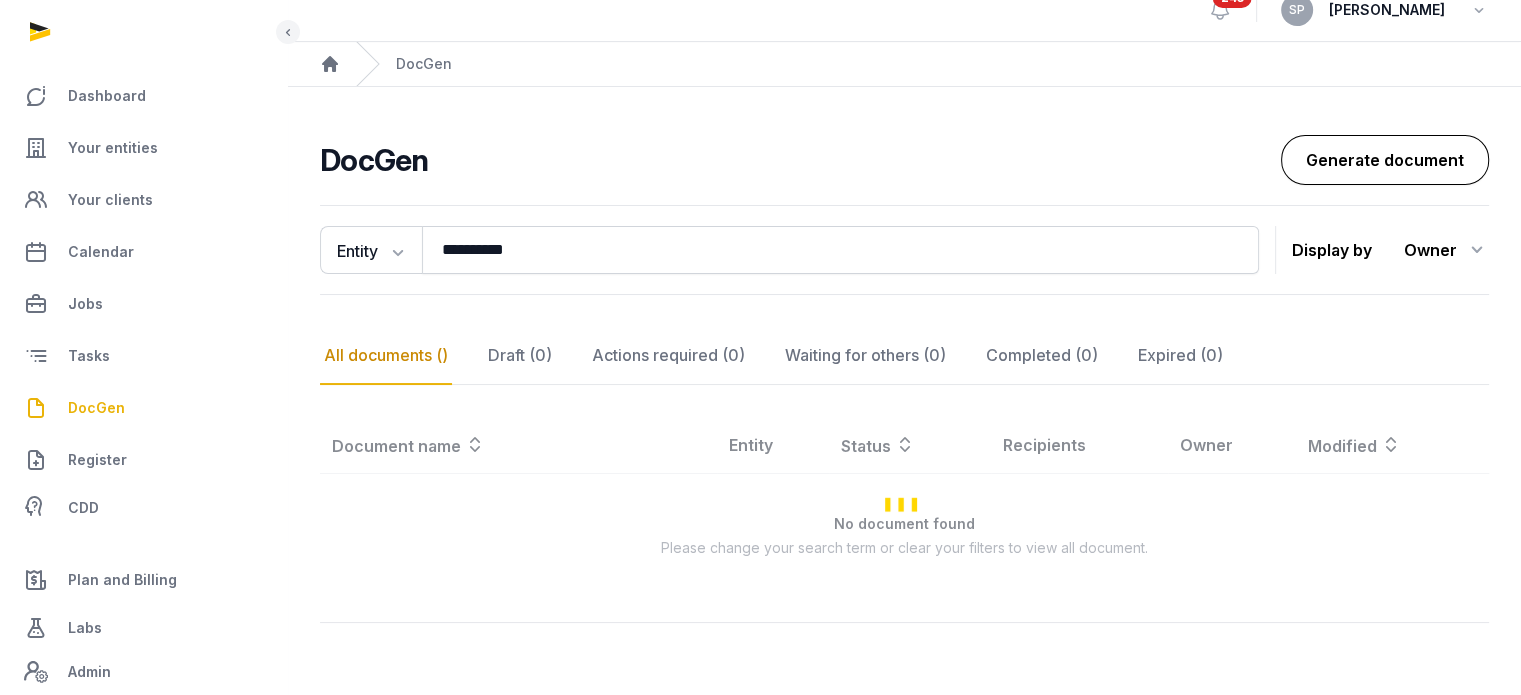 scroll, scrollTop: 92, scrollLeft: 0, axis: vertical 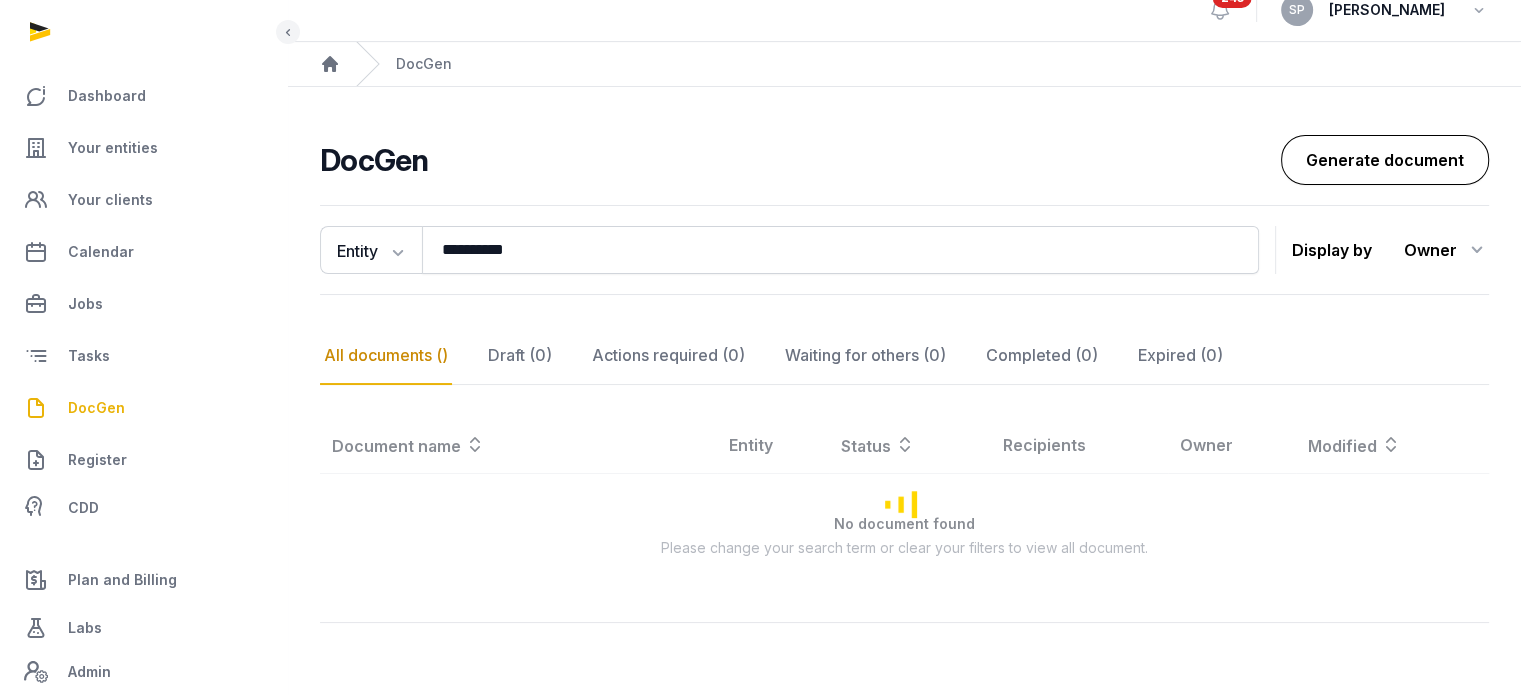 click on "Generate document" at bounding box center [1385, 160] 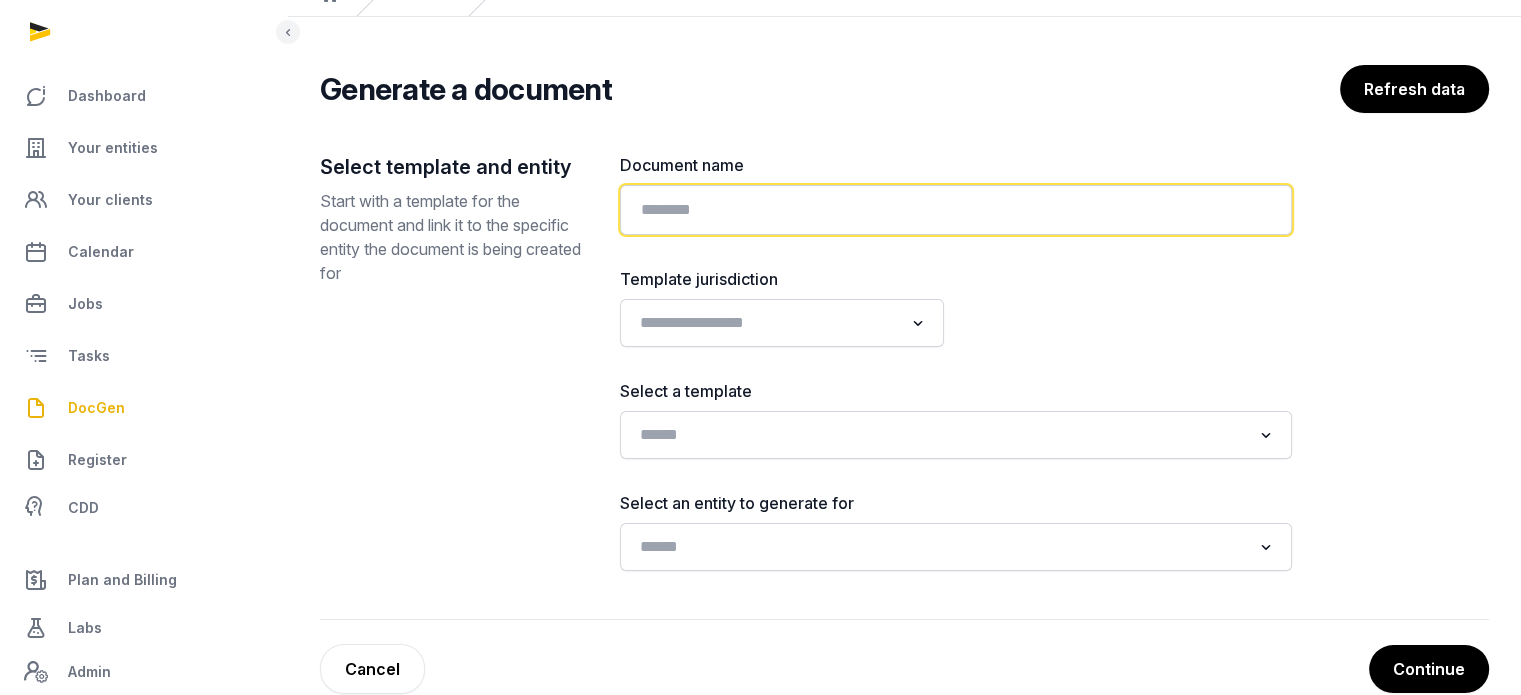 click 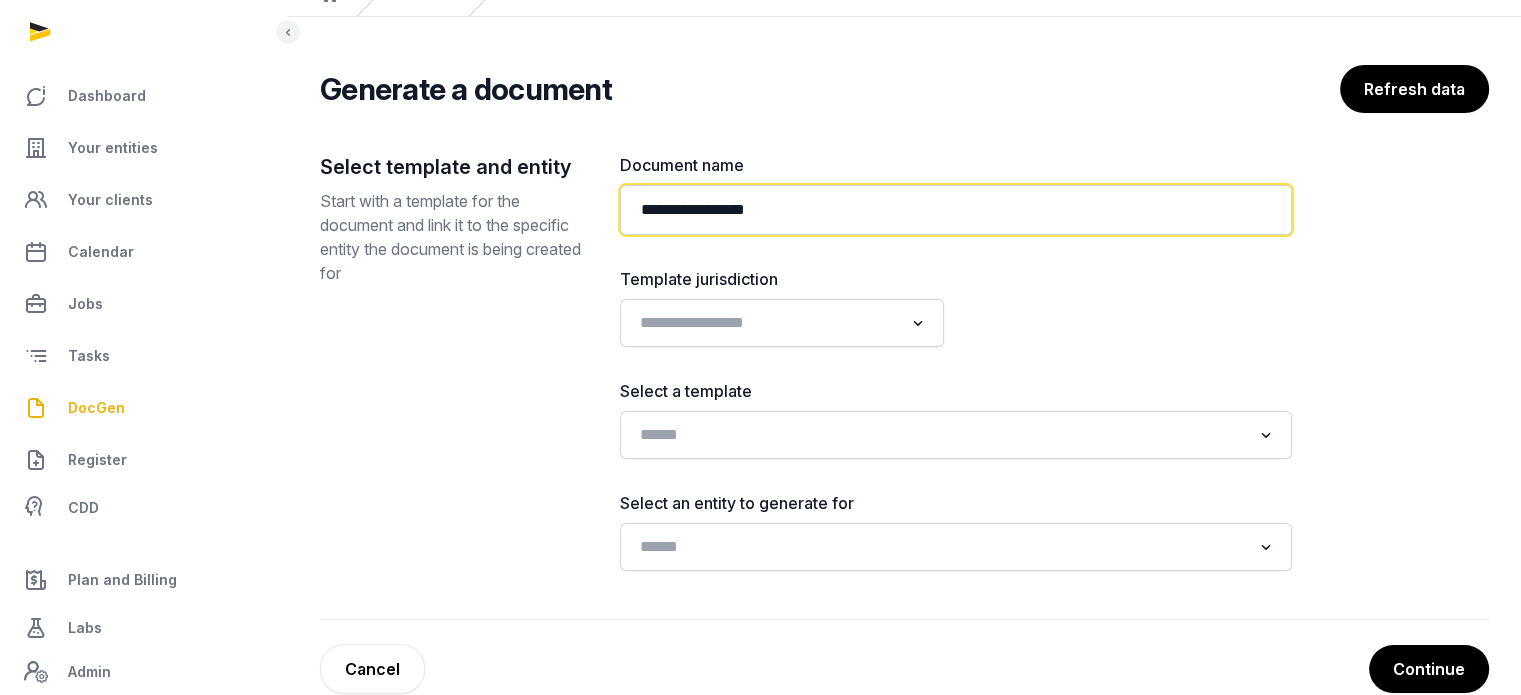 paste on "**********" 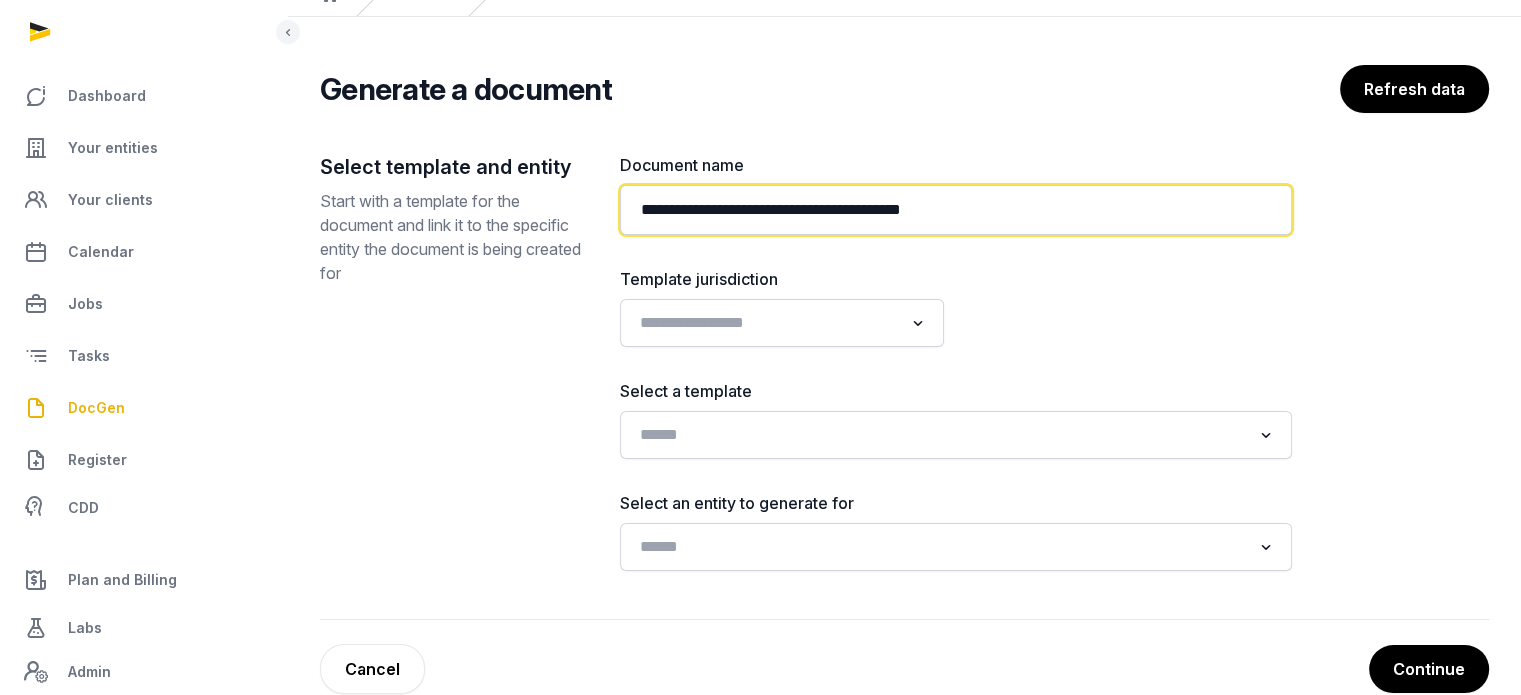 type on "**********" 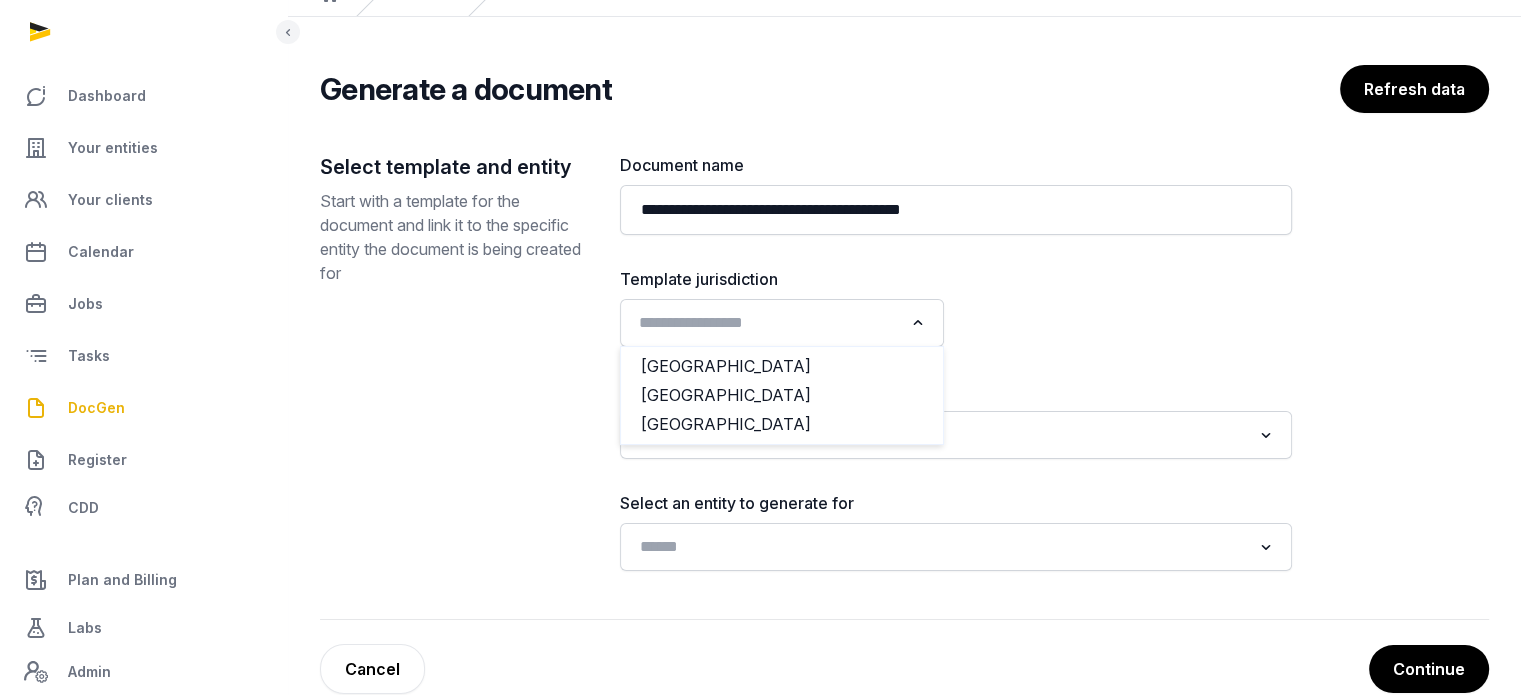 click 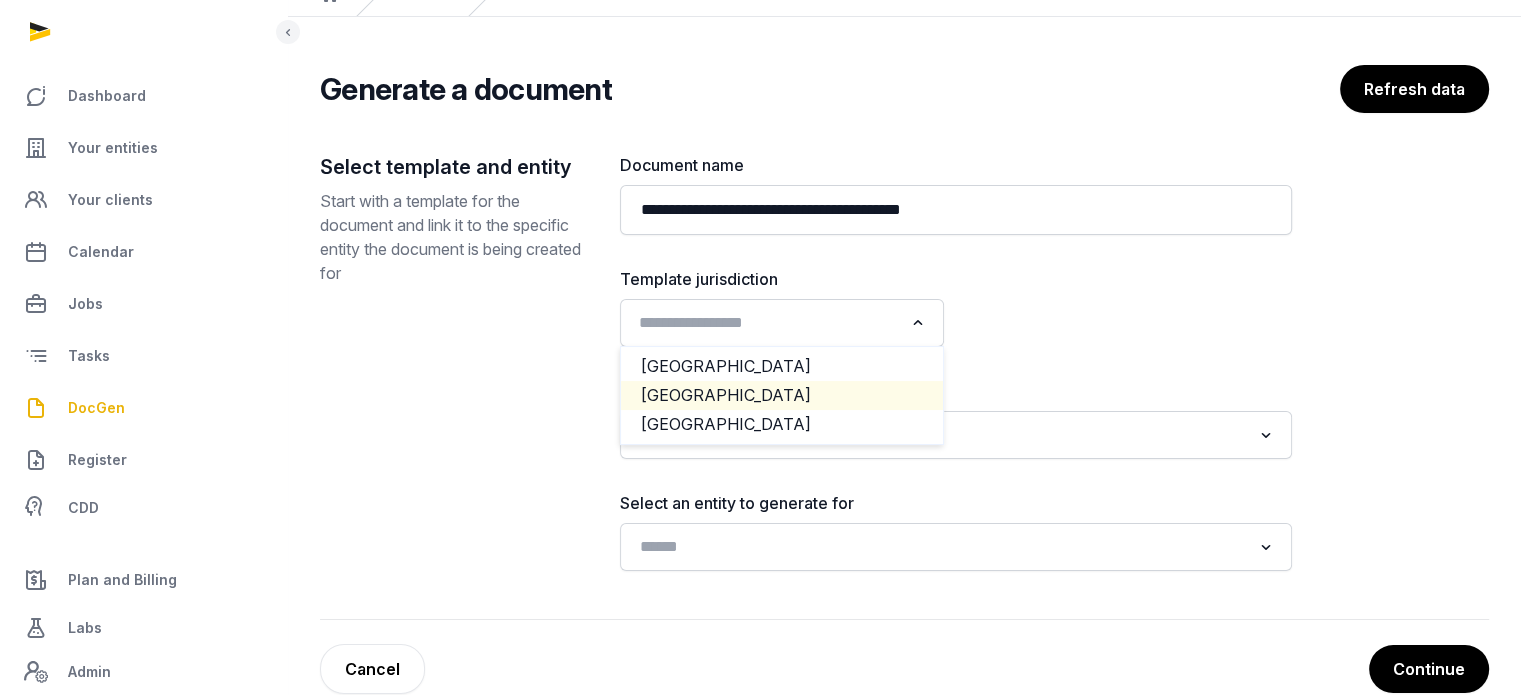 click on "[GEOGRAPHIC_DATA]" 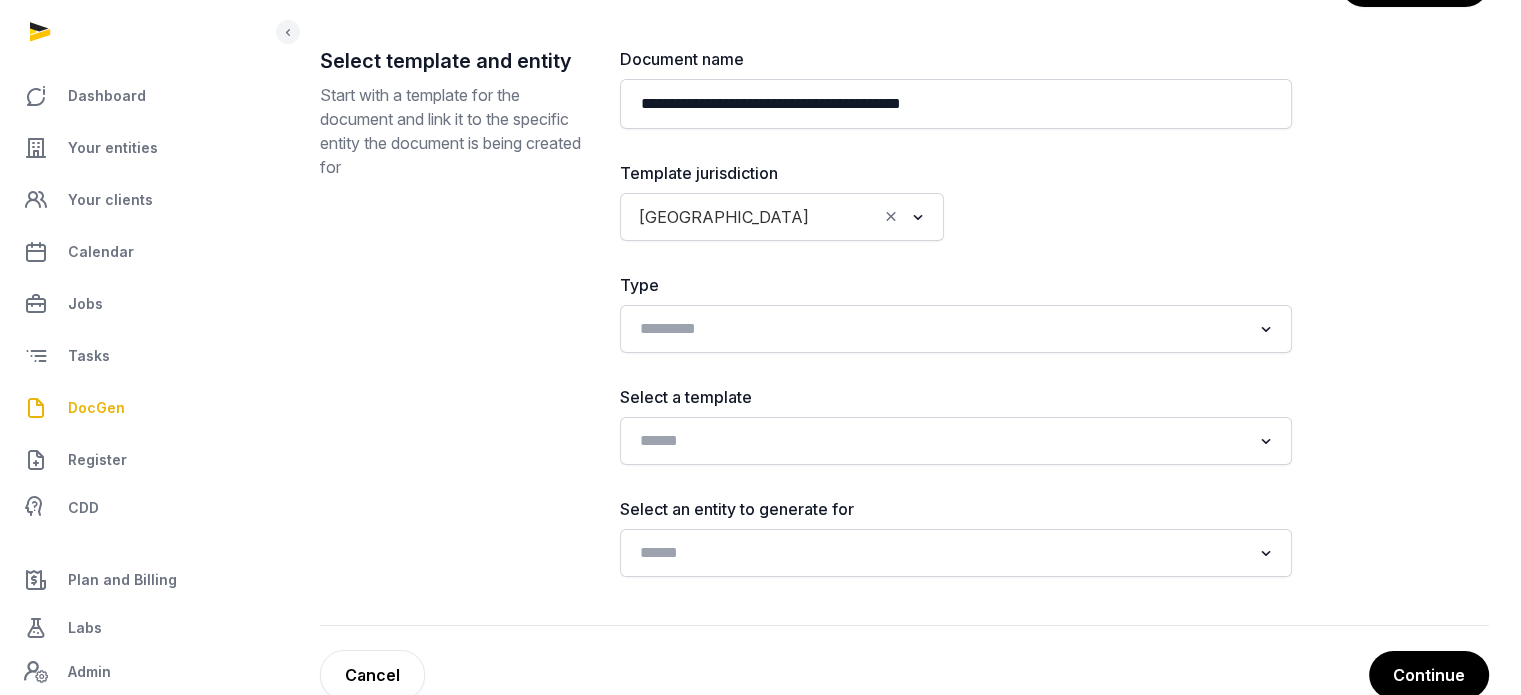 scroll, scrollTop: 241, scrollLeft: 0, axis: vertical 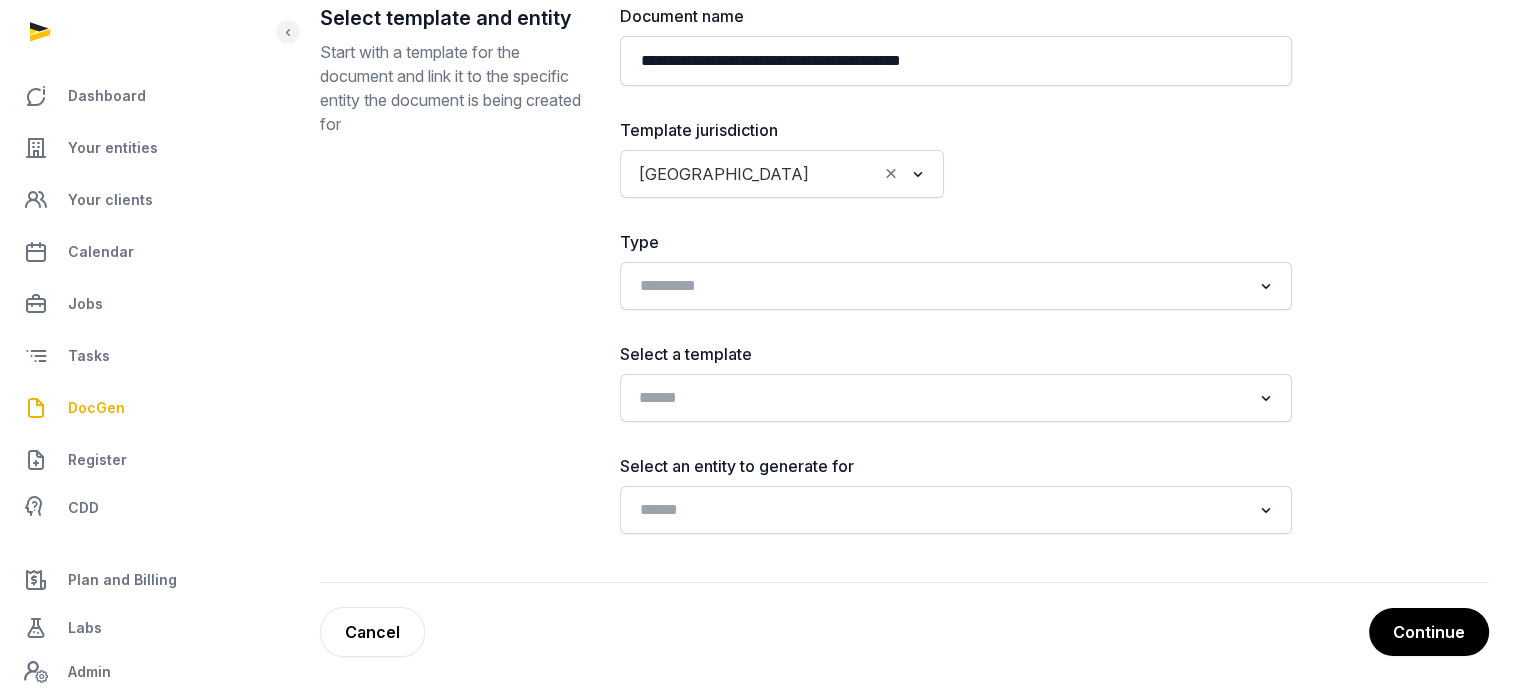click 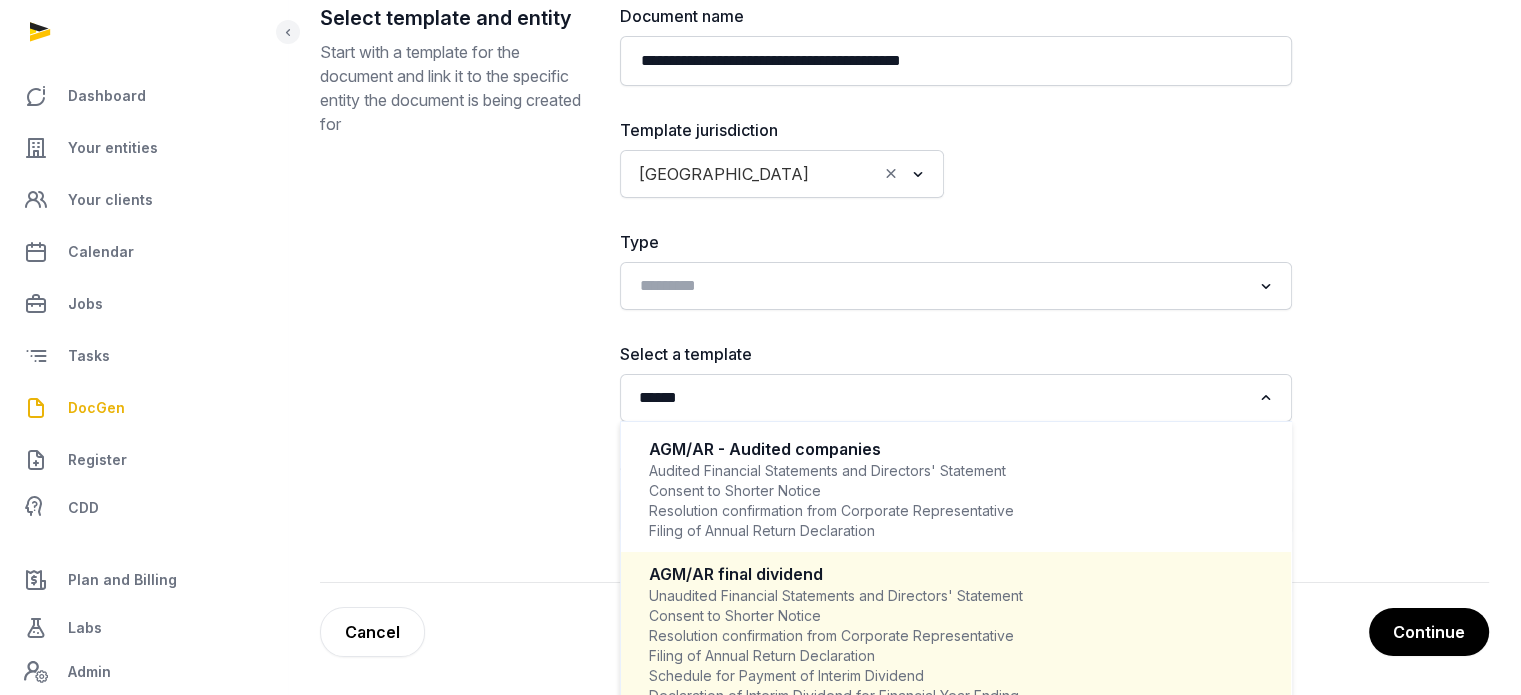 click on "Unaudited Financial Statements and Directors' Statement
Consent to Shorter Notice
Resolution confirmation from Corporate Representative
Filing of Annual Return Declaration
Schedule for Payment of Interim Dividend
Declaration of Interim Dividend for Financial Year Ending" at bounding box center (956, 646) 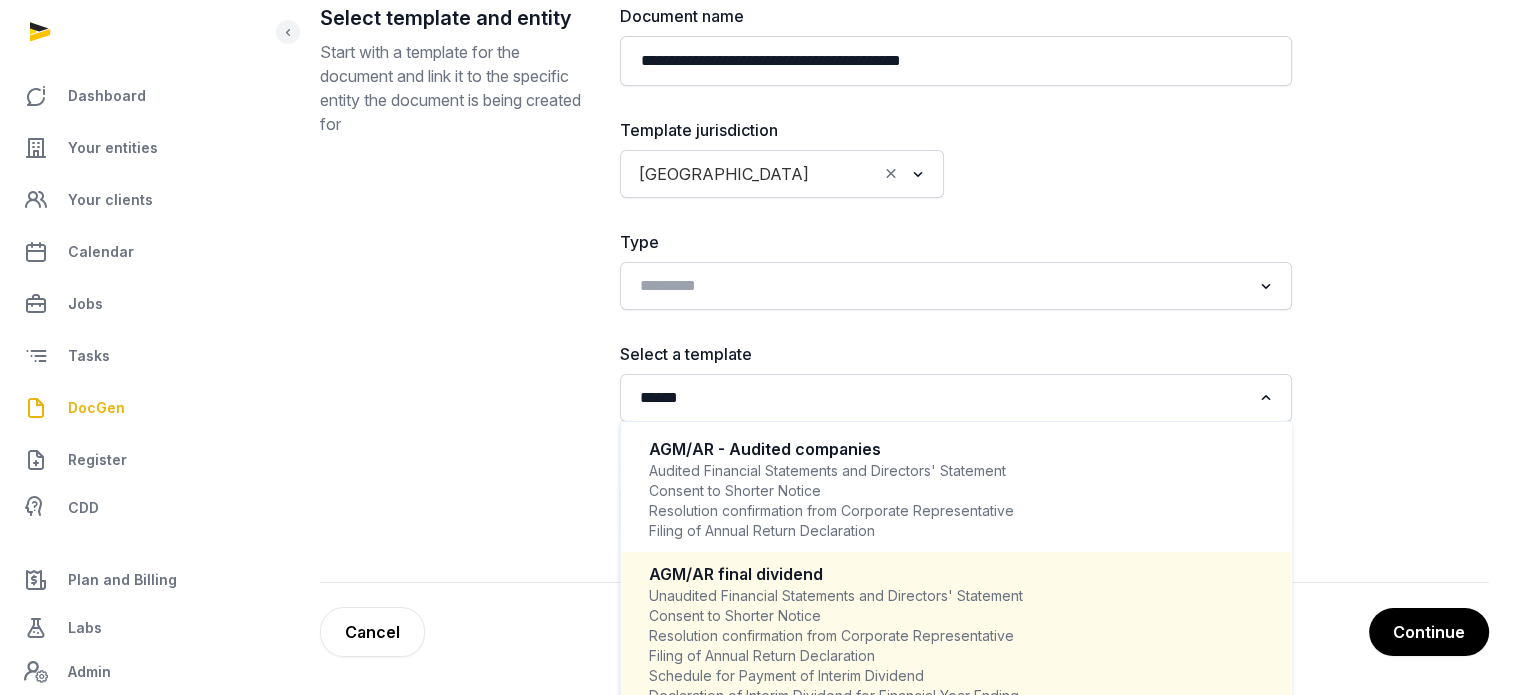 type 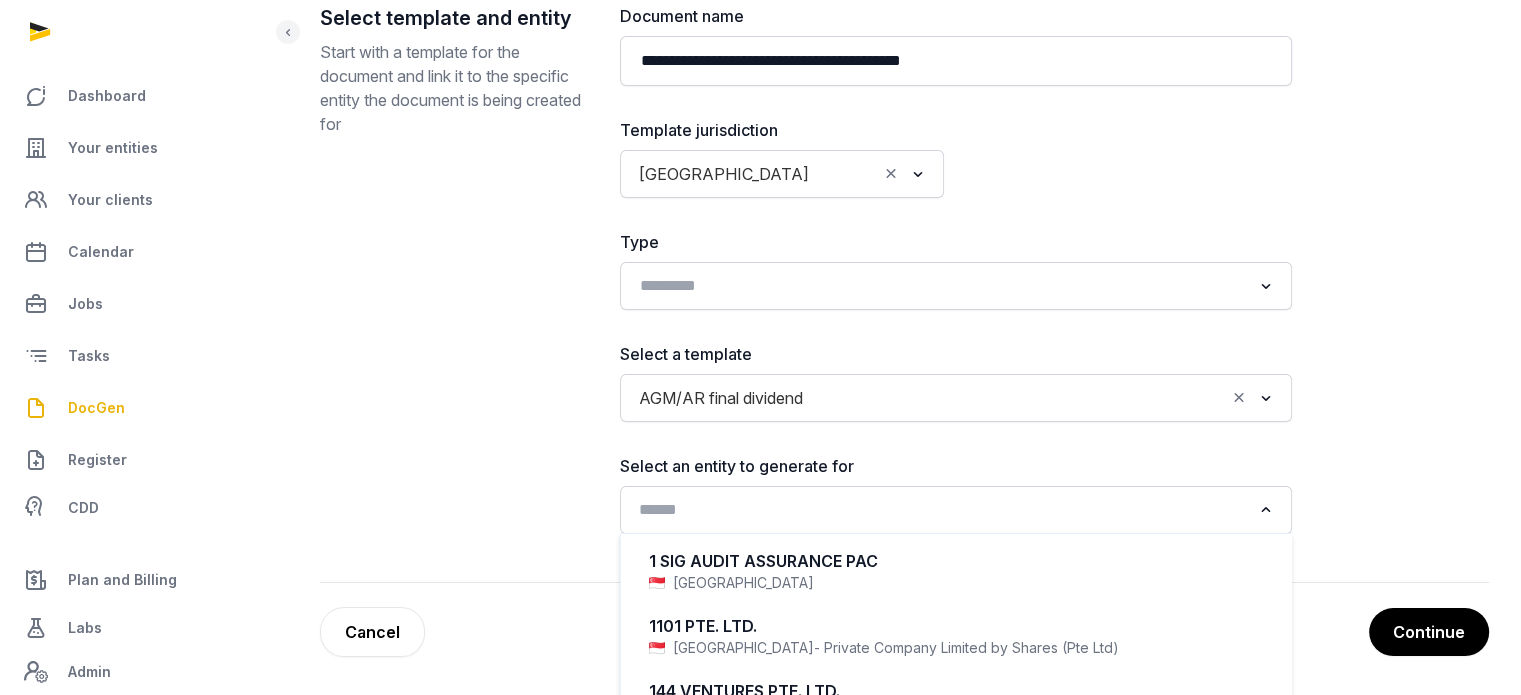 click 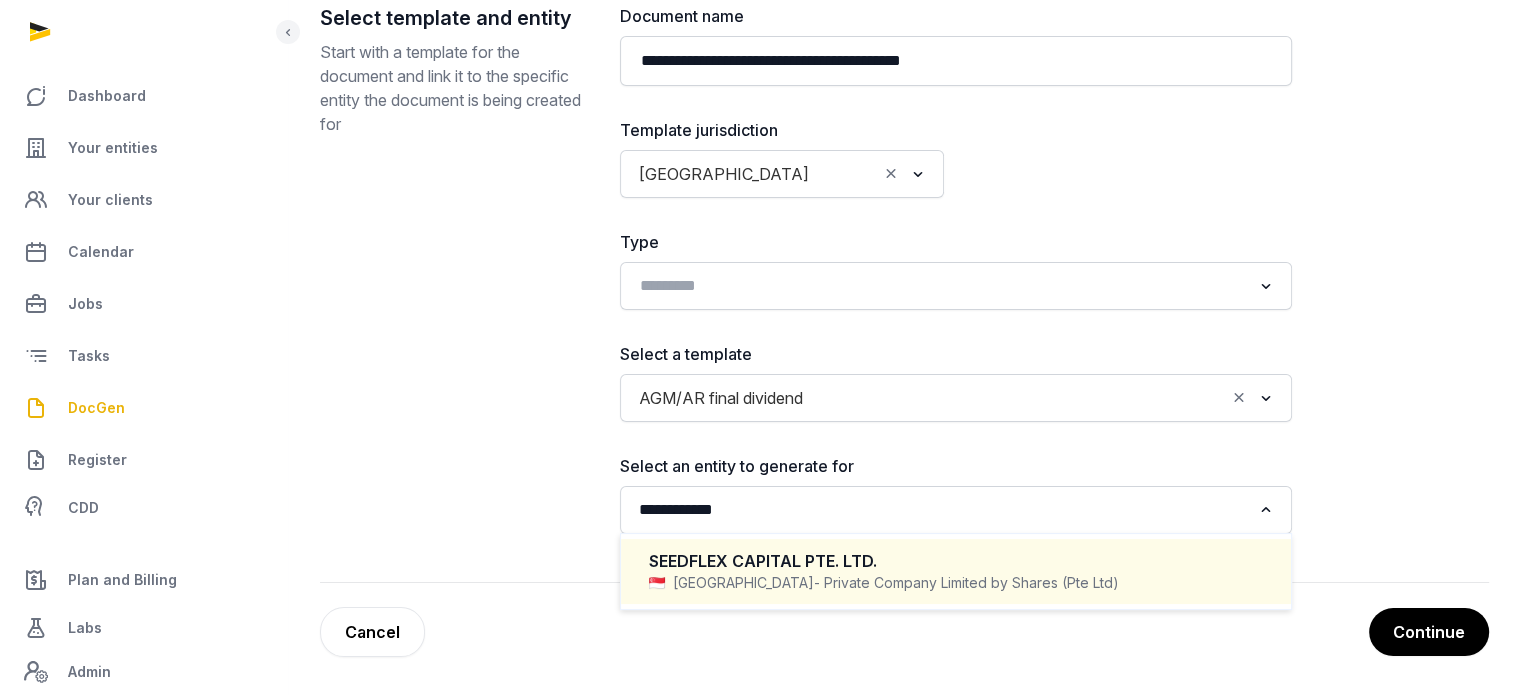 click on "- Private Company Limited by Shares (Pte Ltd)" at bounding box center (966, 583) 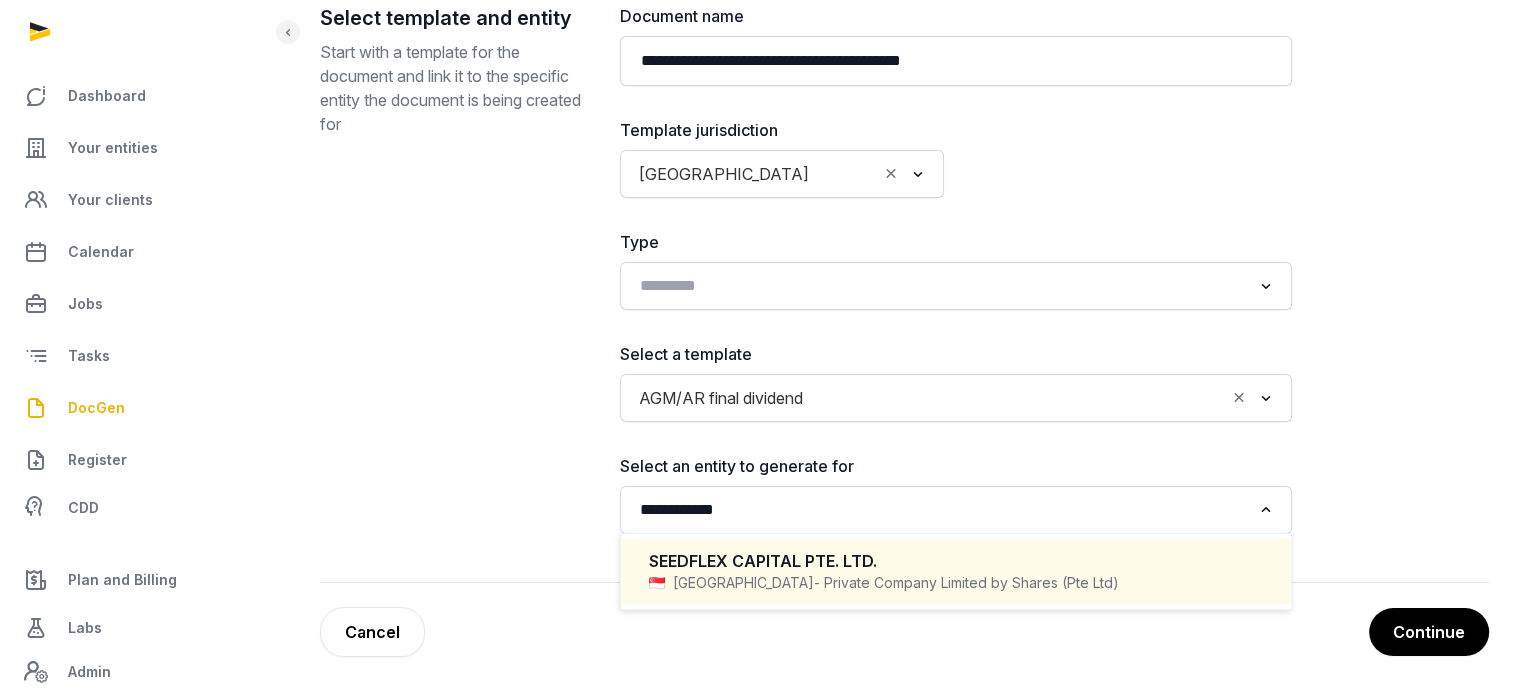 type 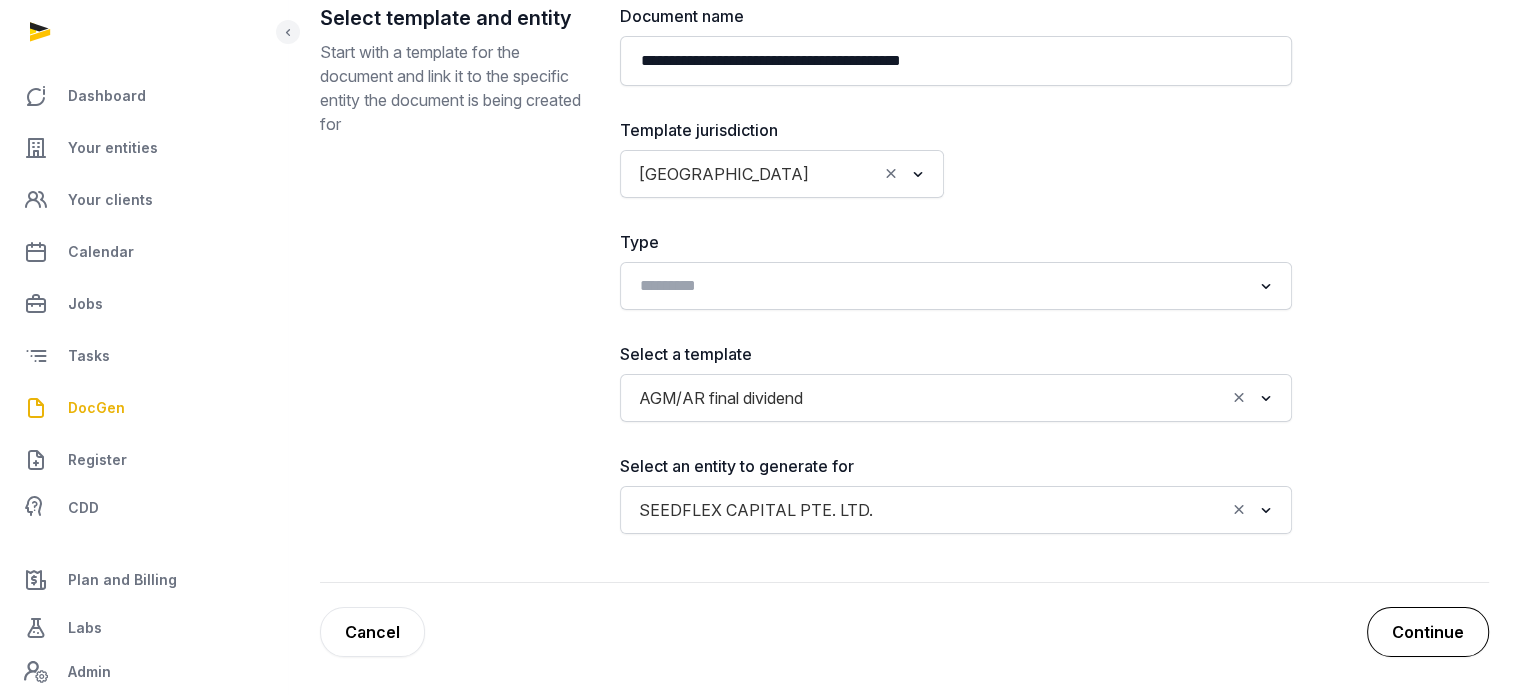 click on "Continue" at bounding box center (1428, 632) 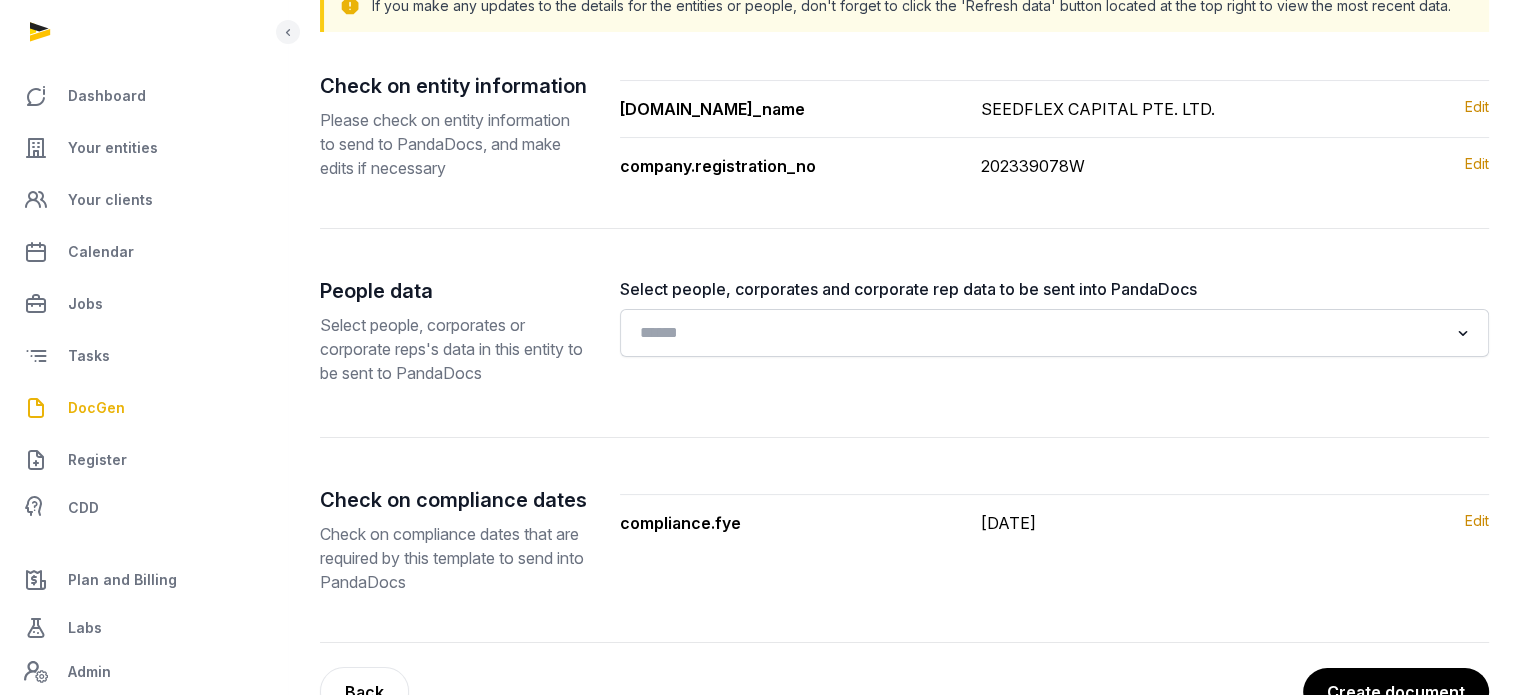 scroll, scrollTop: 301, scrollLeft: 0, axis: vertical 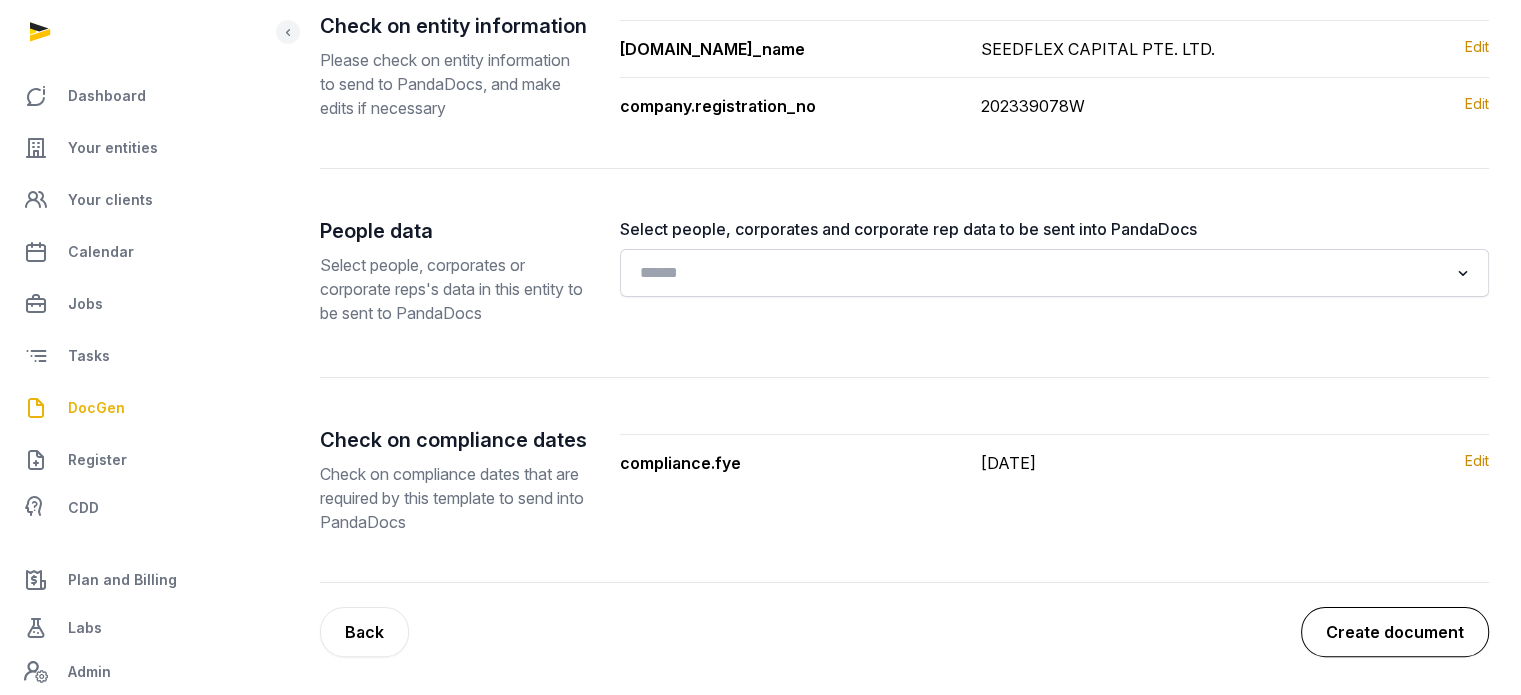 click on "Create document" at bounding box center [1395, 632] 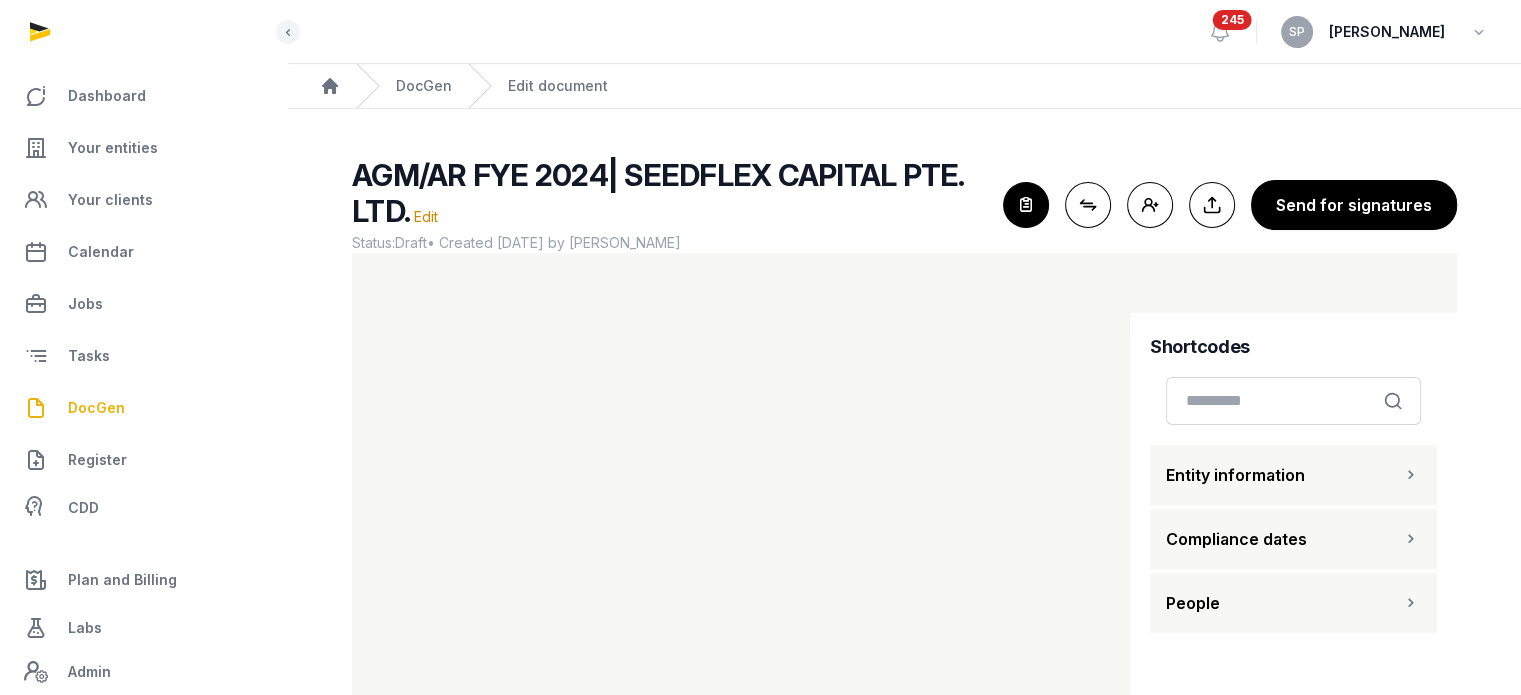 scroll, scrollTop: 119, scrollLeft: 0, axis: vertical 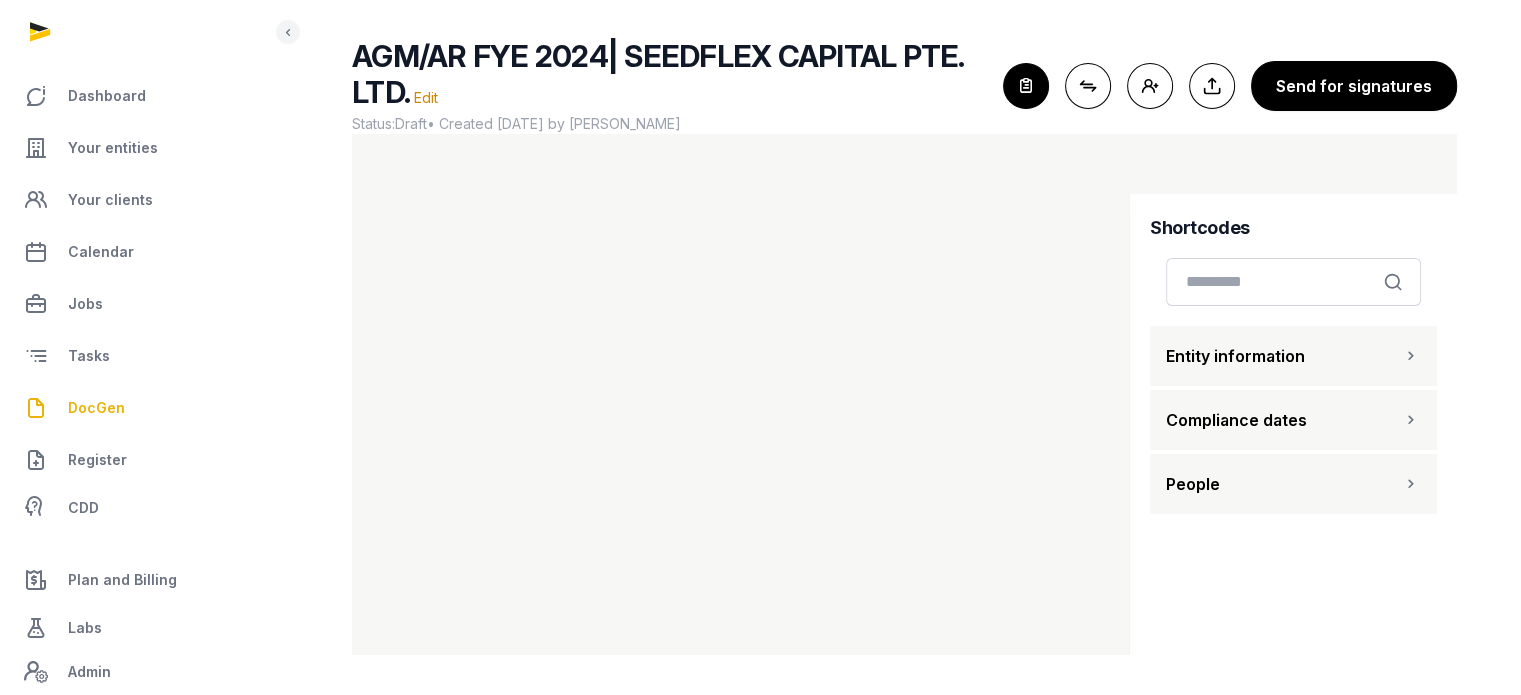 click on "Entity information" at bounding box center (1293, 356) 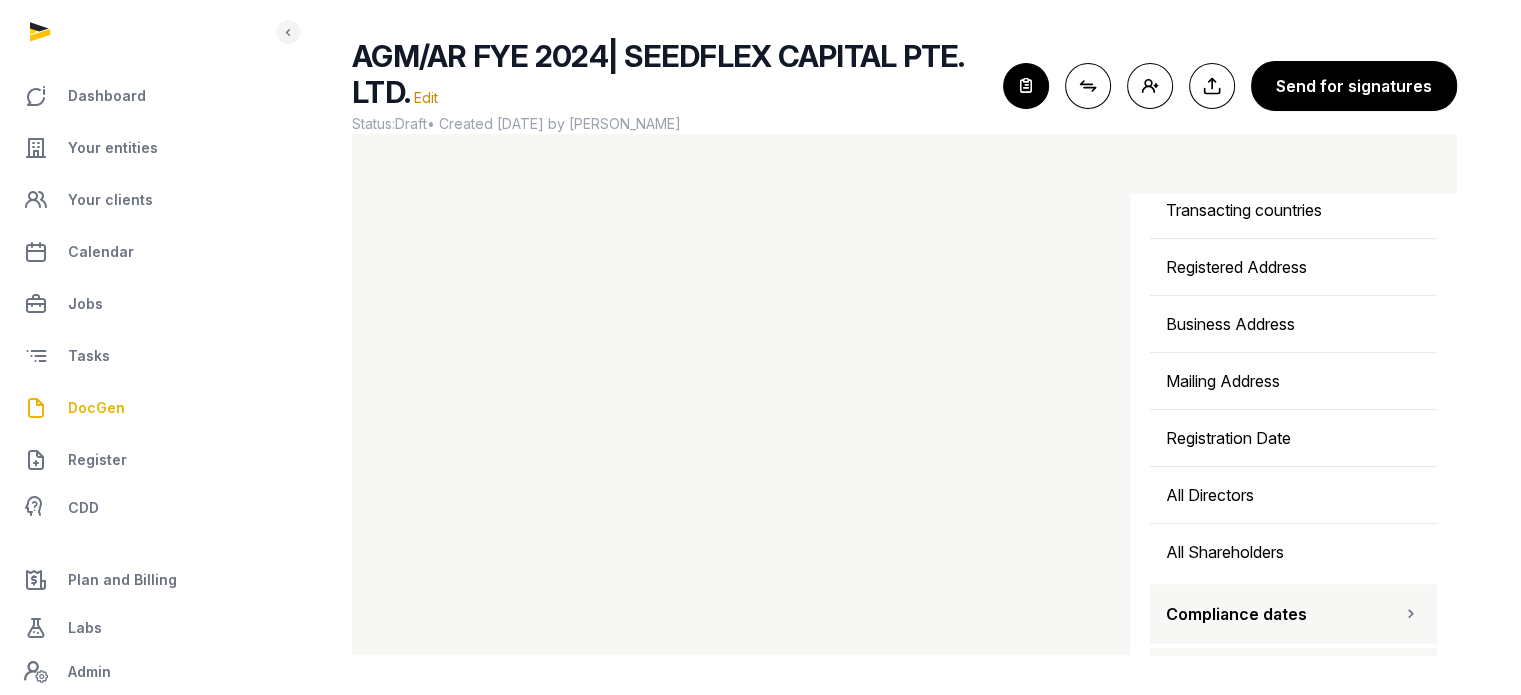 scroll, scrollTop: 668, scrollLeft: 0, axis: vertical 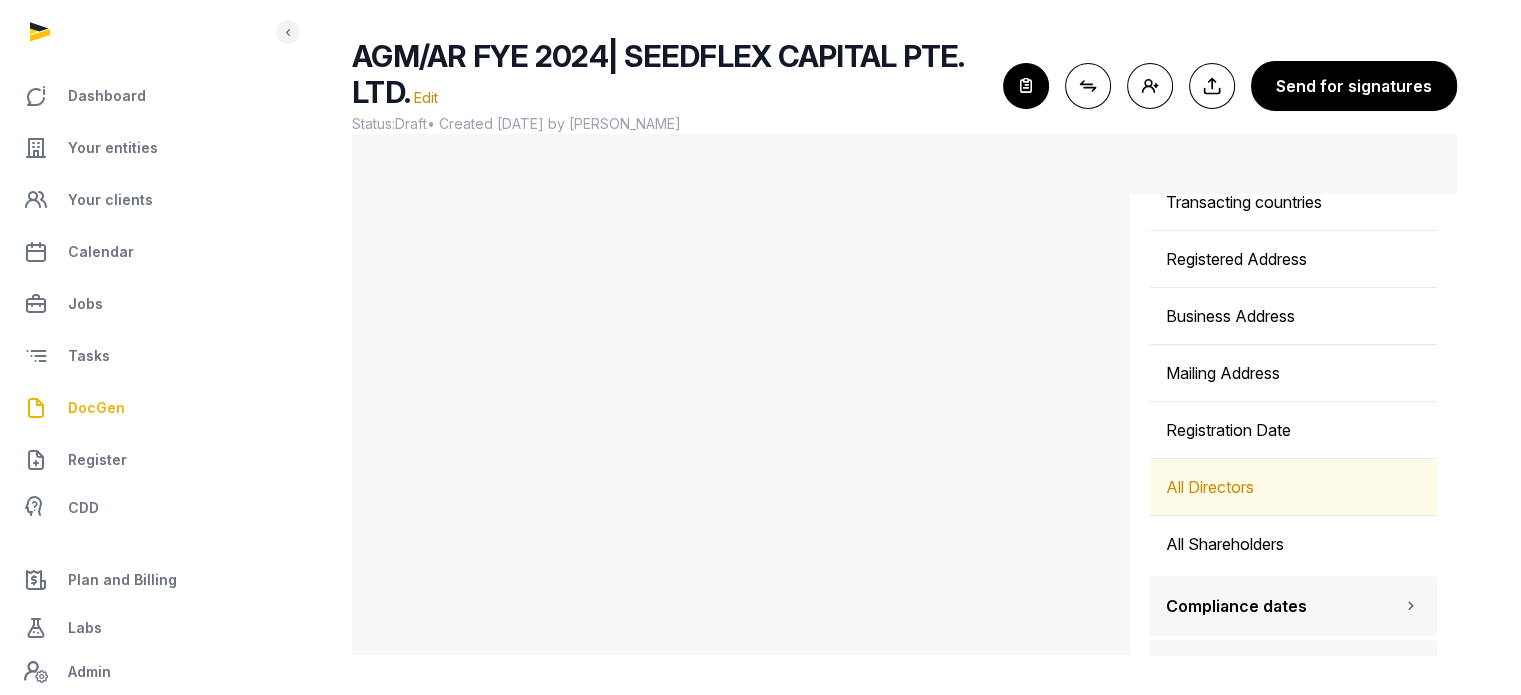 click on "All Directors" at bounding box center [1293, 487] 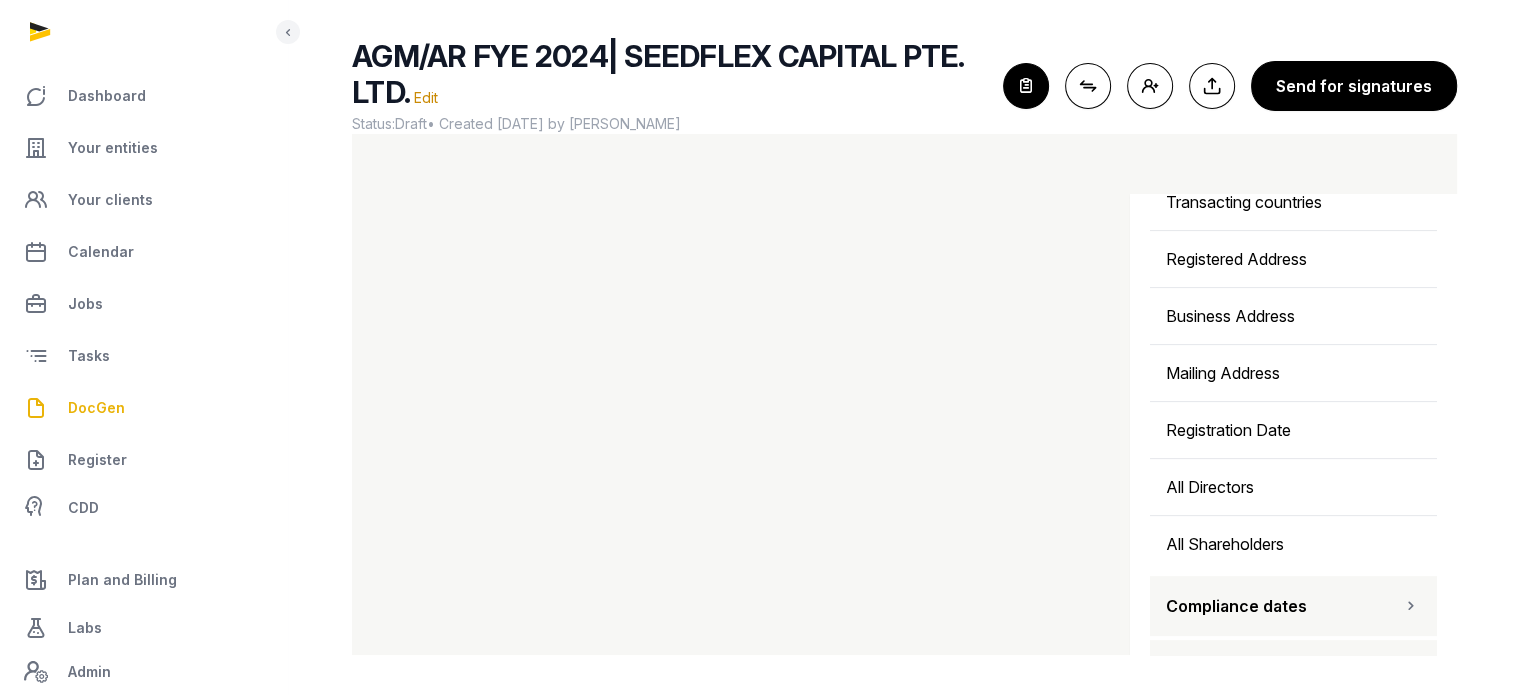 scroll, scrollTop: 712, scrollLeft: 0, axis: vertical 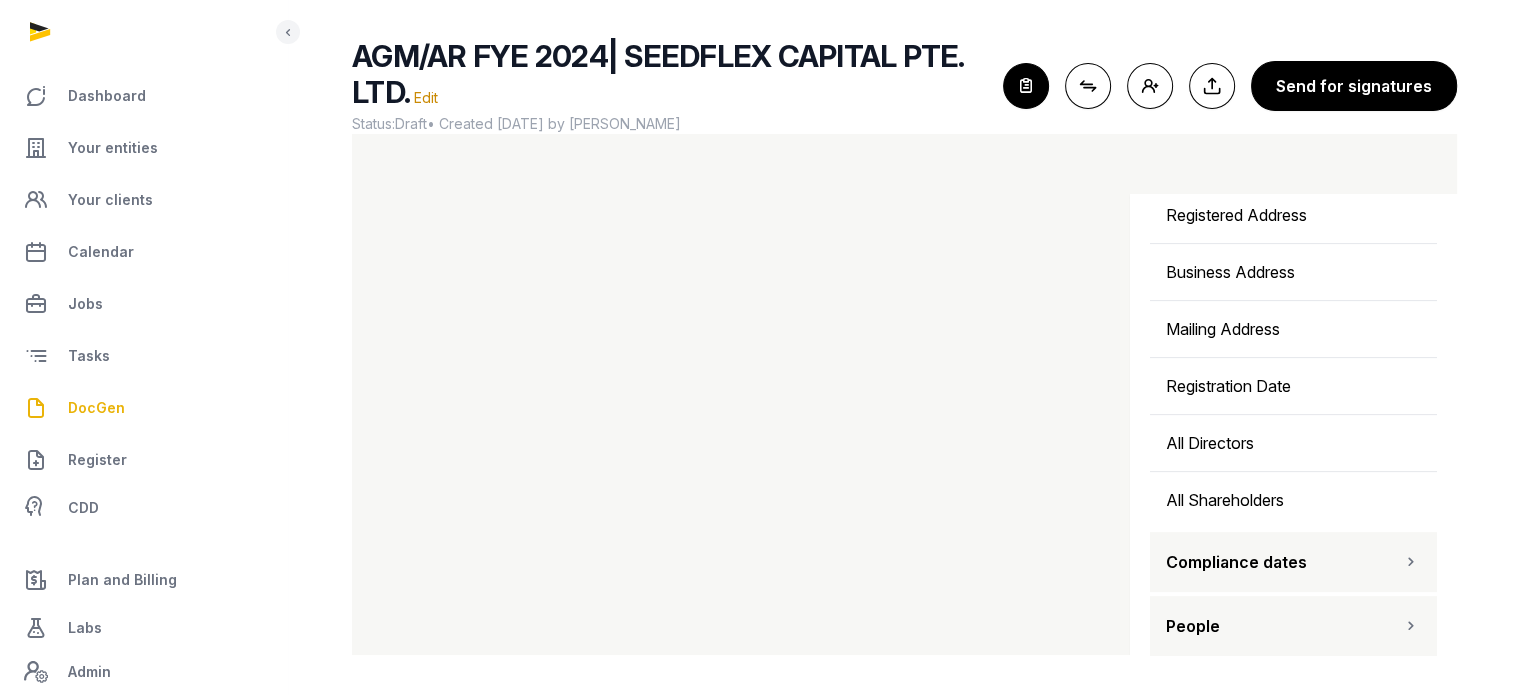 click on "People" at bounding box center (1293, 626) 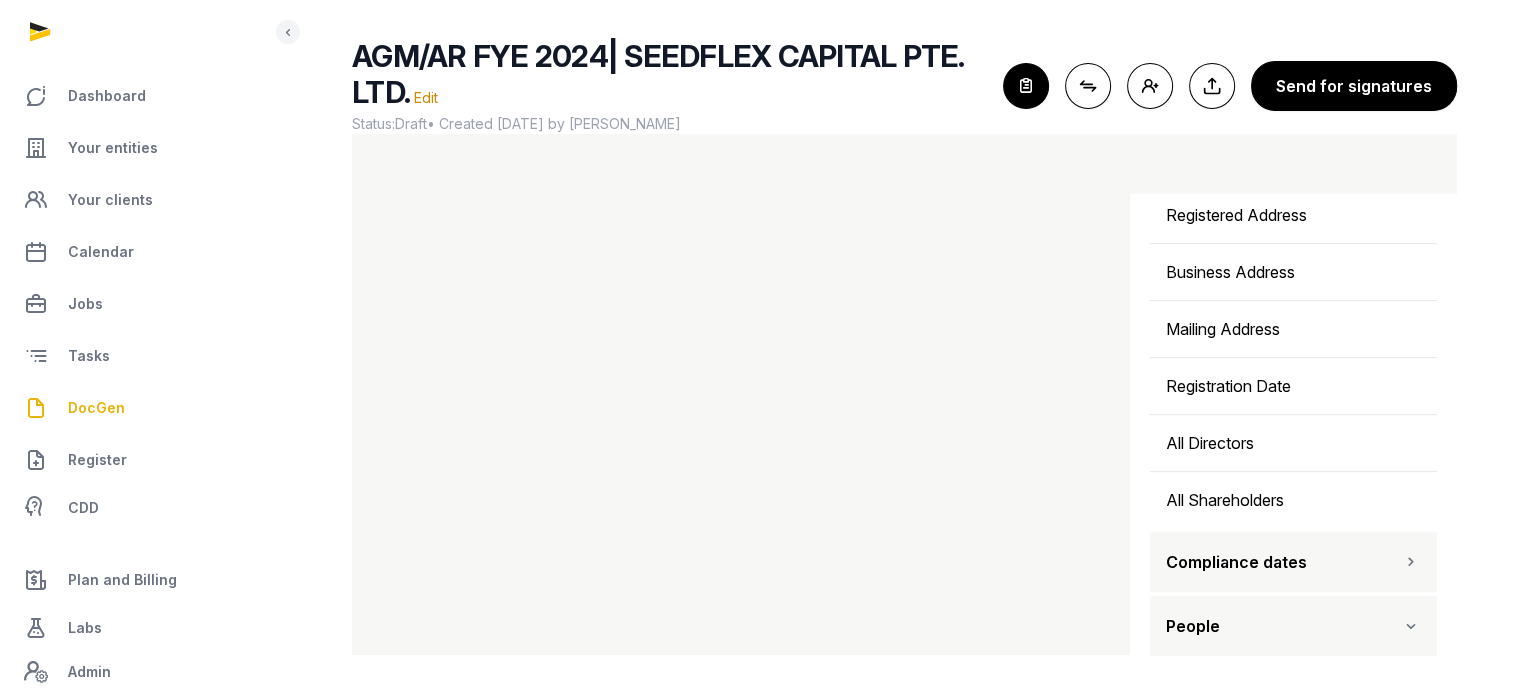 drag, startPoint x: 1459, startPoint y: 532, endPoint x: 1446, endPoint y: 546, distance: 19.104973 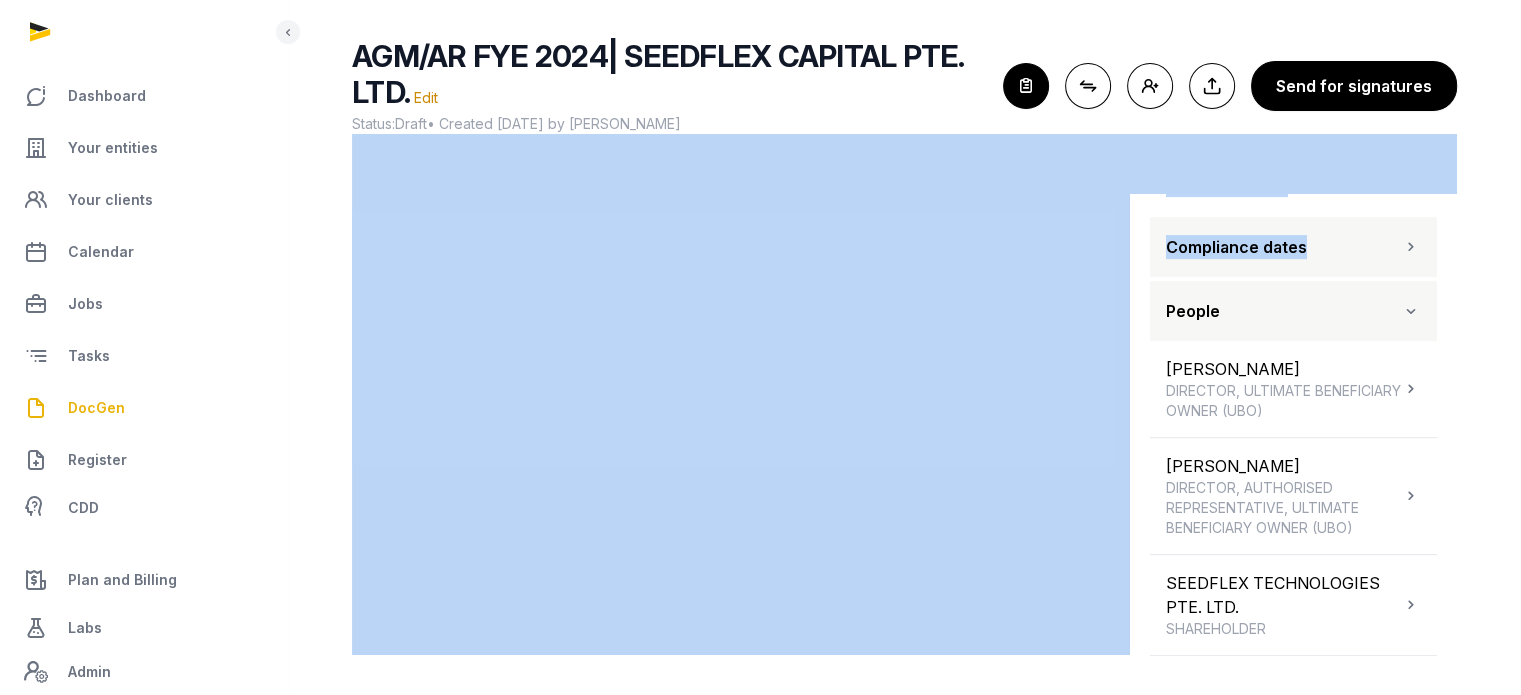 scroll, scrollTop: 1030, scrollLeft: 0, axis: vertical 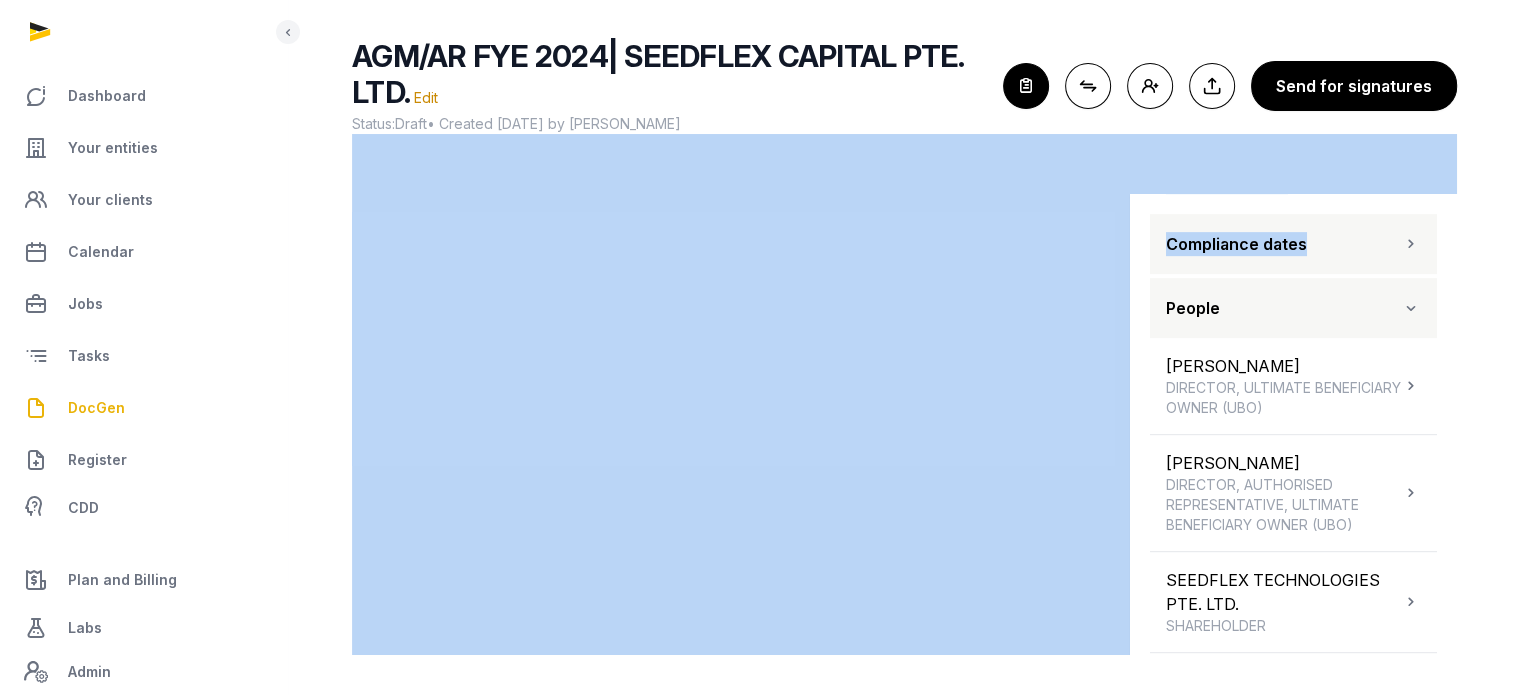 click on "AGM/AR FYE 2024| SEEDFLEX CAPITAL PTE. LTD.   Edit Status:  Draft  • Created [DATE] by [PERSON_NAME] For optimal experience, please use a desktop computer to generate documents for the best user experience. Close shortcodes Connect shortcodes Add people Export to Documents Send for signatures Shortcodes Search Entity information Company Name  Trading name  Former name  Registration Number  EIN  Jurisdiction  Description  Activities  Transacting countries  Registered Address  Business Address  Mailing Address  Registration Date  All Directors  All Shareholders  Compliance dates People [PERSON_NAME] DIRECTOR, ULTIMATE BENEFICIARY OWNER (UBO) [PERSON_NAME] DIRECTOR, AUTHORISED REPRESENTATIVE, ULTIMATE BENEFICIARY OWNER (UBO) SEEDFLEX TECHNOLOGIES PTE. LTD. SHAREHOLDER AN'NAJWA BINTE AN'NAHARI ACCOUNT OWNER" at bounding box center (904, 346) 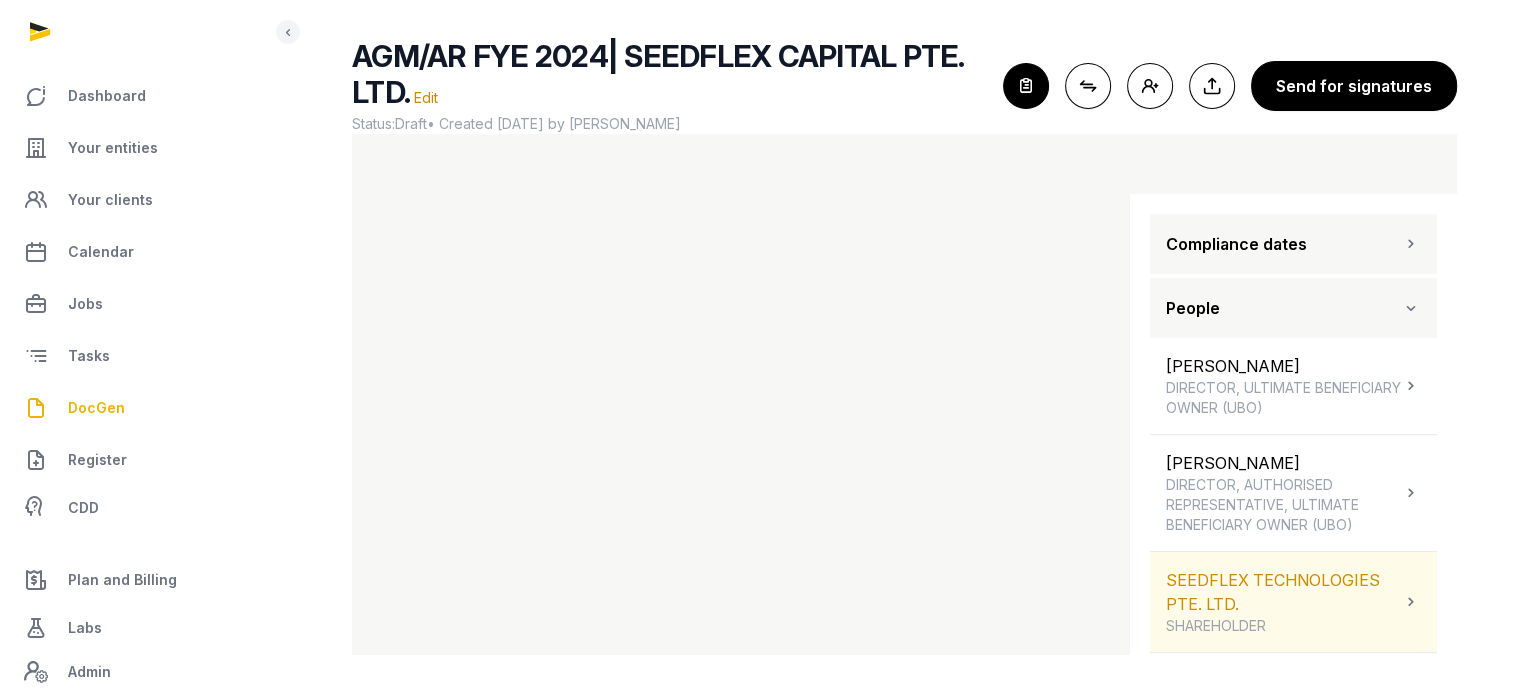 click on "SEEDFLEX TECHNOLOGIES PTE. LTD. SHAREHOLDER" at bounding box center [1283, 602] 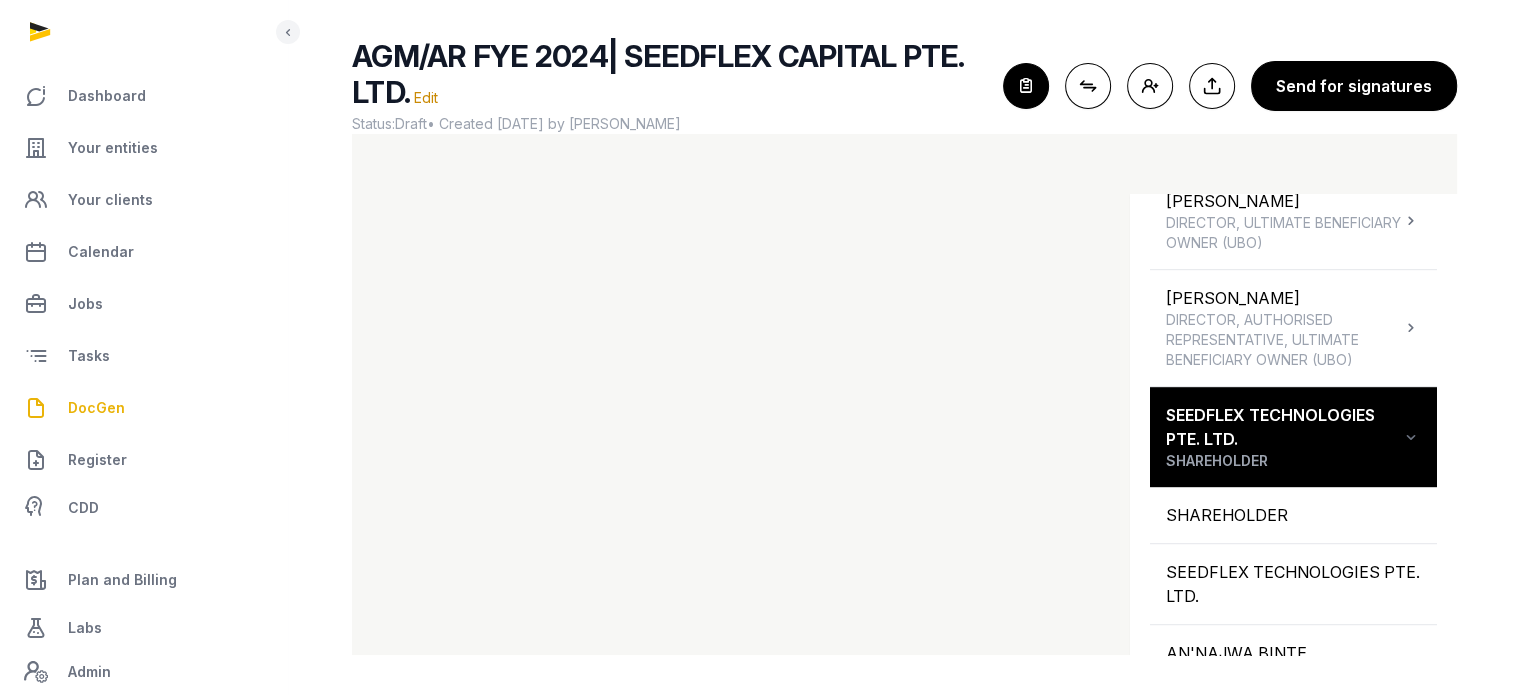 scroll, scrollTop: 1253, scrollLeft: 0, axis: vertical 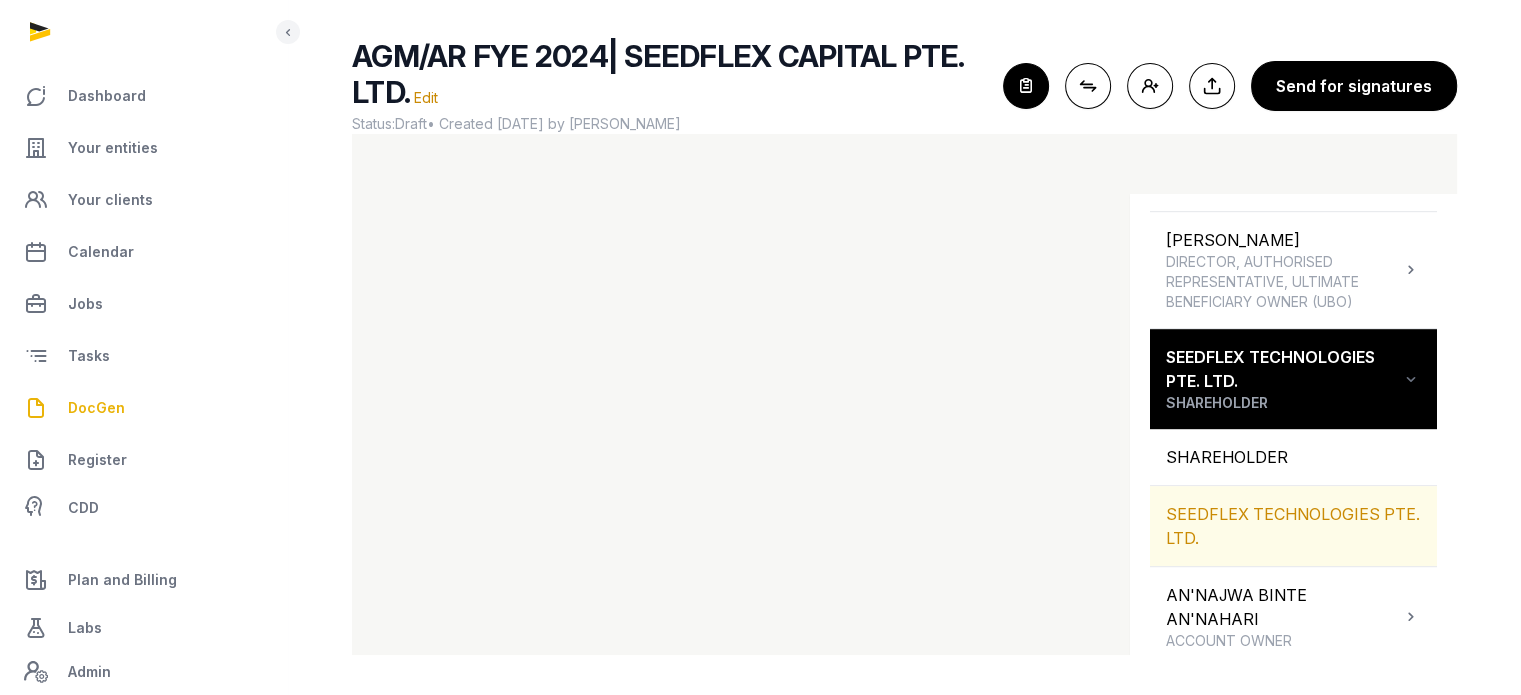 click on "SEEDFLEX TECHNOLOGIES PTE. LTD." at bounding box center [1293, 526] 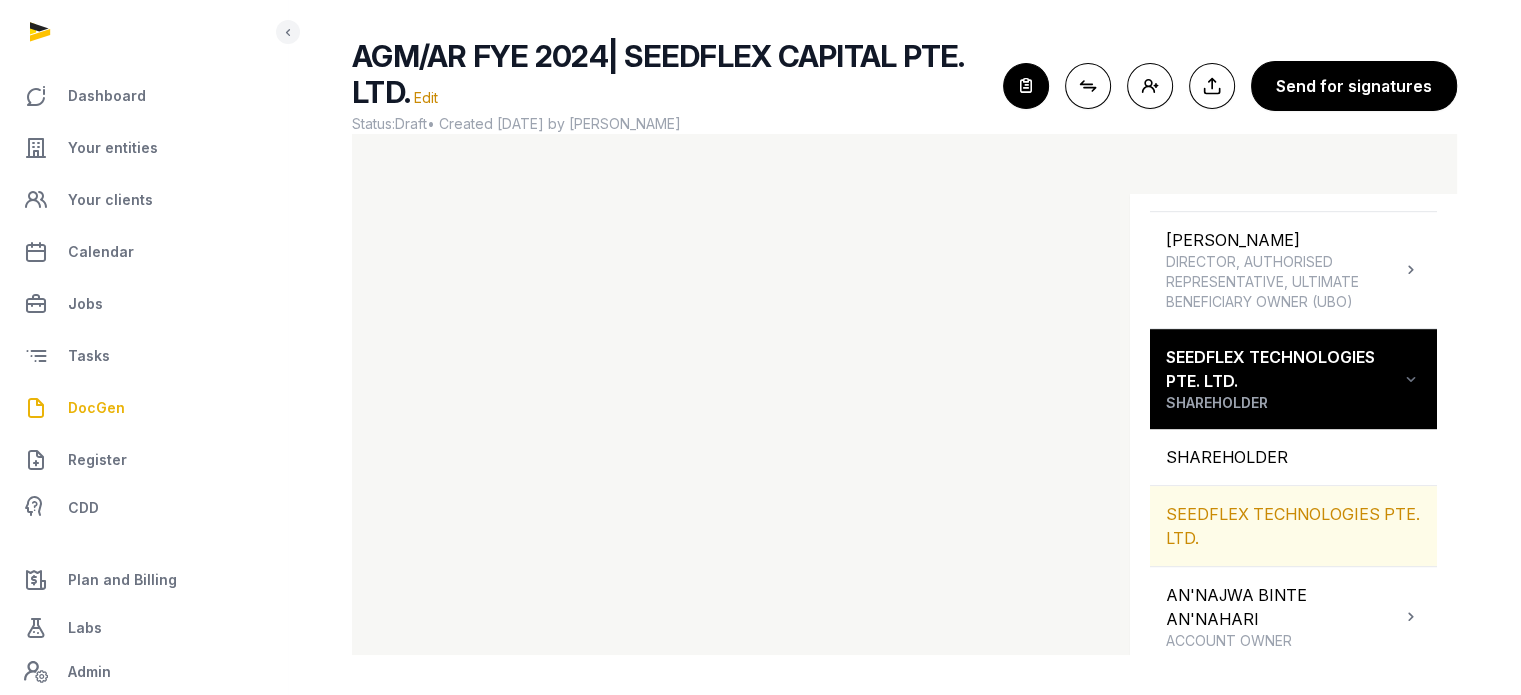 click on "SEEDFLEX TECHNOLOGIES PTE. LTD." at bounding box center [1293, 526] 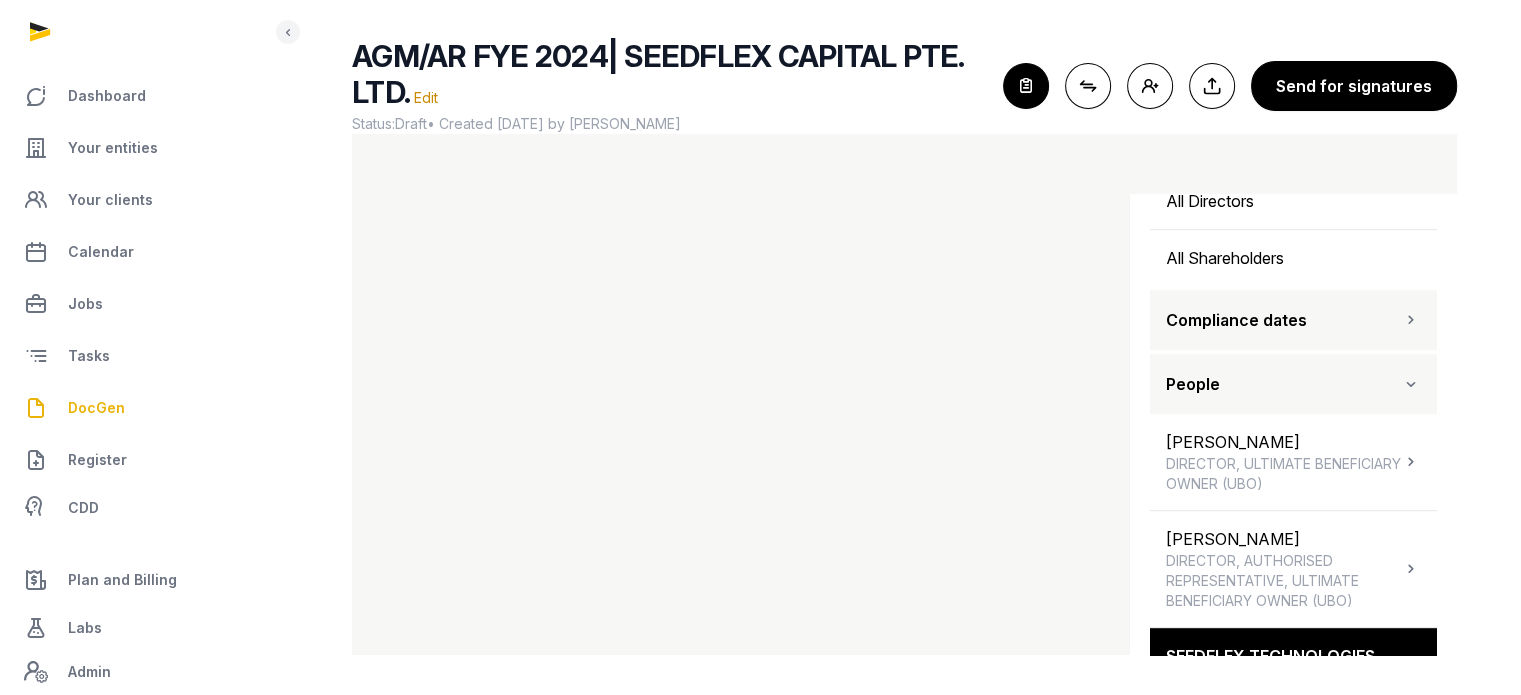 scroll, scrollTop: 932, scrollLeft: 0, axis: vertical 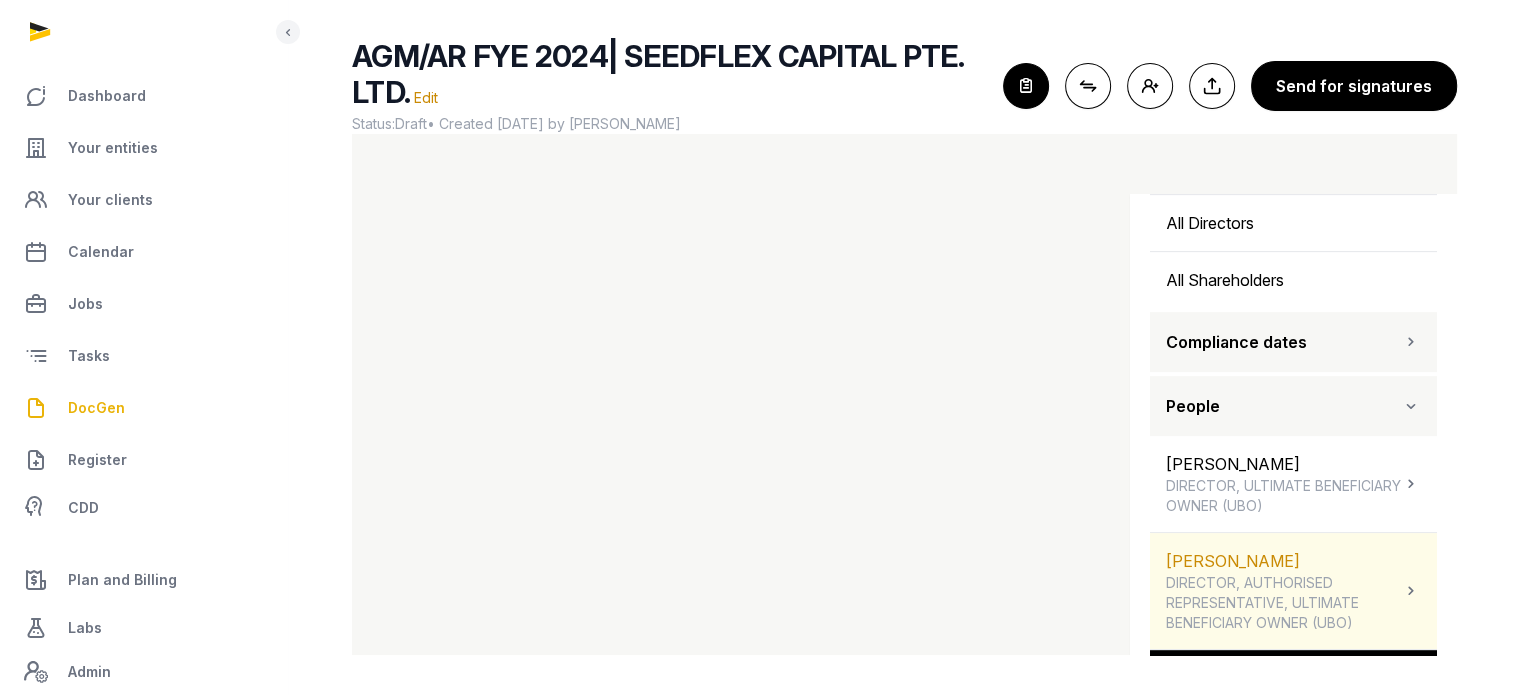 click at bounding box center [1411, 591] 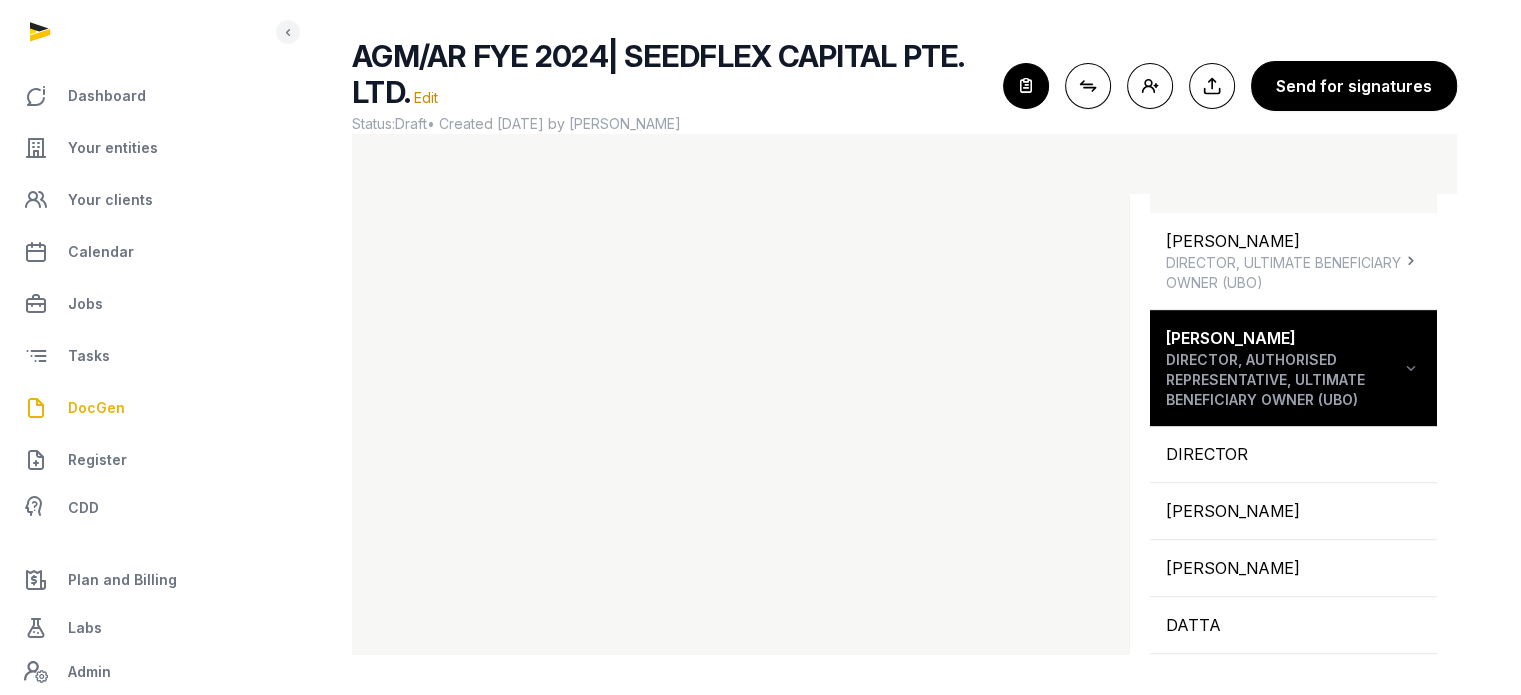 scroll, scrollTop: 1199, scrollLeft: 0, axis: vertical 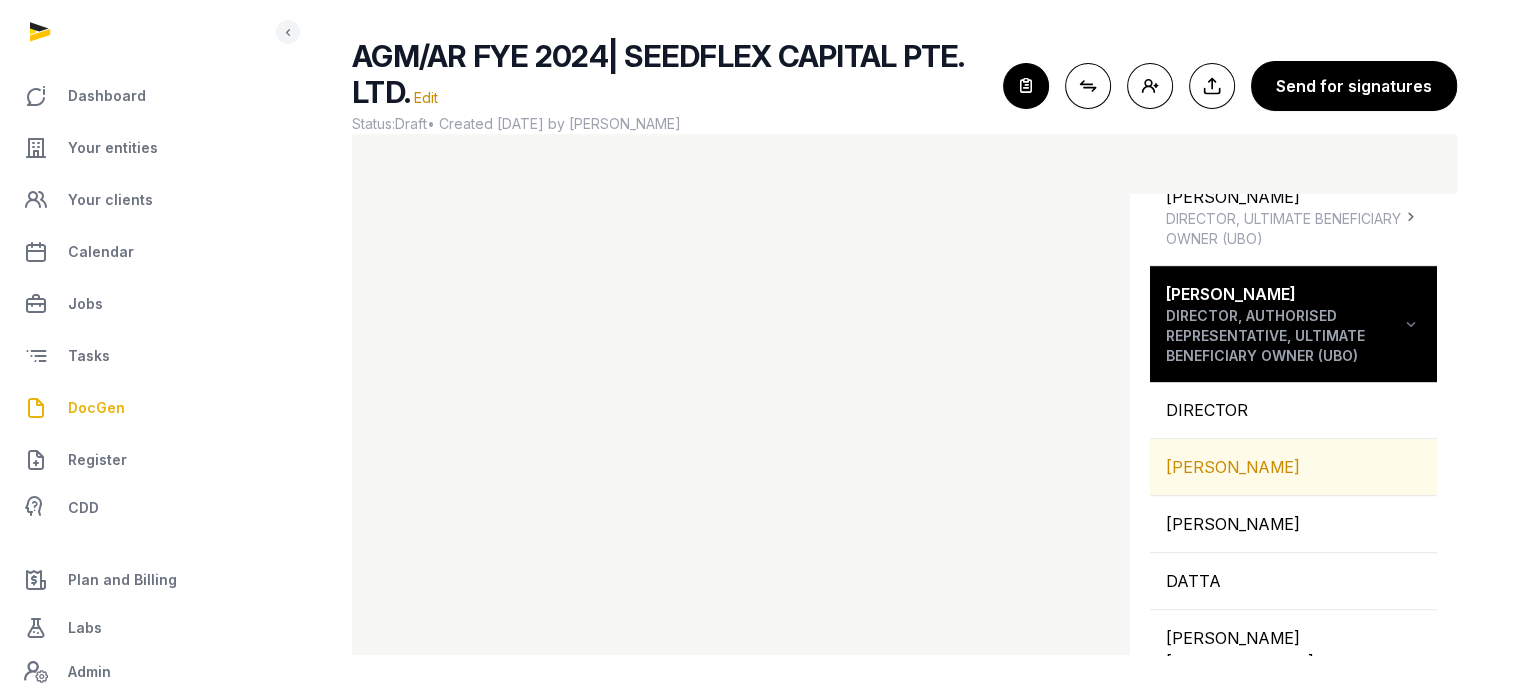 click on "[PERSON_NAME]" at bounding box center [1293, 467] 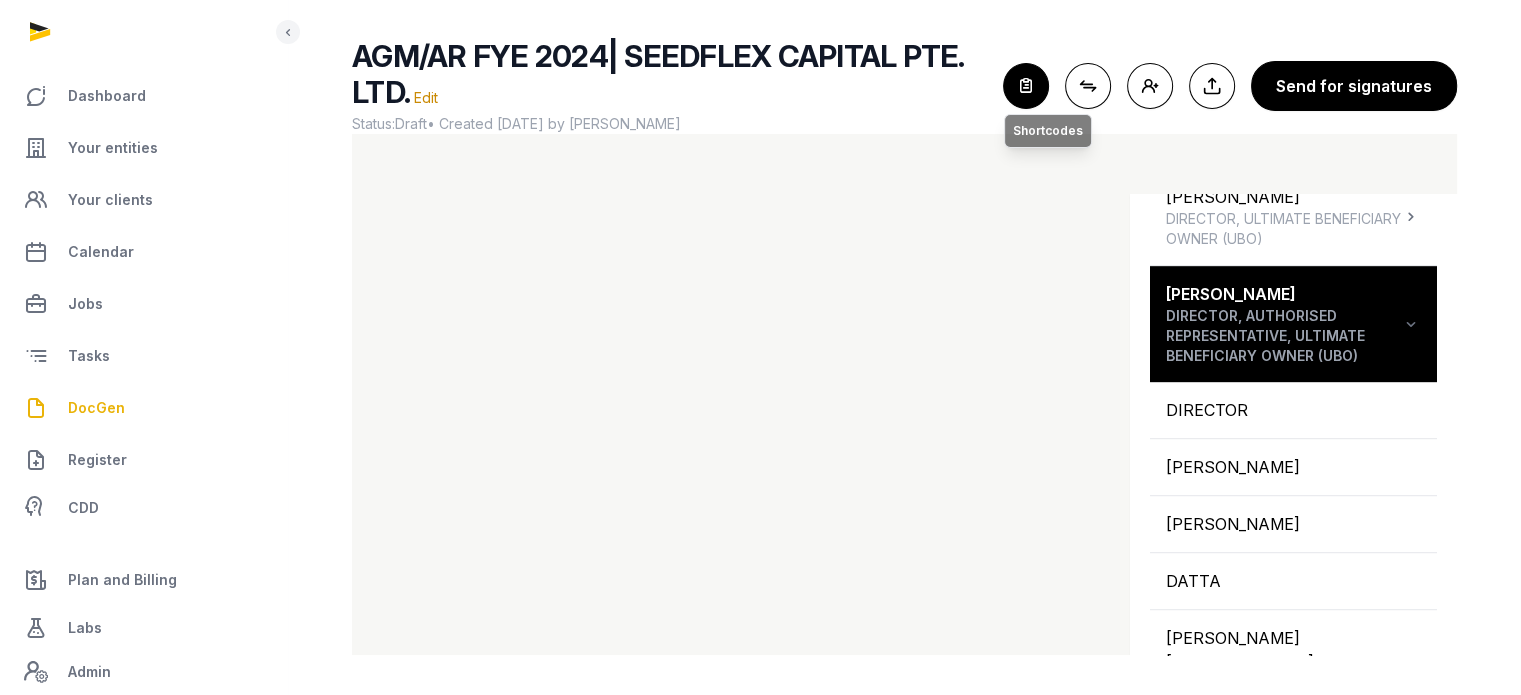 click at bounding box center (1026, 86) 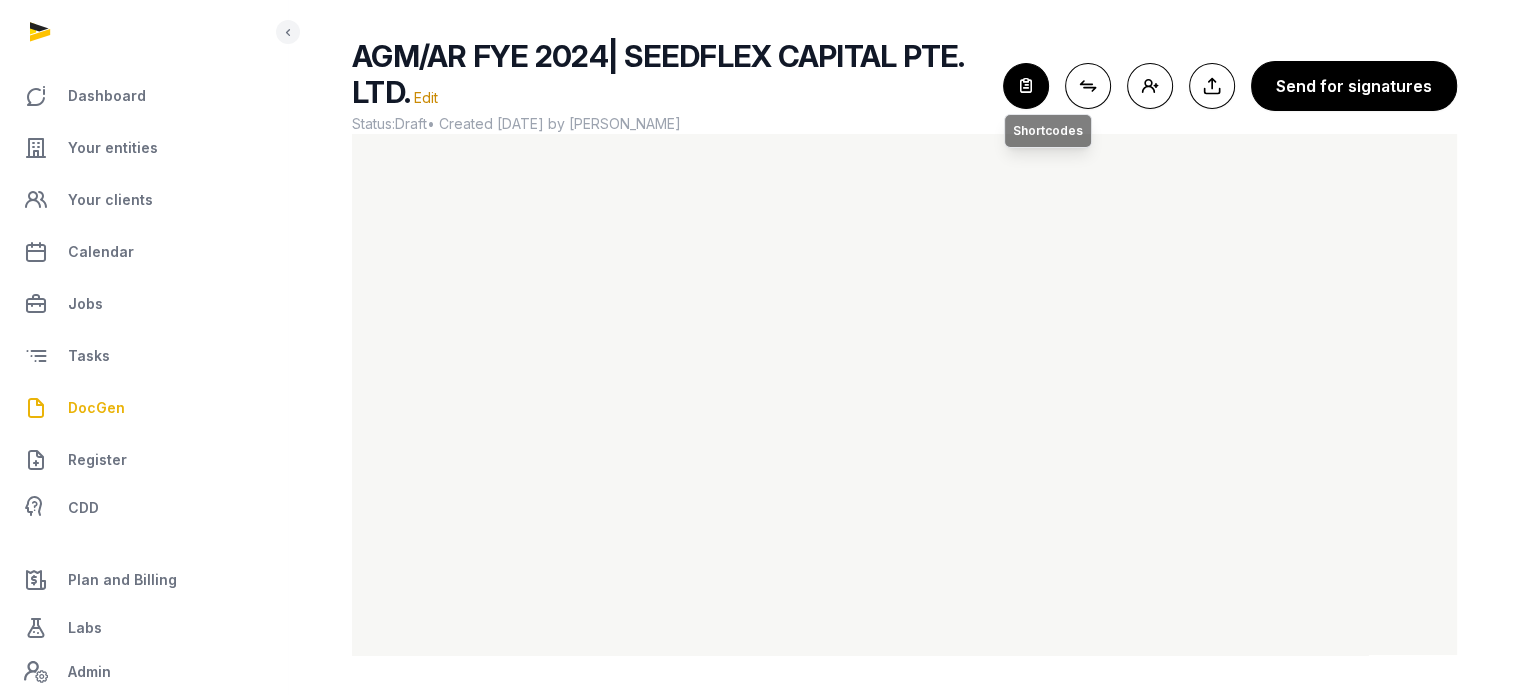 click at bounding box center (1026, 86) 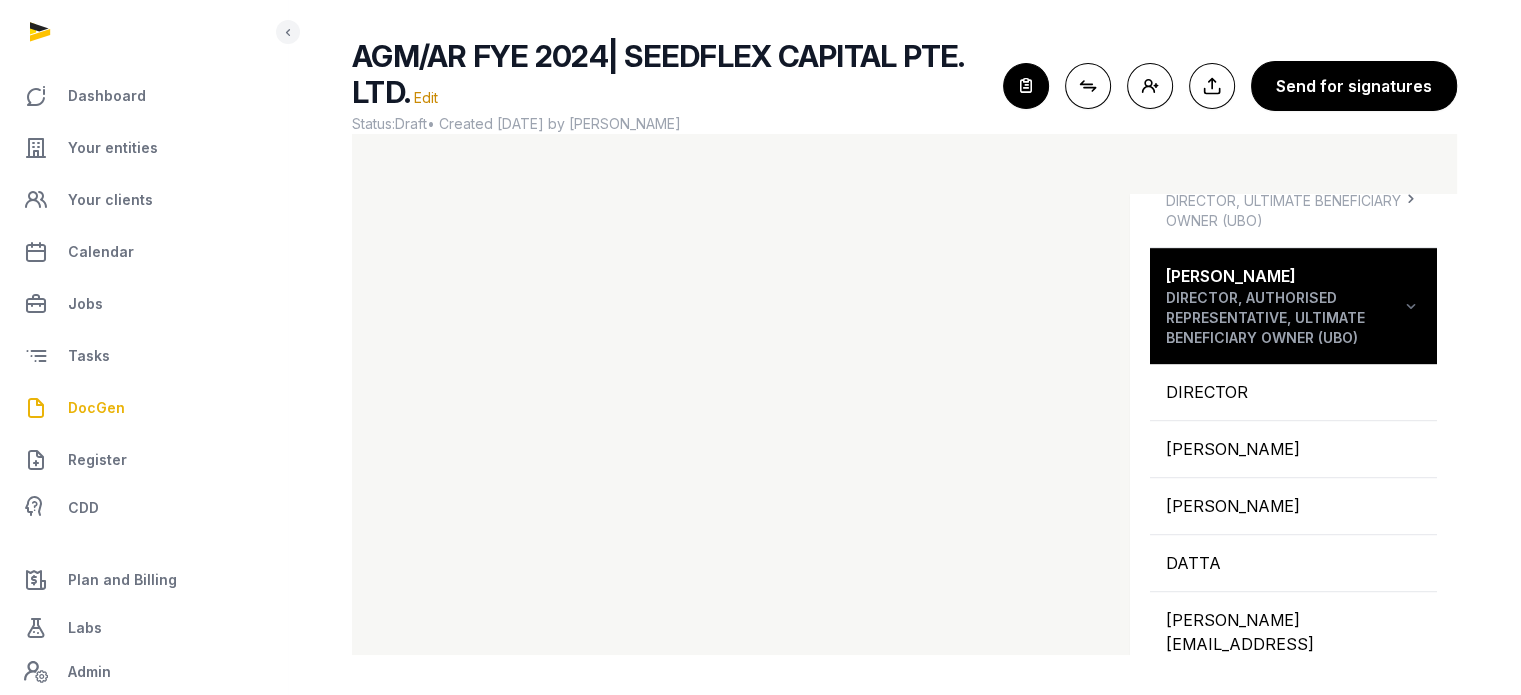 scroll, scrollTop: 1213, scrollLeft: 0, axis: vertical 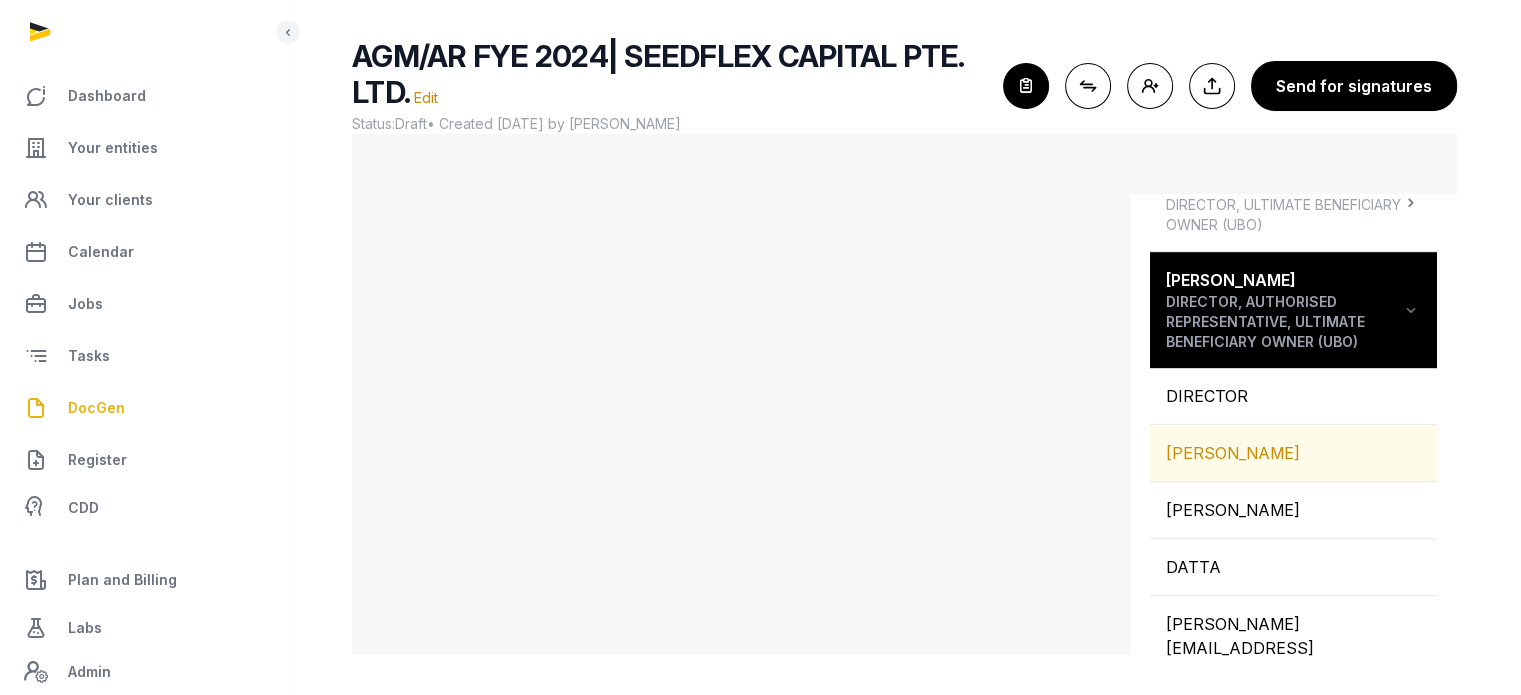 click on "[PERSON_NAME]" at bounding box center [1293, 453] 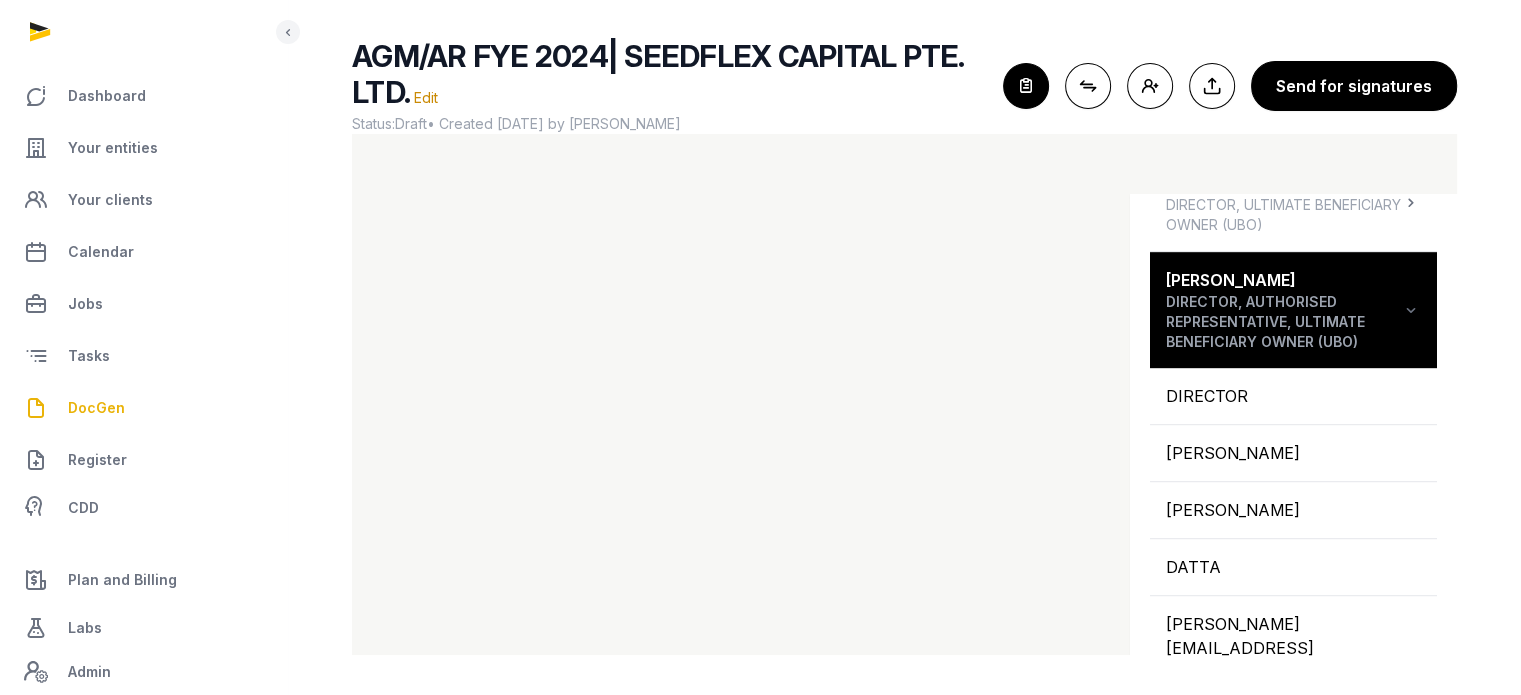 click on "AGM/AR FYE 2024| SEEDFLEX CAPITAL PTE. LTD.   Edit Status:  Draft  • Created [DATE] by [PERSON_NAME] For optimal experience, please use a desktop computer to generate documents for the best user experience. Close shortcodes Connect shortcodes Add people Export to Documents Send for signatures" at bounding box center [904, 86] 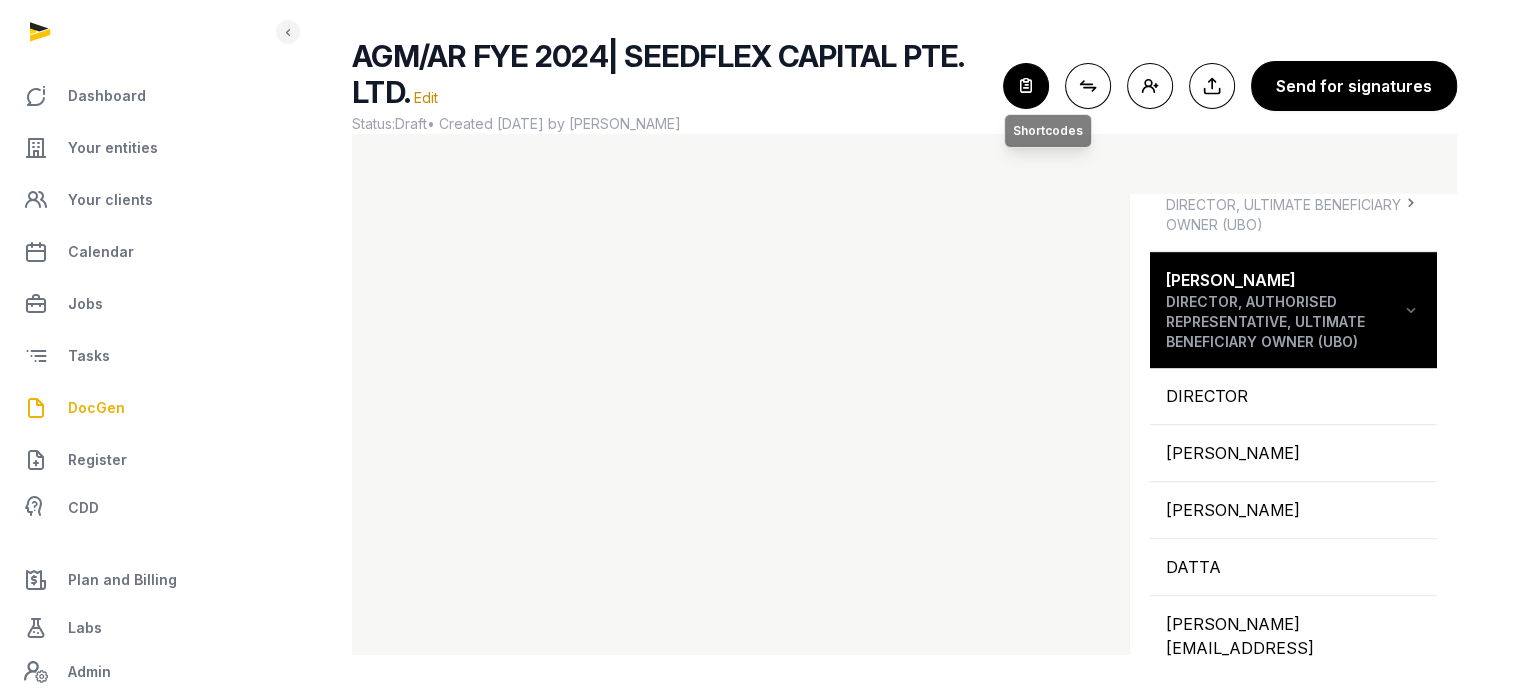 click at bounding box center (1026, 86) 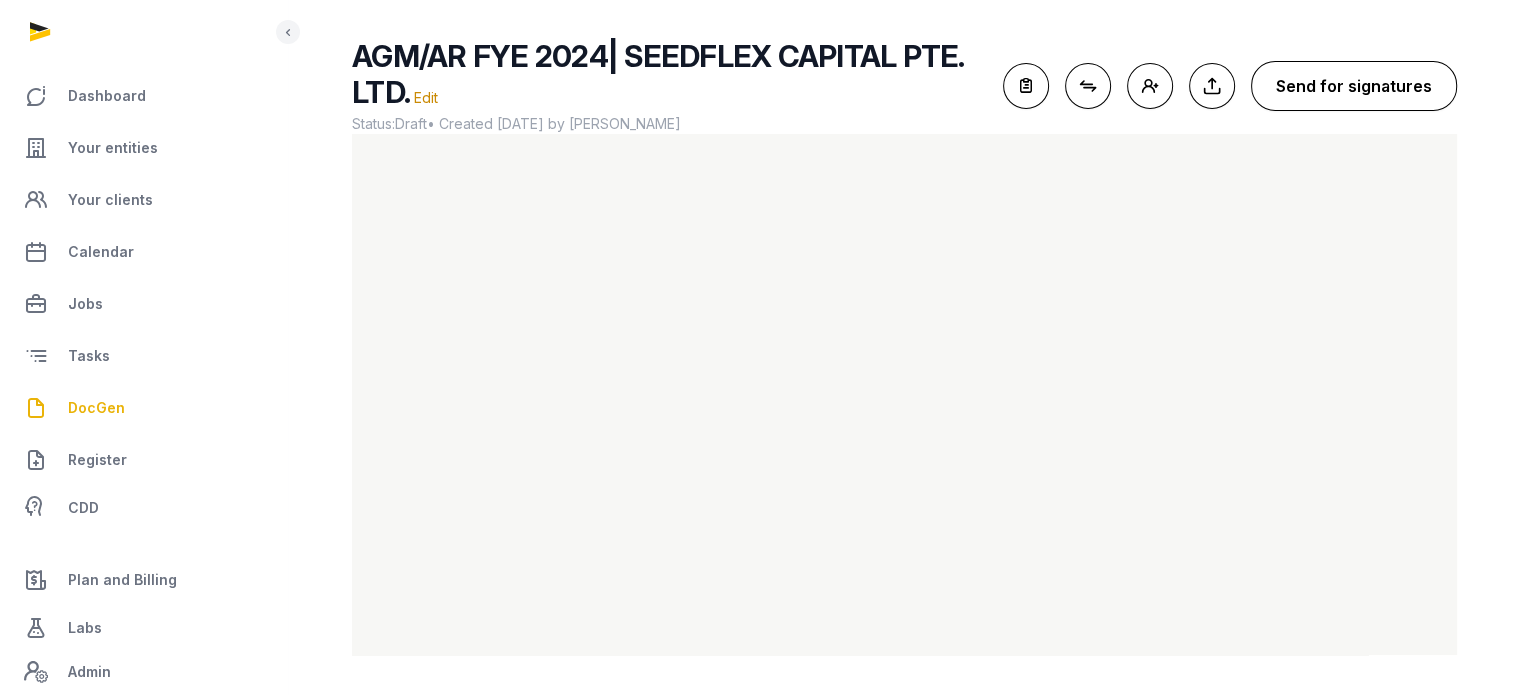 click on "Send for signatures" at bounding box center (1354, 86) 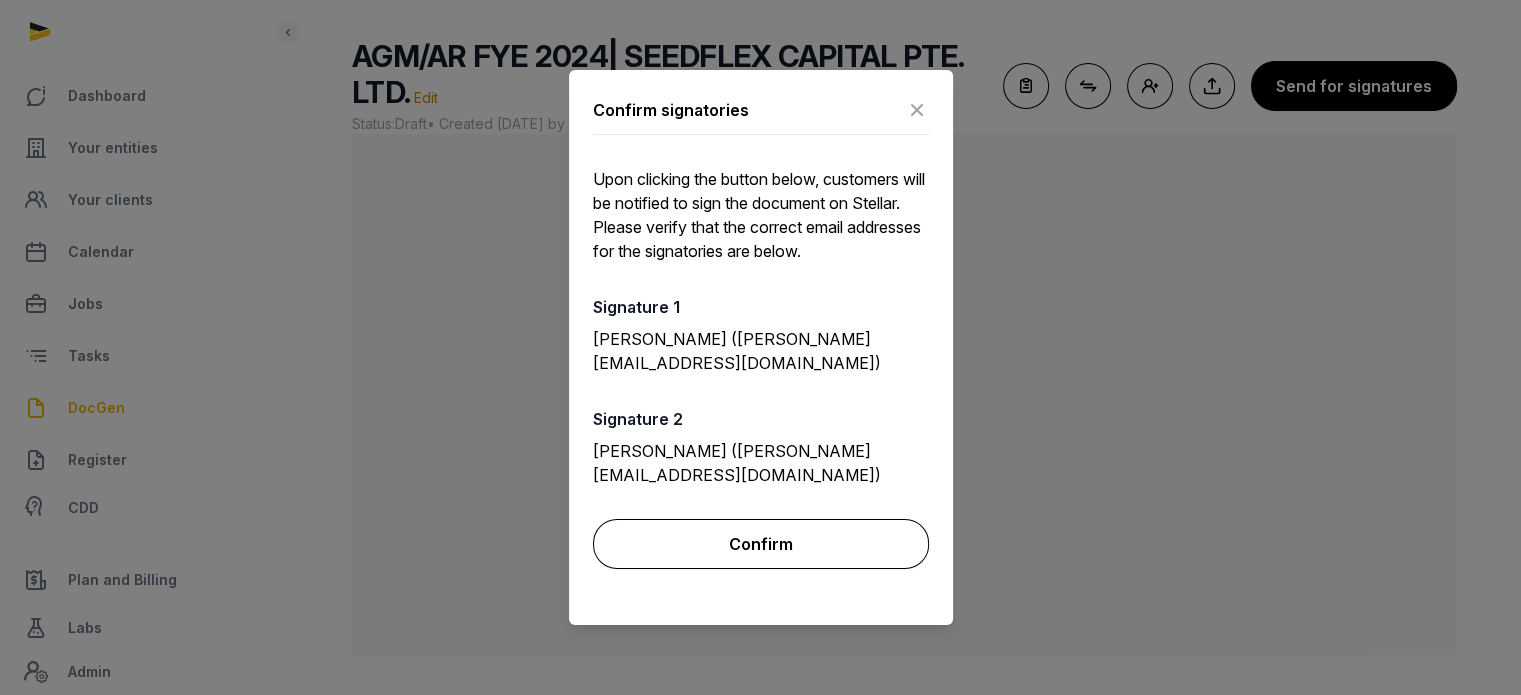 click on "Confirm" at bounding box center (761, 544) 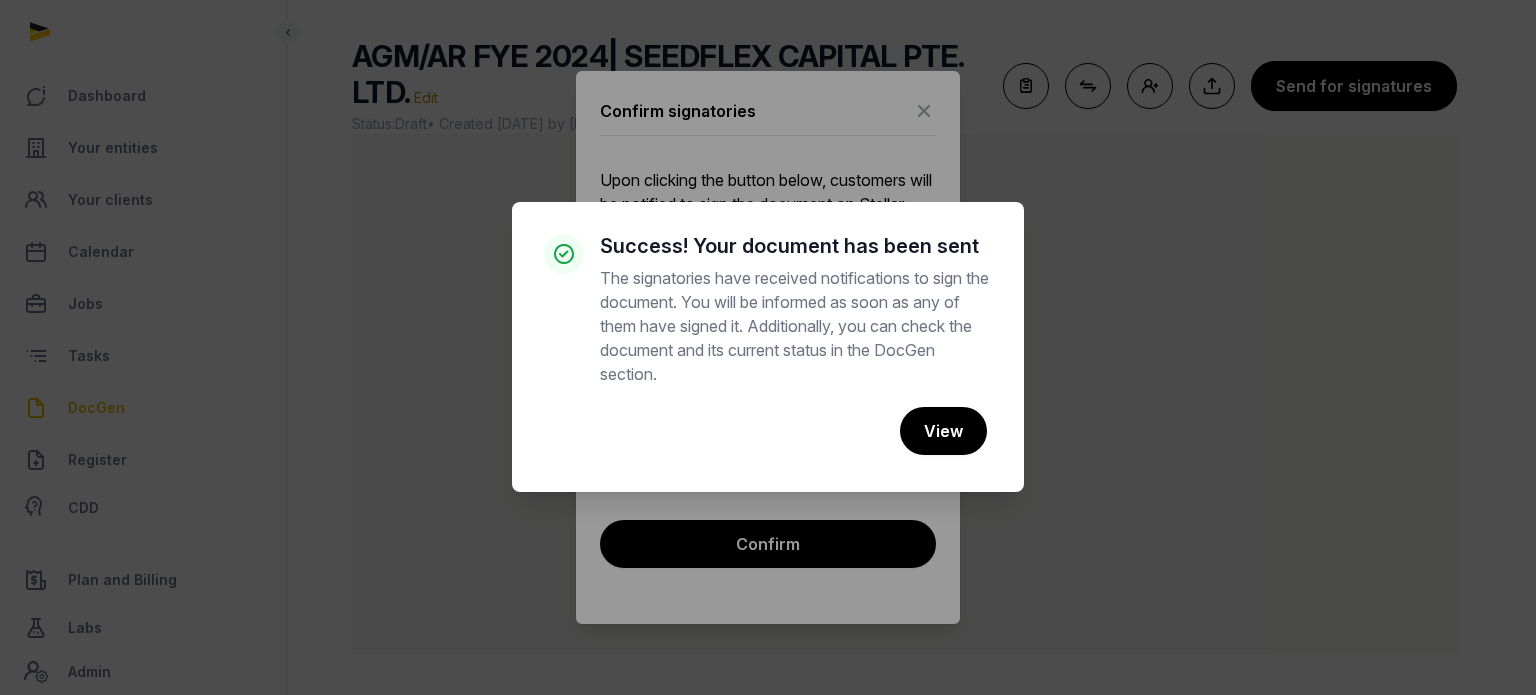 click on "×
Success! Your document has been sent
The signatories have received notifications to sign the document. You will be informed as soon as any of them have signed it. Additionally, you can check the document and its current status in the DocGen section.
Cancel No View" at bounding box center (768, 347) 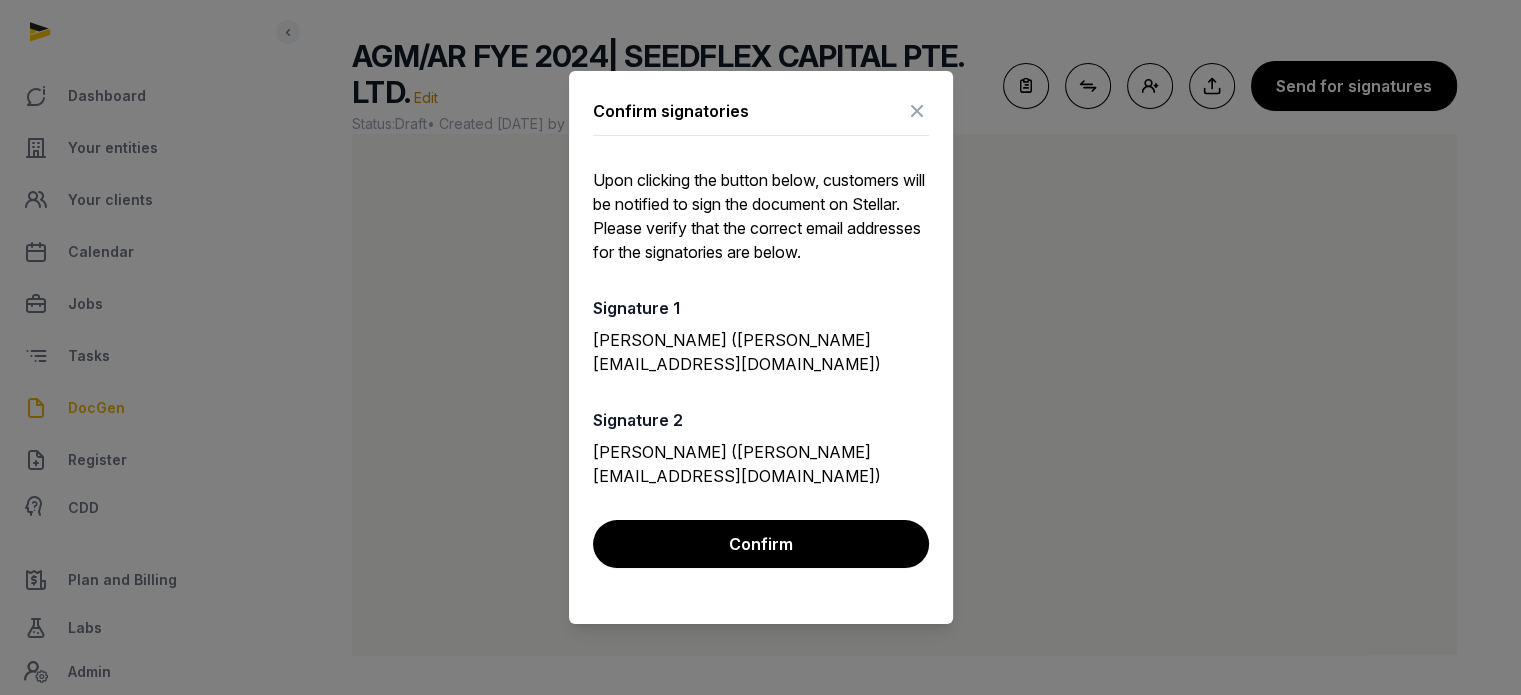 click at bounding box center [917, 111] 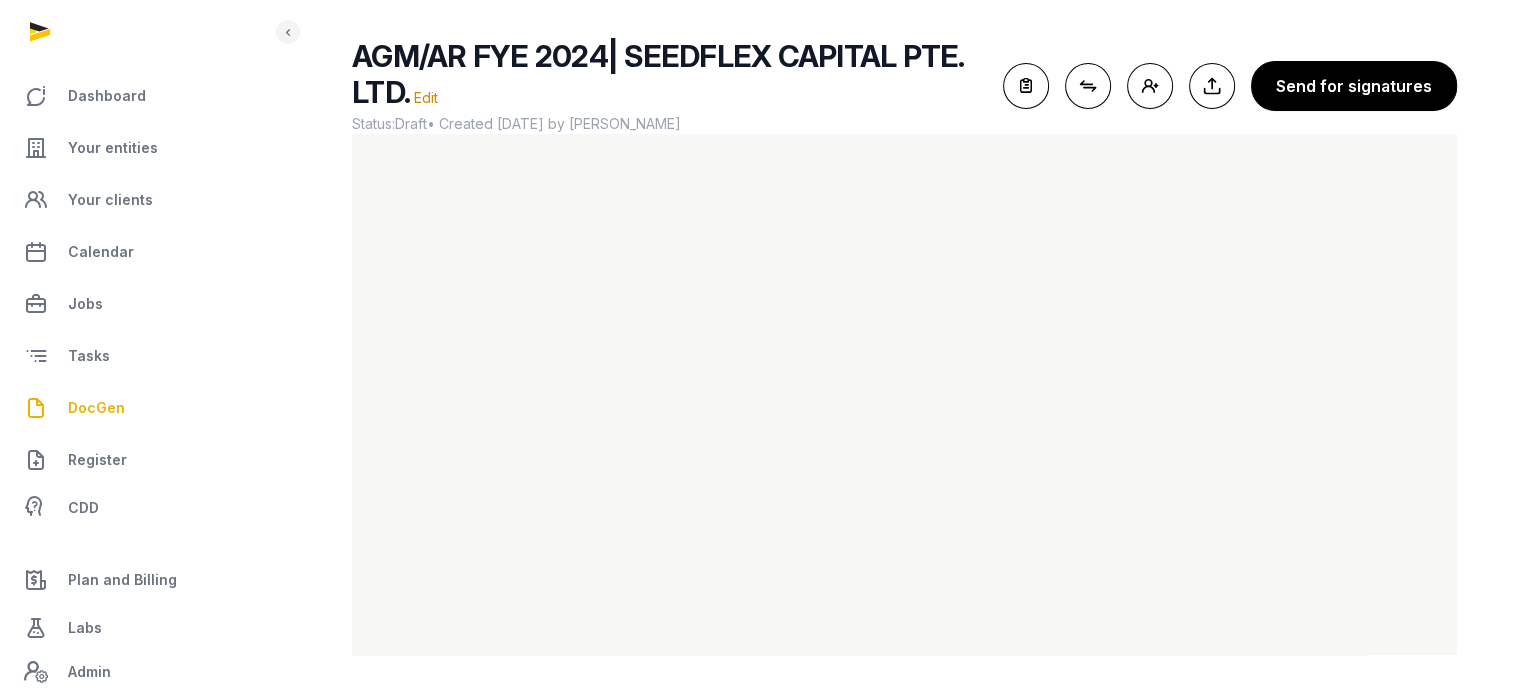 click on "DocGen" at bounding box center (96, 408) 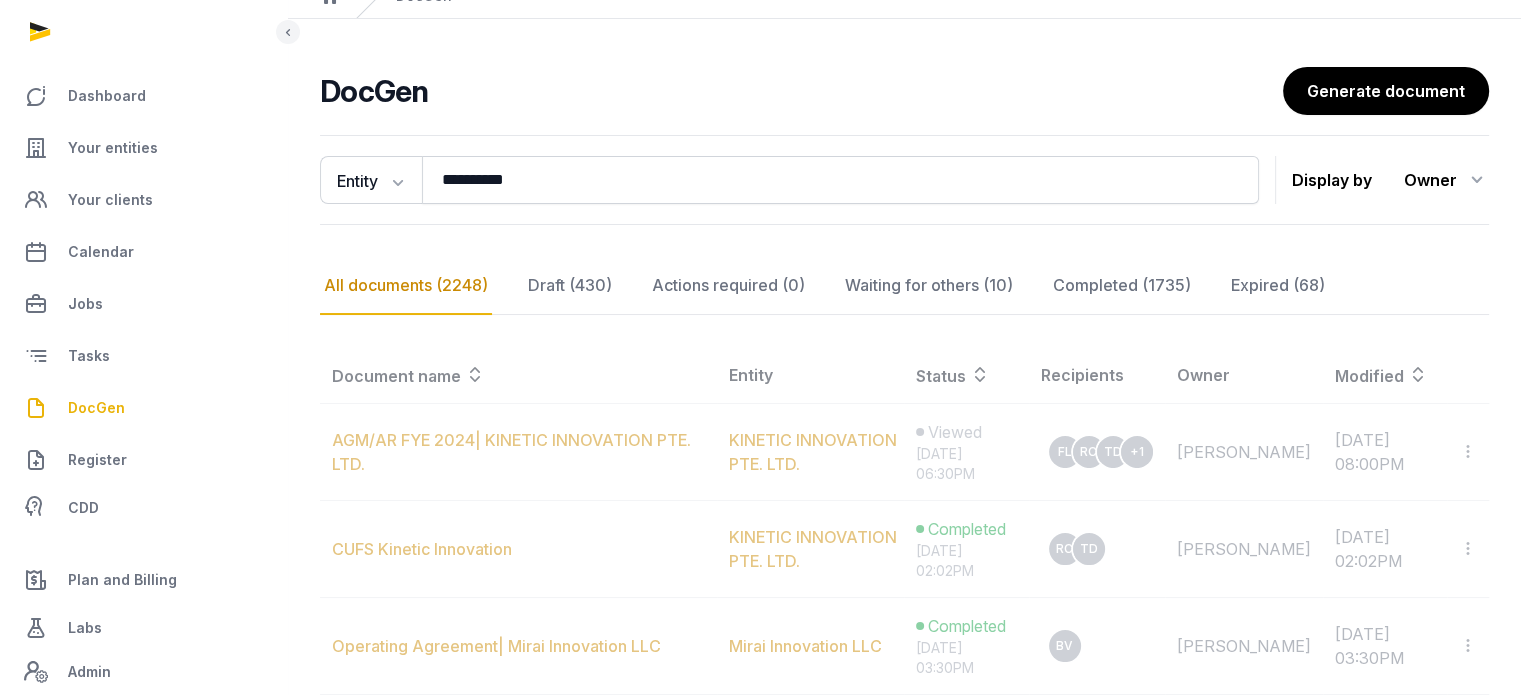 scroll, scrollTop: 119, scrollLeft: 0, axis: vertical 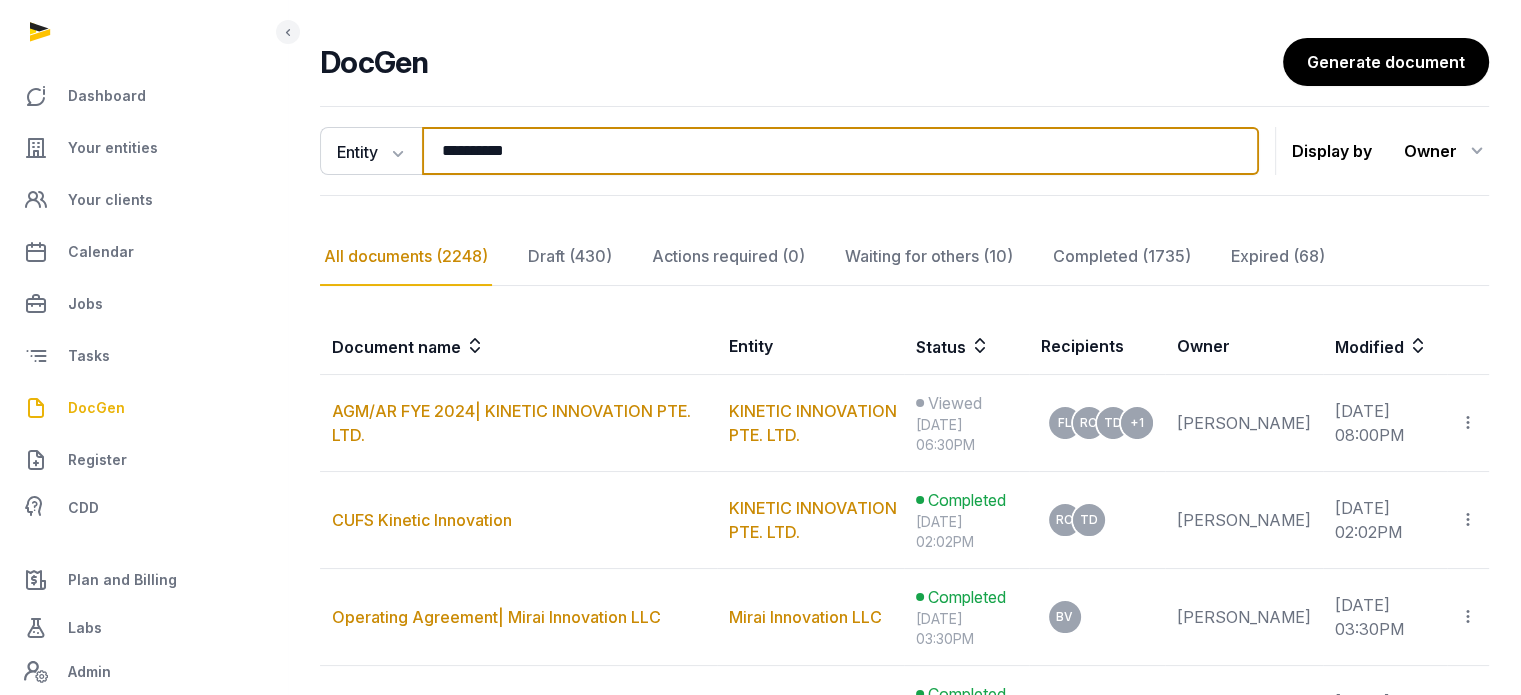 click on "**********" at bounding box center [840, 151] 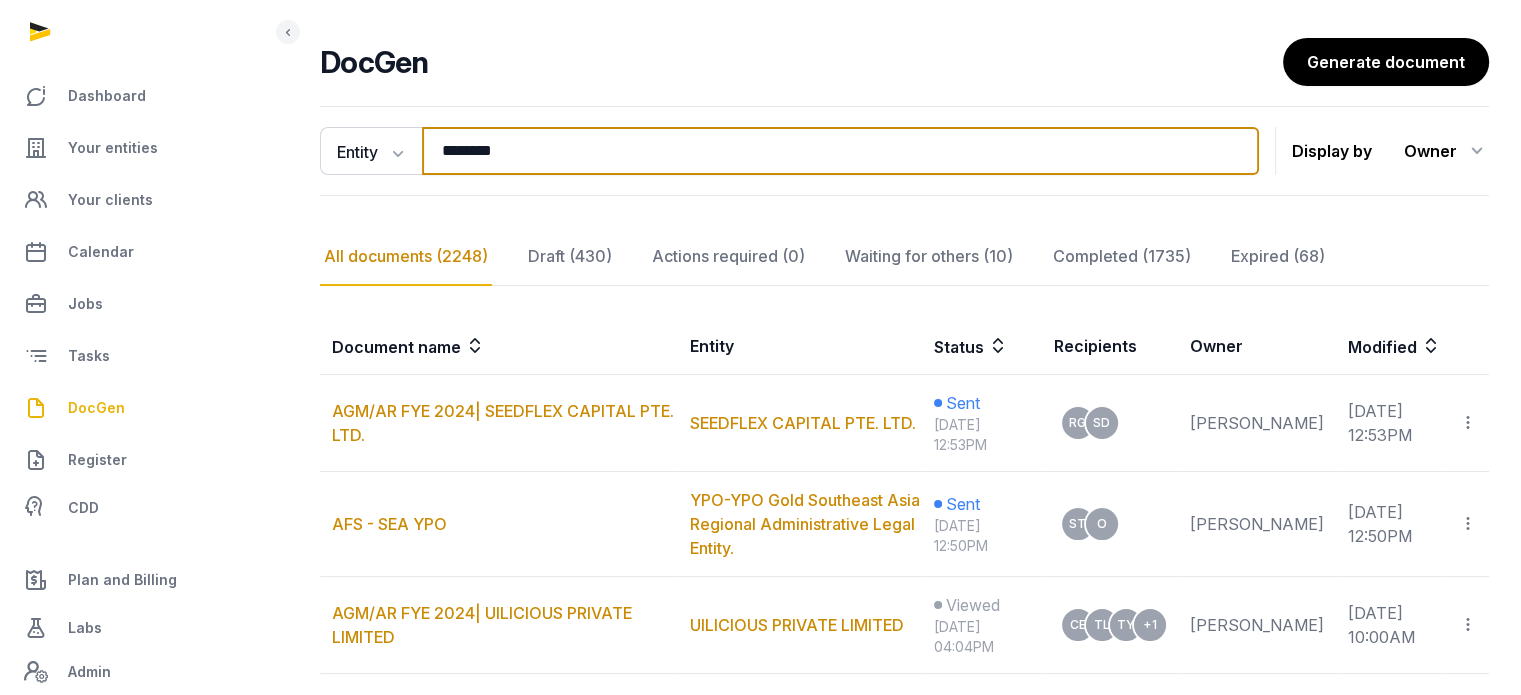 type on "********" 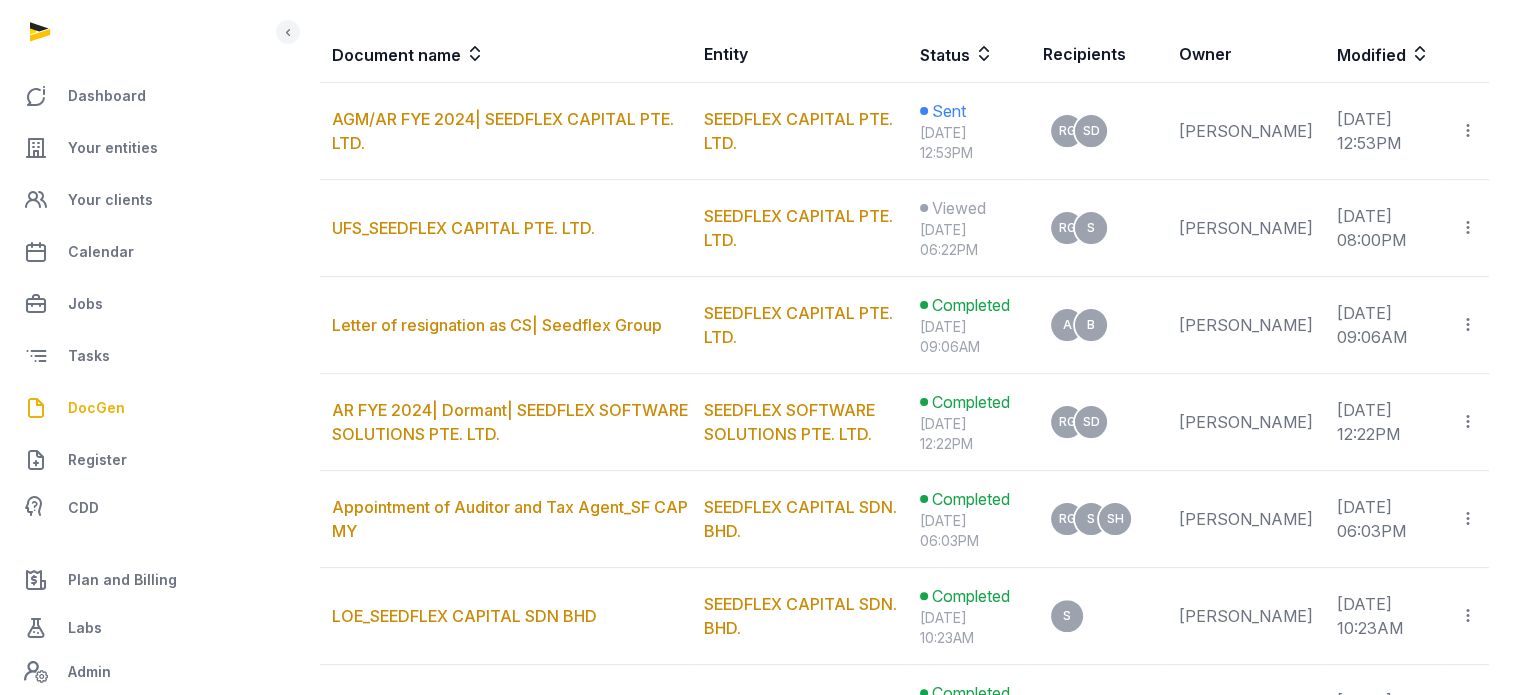 scroll, scrollTop: 444, scrollLeft: 0, axis: vertical 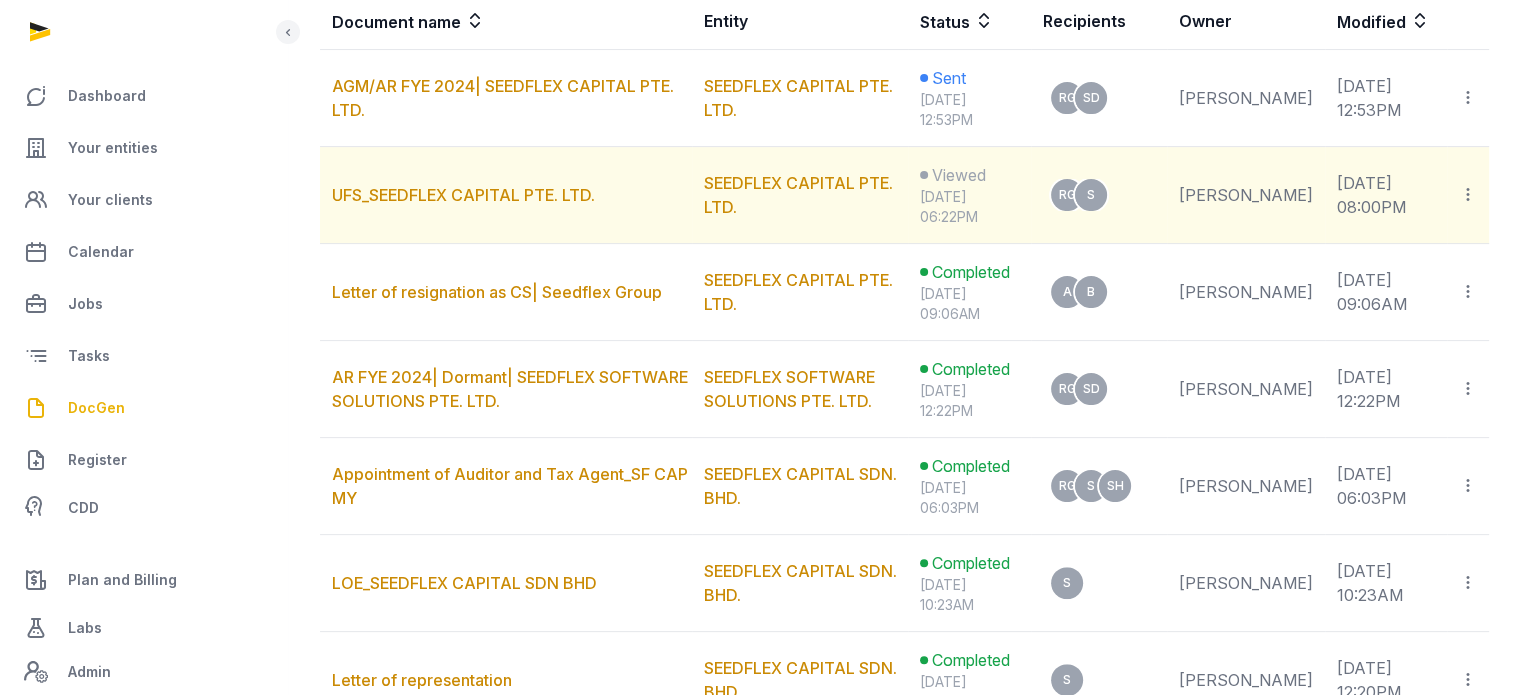 click 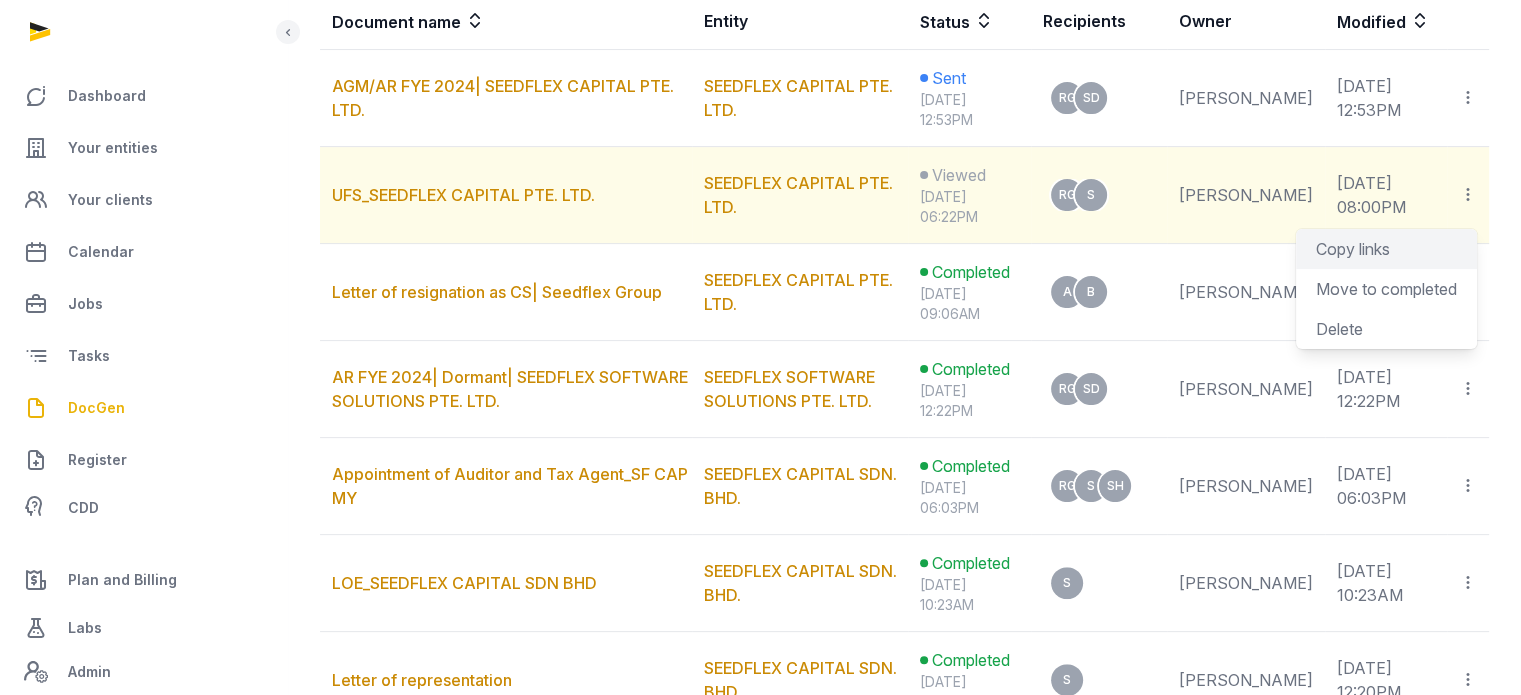 click on "Copy links" at bounding box center (1386, 249) 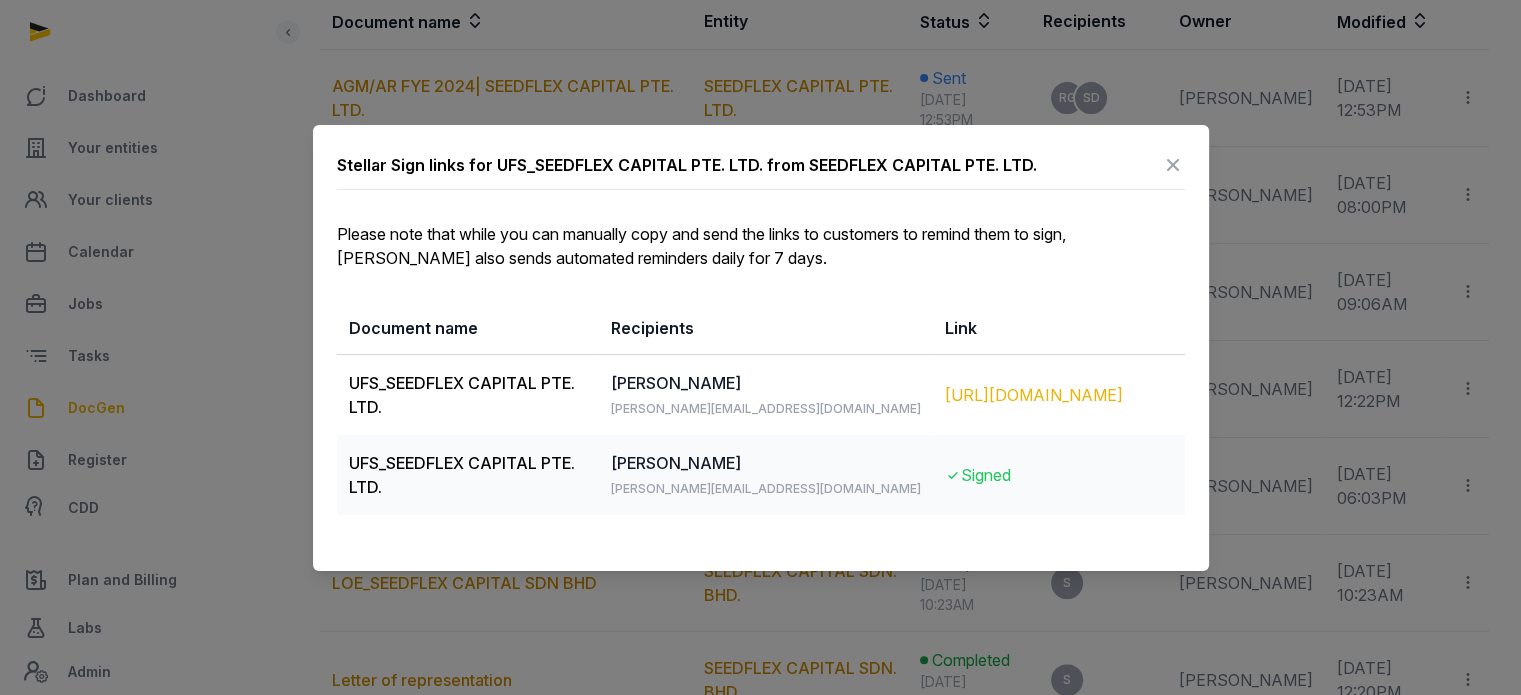 click on "[URL][DOMAIN_NAME]" at bounding box center [1058, 395] 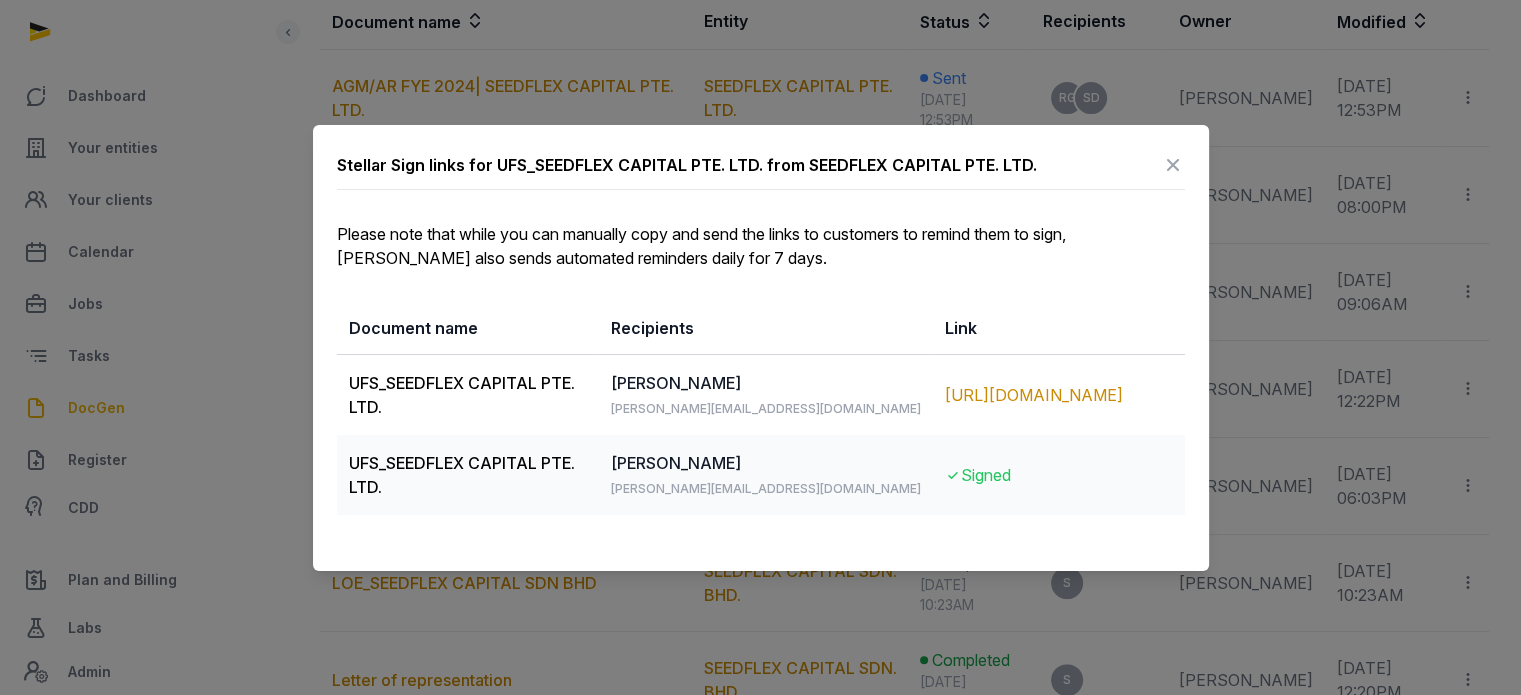 click at bounding box center (1173, 165) 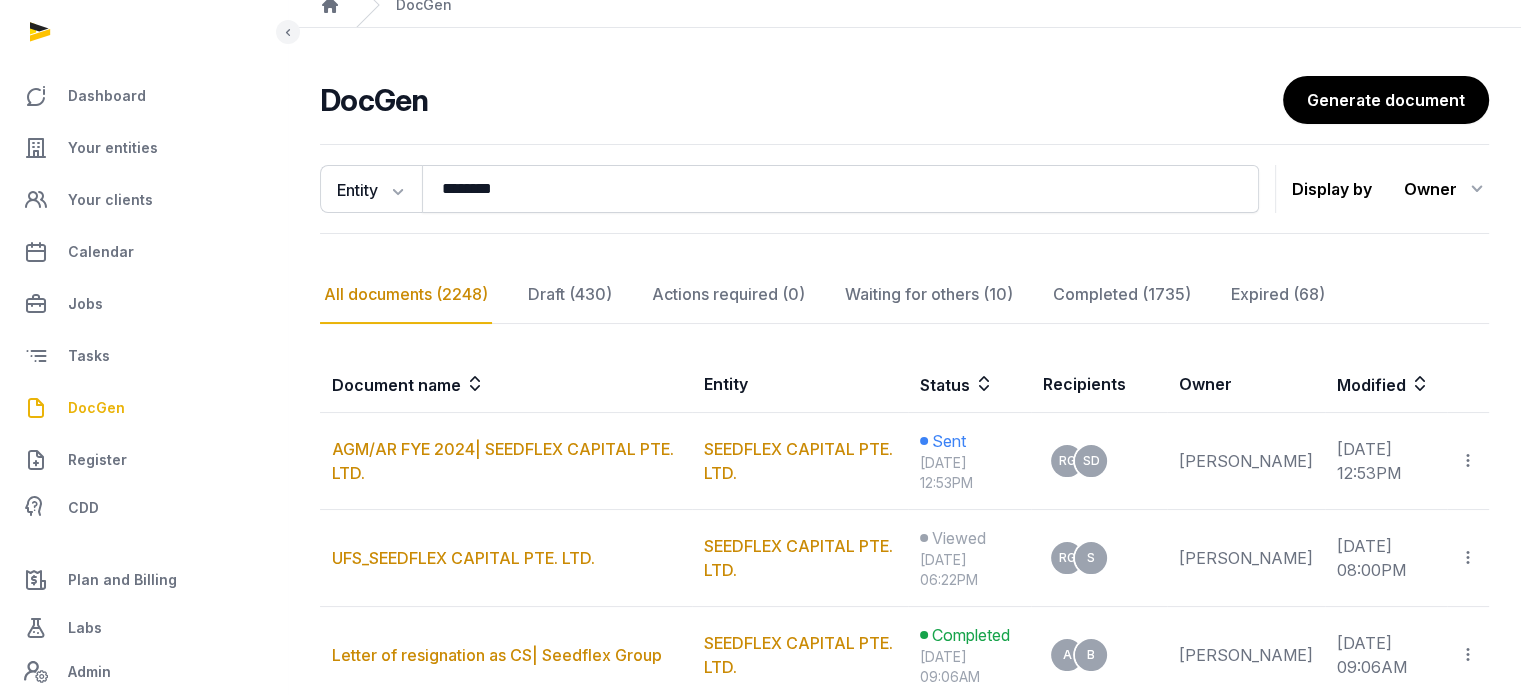 scroll, scrollTop: 79, scrollLeft: 0, axis: vertical 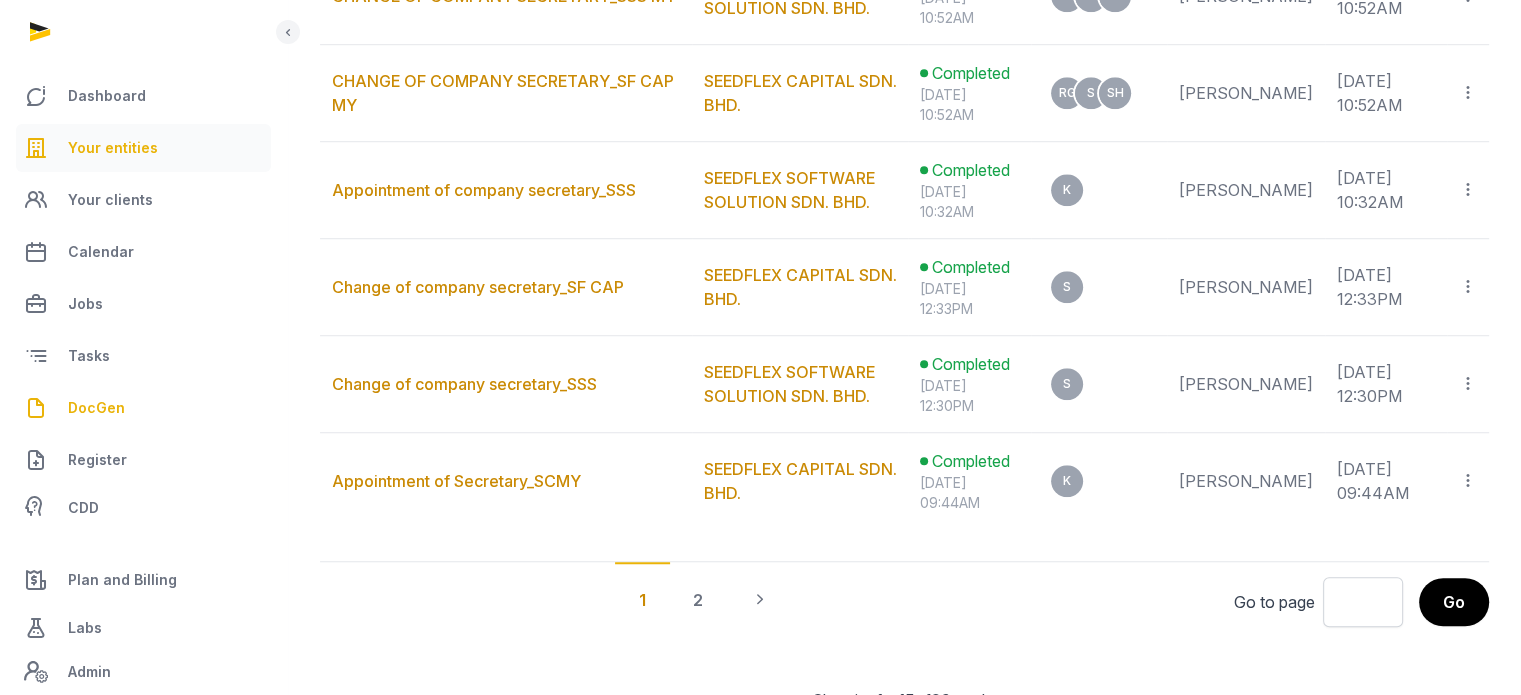 click on "Your entities" at bounding box center (113, 148) 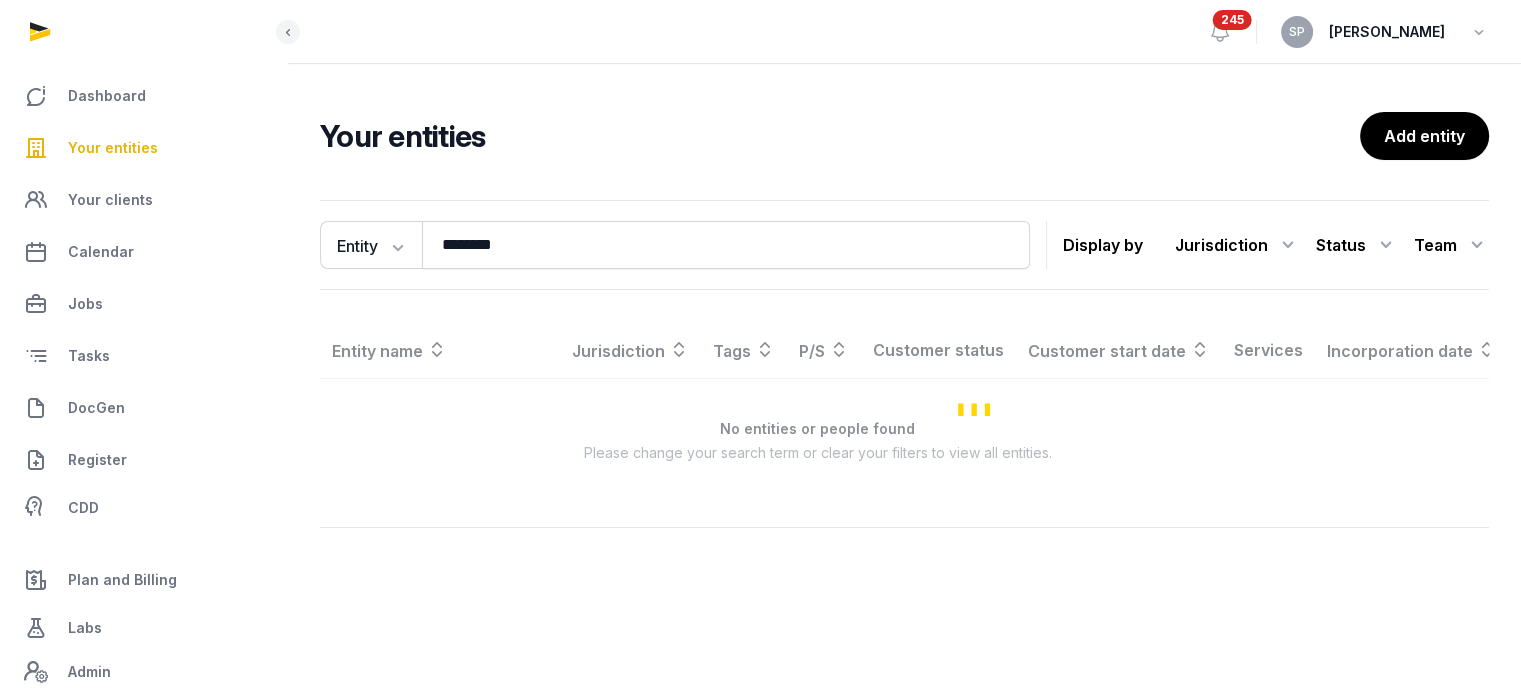 scroll, scrollTop: 0, scrollLeft: 0, axis: both 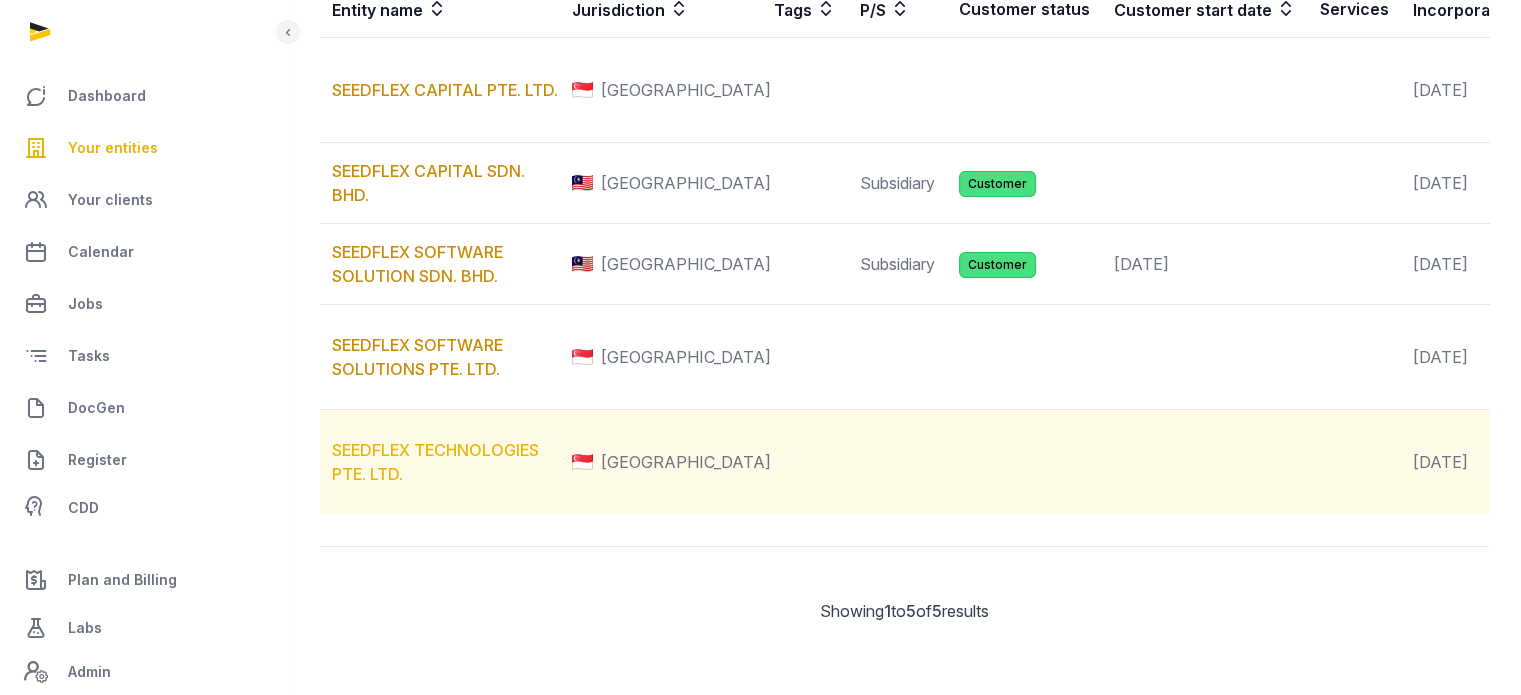 click on "SEEDFLEX TECHNOLOGIES PTE. LTD." at bounding box center (435, 462) 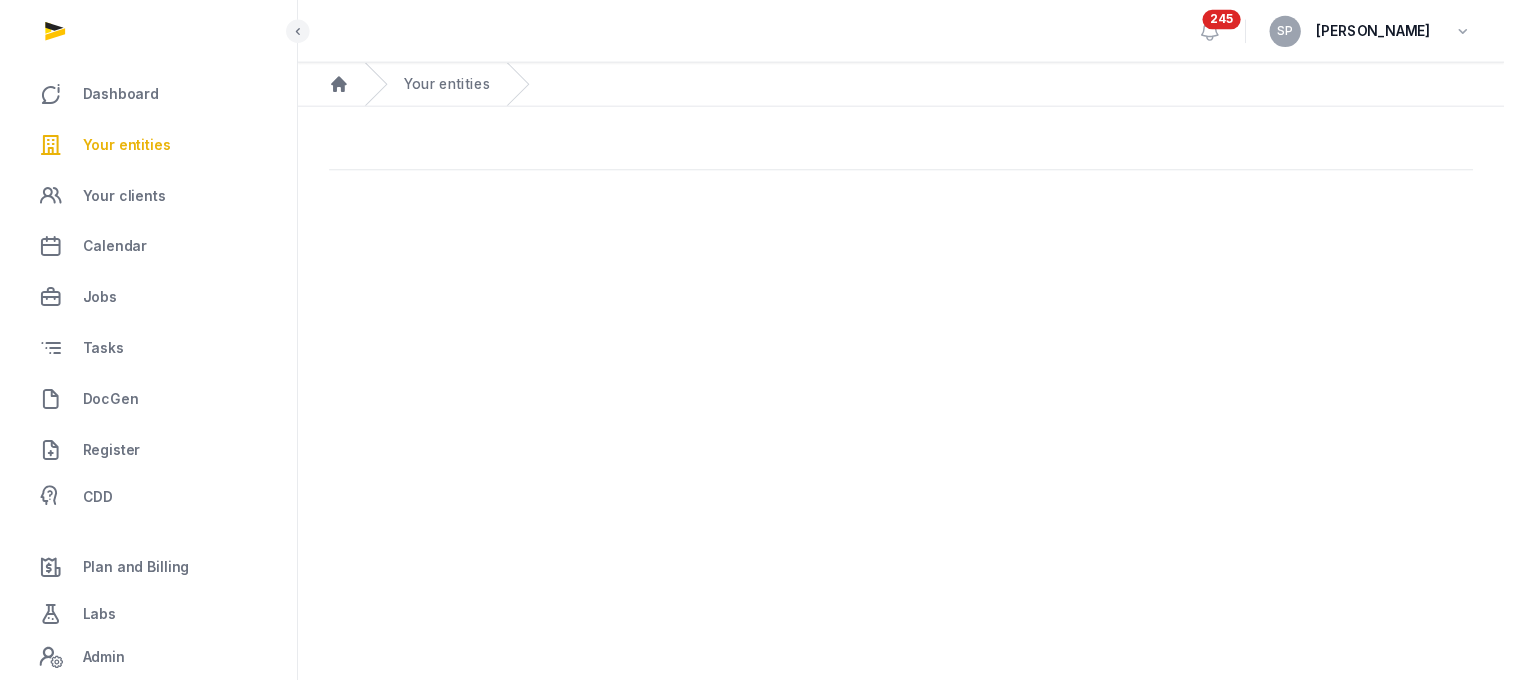 scroll, scrollTop: 0, scrollLeft: 0, axis: both 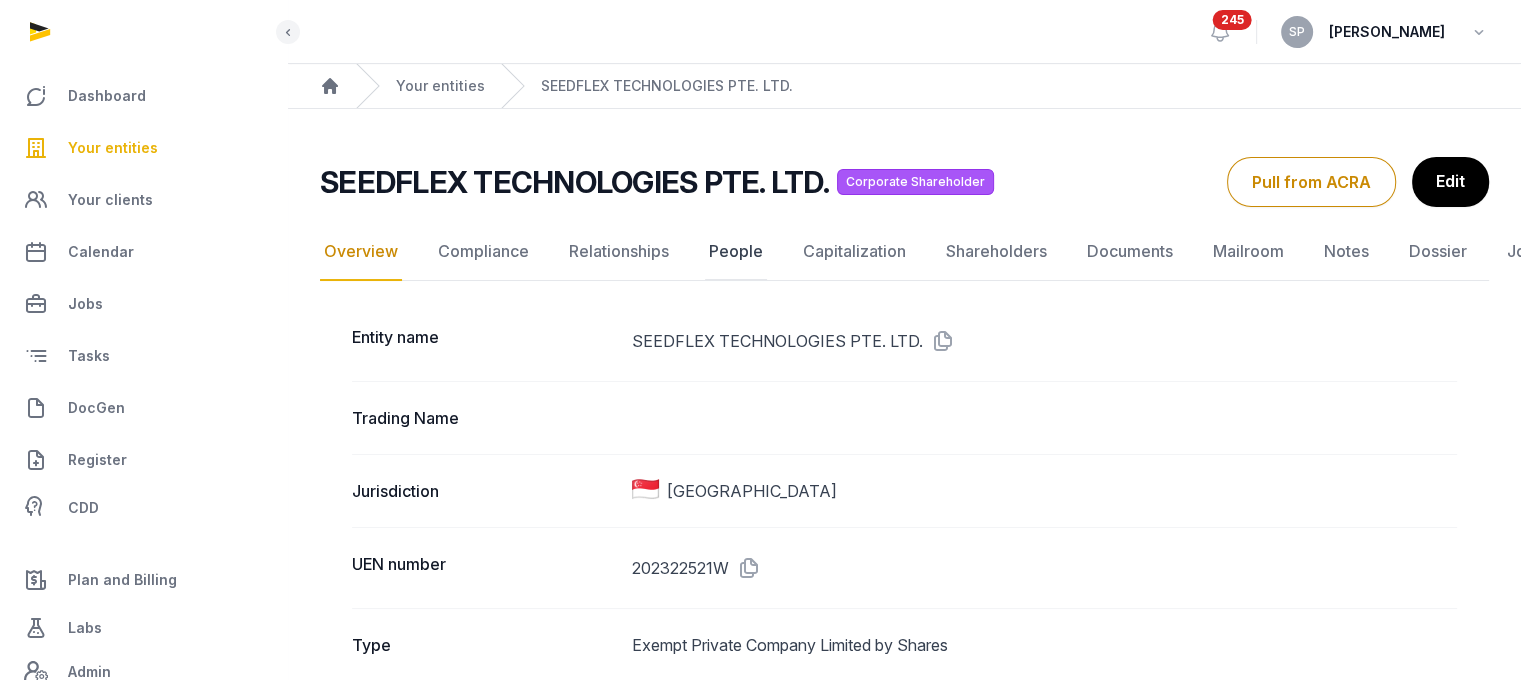click on "People" 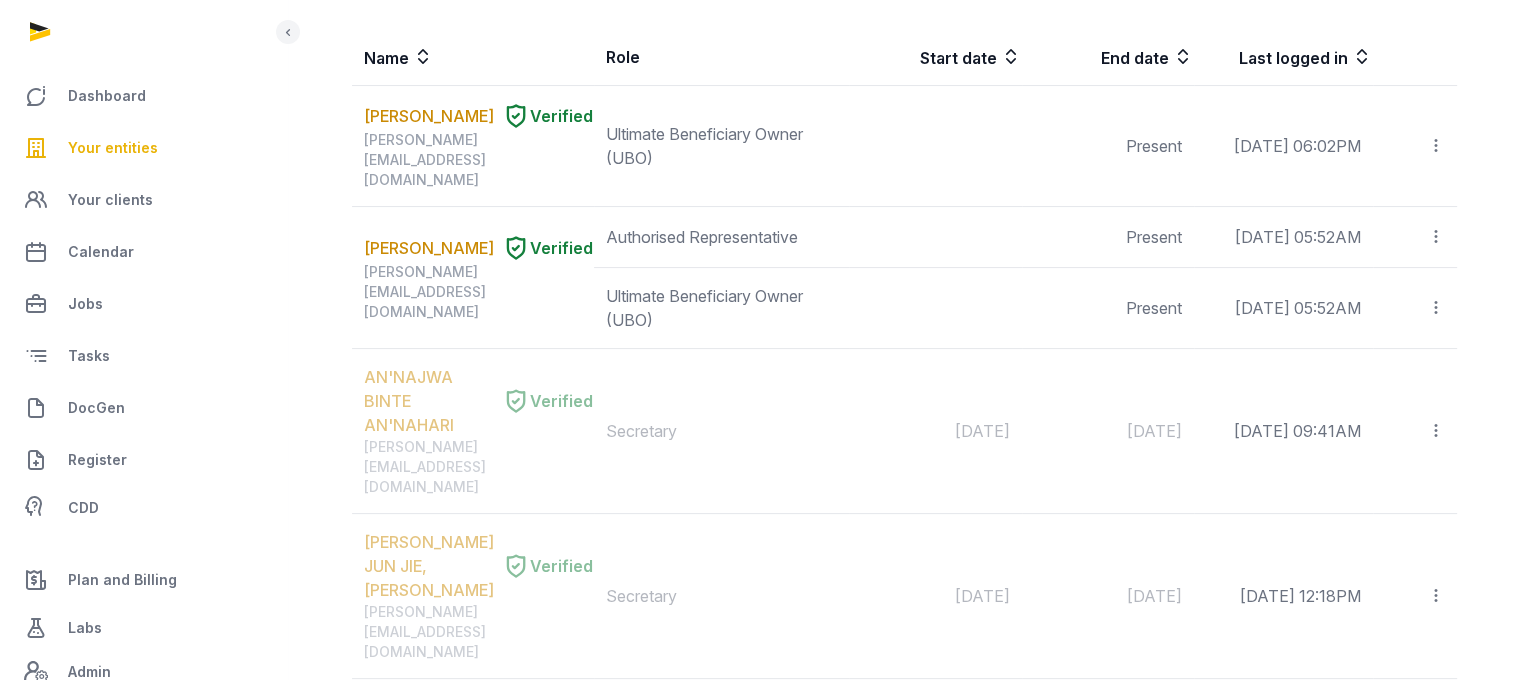 scroll, scrollTop: 0, scrollLeft: 0, axis: both 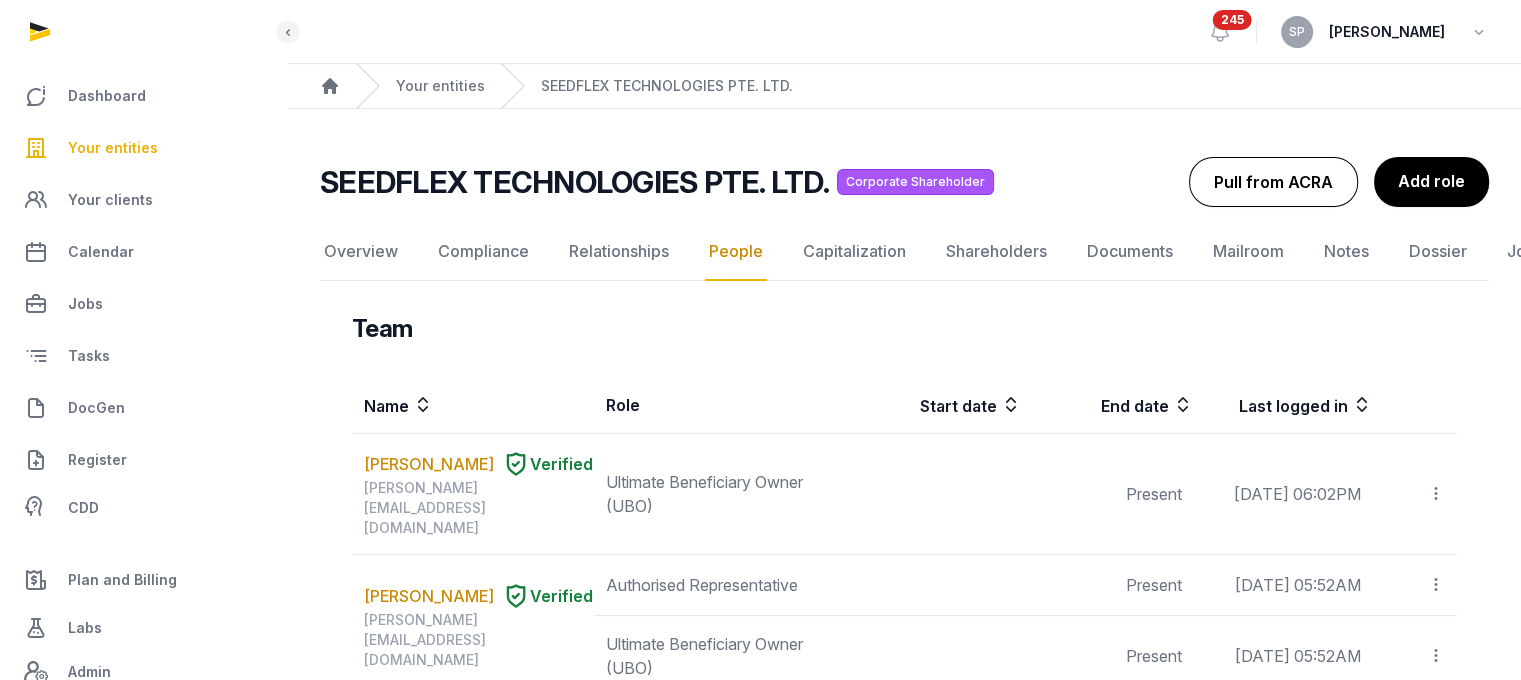 click on "Pull from ACRA" at bounding box center [1273, 182] 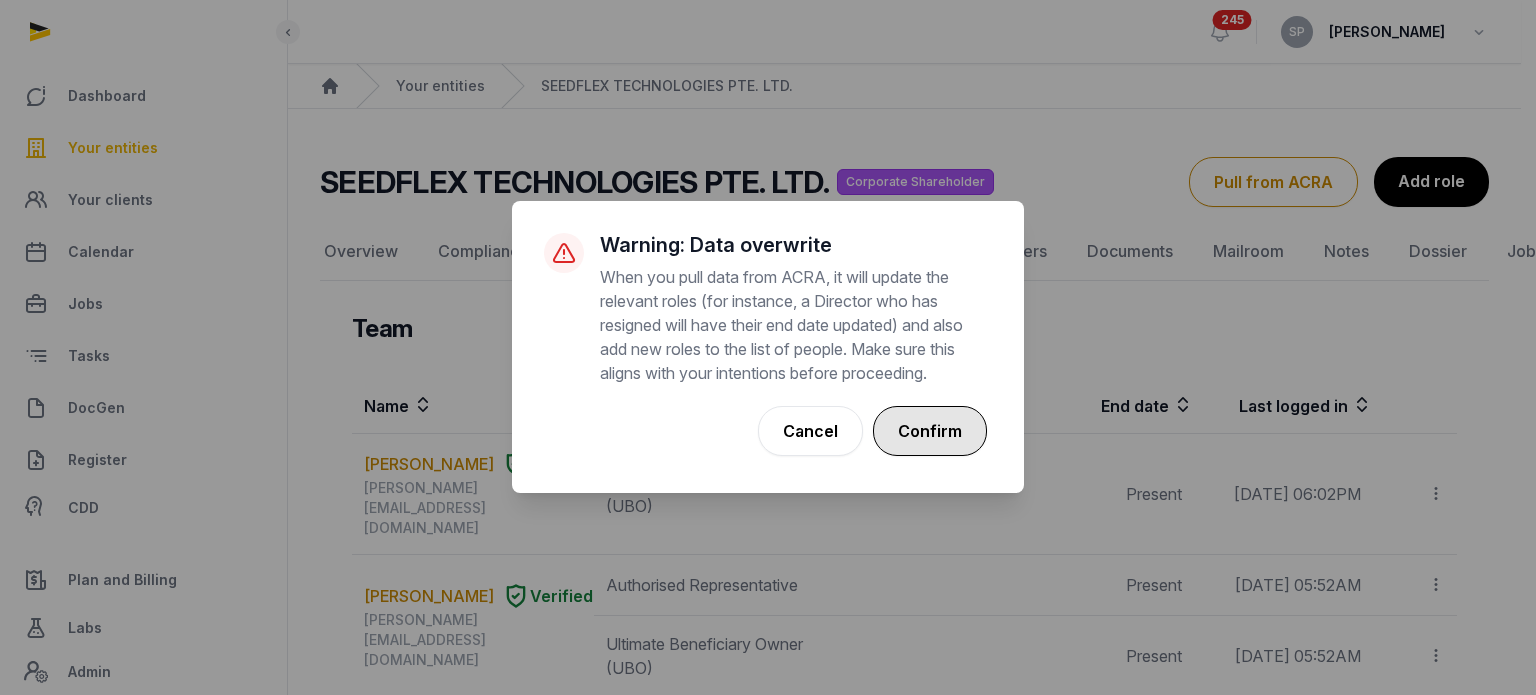 click on "Confirm" at bounding box center (930, 431) 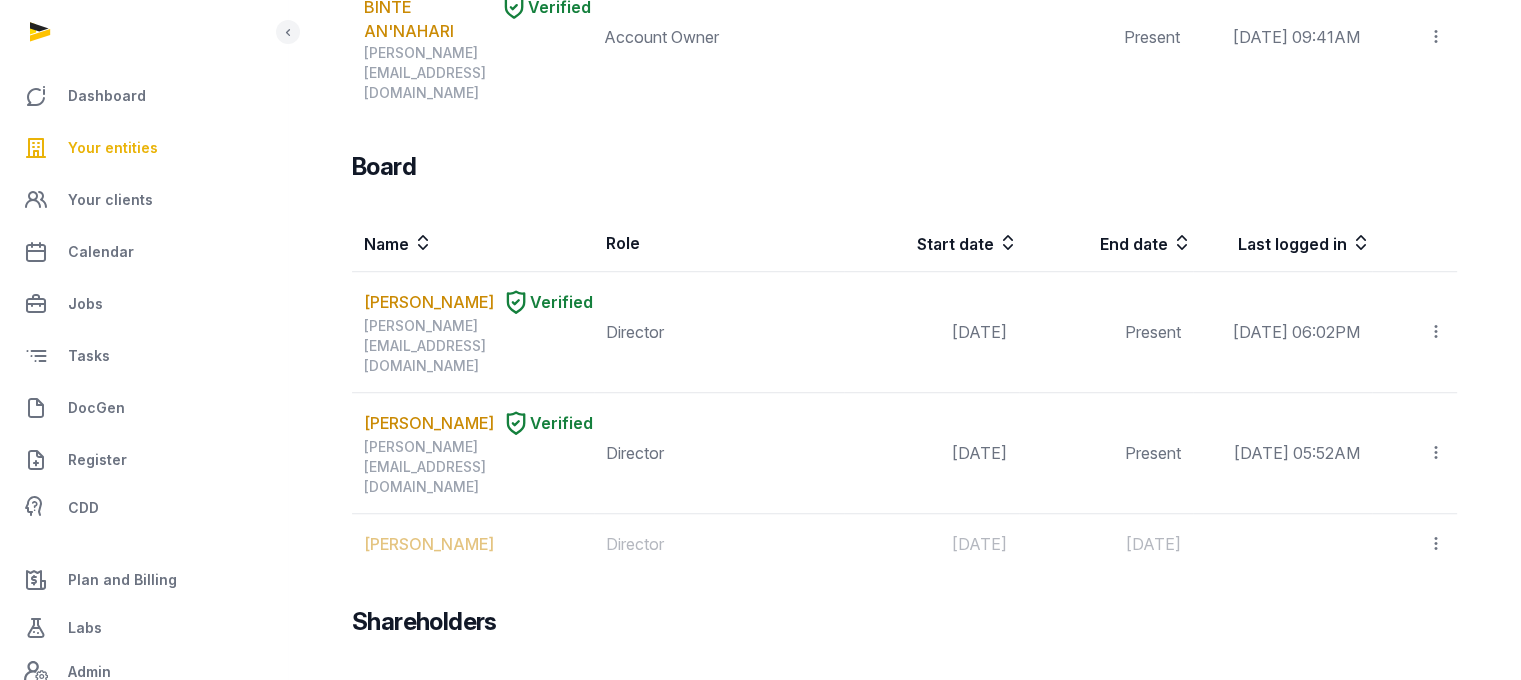 scroll, scrollTop: 218, scrollLeft: 0, axis: vertical 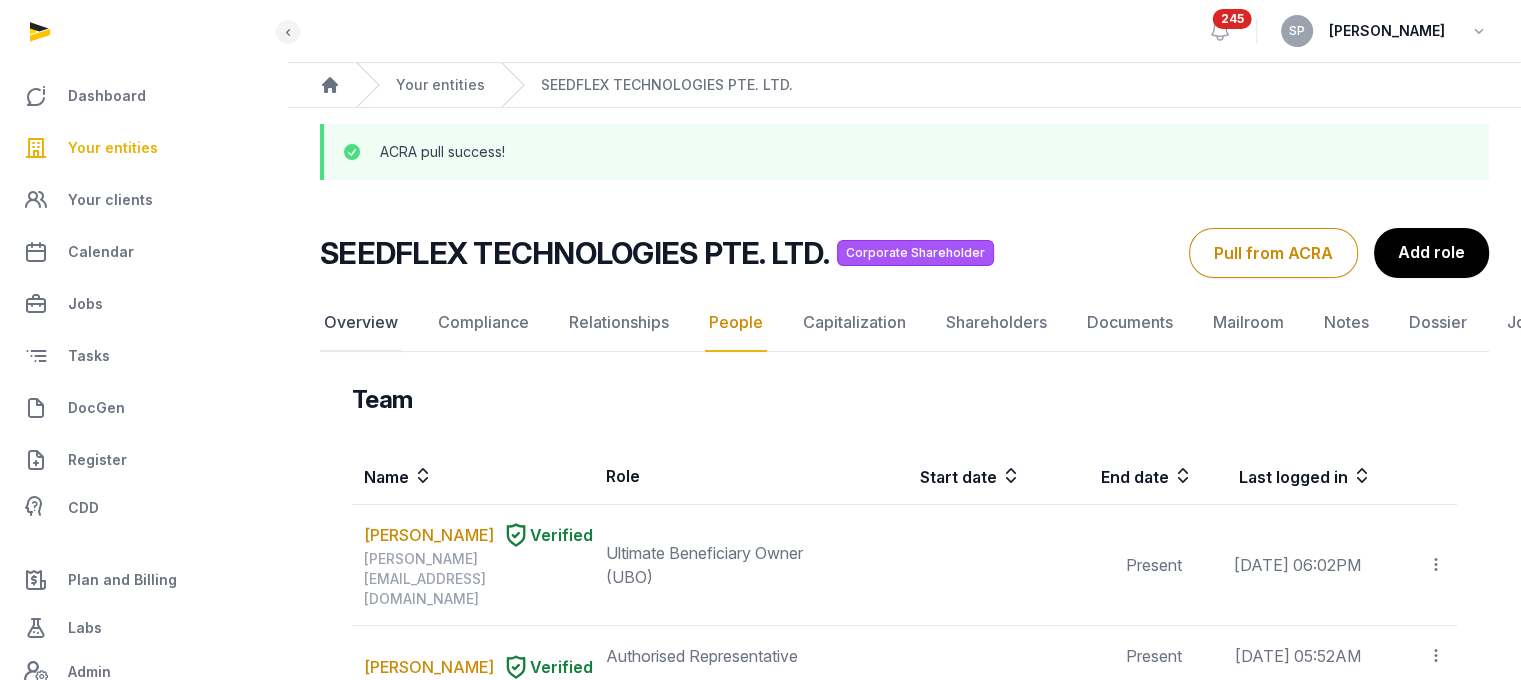 click on "Overview" 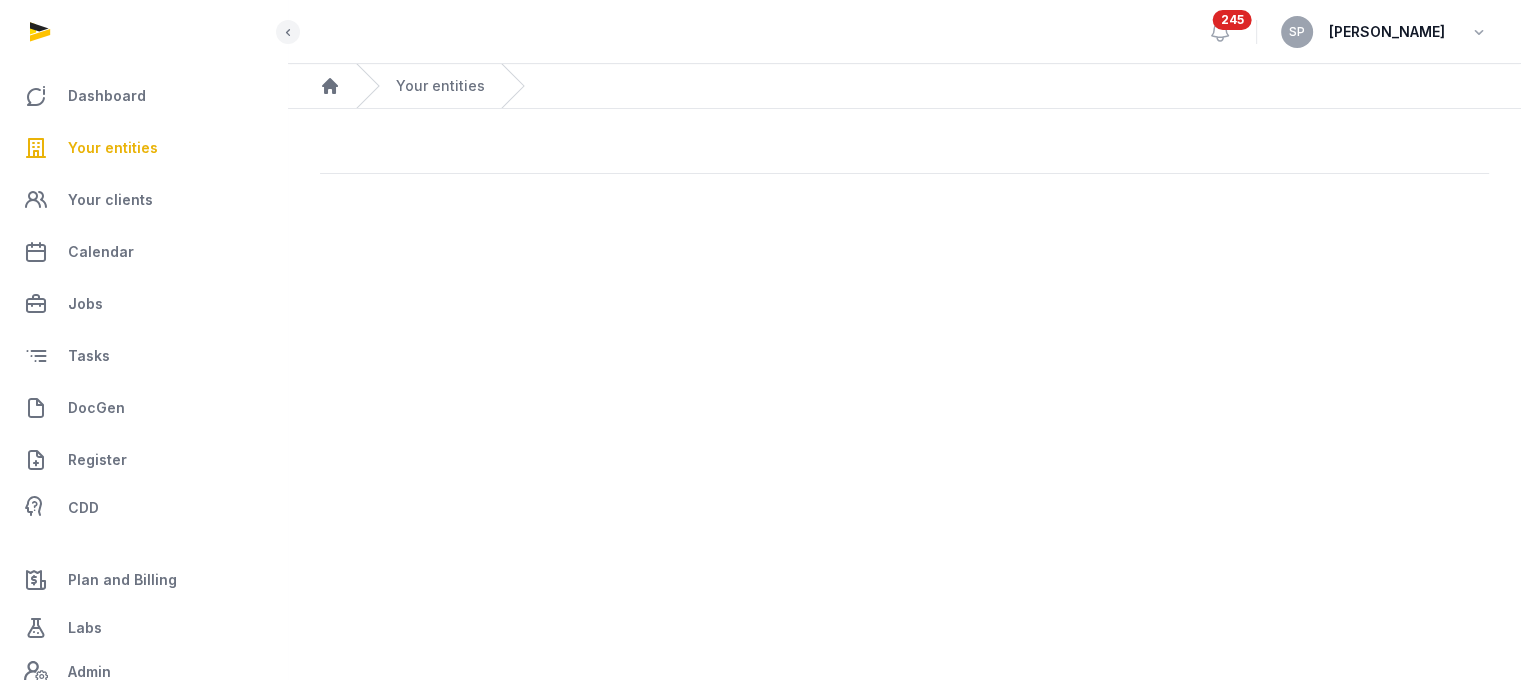 scroll, scrollTop: 0, scrollLeft: 0, axis: both 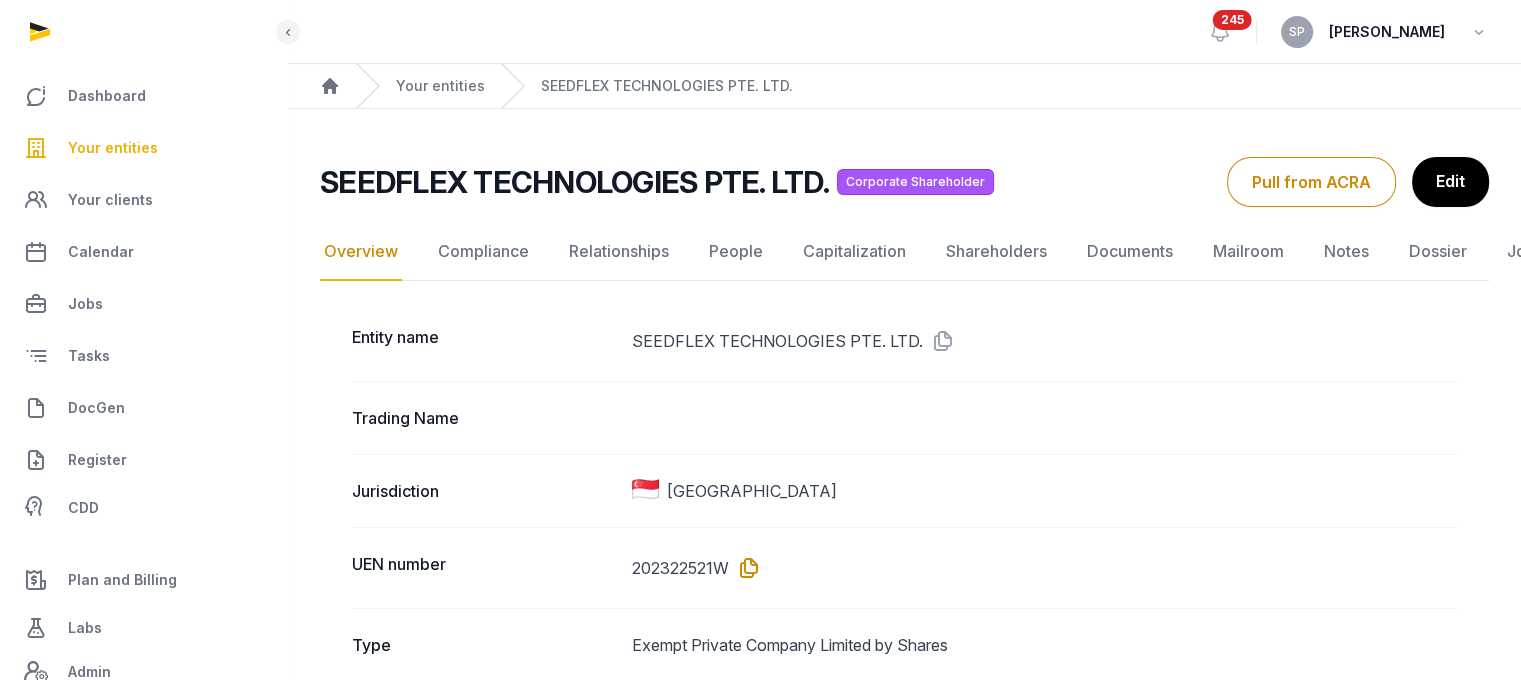 click at bounding box center [745, 568] 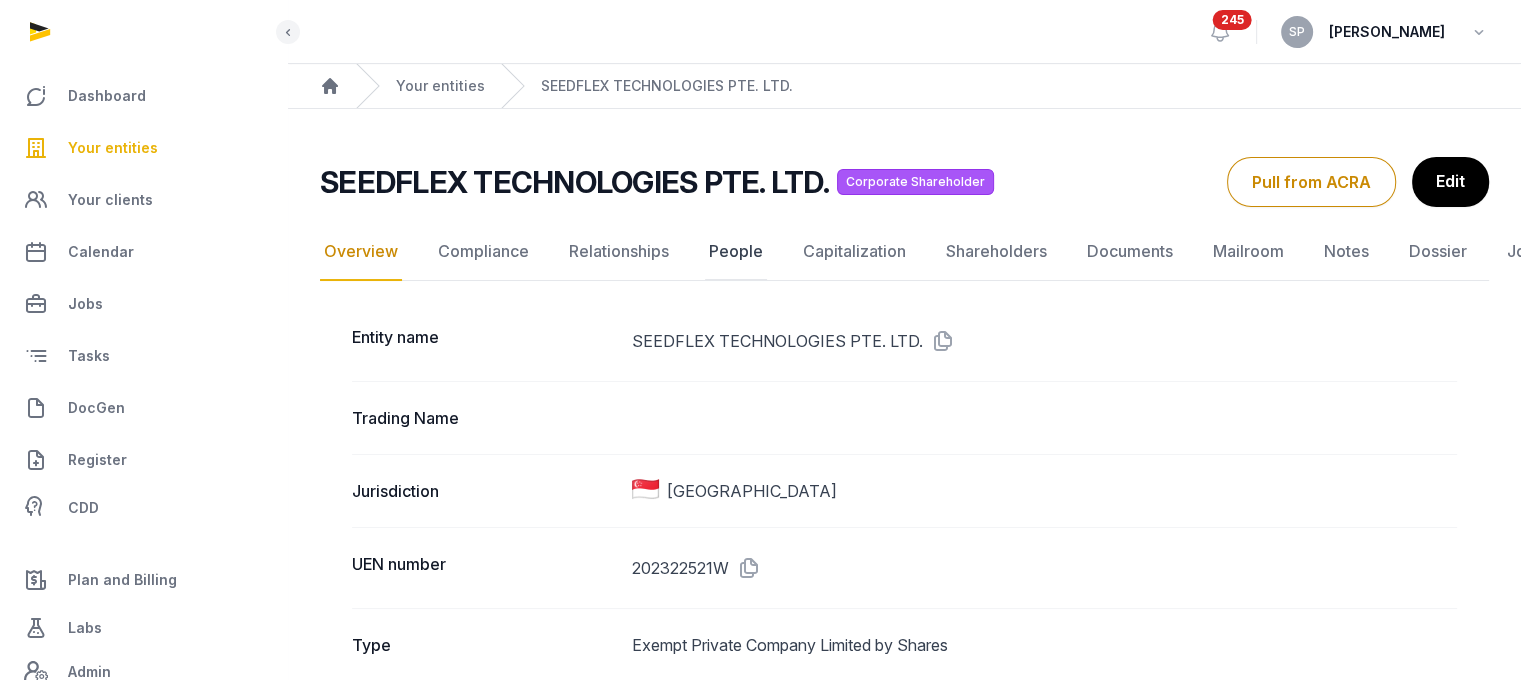 click on "People" 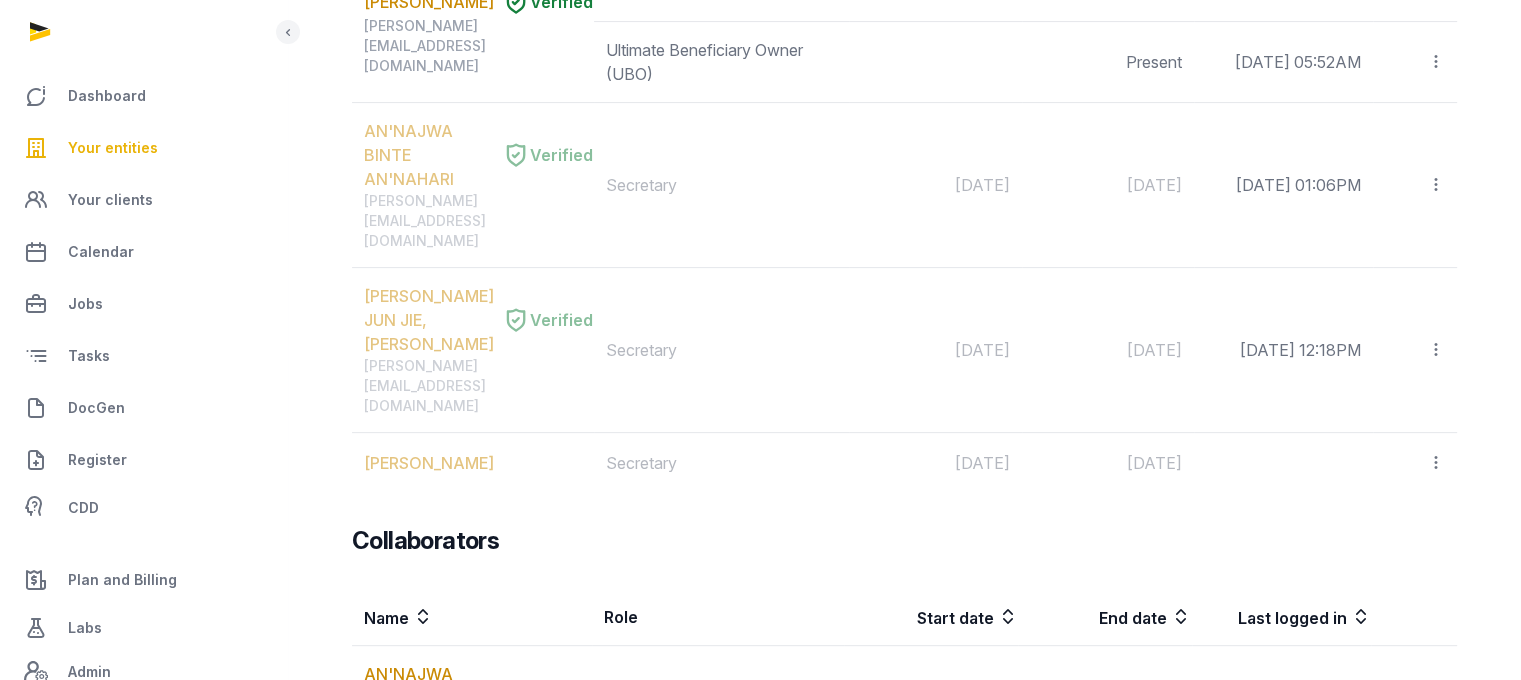 scroll, scrollTop: 1188, scrollLeft: 0, axis: vertical 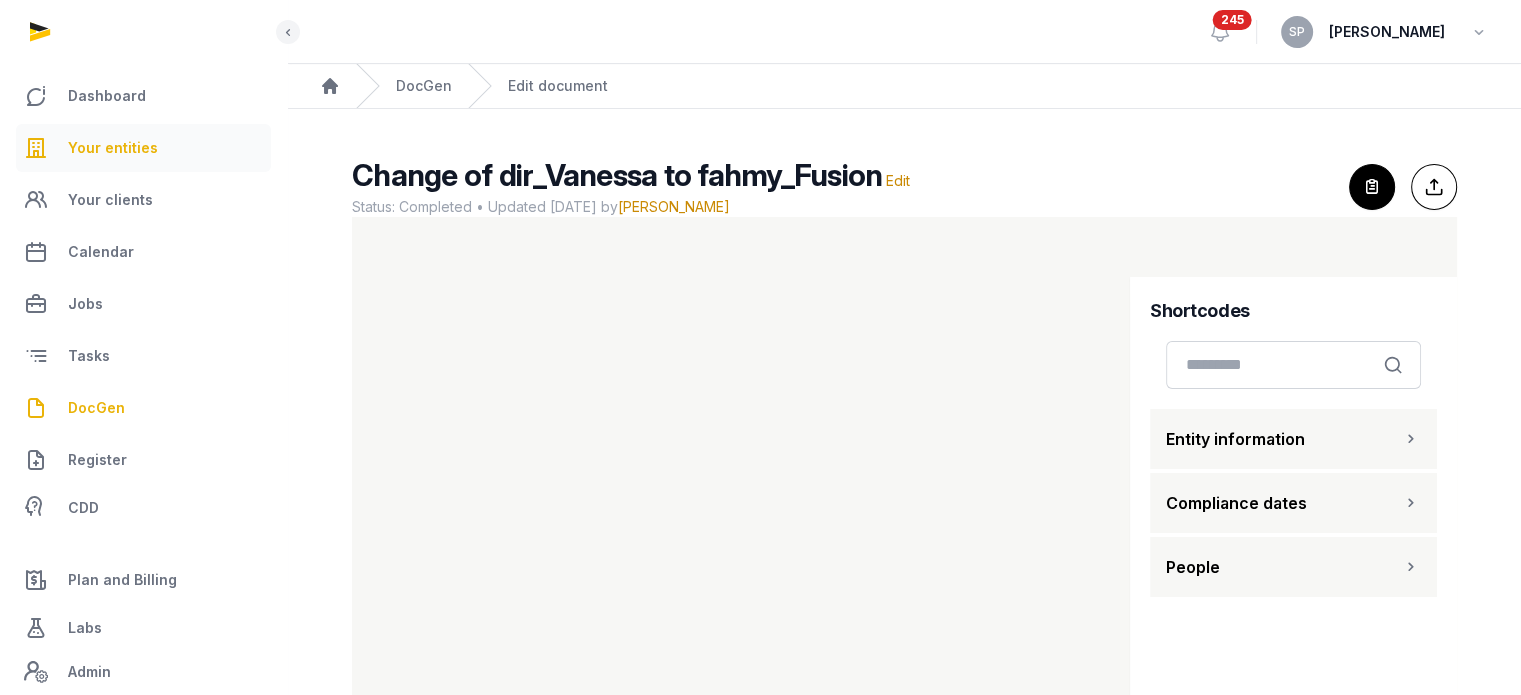 click on "Your entities" at bounding box center [113, 148] 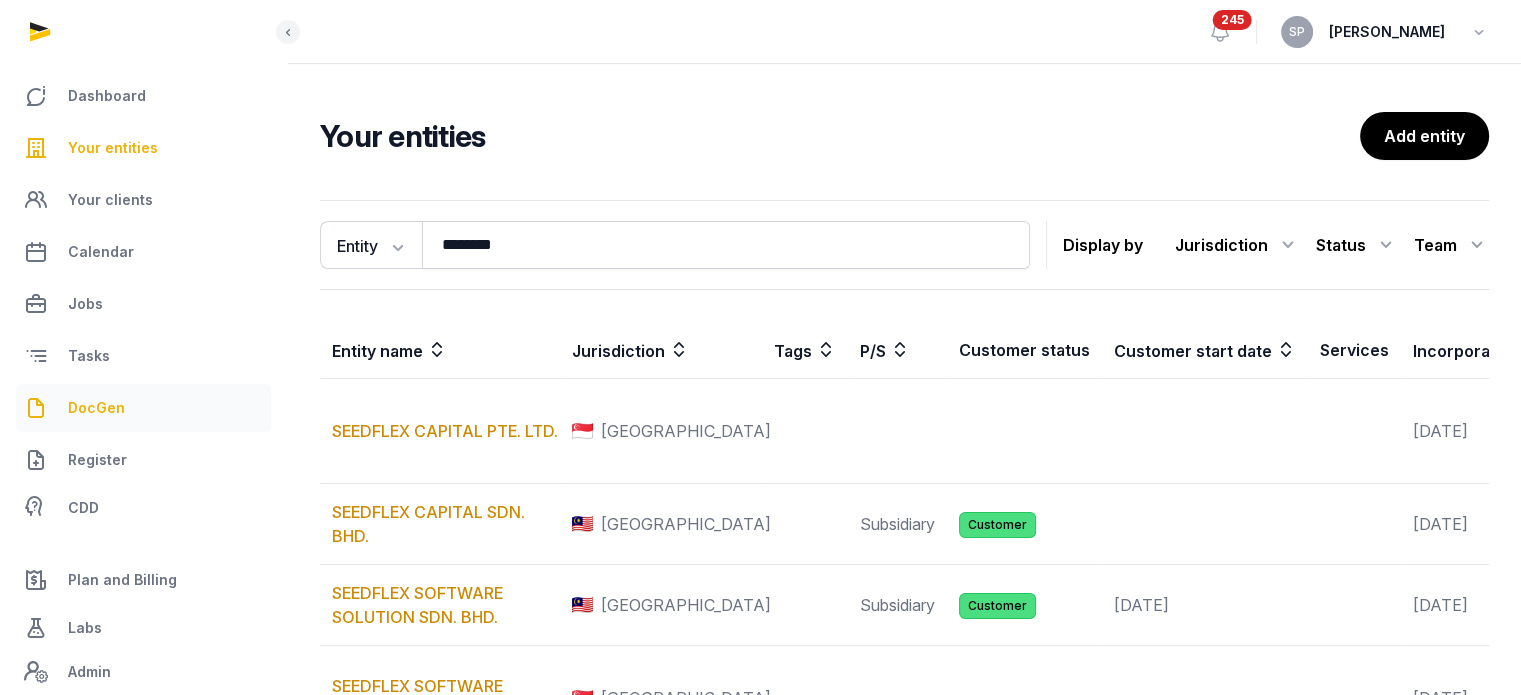 click on "DocGen" at bounding box center [143, 408] 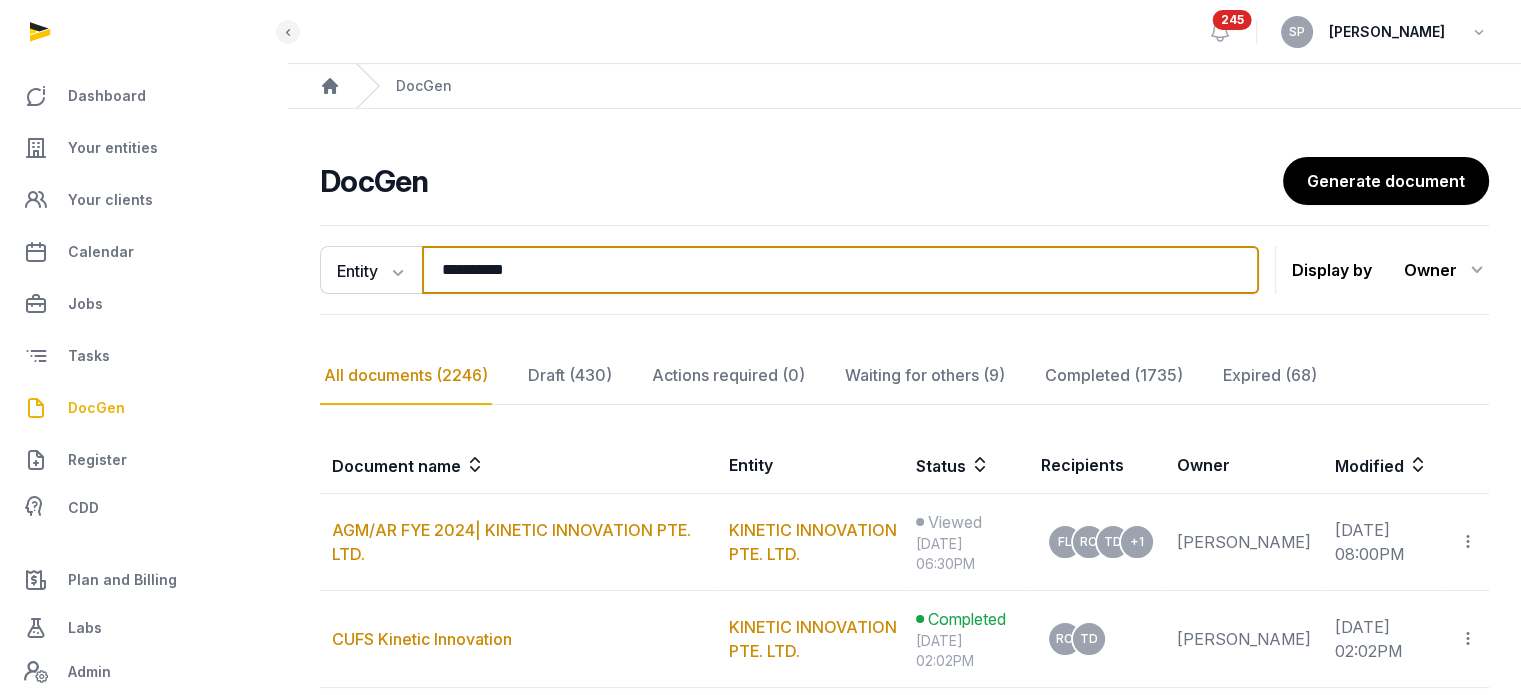 click on "**********" at bounding box center [840, 270] 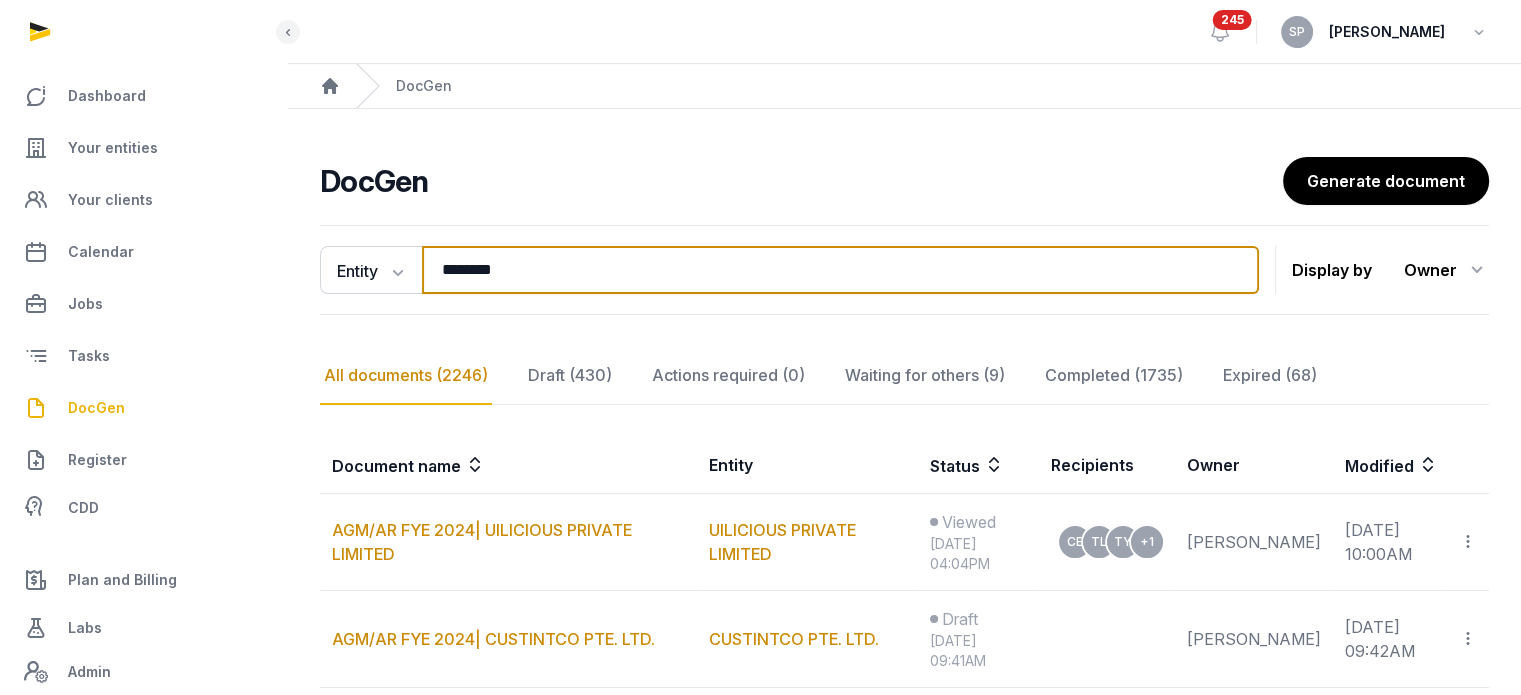 type on "********" 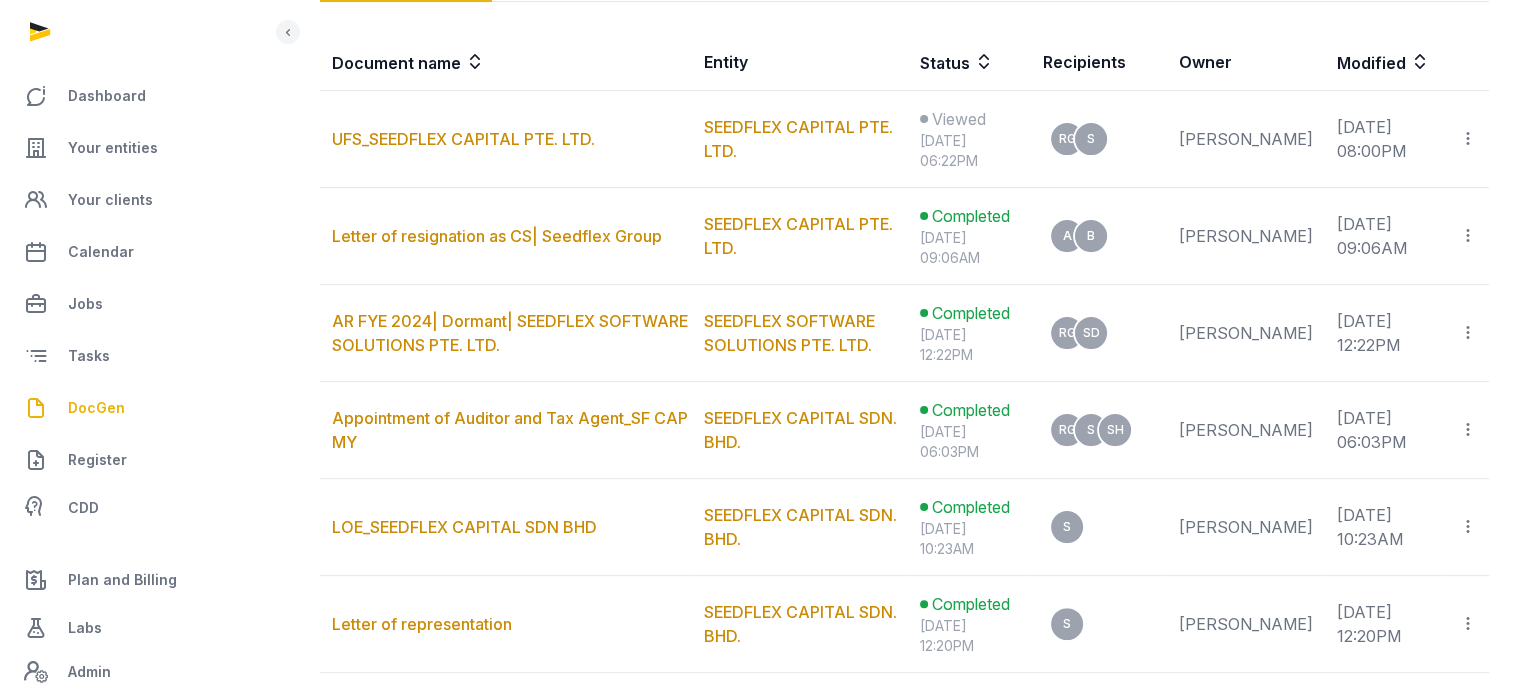 scroll, scrollTop: 168, scrollLeft: 0, axis: vertical 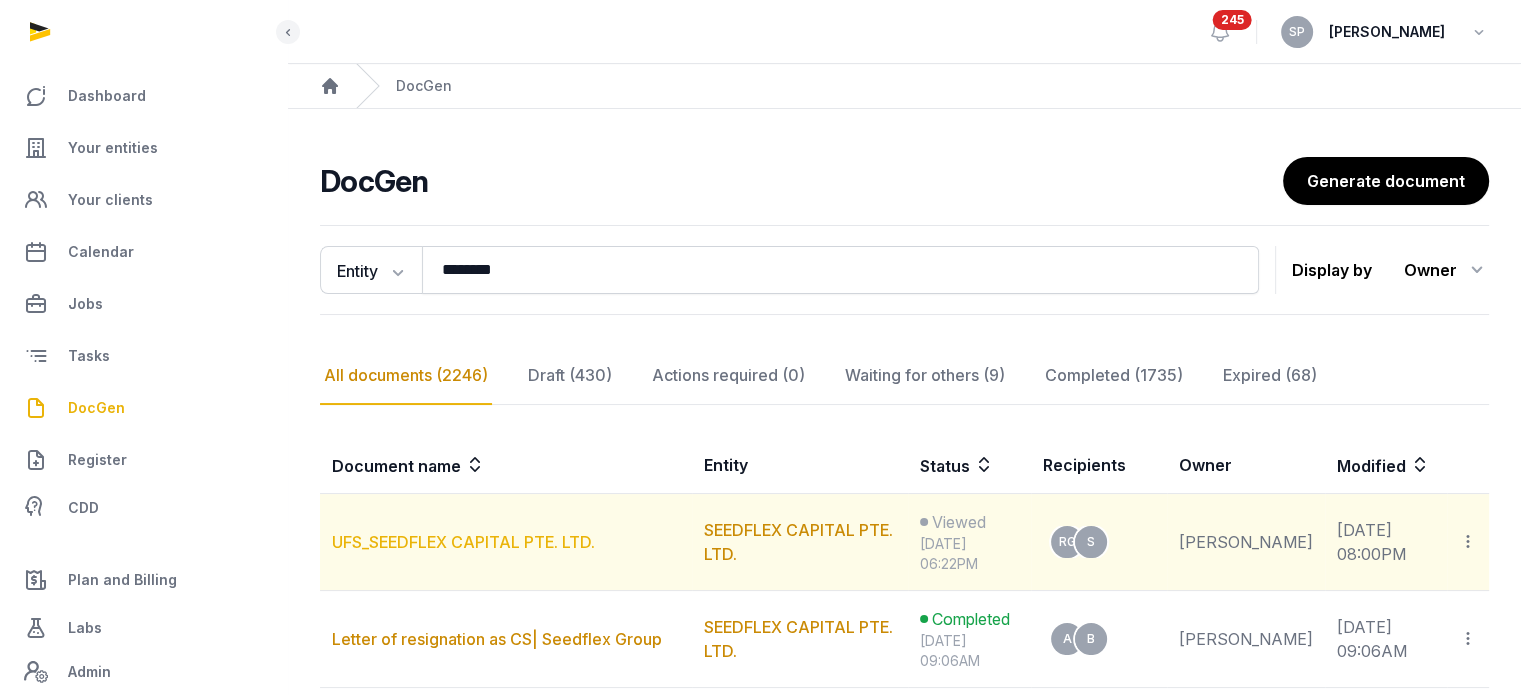click on "UFS_SEEDFLEX CAPITAL PTE. LTD." at bounding box center (463, 542) 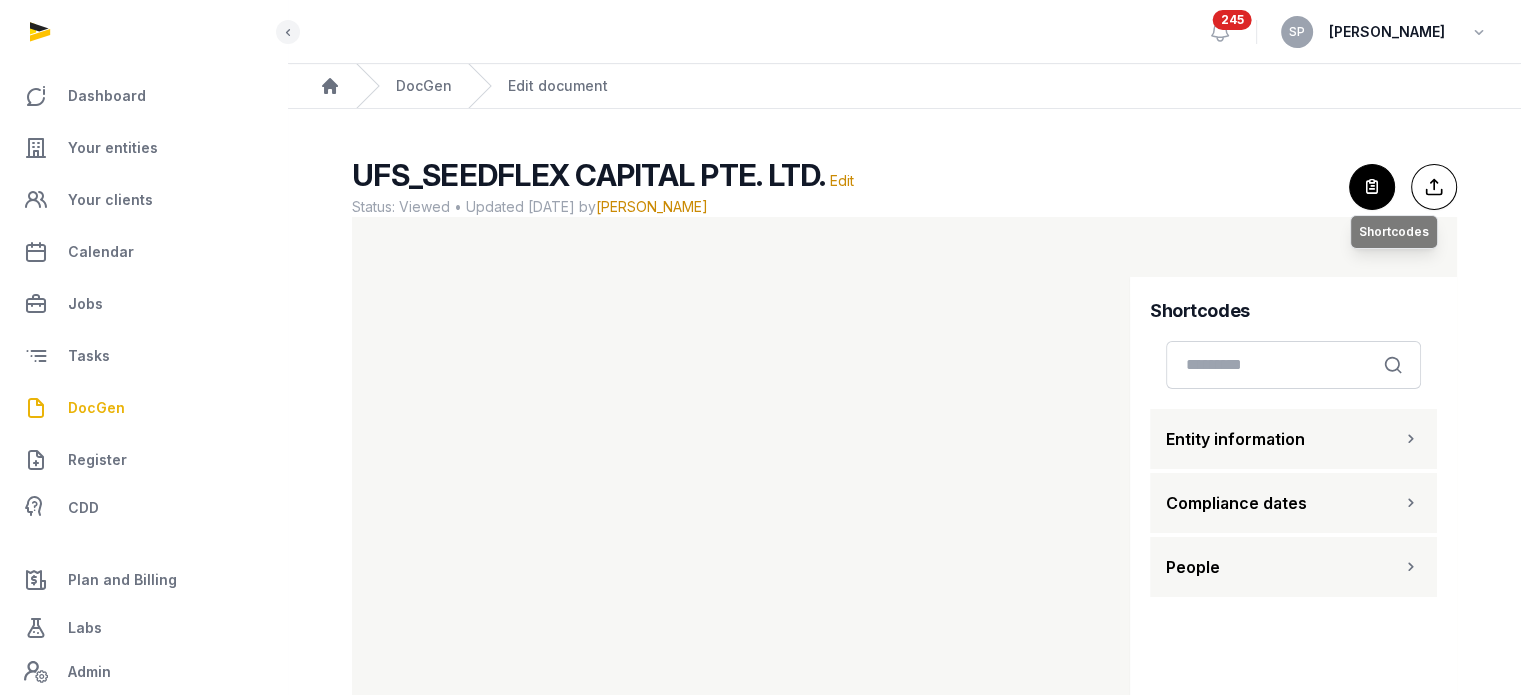 click at bounding box center (1372, 187) 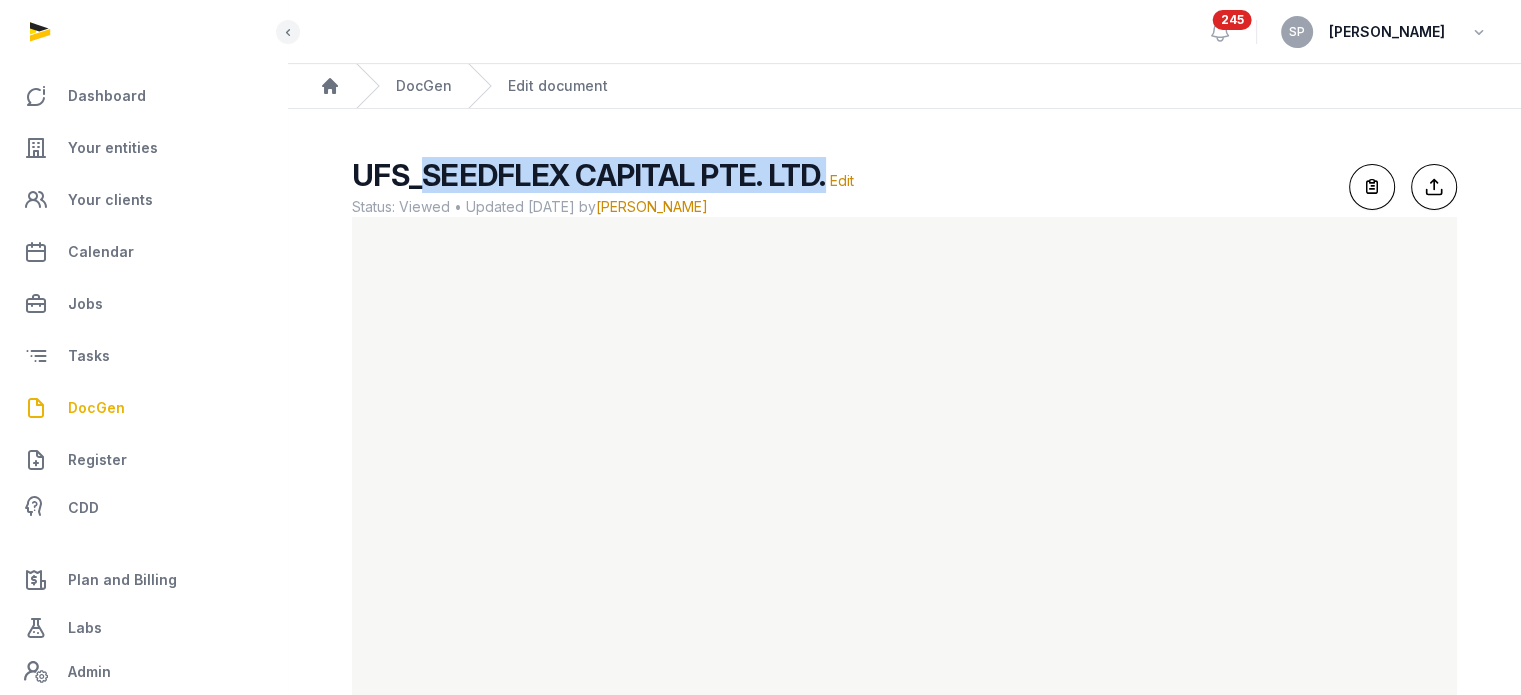 drag, startPoint x: 424, startPoint y: 171, endPoint x: 821, endPoint y: 178, distance: 397.0617 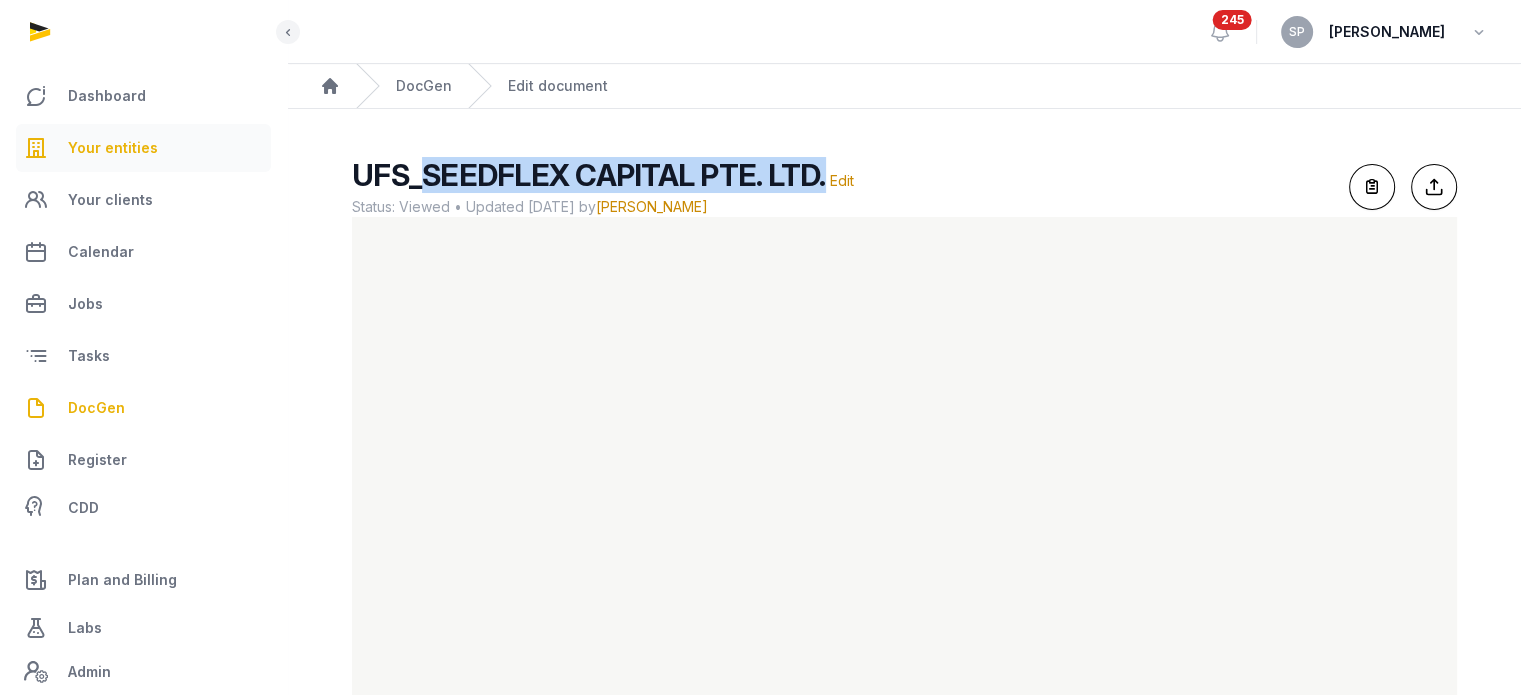click on "Your entities" at bounding box center [113, 148] 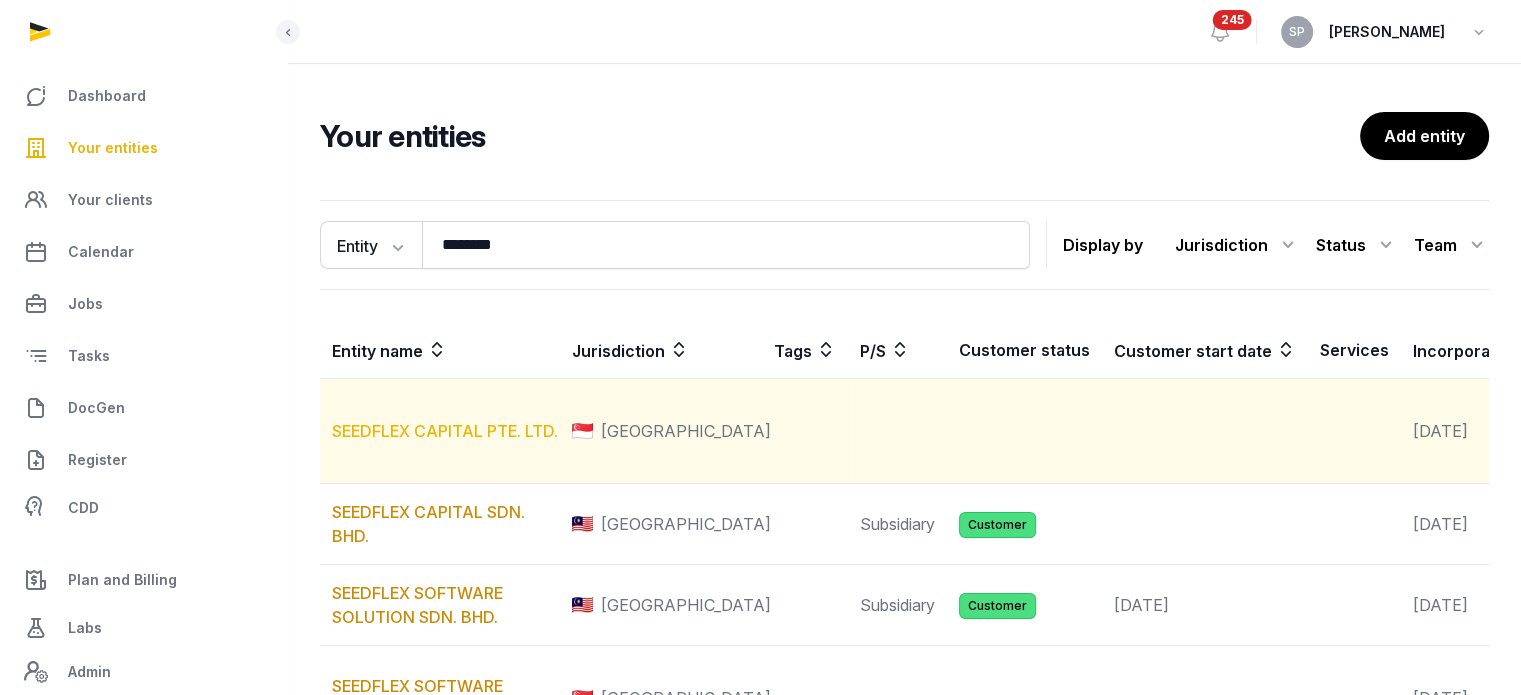 click on "SEEDFLEX CAPITAL PTE. LTD." at bounding box center (445, 431) 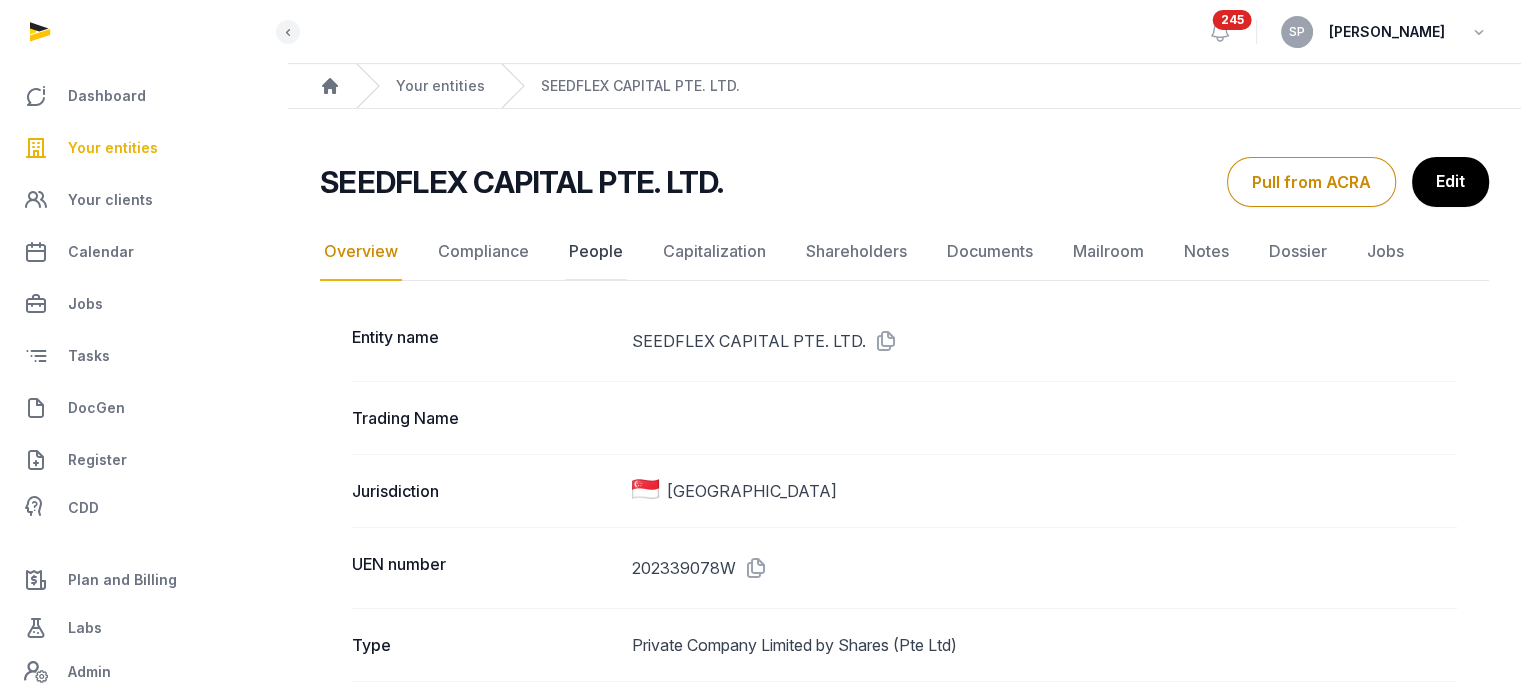 click on "People" 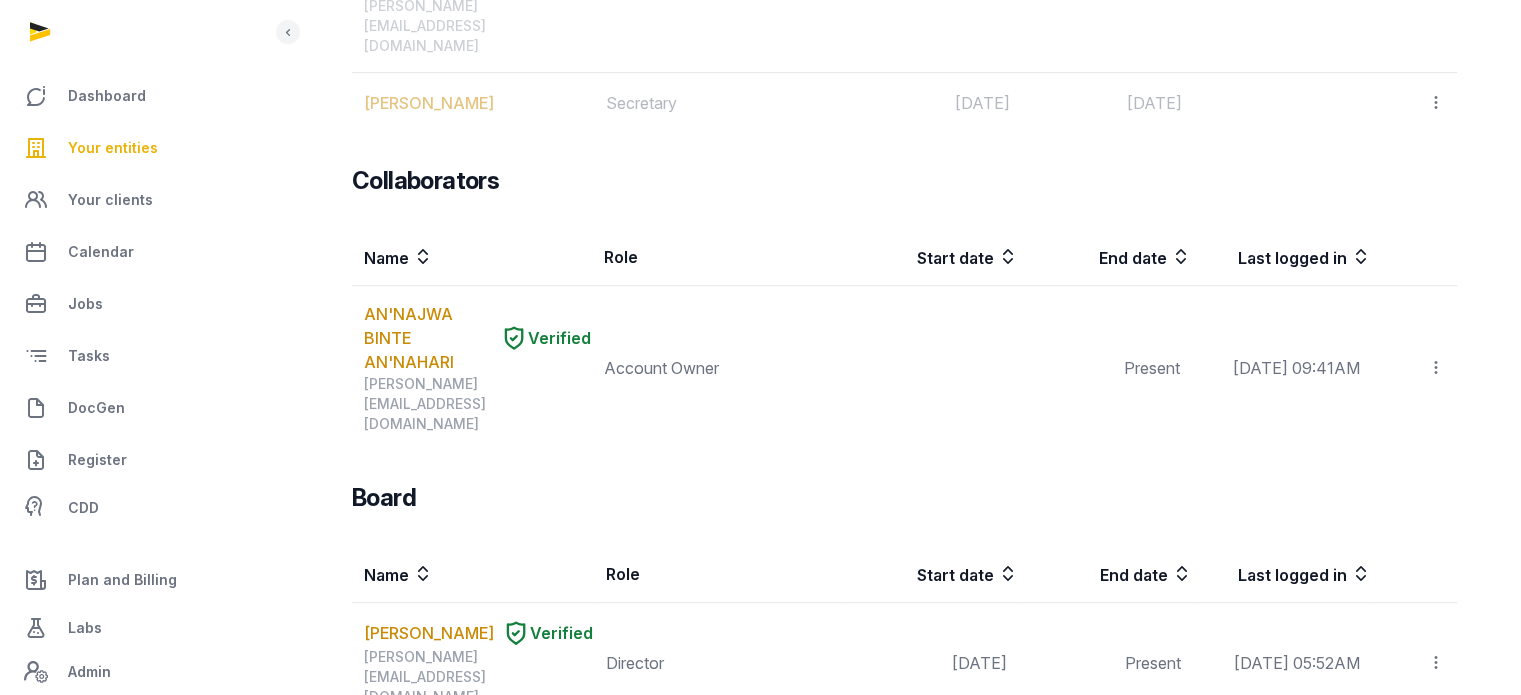 scroll, scrollTop: 1168, scrollLeft: 0, axis: vertical 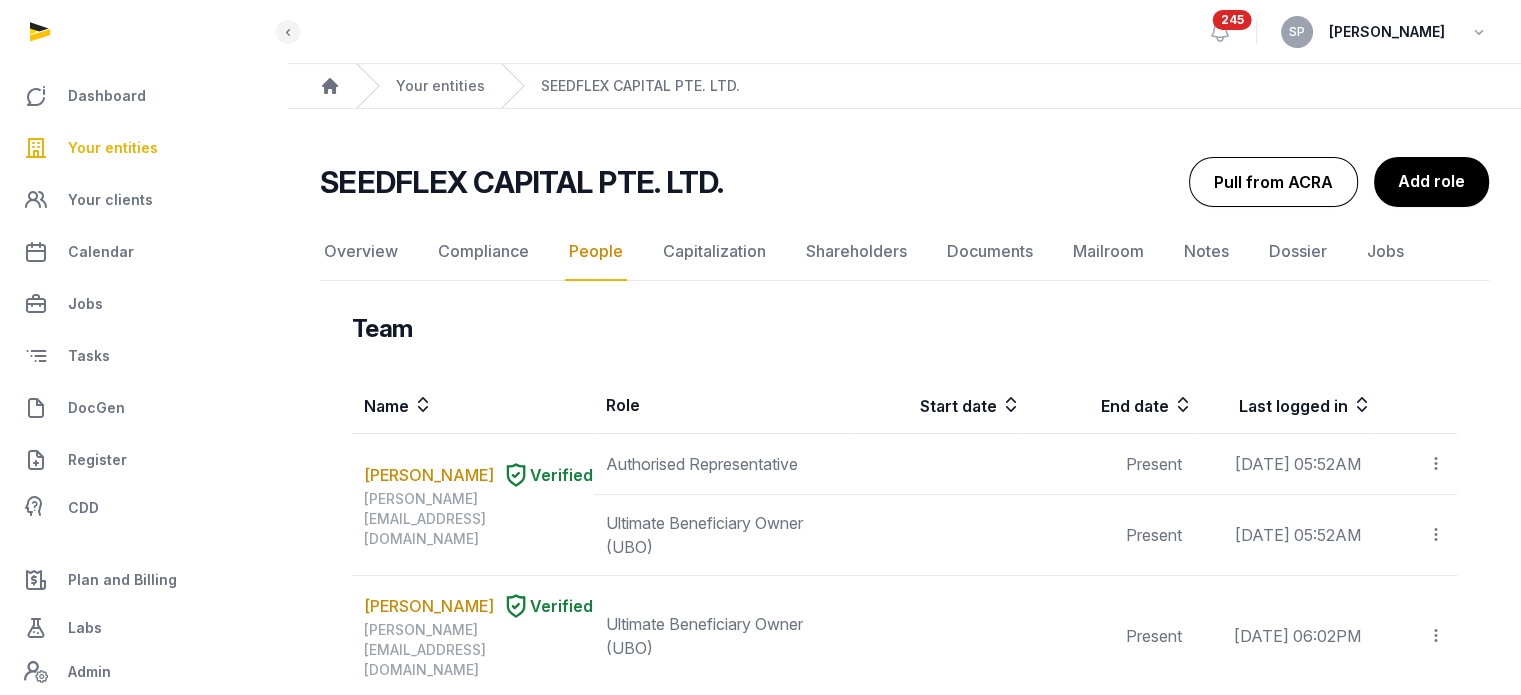 click on "Pull from ACRA" at bounding box center [1273, 182] 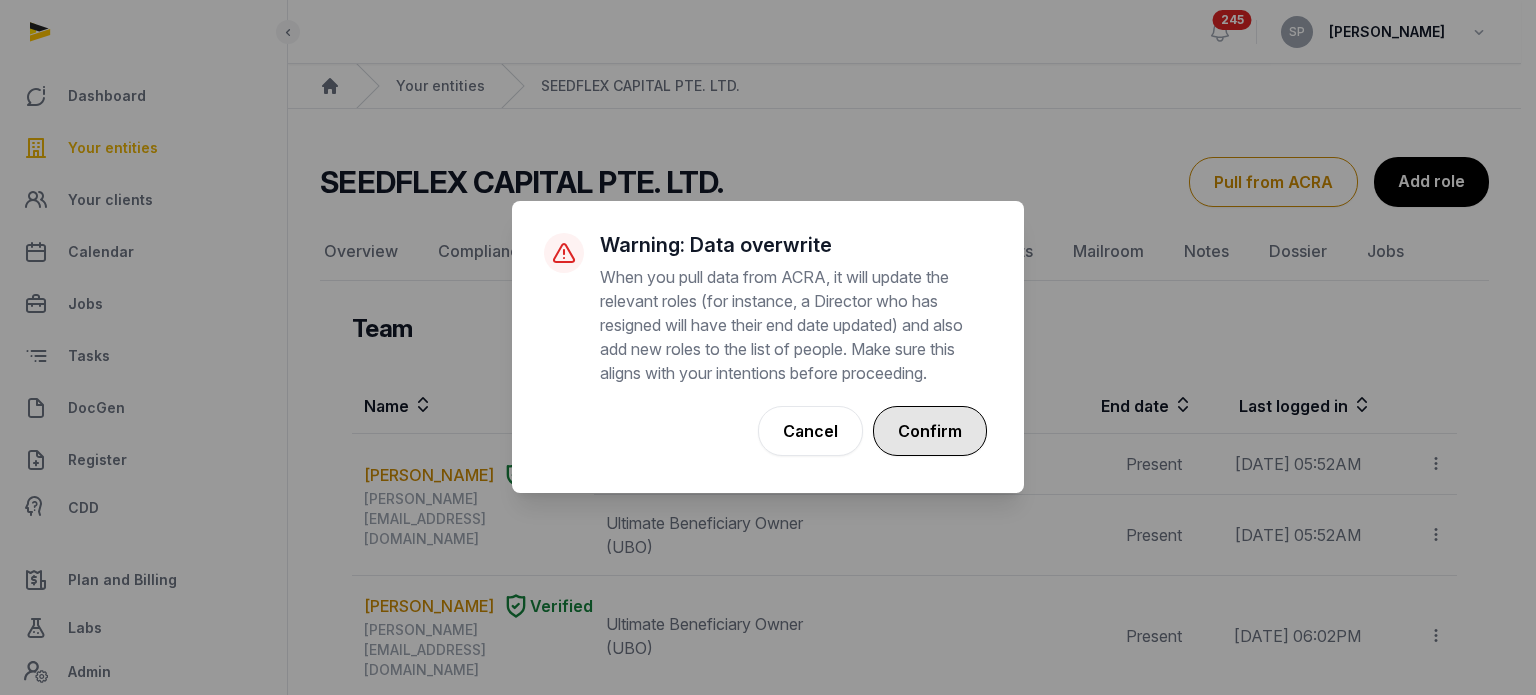 click on "Confirm" at bounding box center (930, 431) 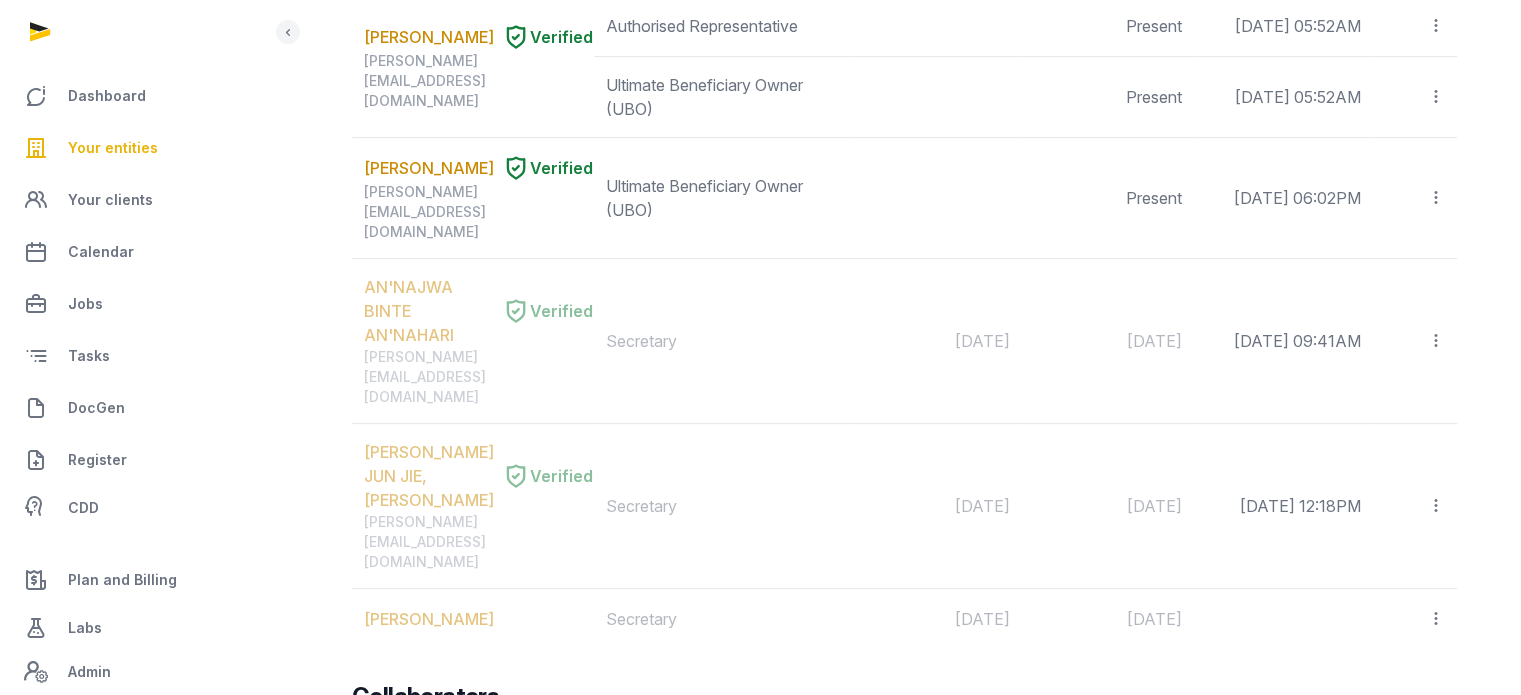 scroll, scrollTop: 600, scrollLeft: 0, axis: vertical 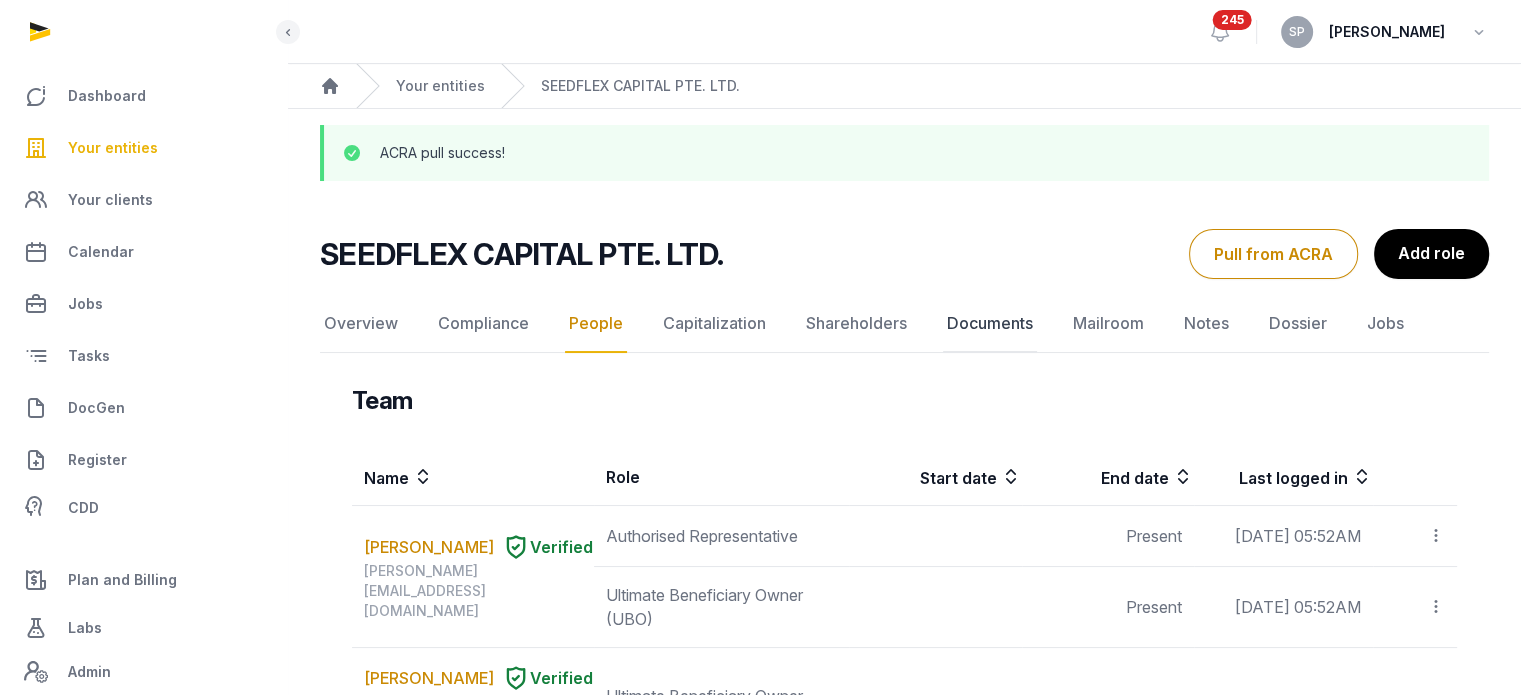 click on "Documents" 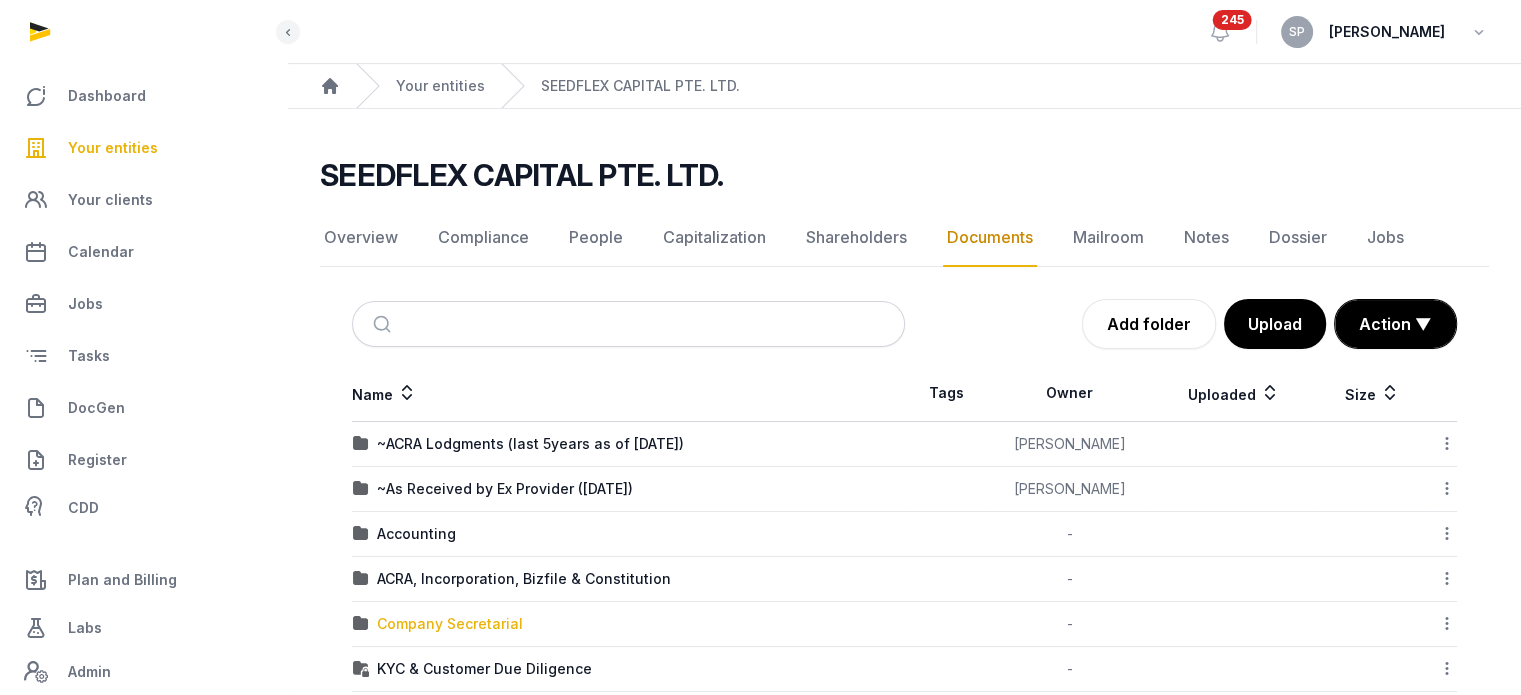 click on "Company Secretarial" at bounding box center (450, 624) 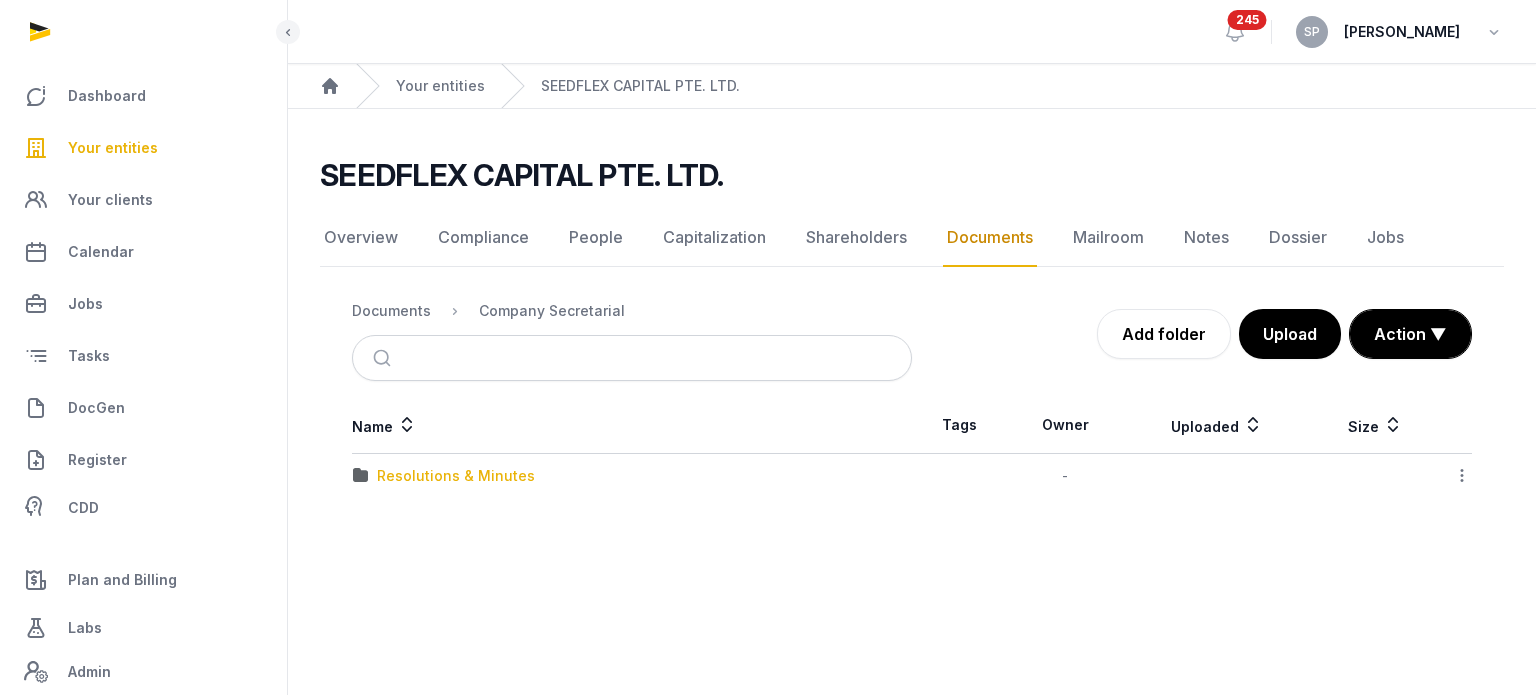 click on "Resolutions & Minutes" at bounding box center (456, 476) 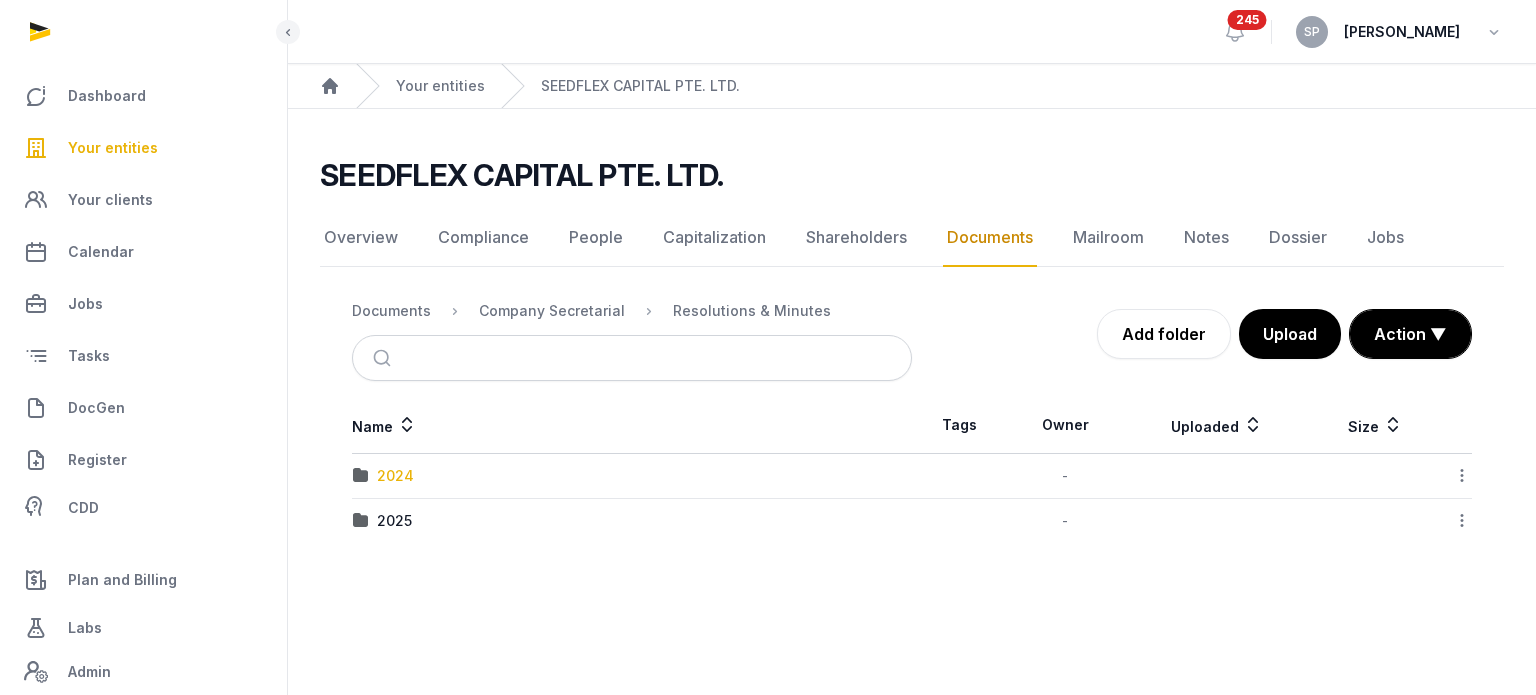 click on "2024" at bounding box center [395, 476] 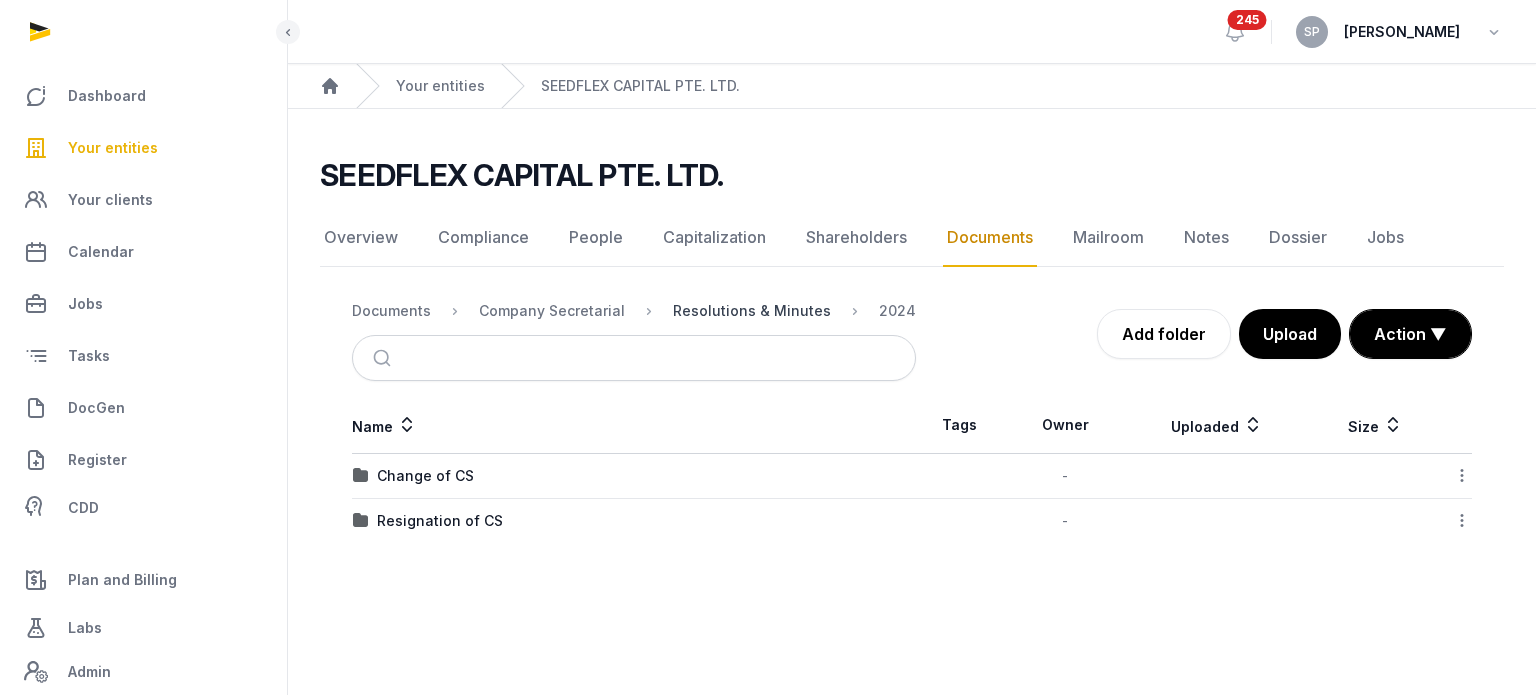 click on "Resolutions & Minutes" at bounding box center [752, 311] 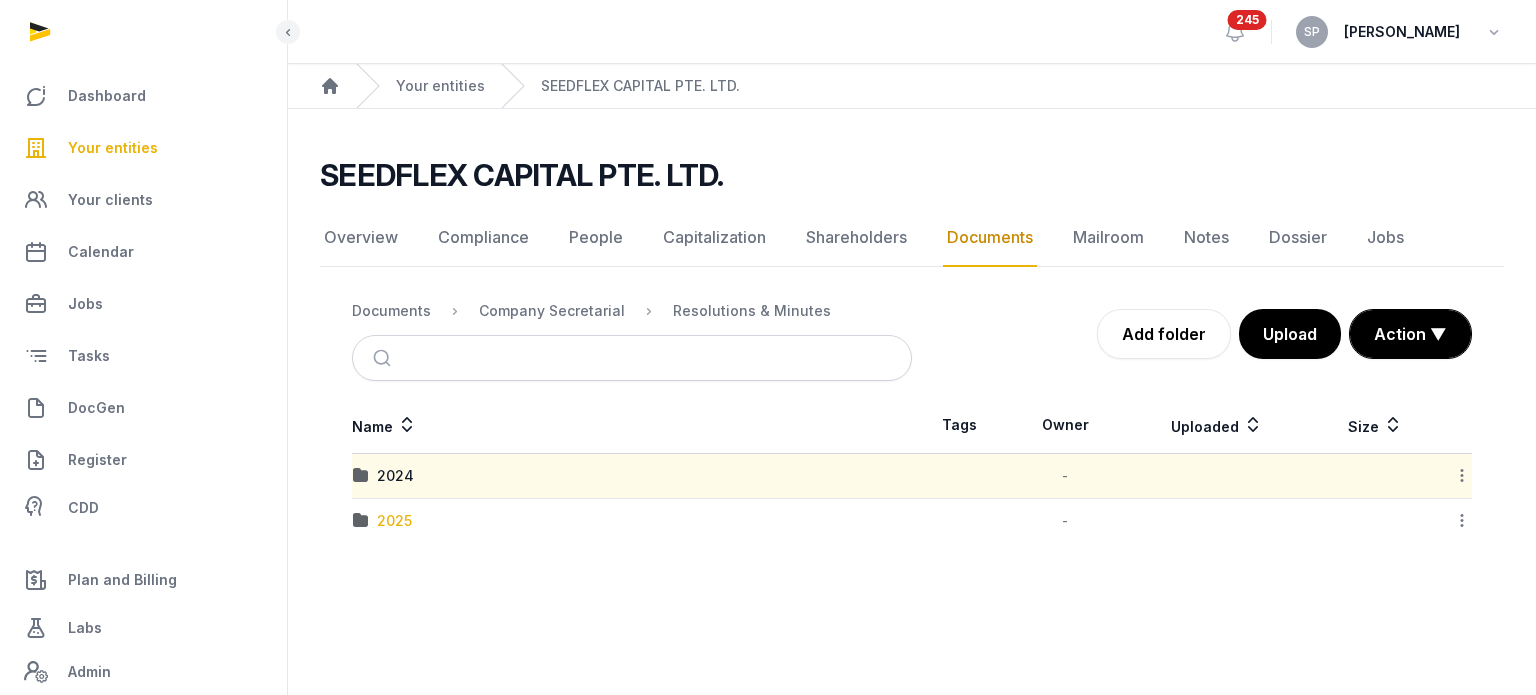 click on "2025" at bounding box center [394, 521] 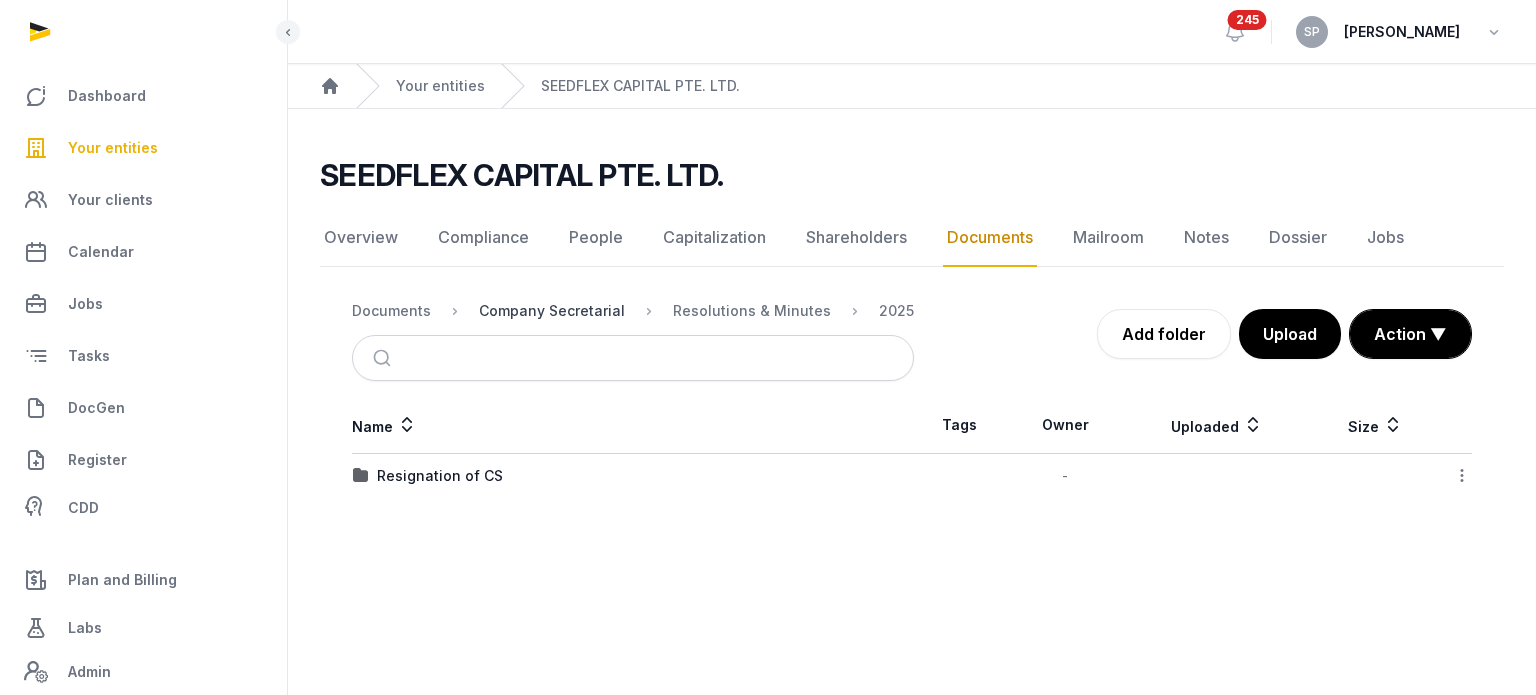 click on "Company Secretarial" at bounding box center (552, 311) 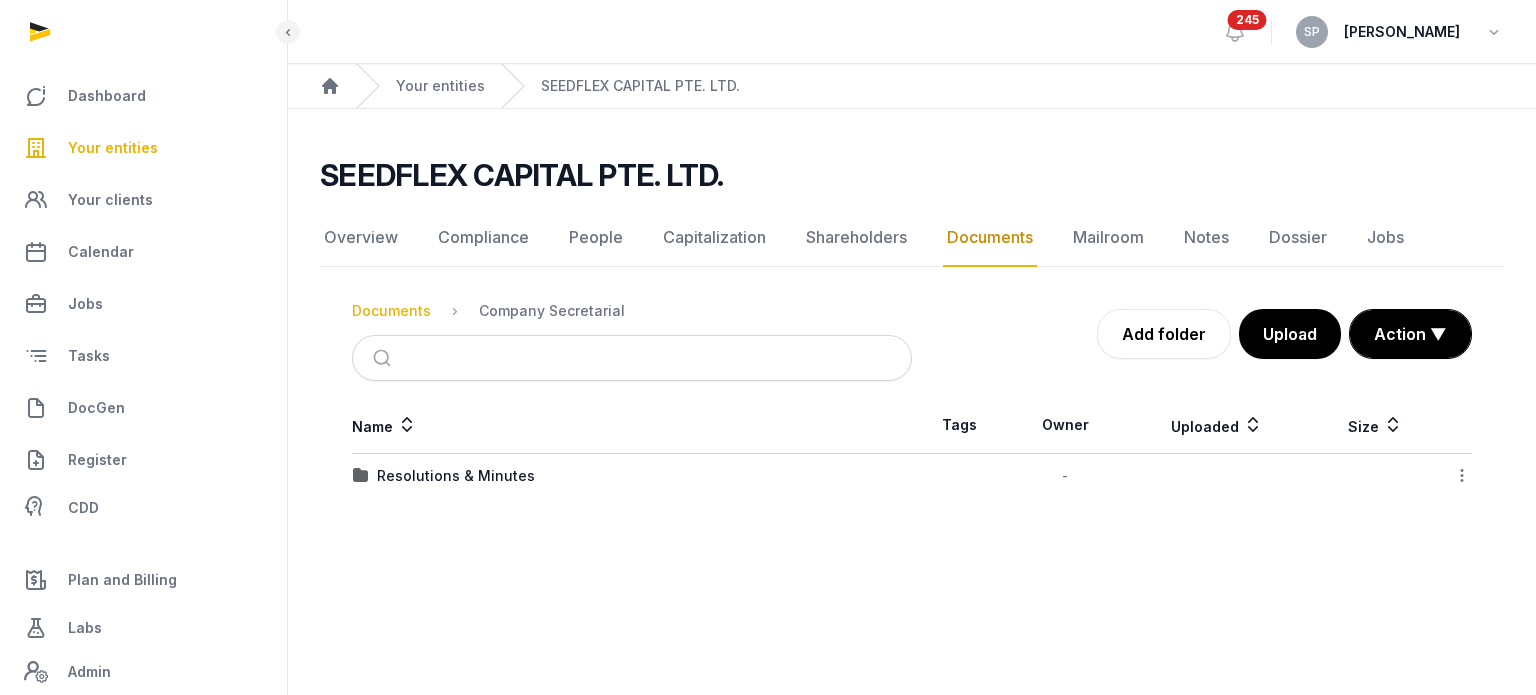 click on "Documents" at bounding box center (391, 311) 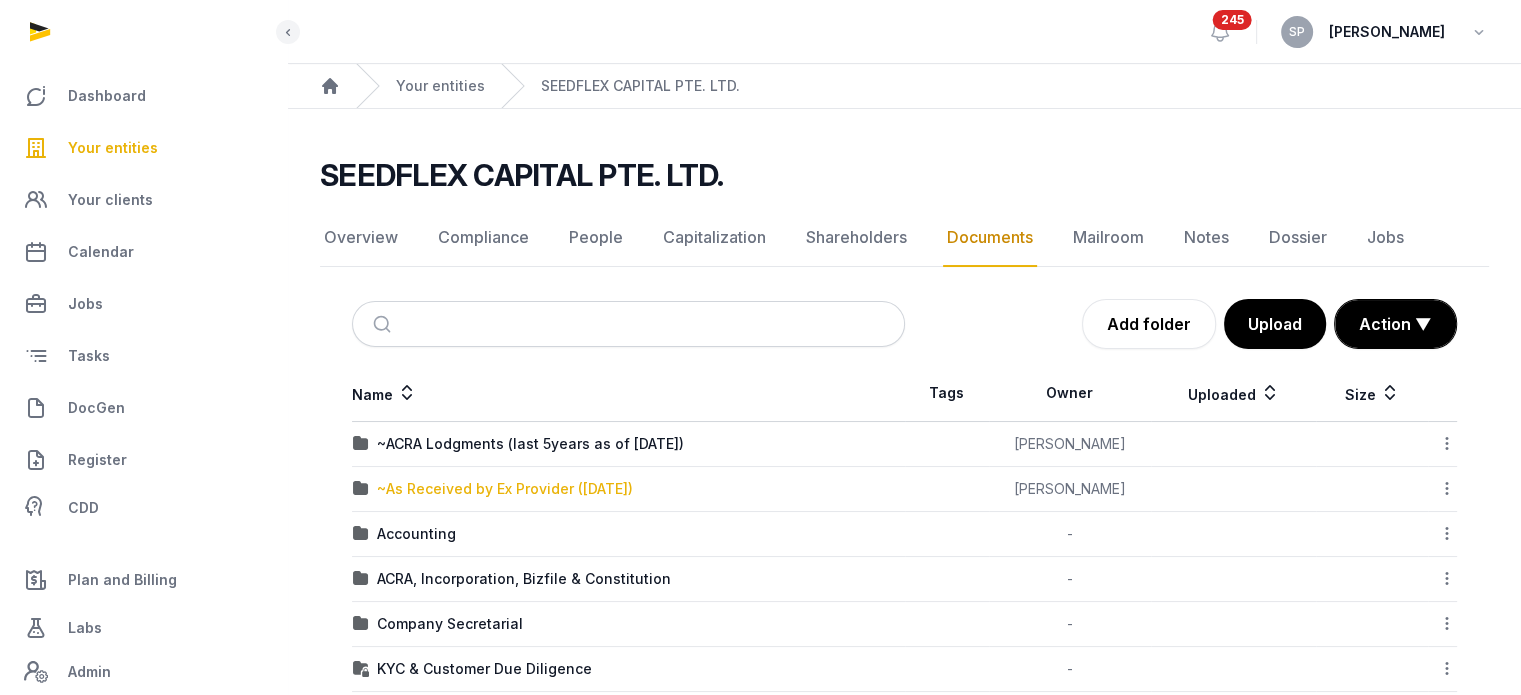 click on "~As Received by Ex Provider (06 Aug 2024)" at bounding box center (505, 489) 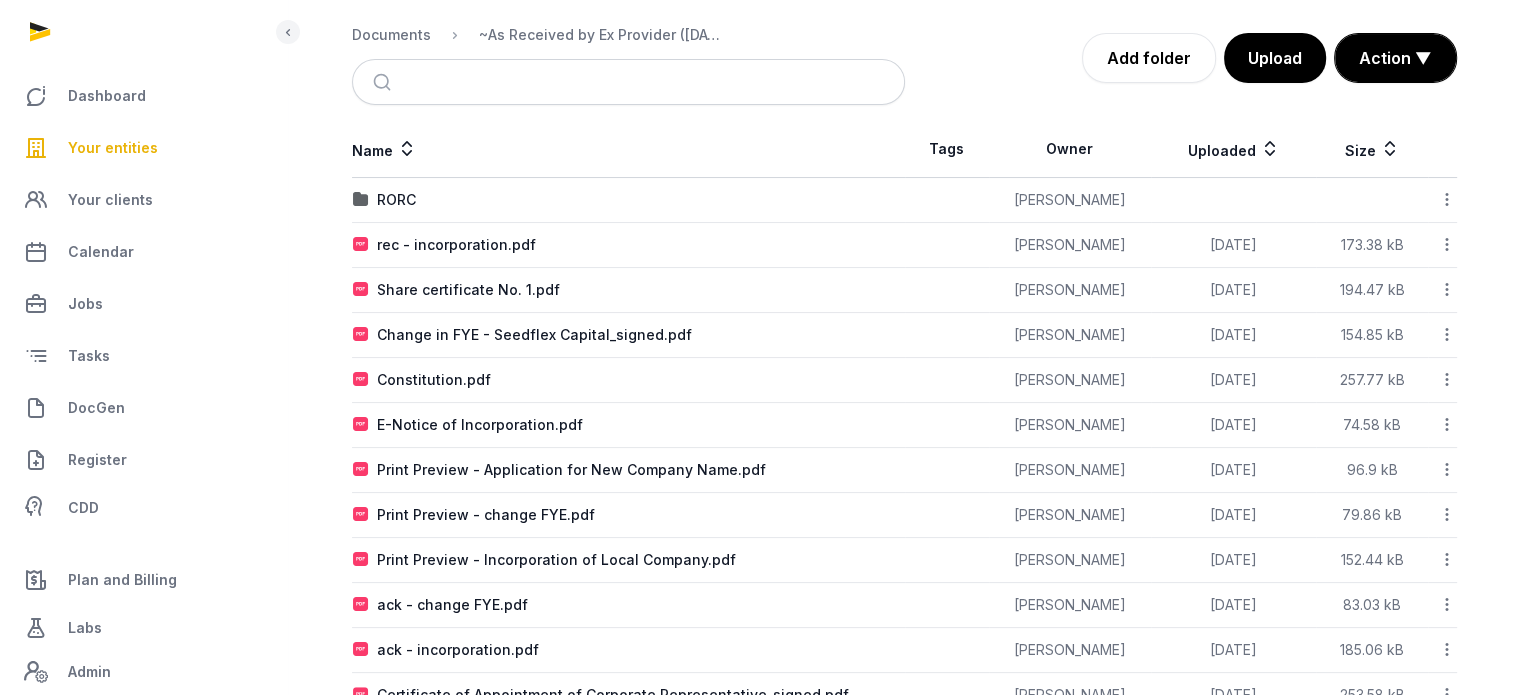 scroll, scrollTop: 334, scrollLeft: 0, axis: vertical 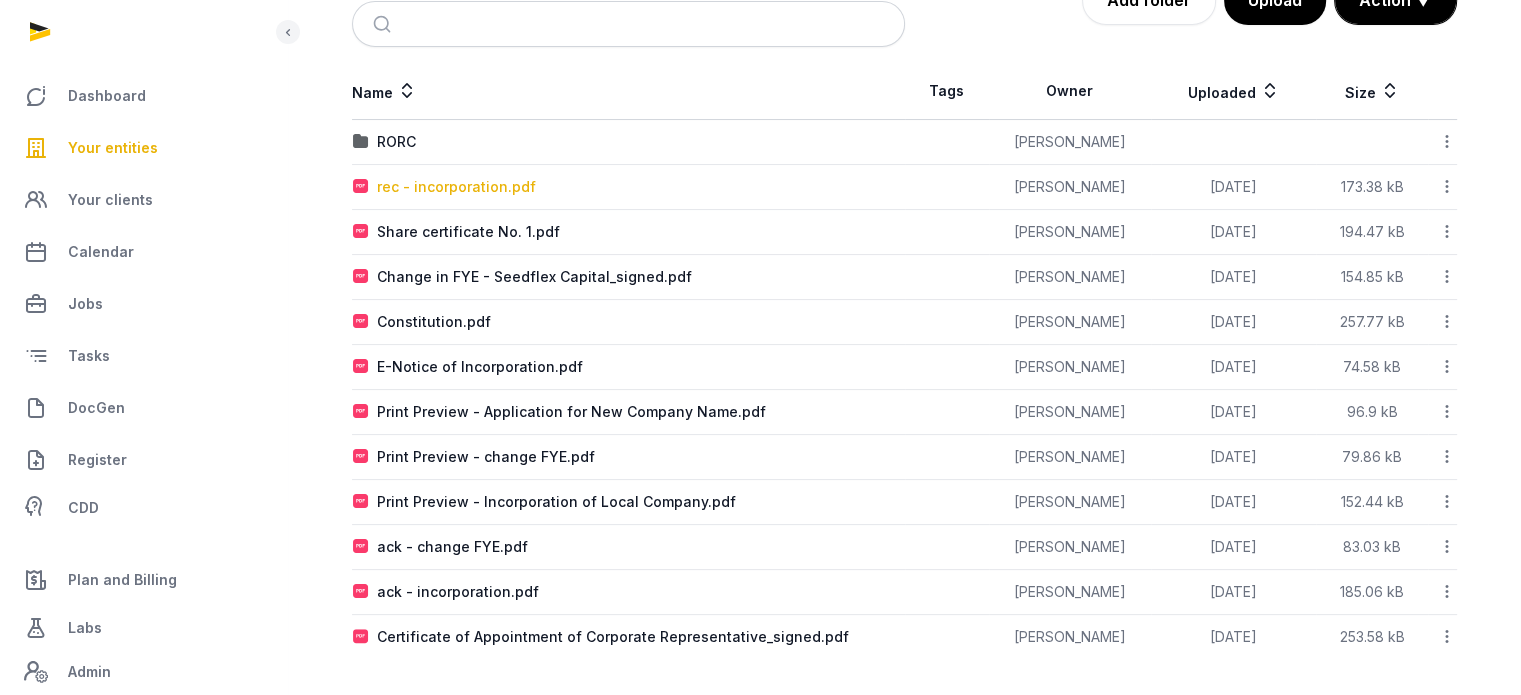 click on "rec - incorporation.pdf" at bounding box center [456, 187] 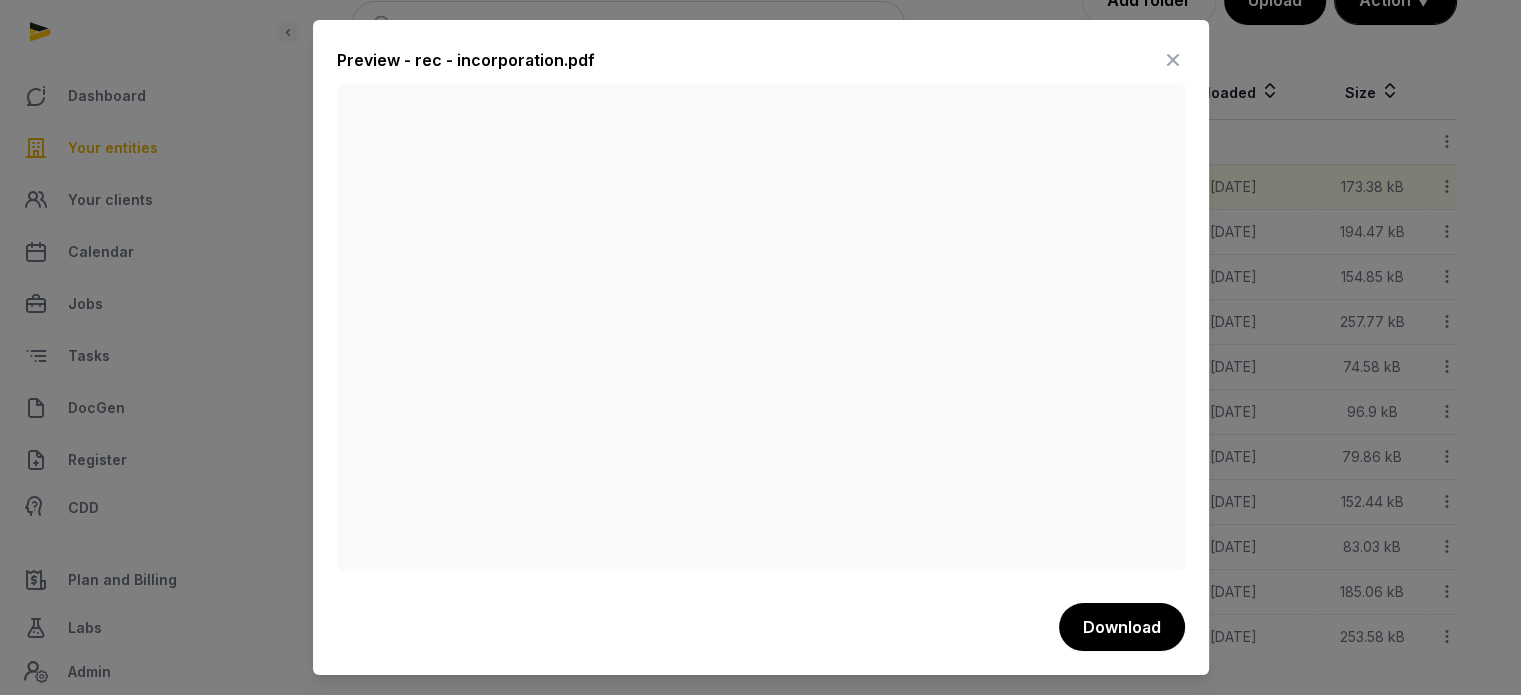 click at bounding box center [1173, 60] 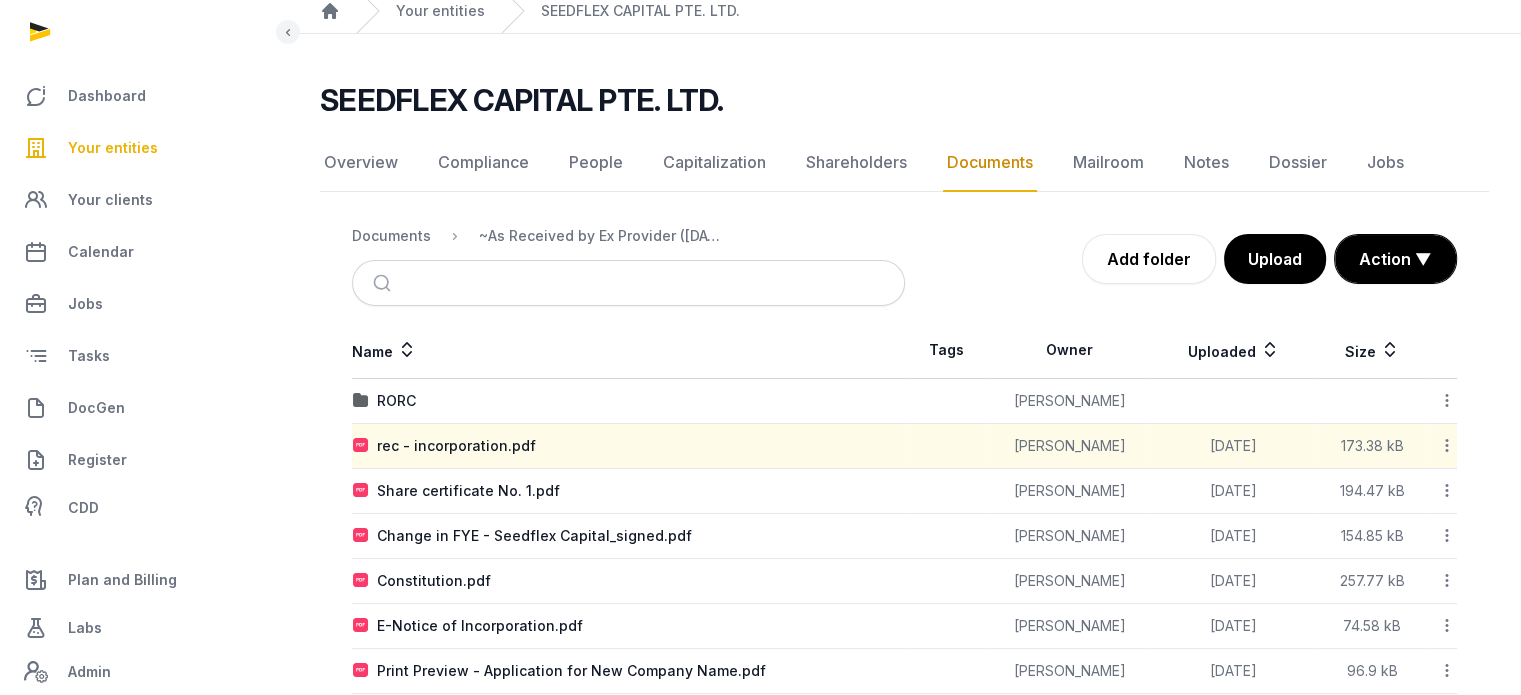 scroll, scrollTop: 26, scrollLeft: 0, axis: vertical 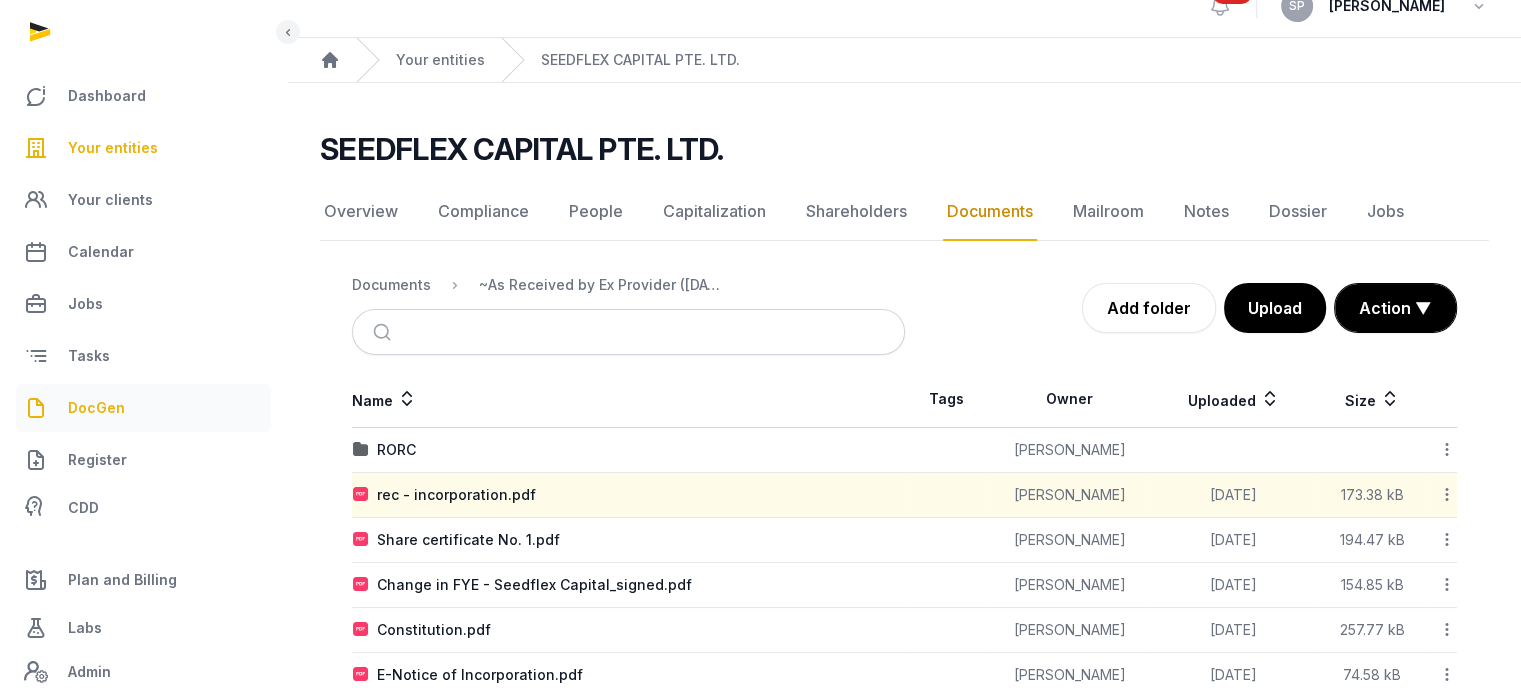 click on "DocGen" at bounding box center [96, 408] 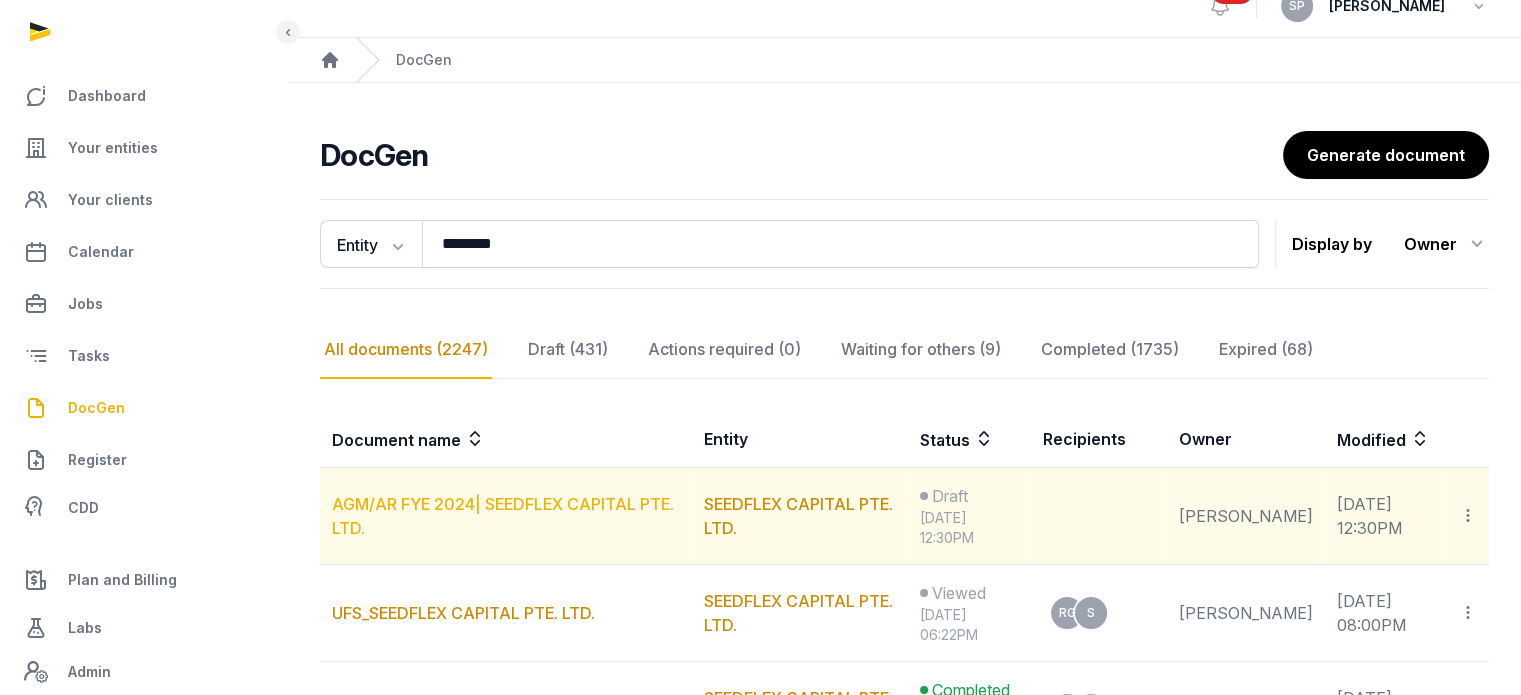 click on "AGM/AR FYE 2024| SEEDFLEX CAPITAL PTE. LTD." at bounding box center [503, 516] 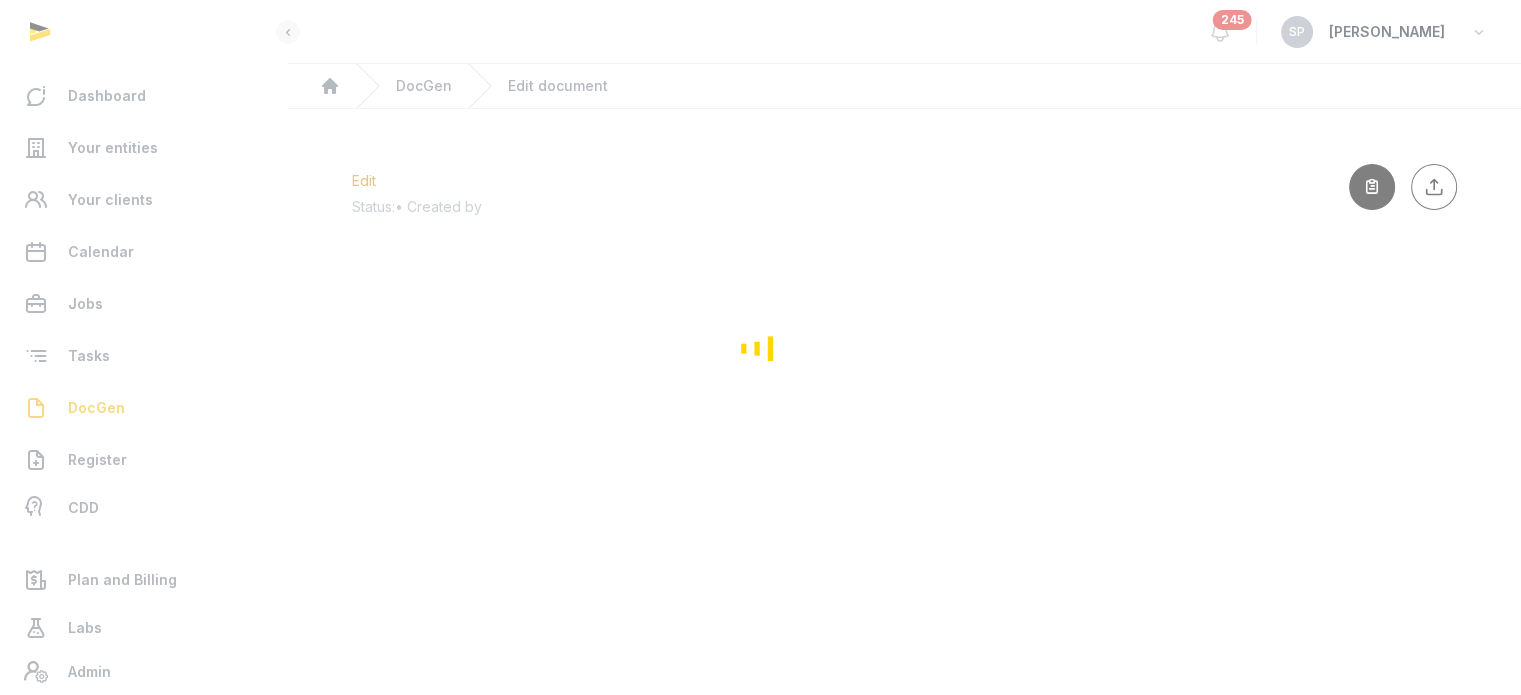scroll, scrollTop: 0, scrollLeft: 0, axis: both 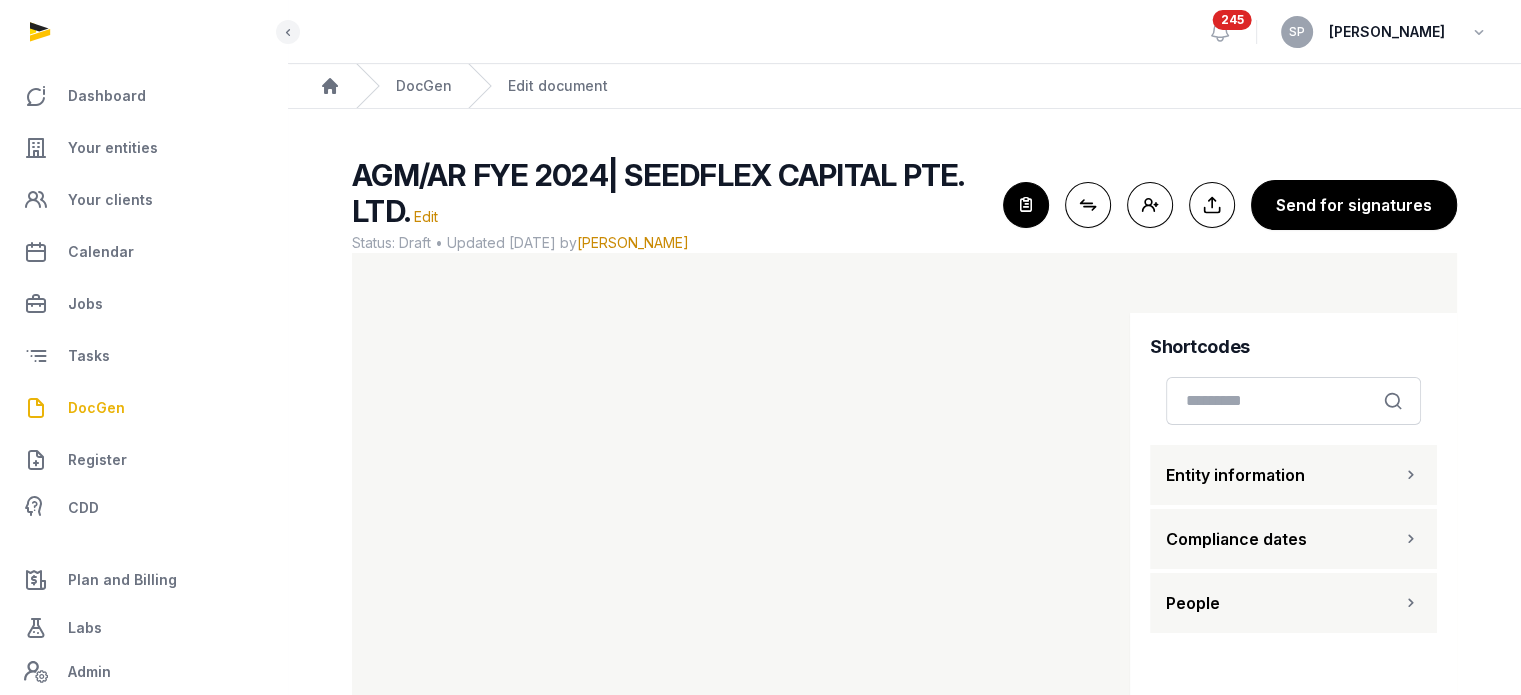 click on "DocGen" at bounding box center [143, 408] 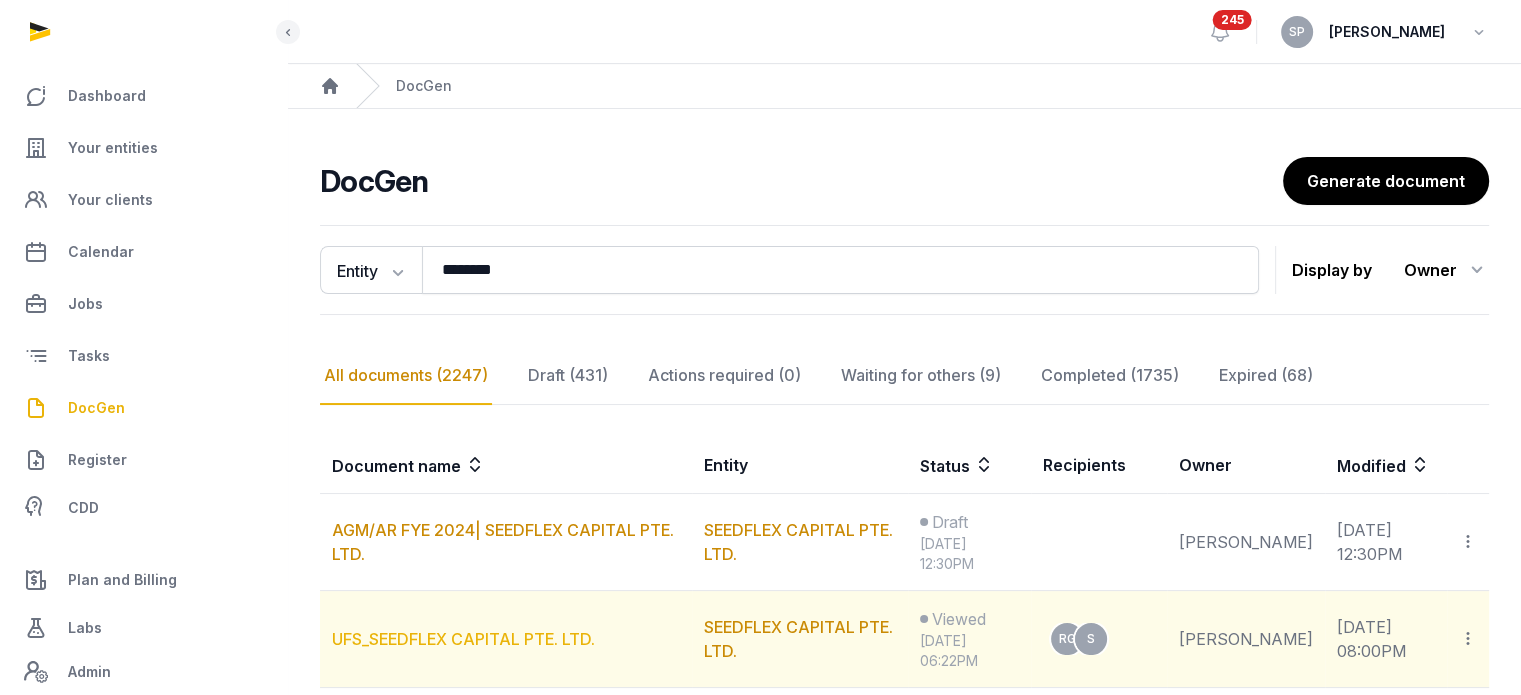 click on "UFS_SEEDFLEX CAPITAL PTE. LTD." at bounding box center [463, 639] 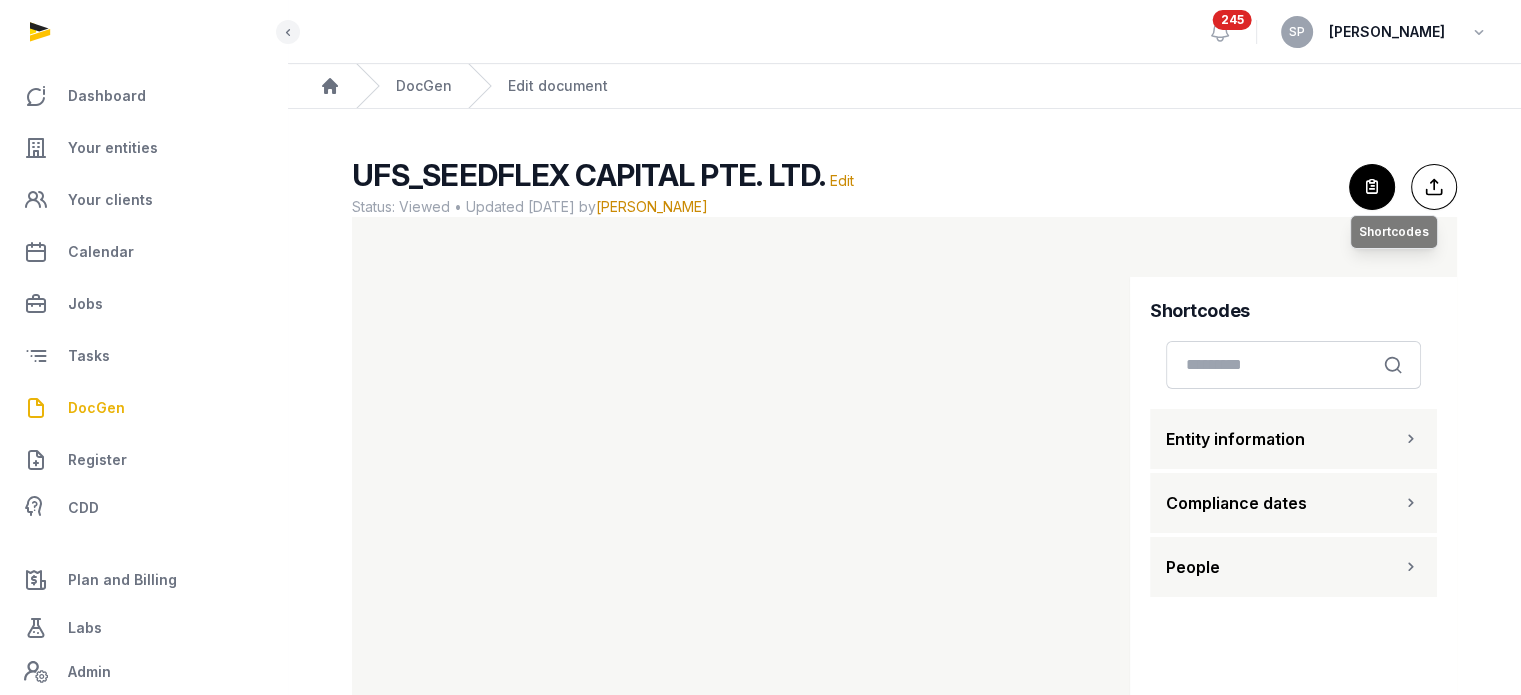 click at bounding box center [1372, 187] 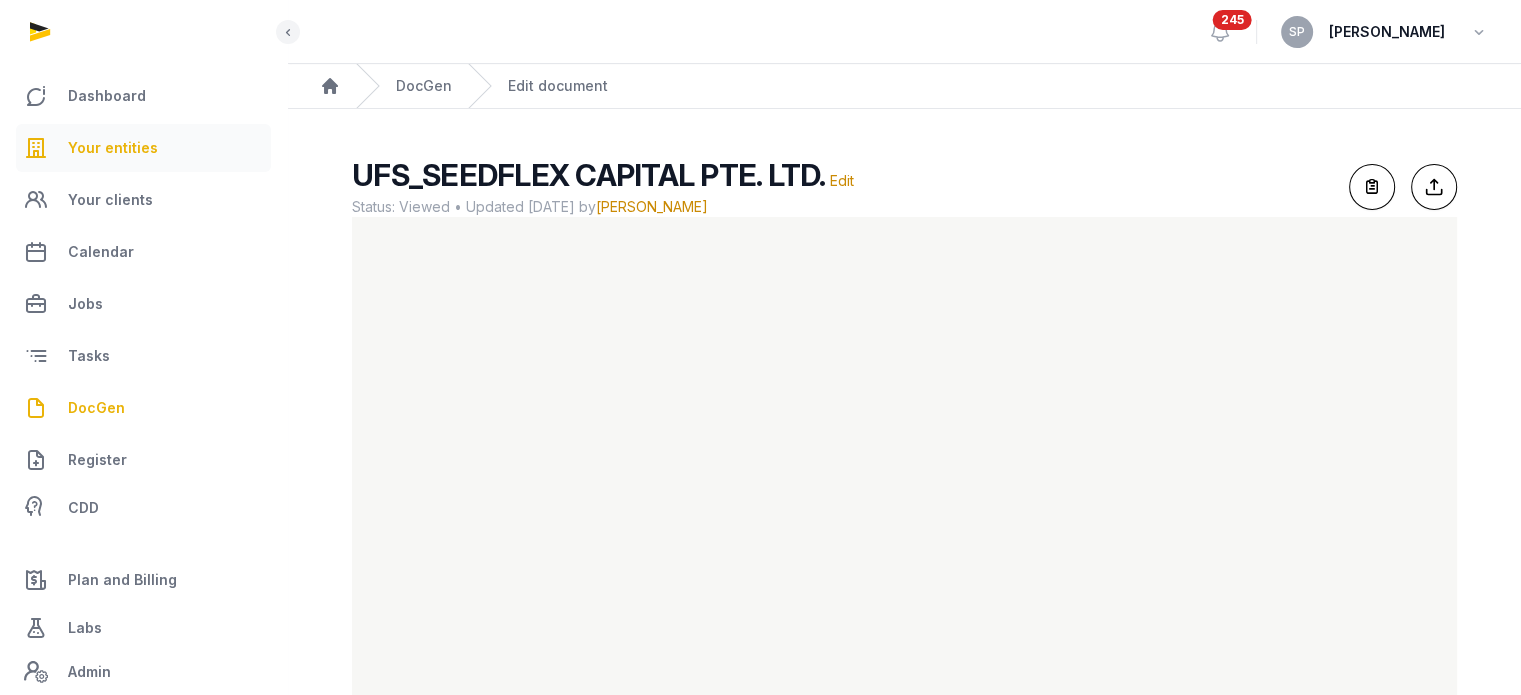 click on "Your entities" at bounding box center [113, 148] 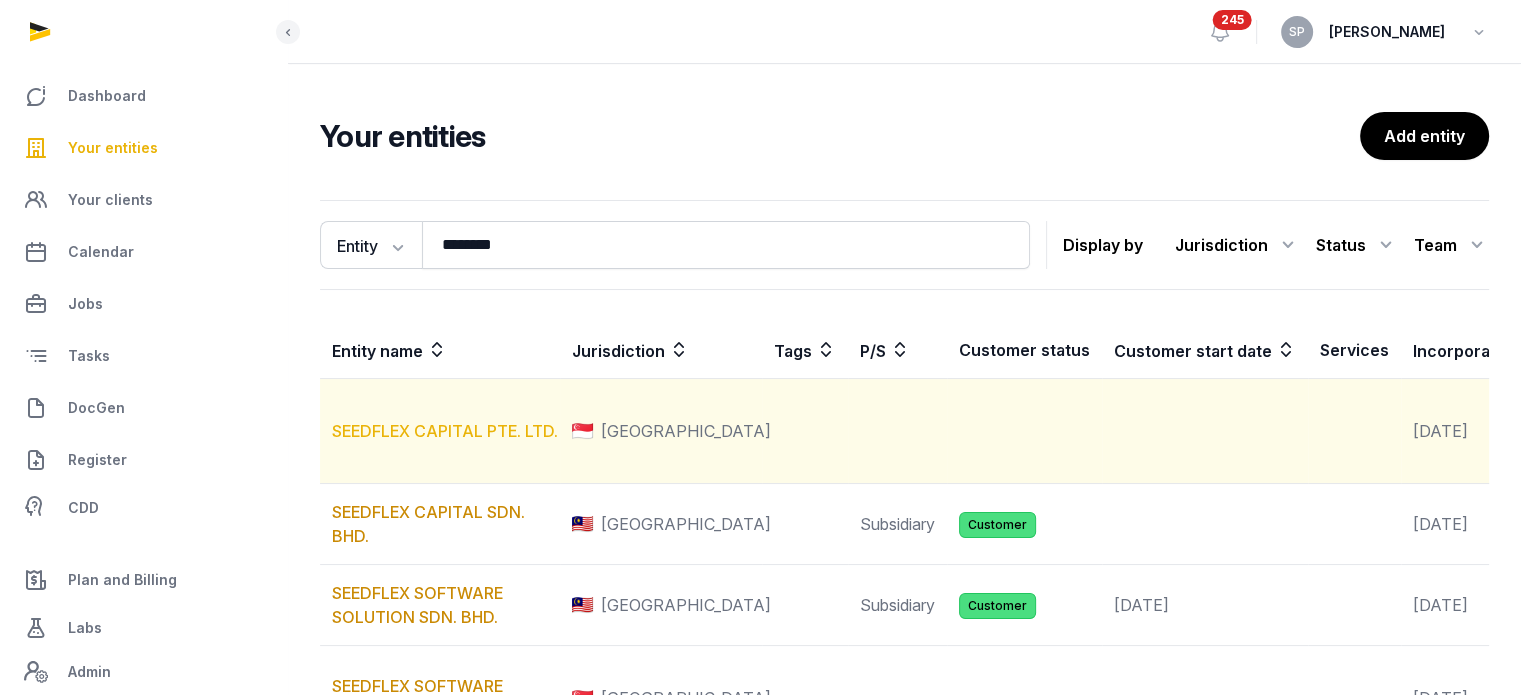 click on "SEEDFLEX CAPITAL PTE. LTD." at bounding box center [445, 431] 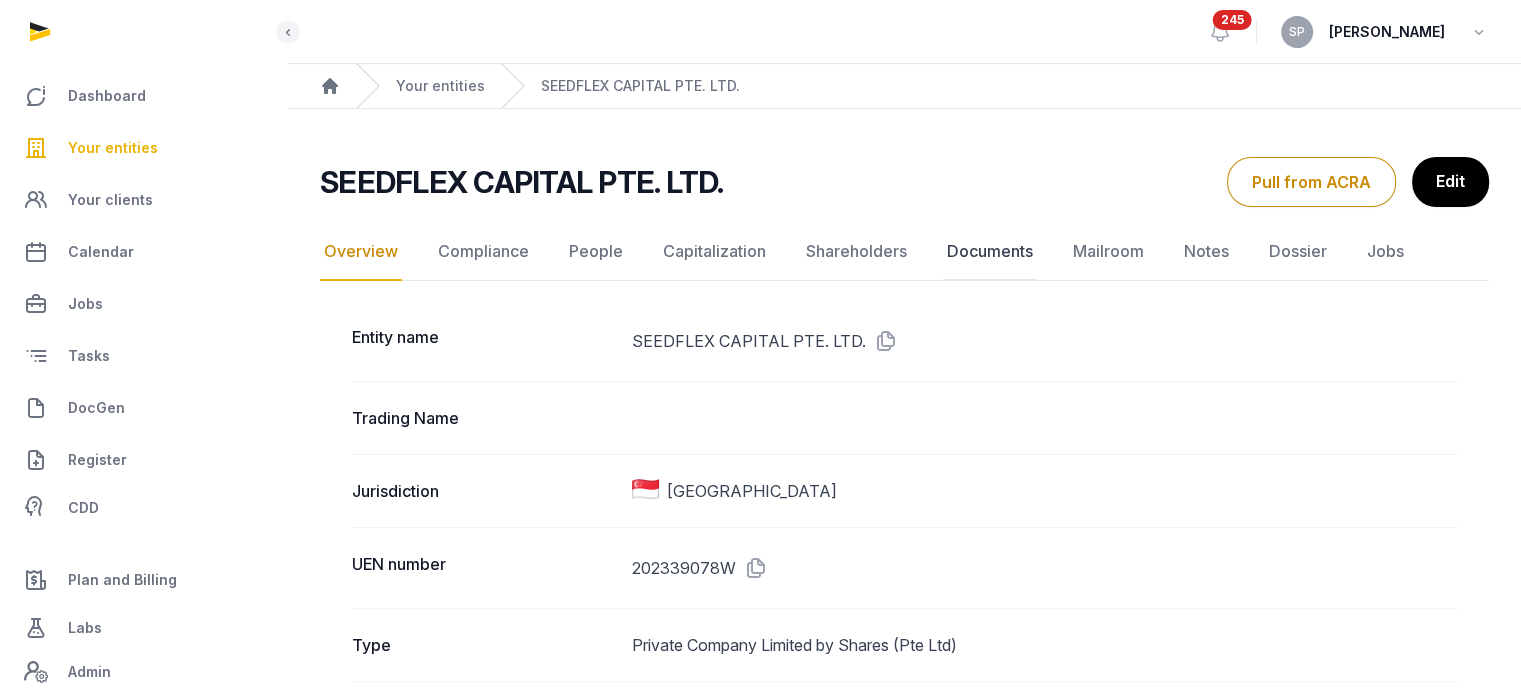 click on "Documents" 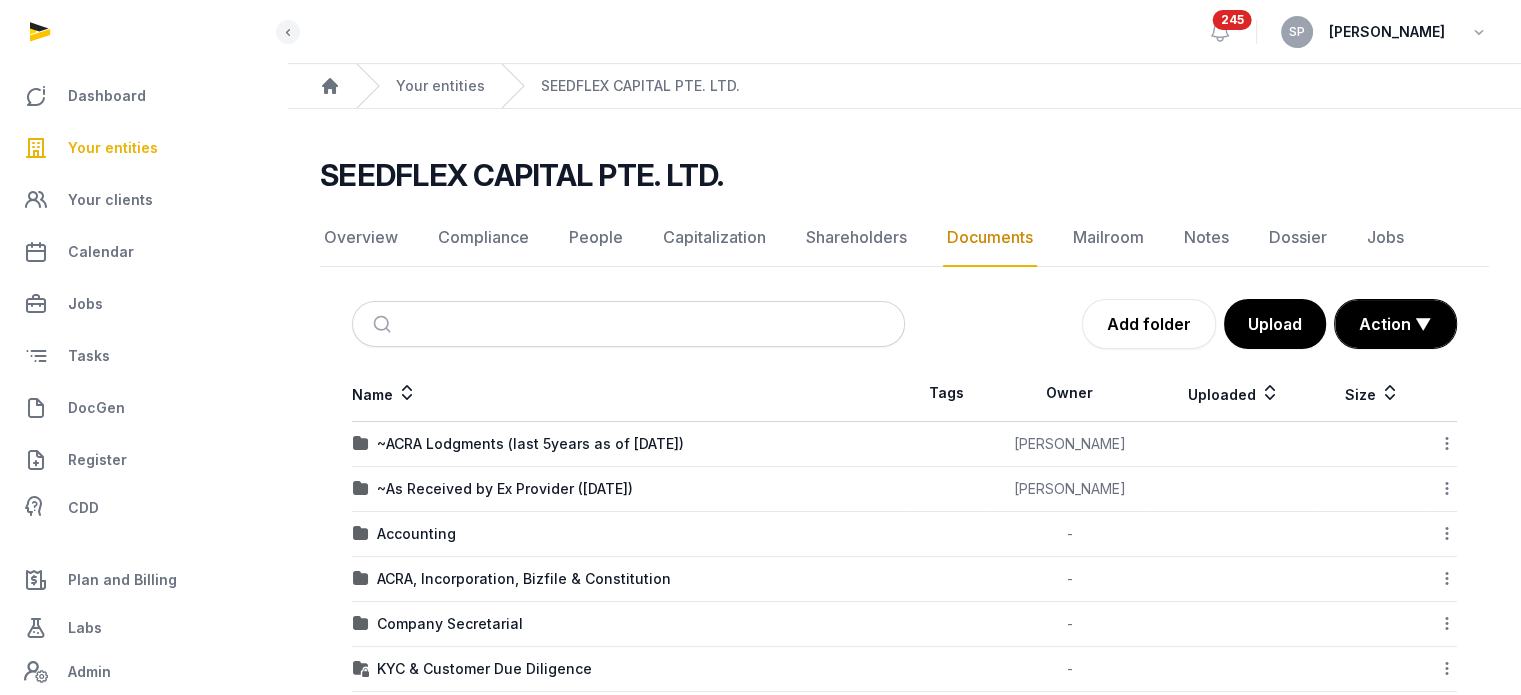 click on "ACRA, Incorporation, Bizfile & Constitution" at bounding box center (628, 579) 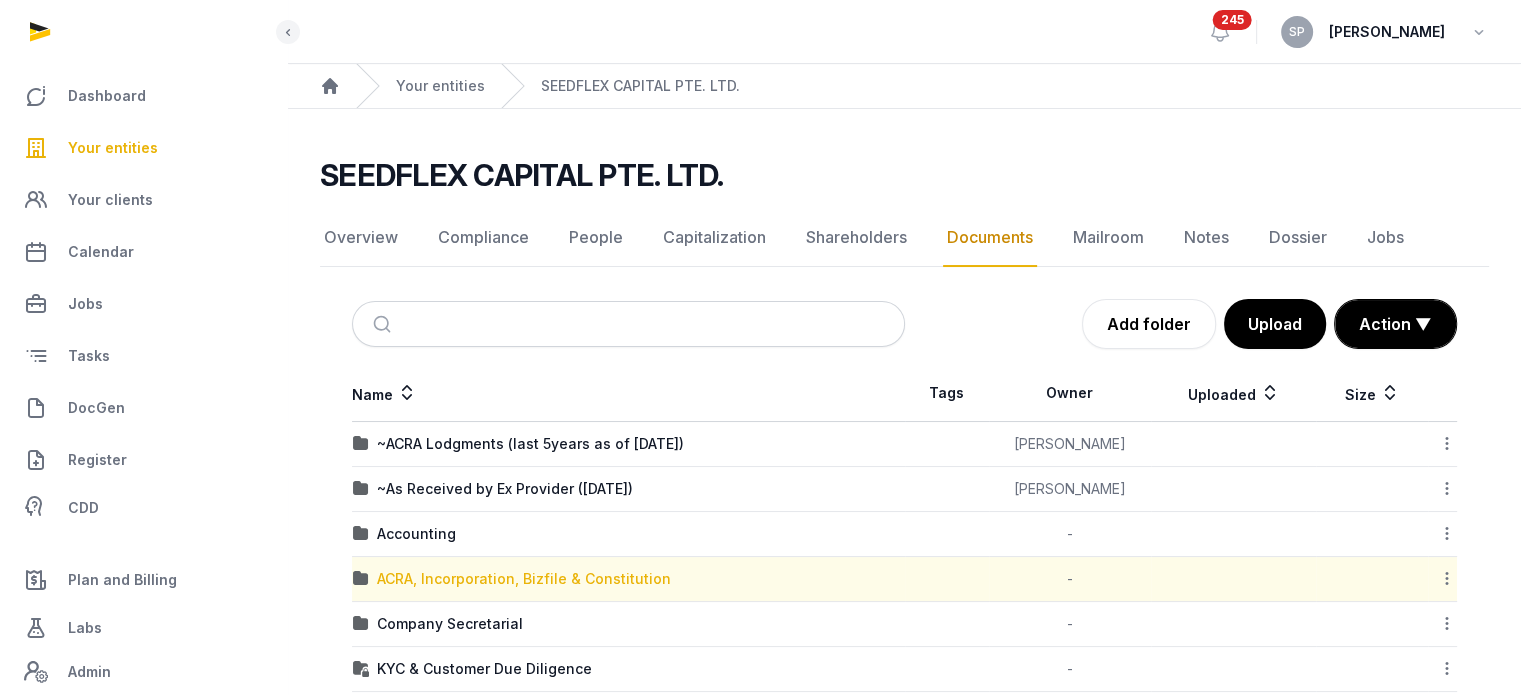click on "ACRA, Incorporation, Bizfile & Constitution" at bounding box center (524, 579) 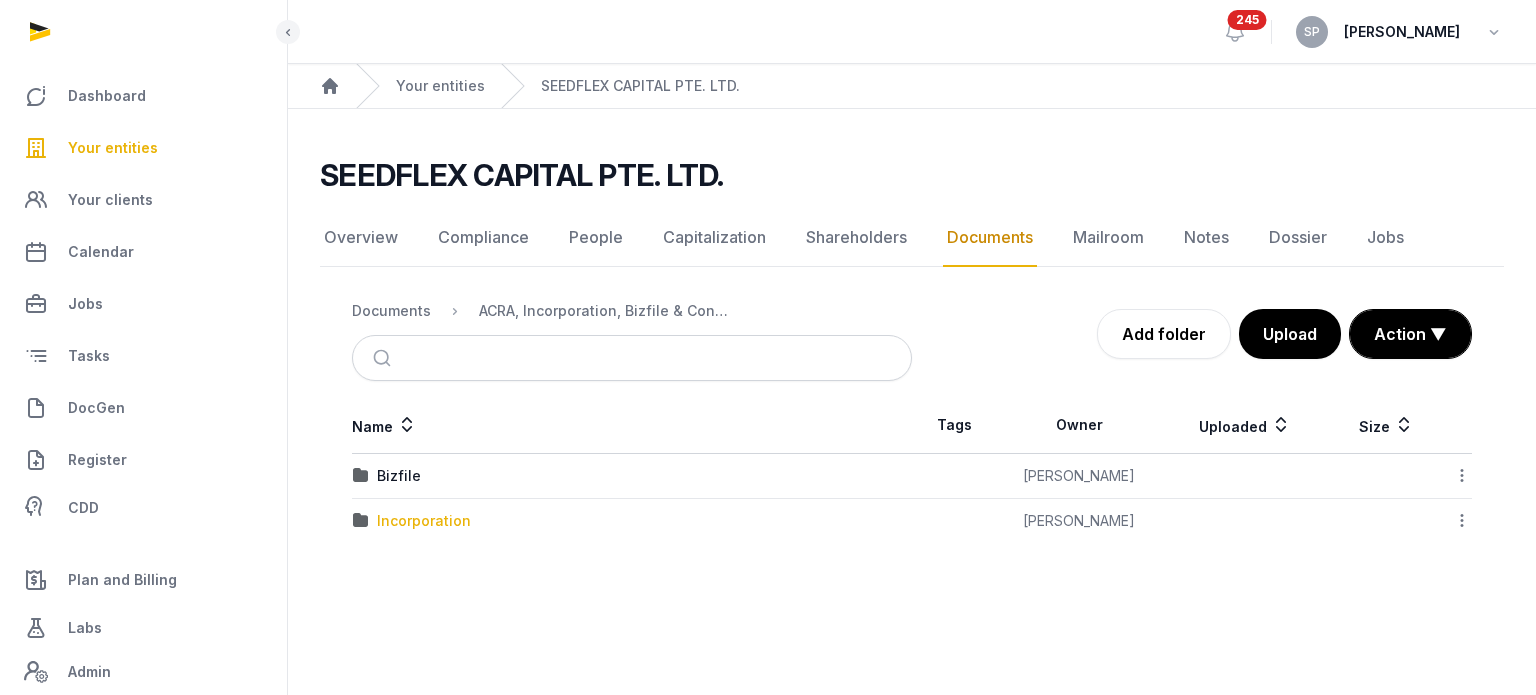 click on "Incorporation" at bounding box center (424, 521) 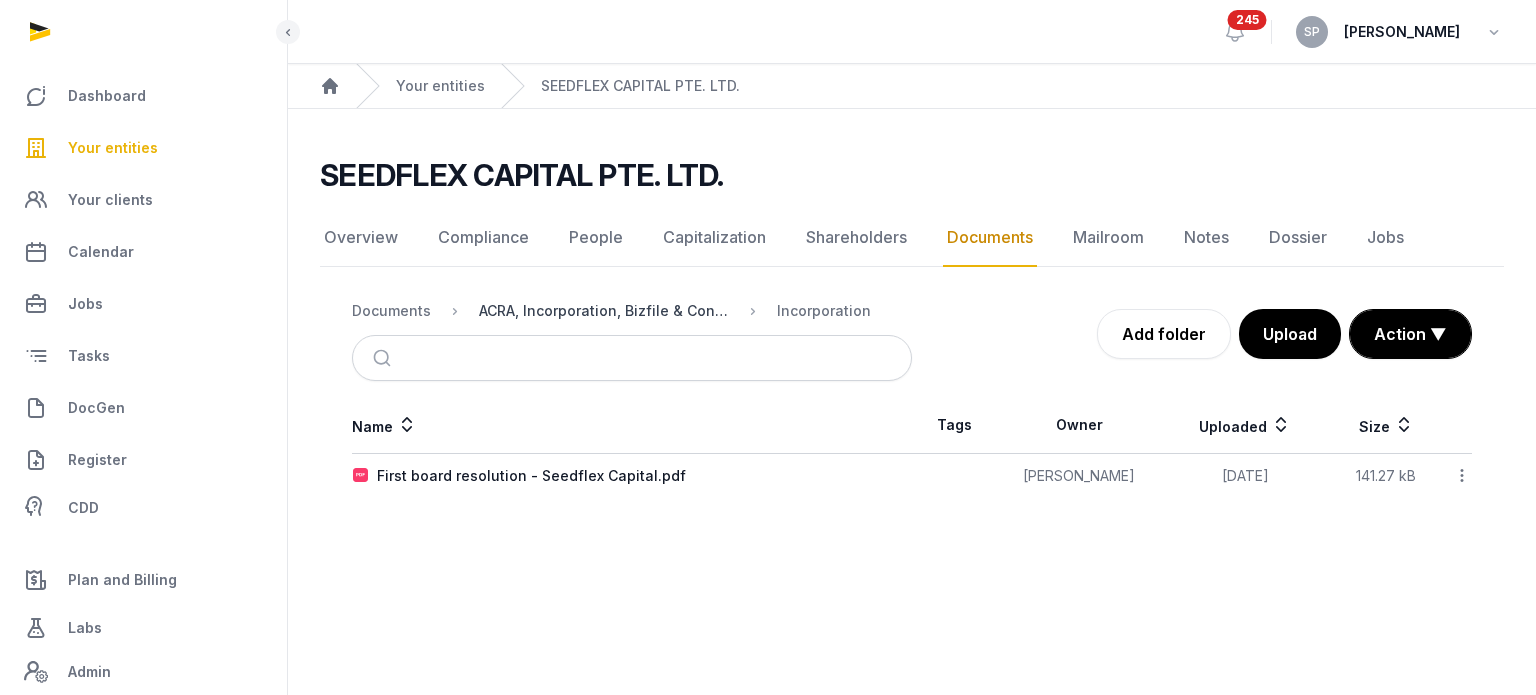 click on "ACRA, Incorporation, Bizfile & Constitution" at bounding box center (604, 311) 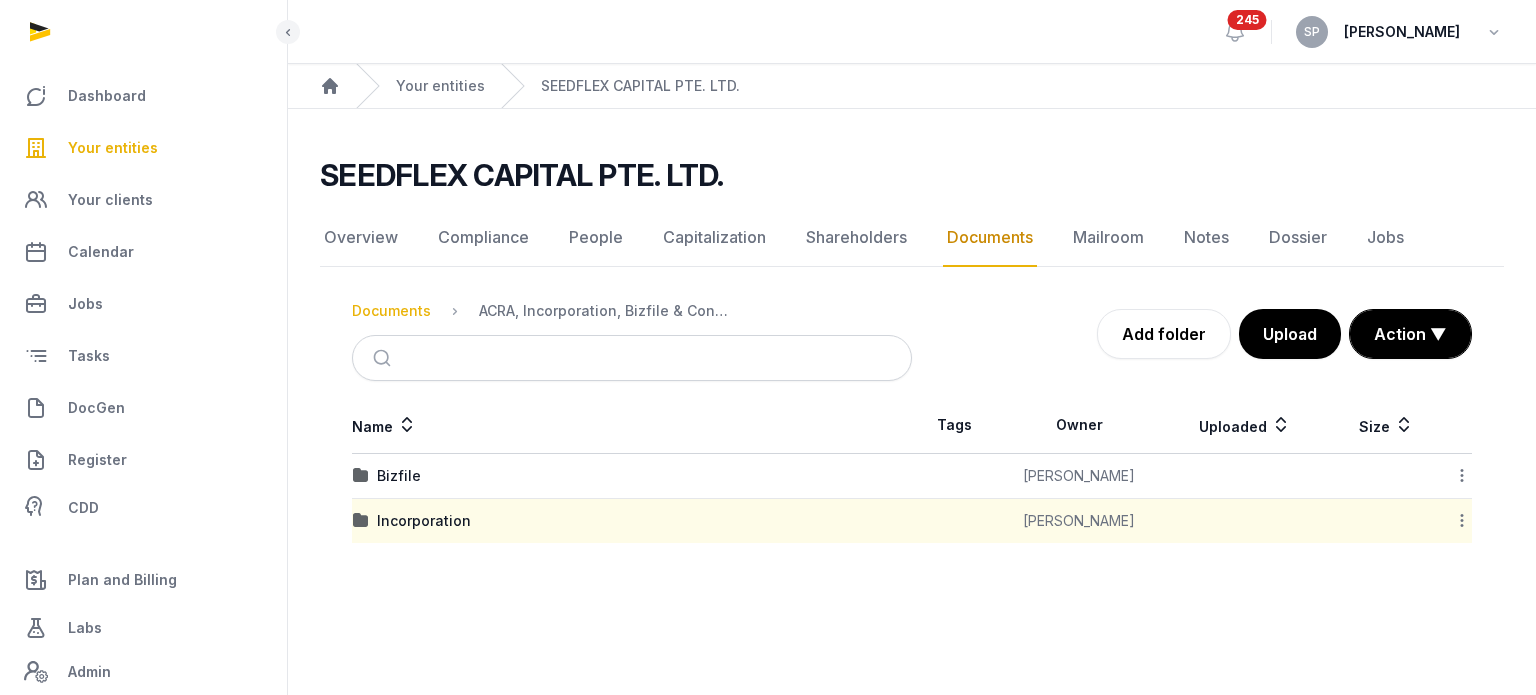 click on "Documents" at bounding box center (391, 311) 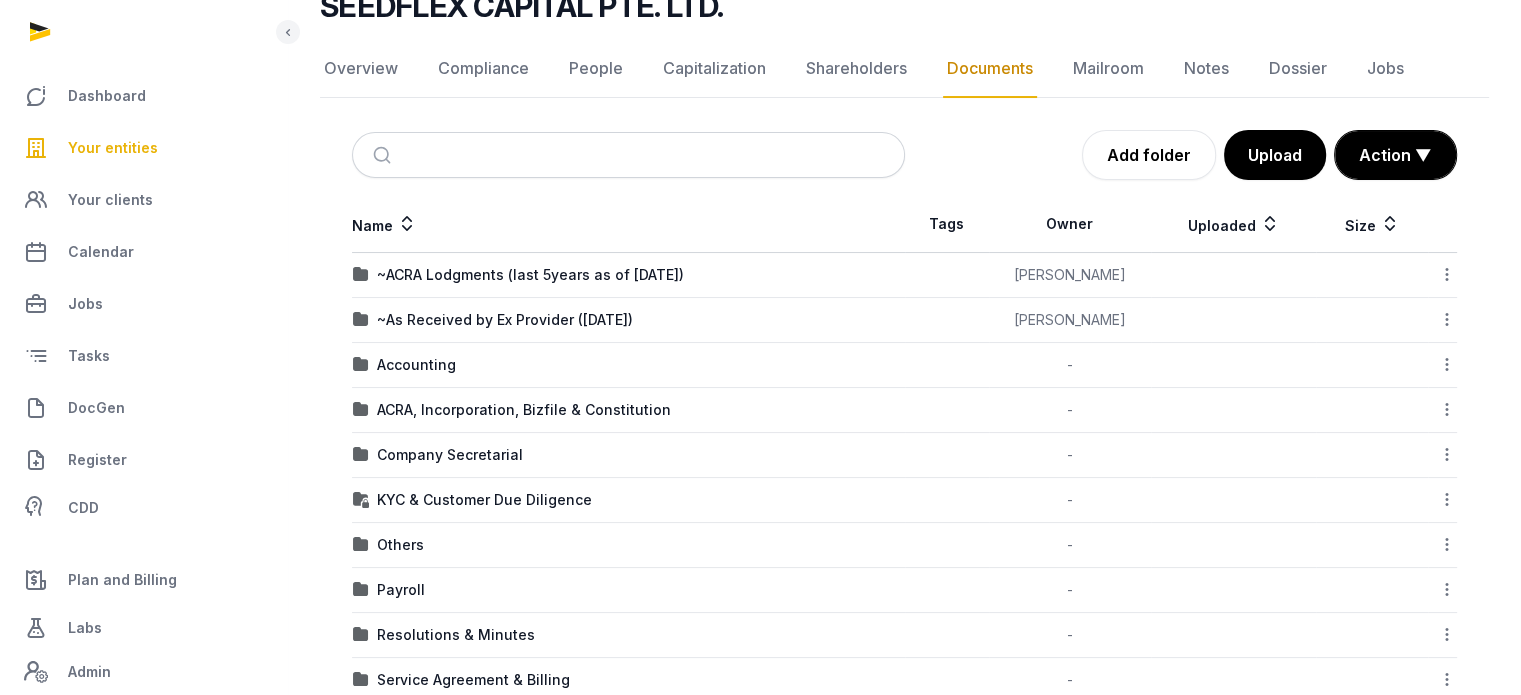 scroll, scrollTop: 166, scrollLeft: 0, axis: vertical 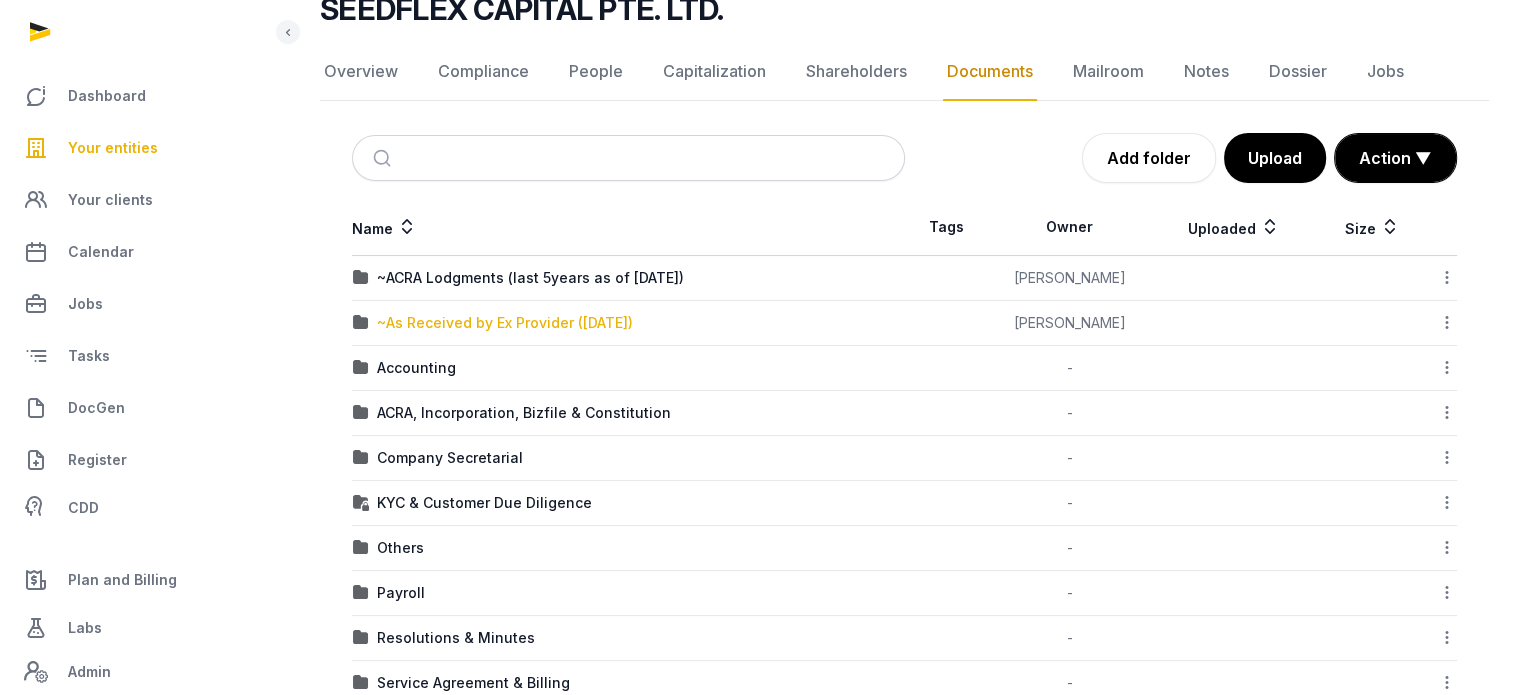click on "~As Received by Ex Provider (06 Aug 2024)" at bounding box center (505, 323) 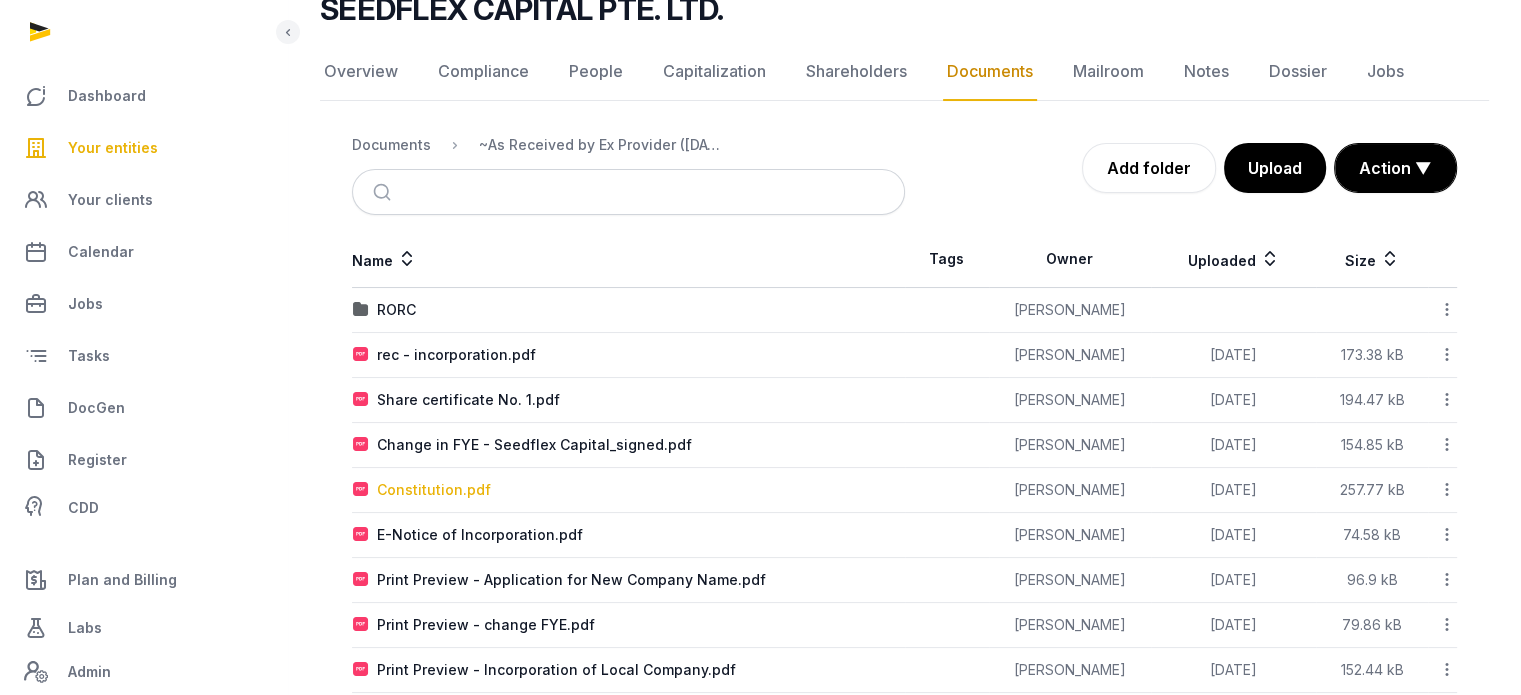 click on "Constitution.pdf" at bounding box center [434, 490] 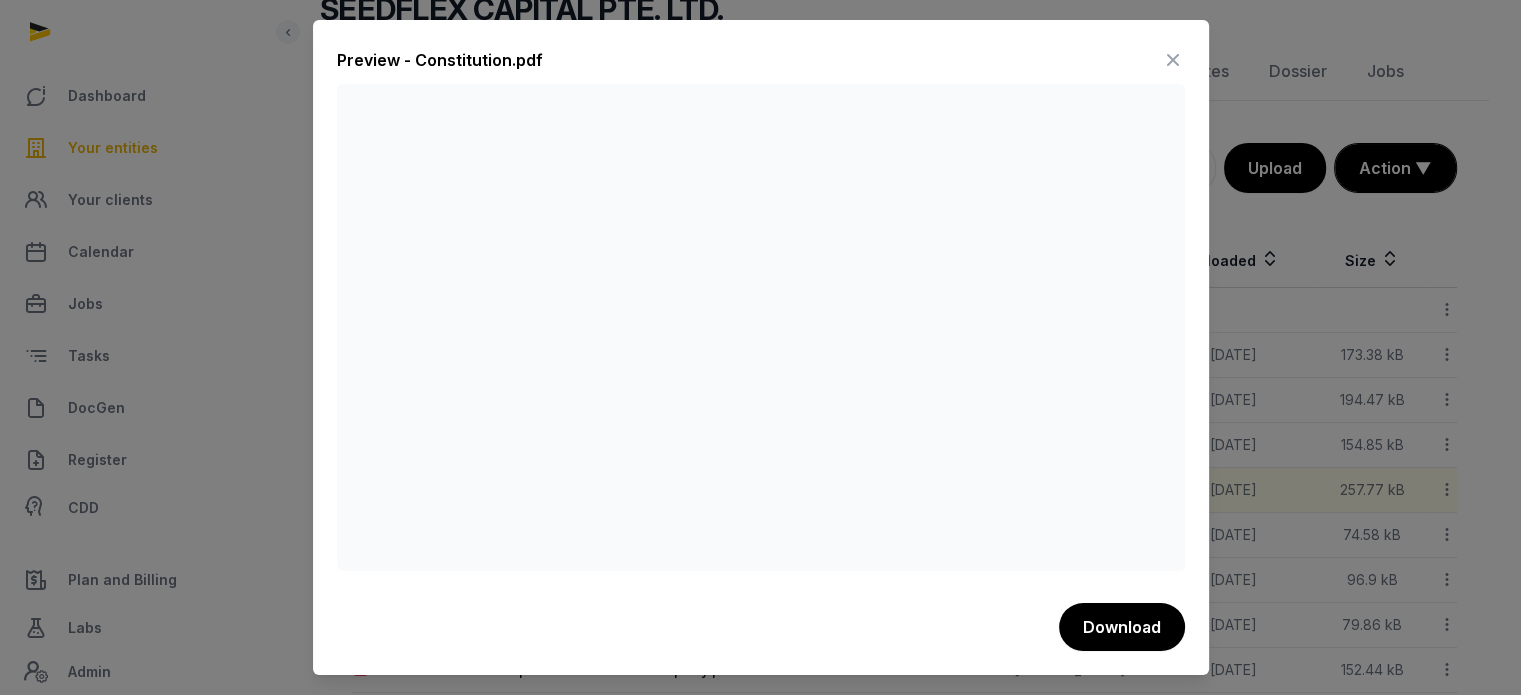 click at bounding box center (1173, 60) 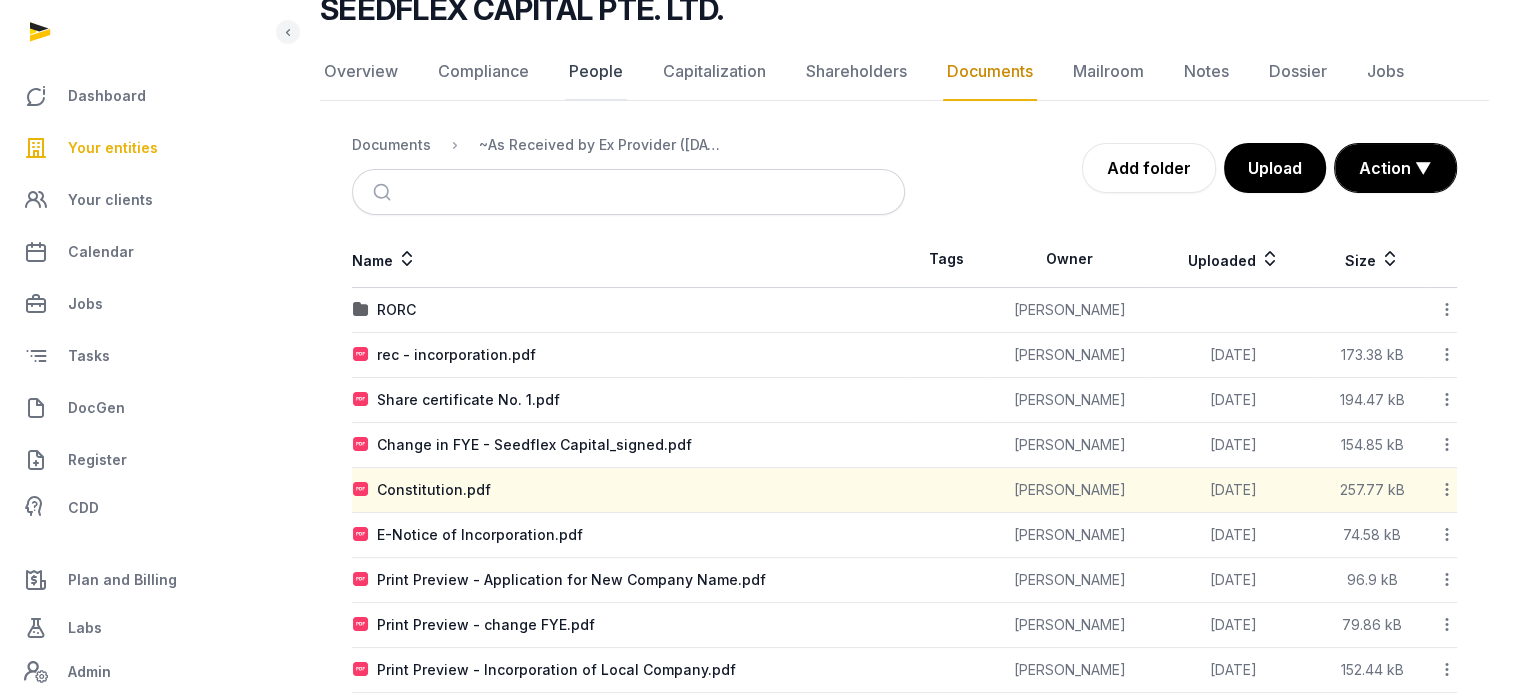 click on "People" 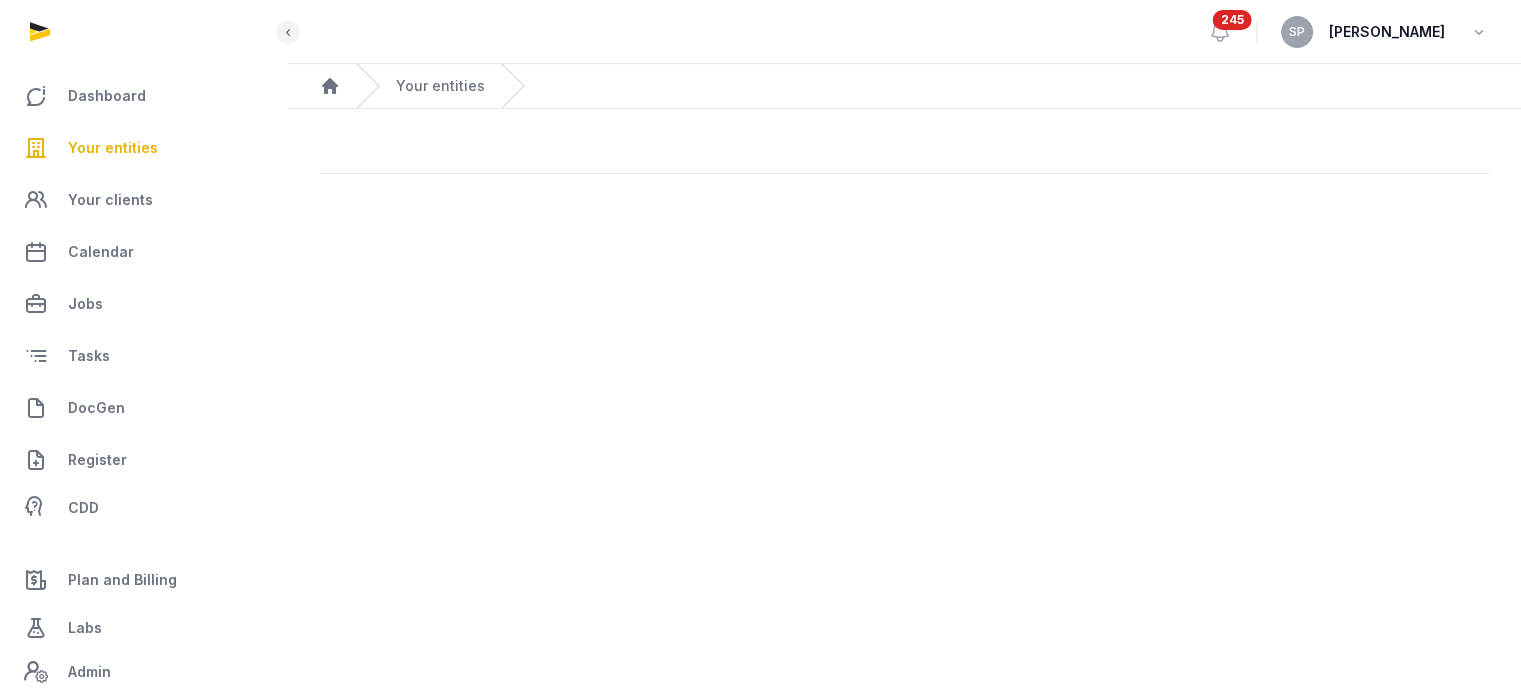 scroll, scrollTop: 0, scrollLeft: 0, axis: both 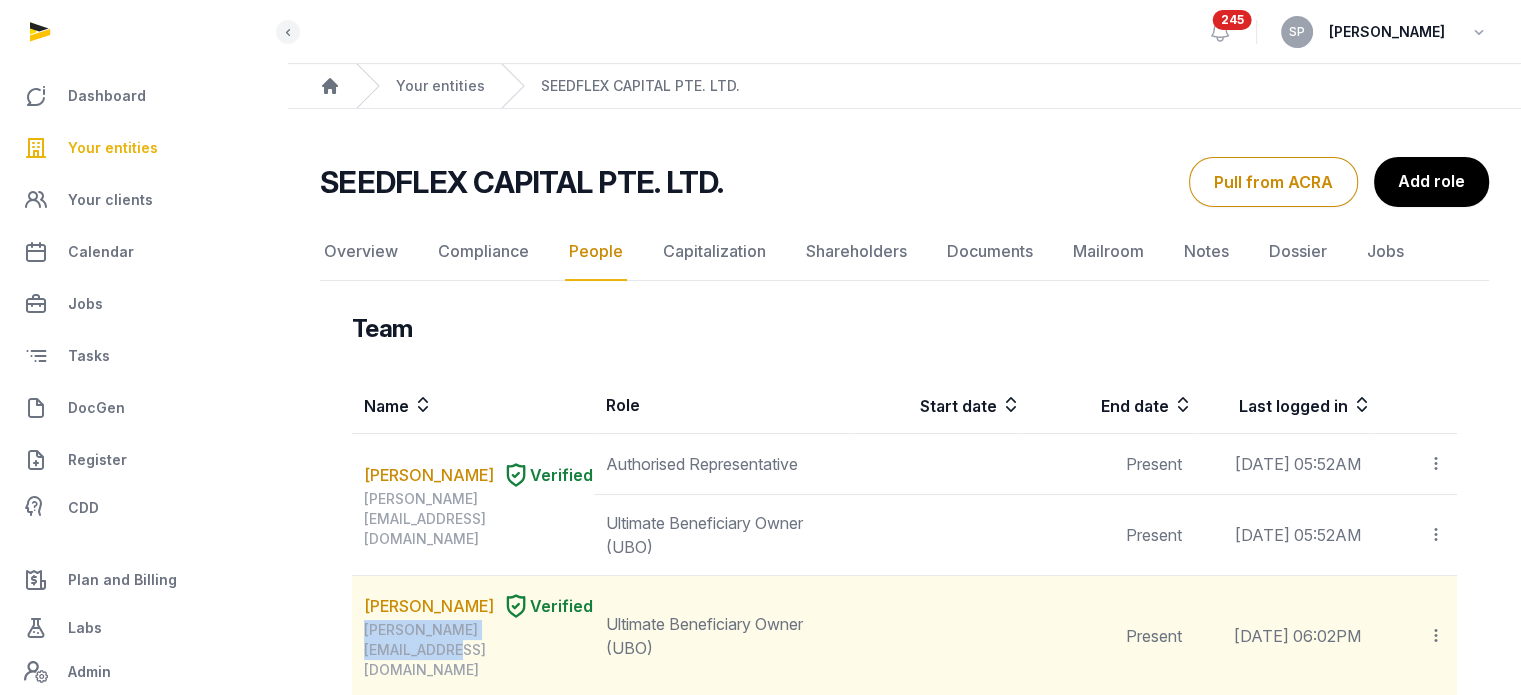 drag, startPoint x: 560, startPoint y: 650, endPoint x: 366, endPoint y: 646, distance: 194.04123 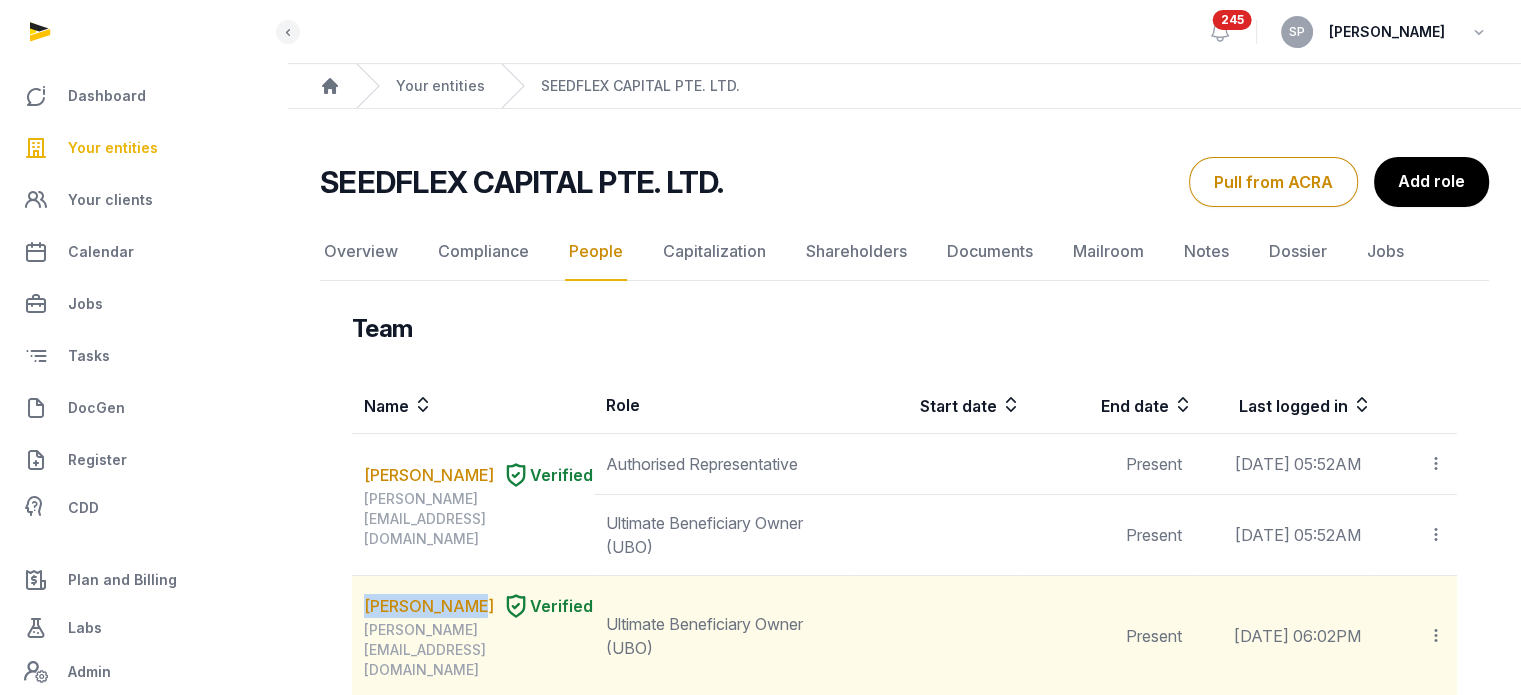 drag, startPoint x: 360, startPoint y: 604, endPoint x: 481, endPoint y: 607, distance: 121.037186 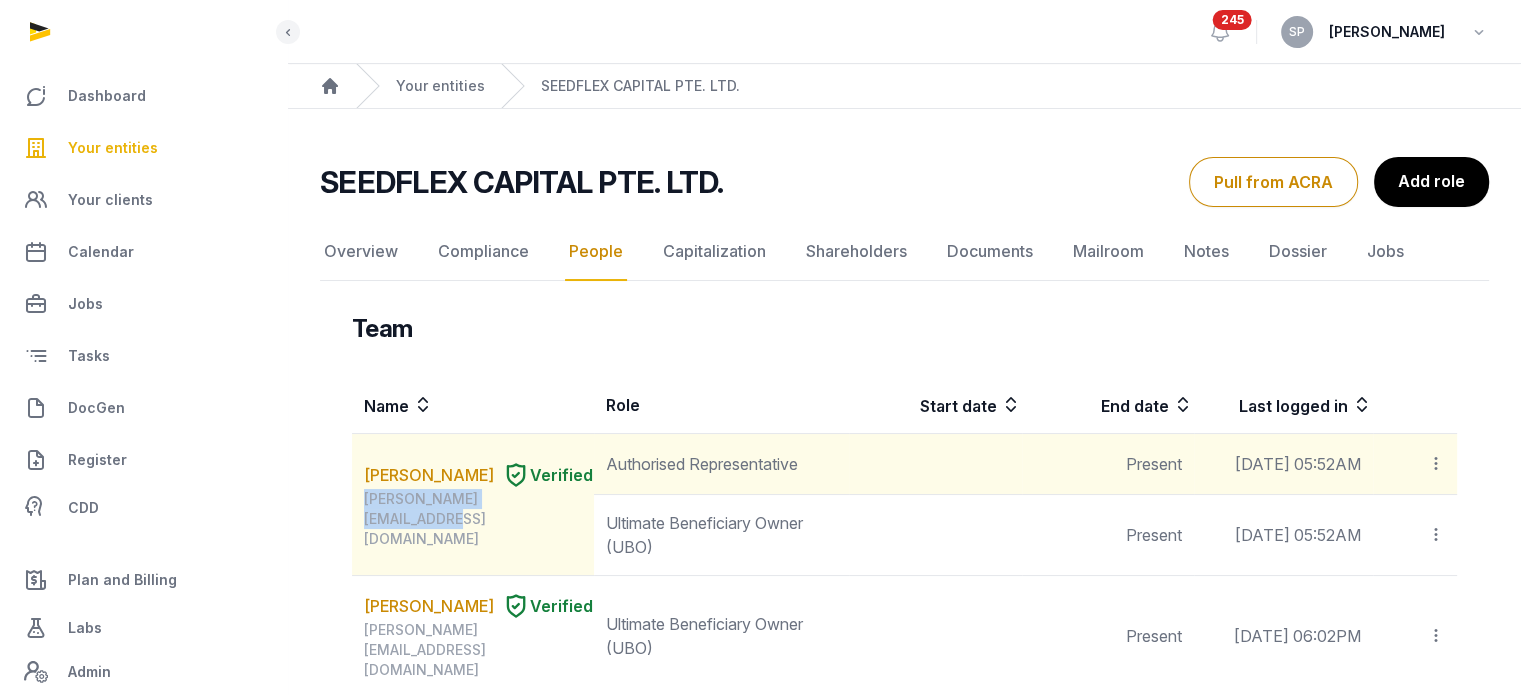 drag, startPoint x: 549, startPoint y: 531, endPoint x: 366, endPoint y: 537, distance: 183.09833 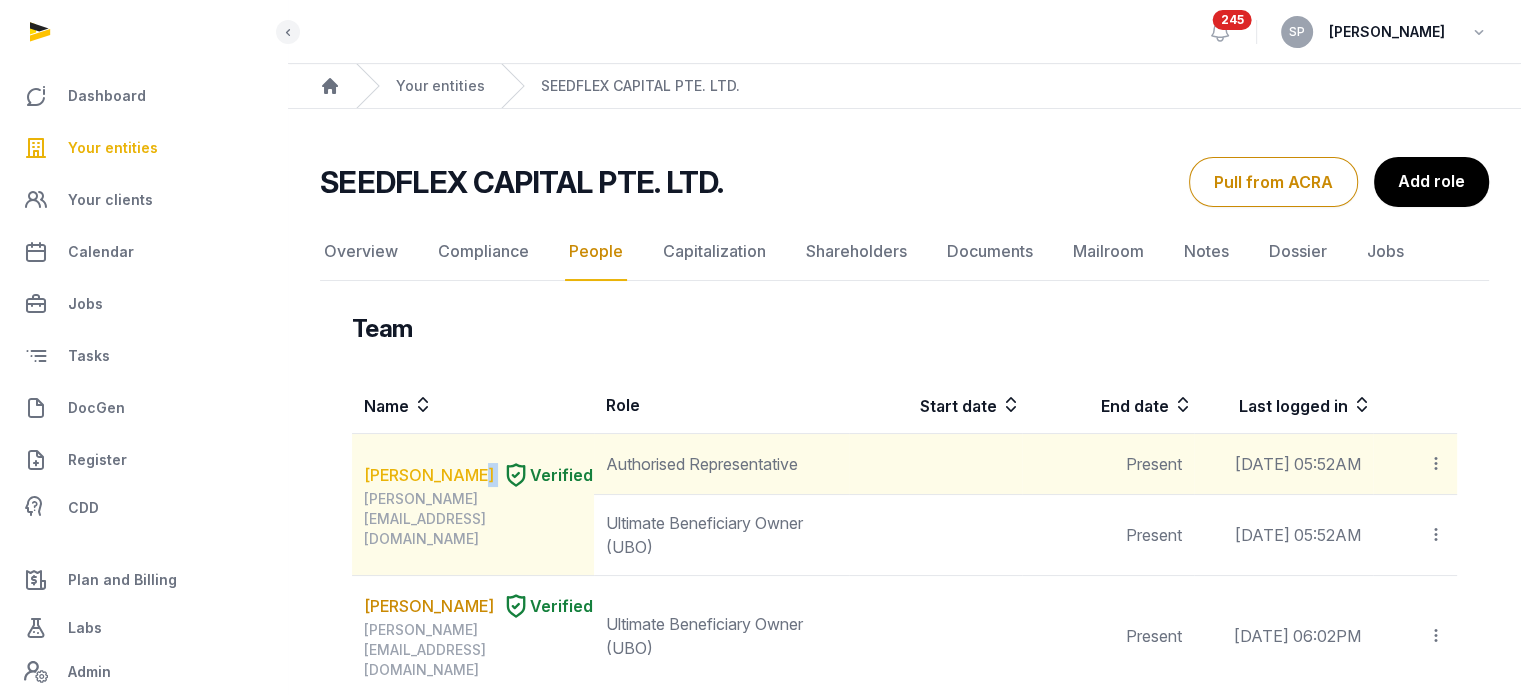 drag, startPoint x: 488, startPoint y: 497, endPoint x: 477, endPoint y: 497, distance: 11 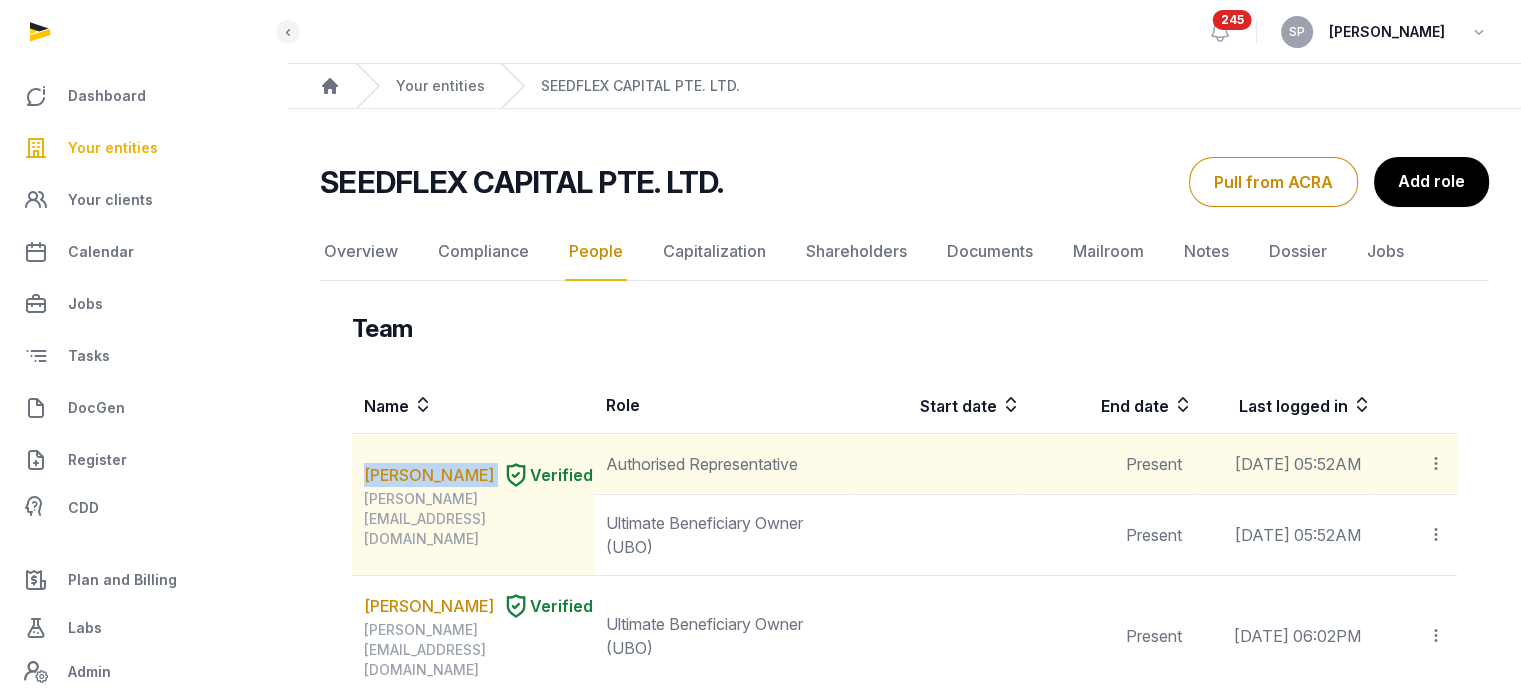 drag, startPoint x: 358, startPoint y: 479, endPoint x: 486, endPoint y: 493, distance: 128.76335 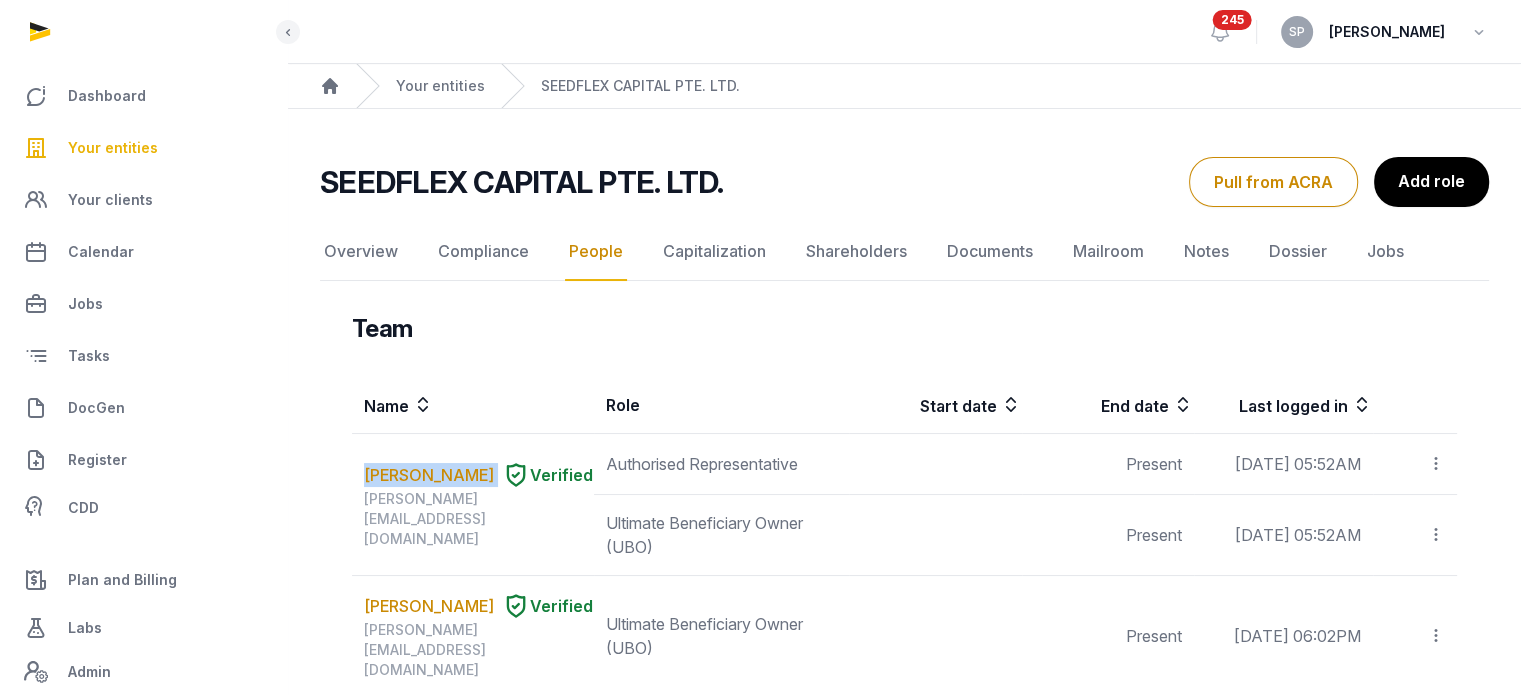 click on "Your entities" at bounding box center [113, 148] 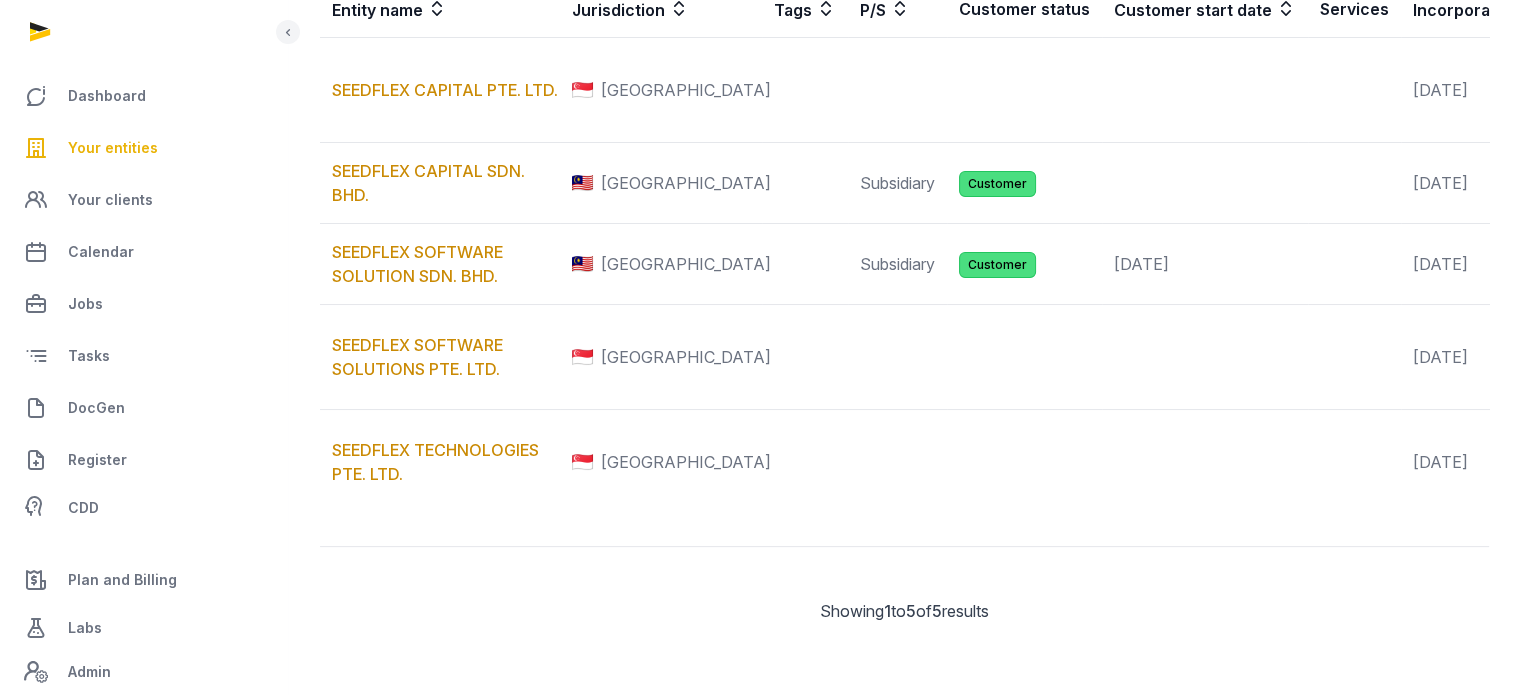 scroll, scrollTop: 472, scrollLeft: 0, axis: vertical 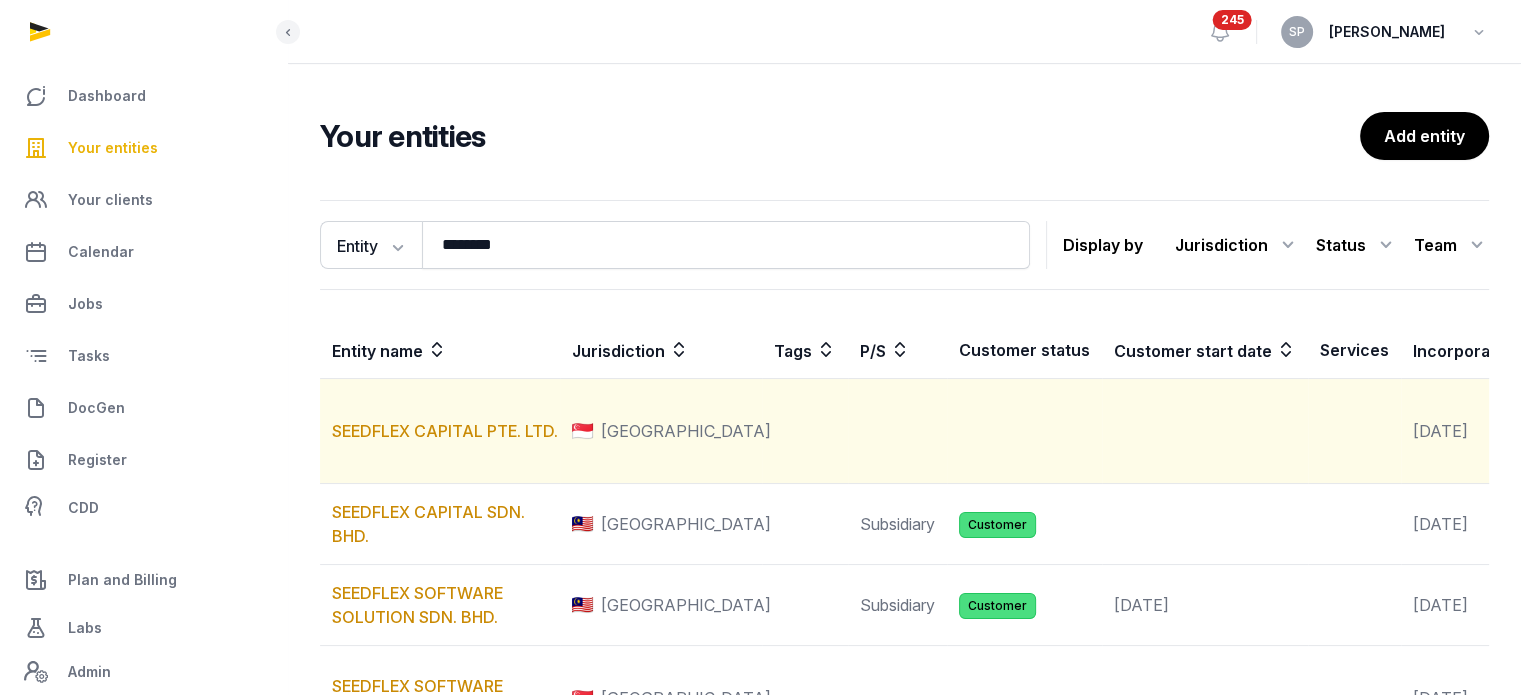 click on "SEEDFLEX CAPITAL PTE. LTD." at bounding box center (440, 431) 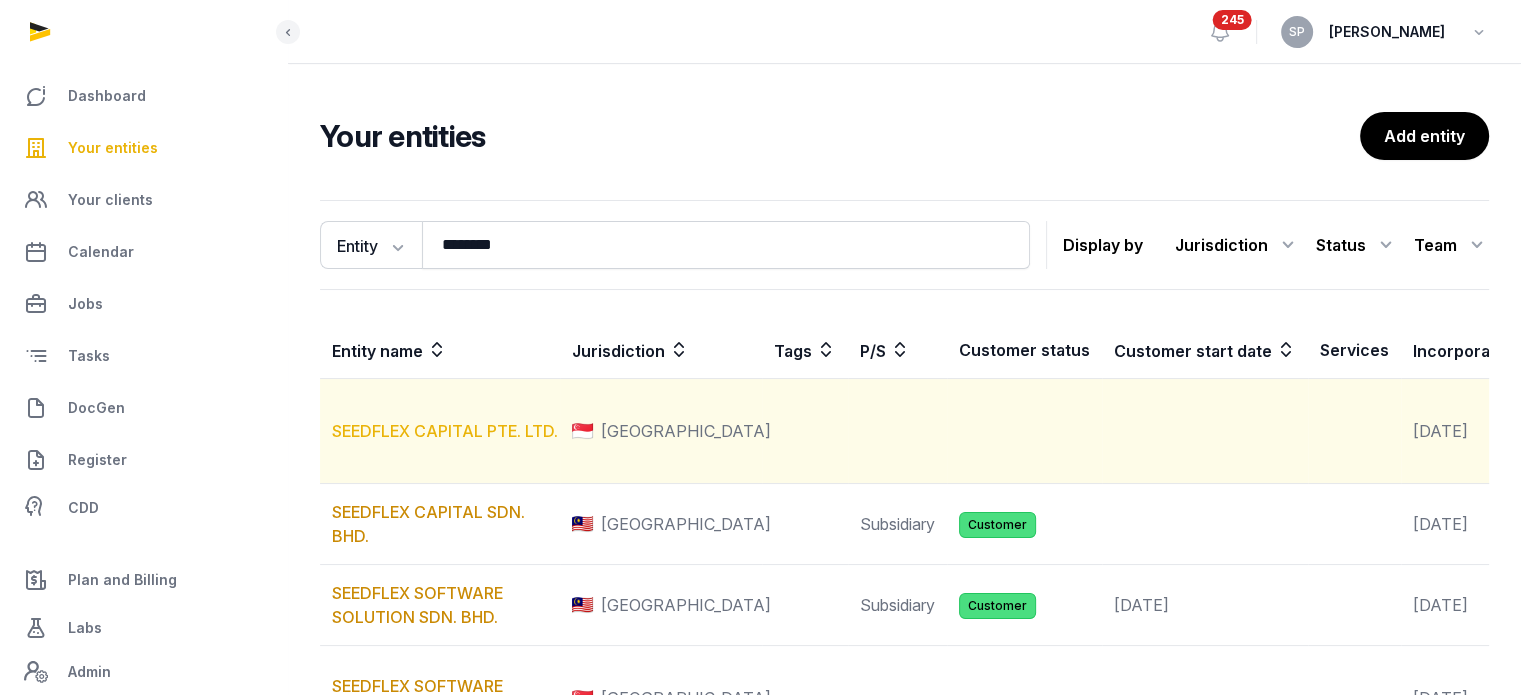 click on "SEEDFLEX CAPITAL PTE. LTD." at bounding box center (445, 431) 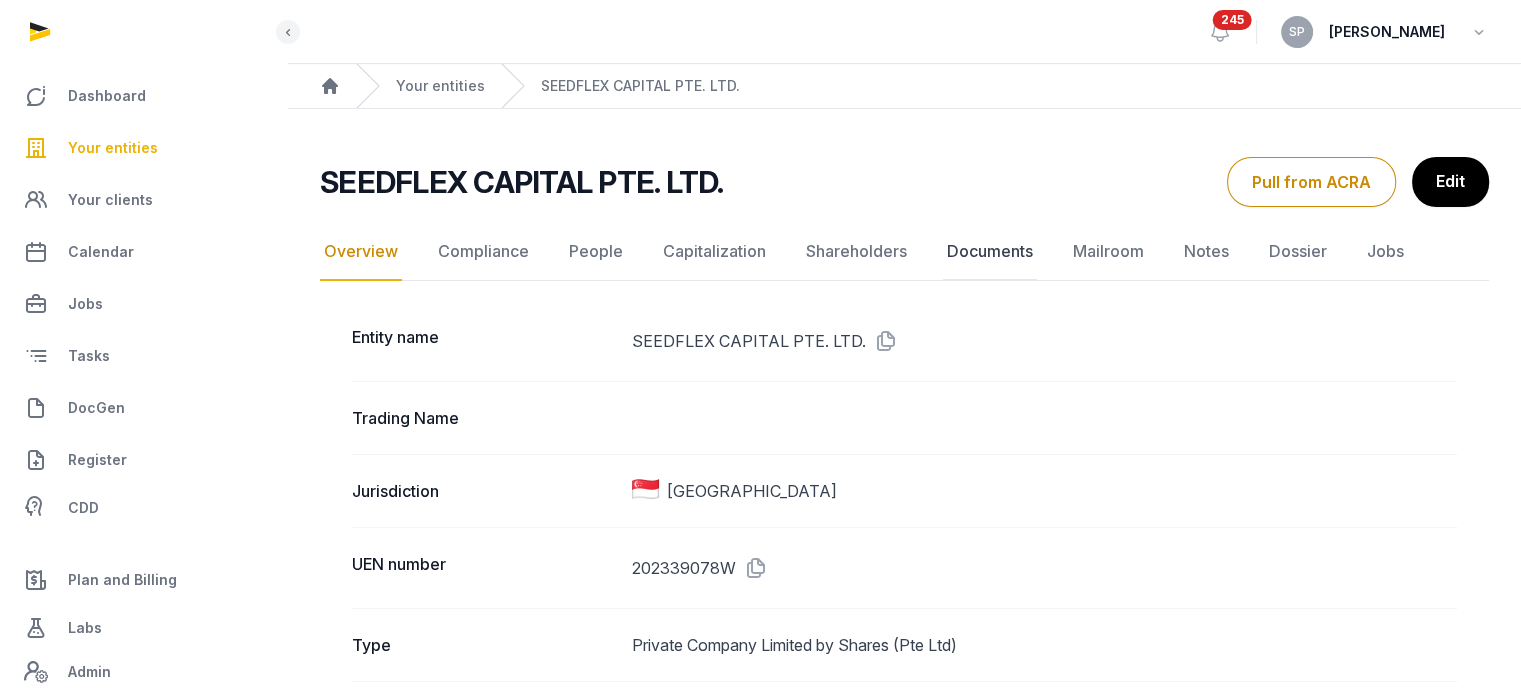 click on "Documents" 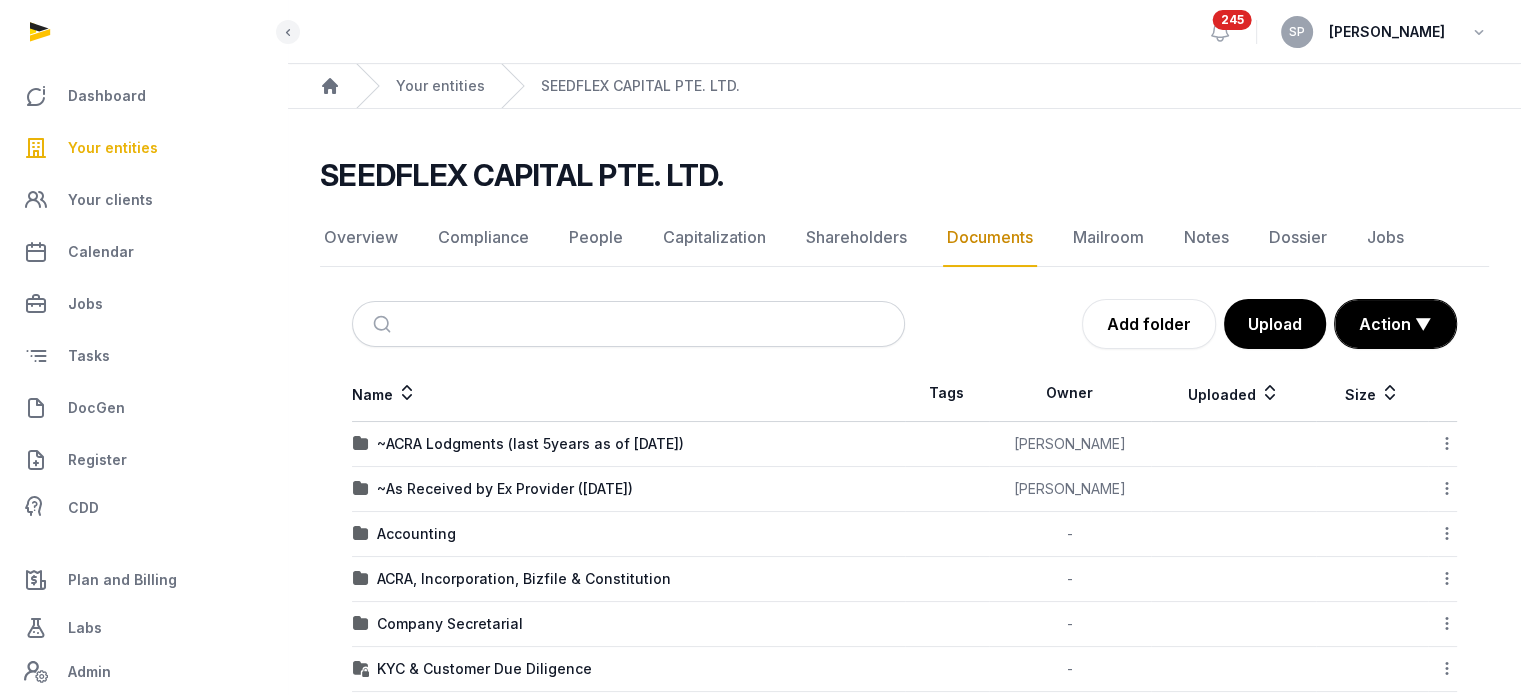 scroll, scrollTop: 392, scrollLeft: 0, axis: vertical 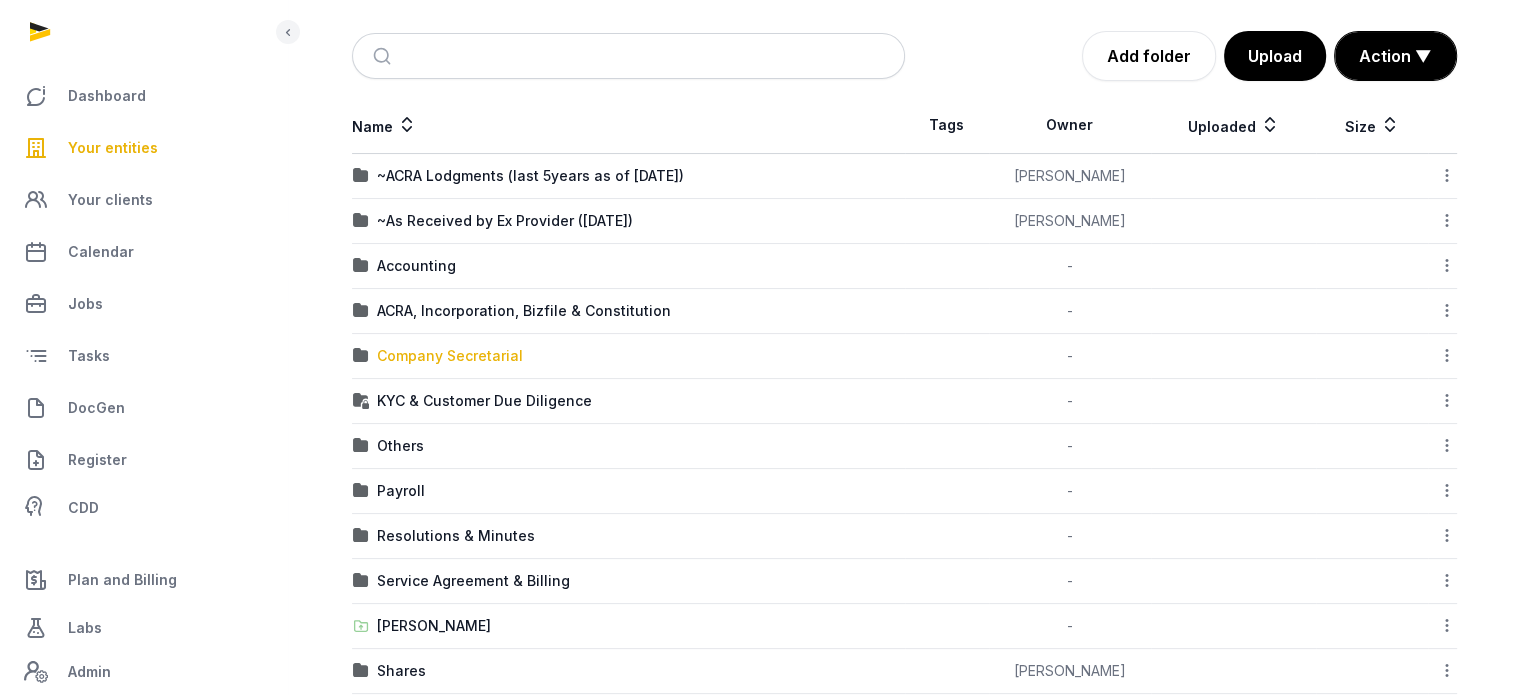click on "Company Secretarial" at bounding box center (450, 356) 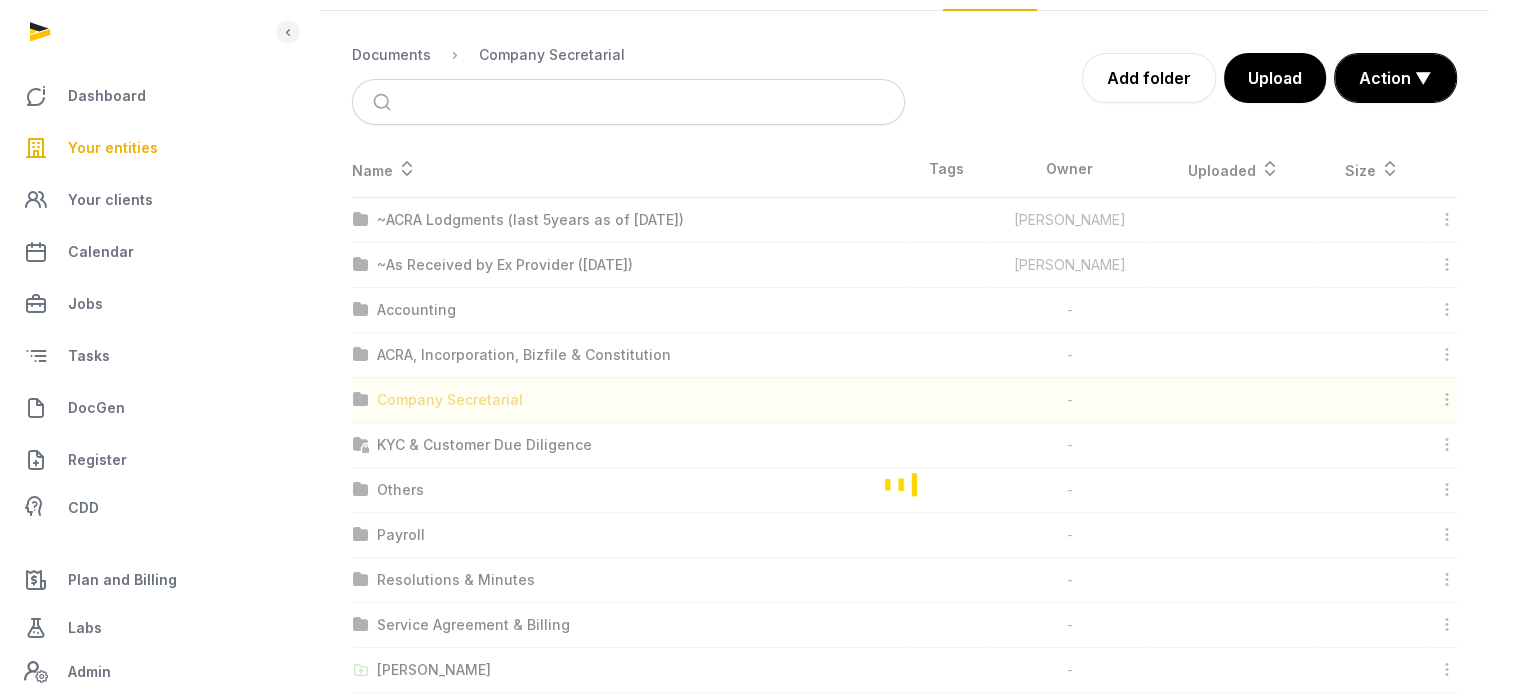 scroll, scrollTop: 0, scrollLeft: 0, axis: both 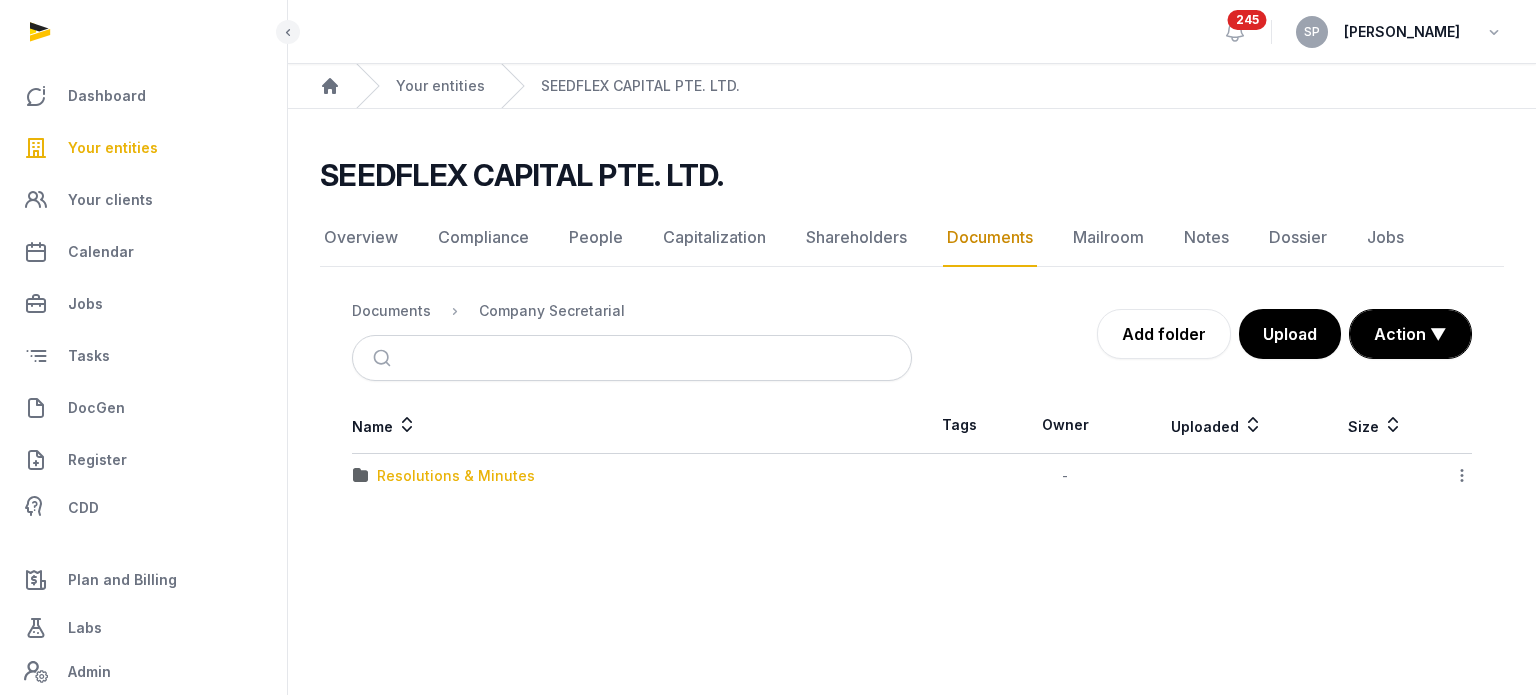click on "Resolutions & Minutes" at bounding box center [456, 476] 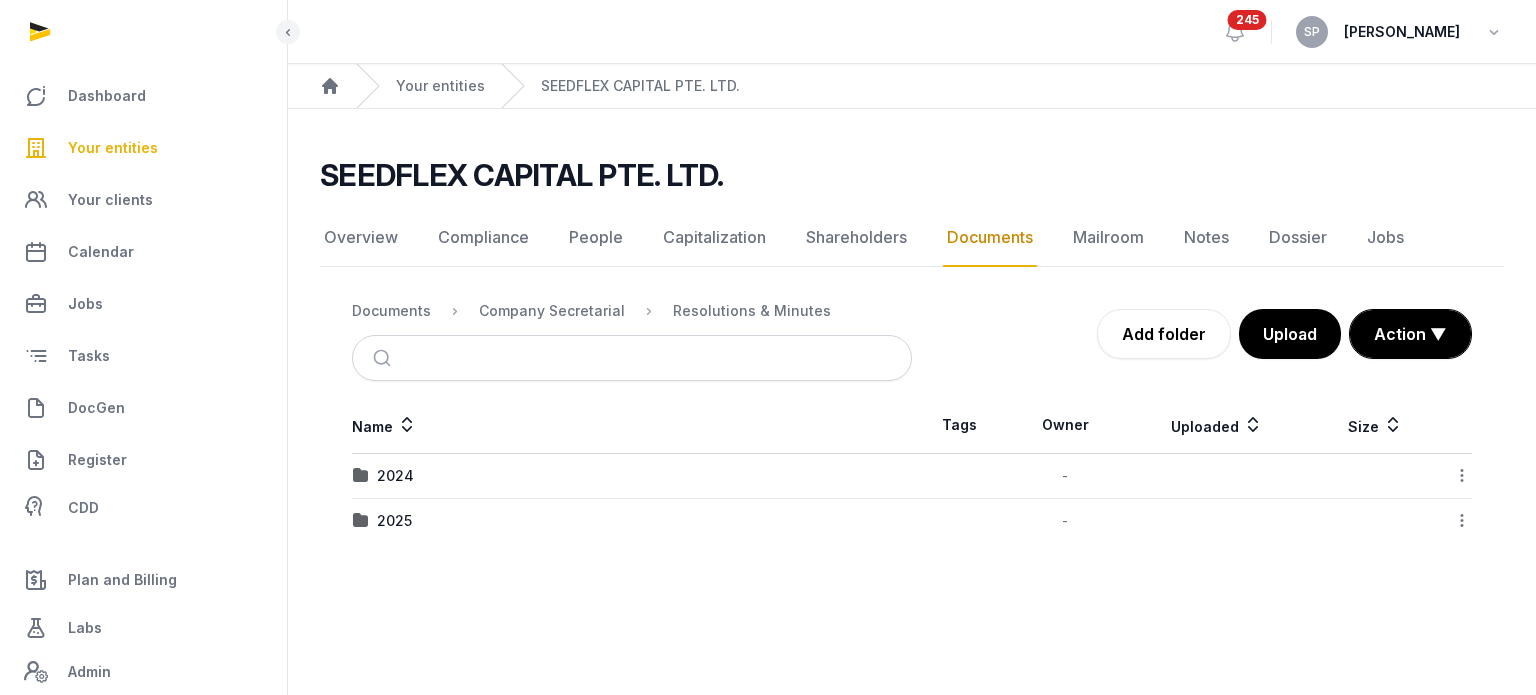 click on "2024" at bounding box center (632, 476) 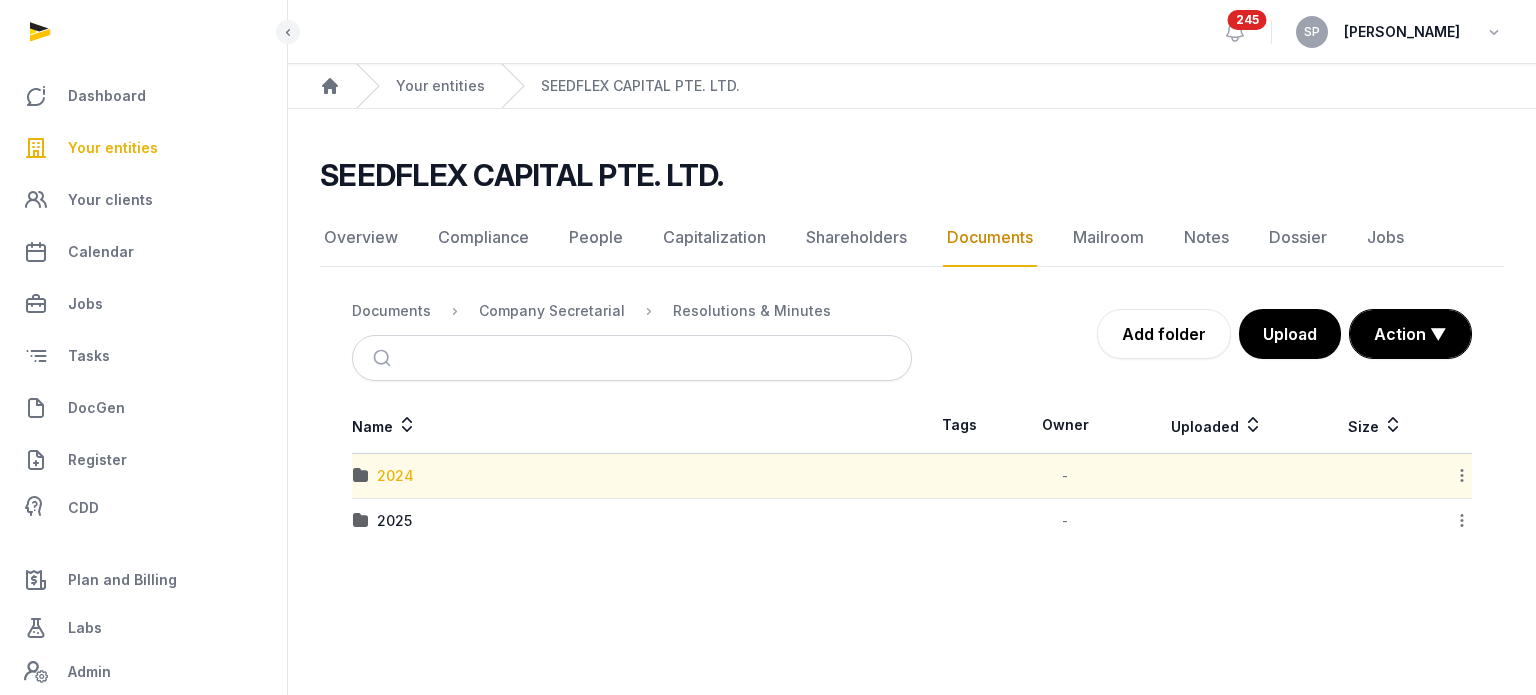 click on "2024" at bounding box center (395, 476) 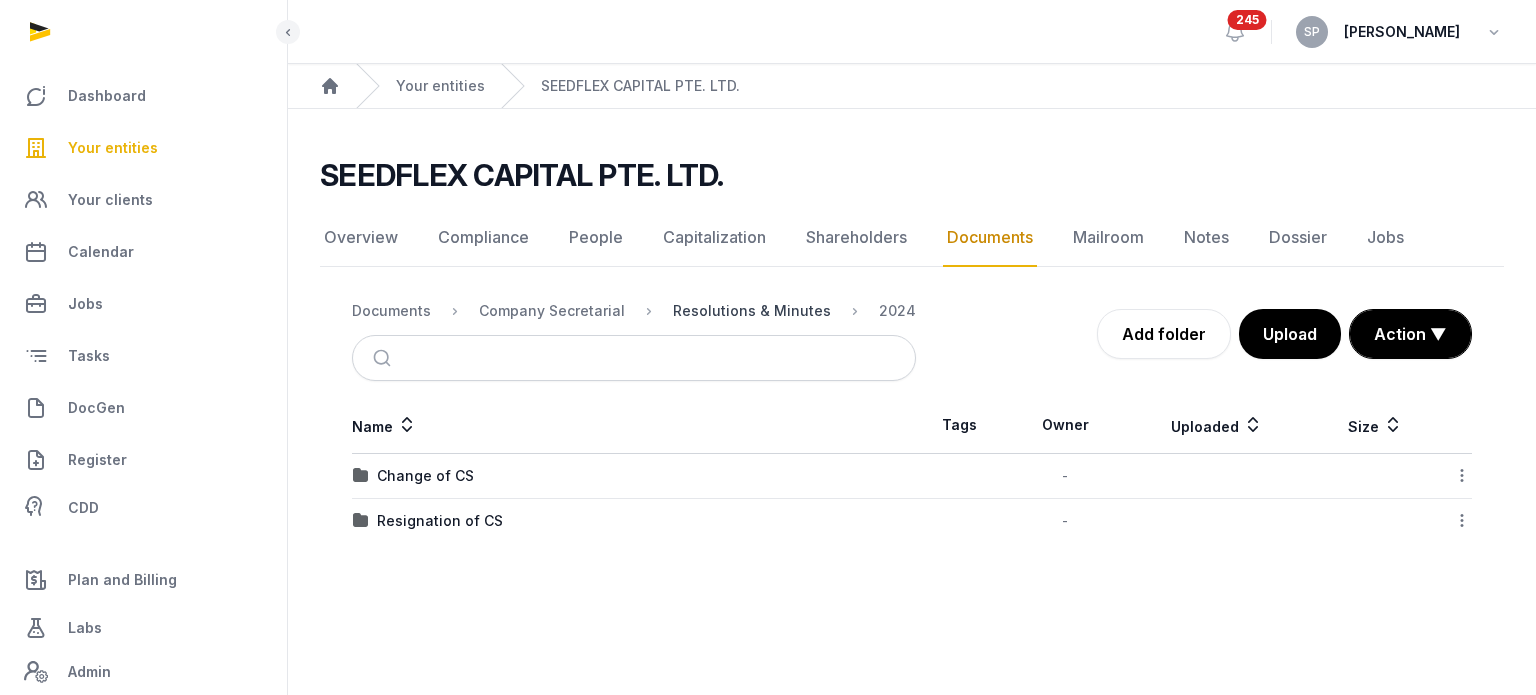 click on "Resolutions & Minutes" at bounding box center (752, 311) 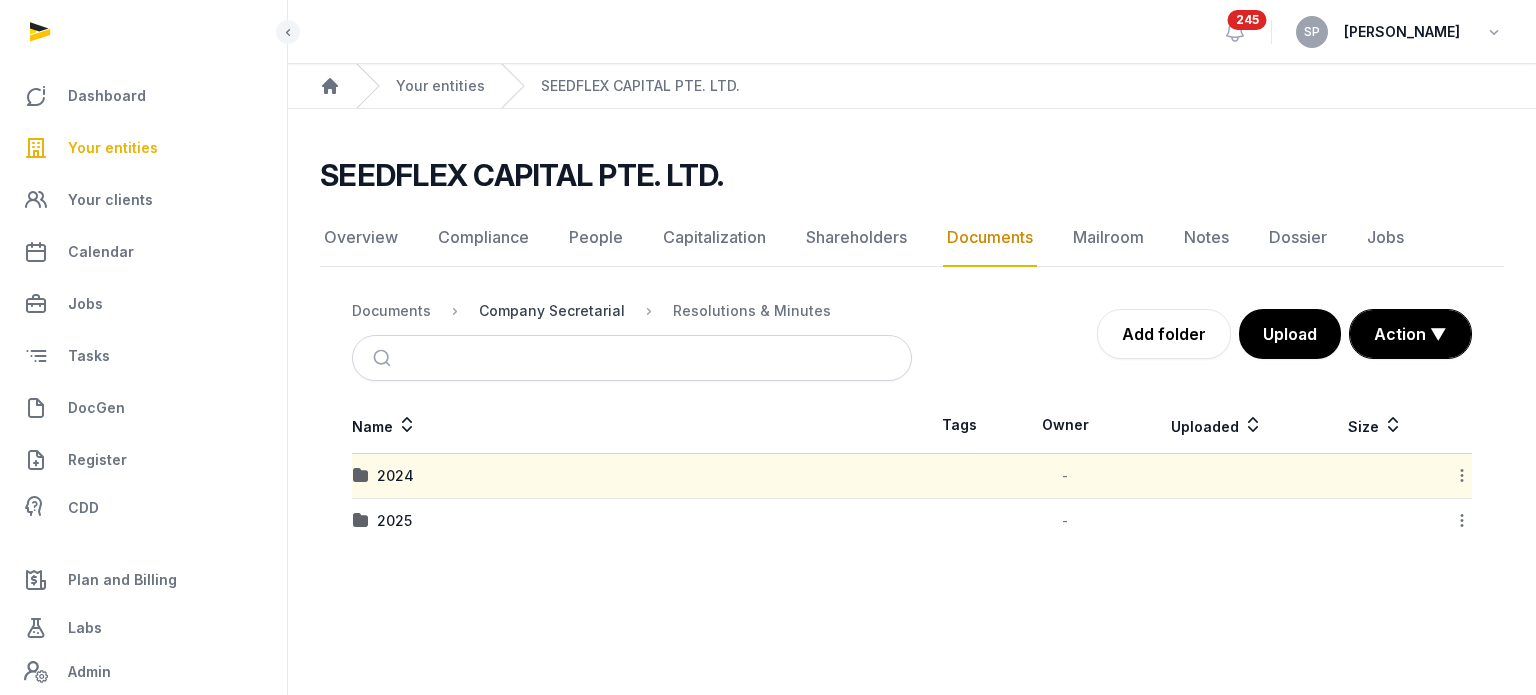 click on "Company Secretarial" at bounding box center (552, 311) 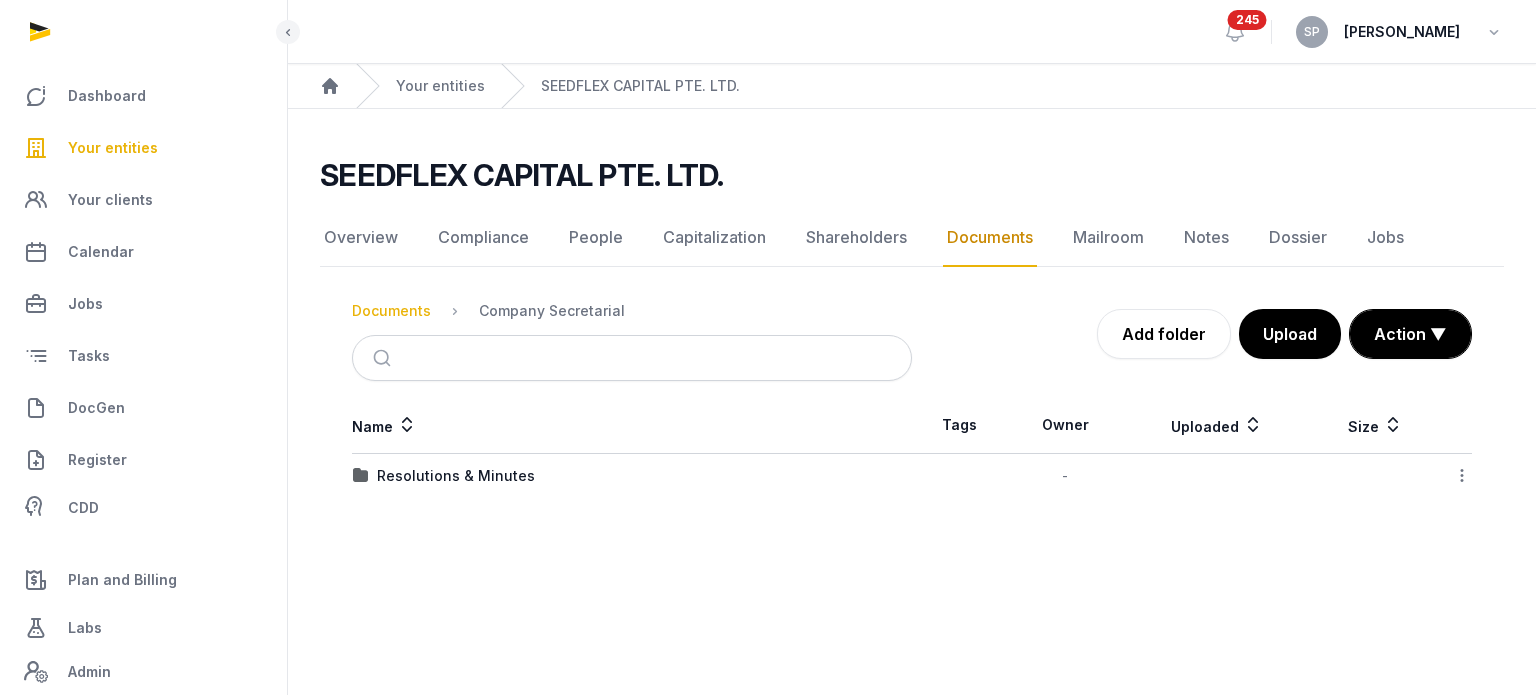 click on "Documents" at bounding box center [391, 311] 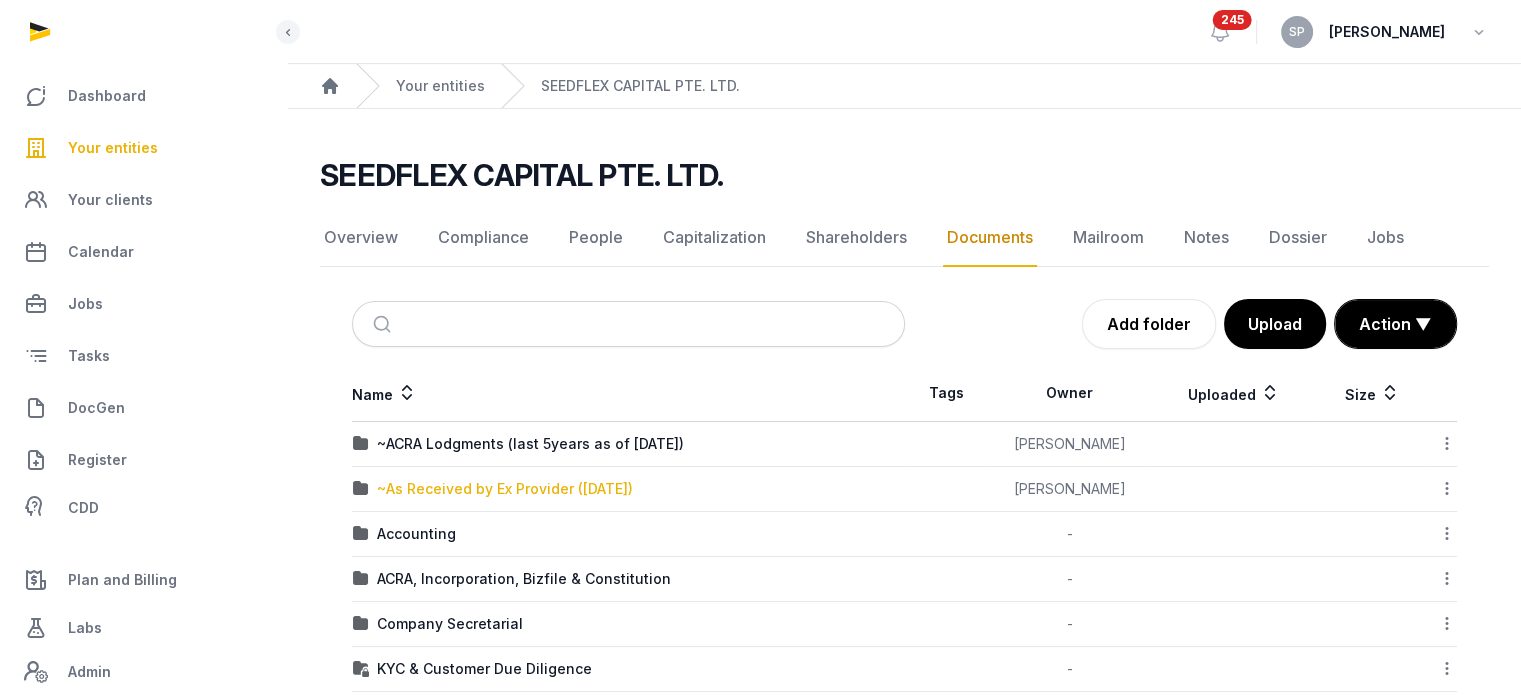 click on "~As Received by Ex Provider (06 Aug 2024)" at bounding box center (505, 489) 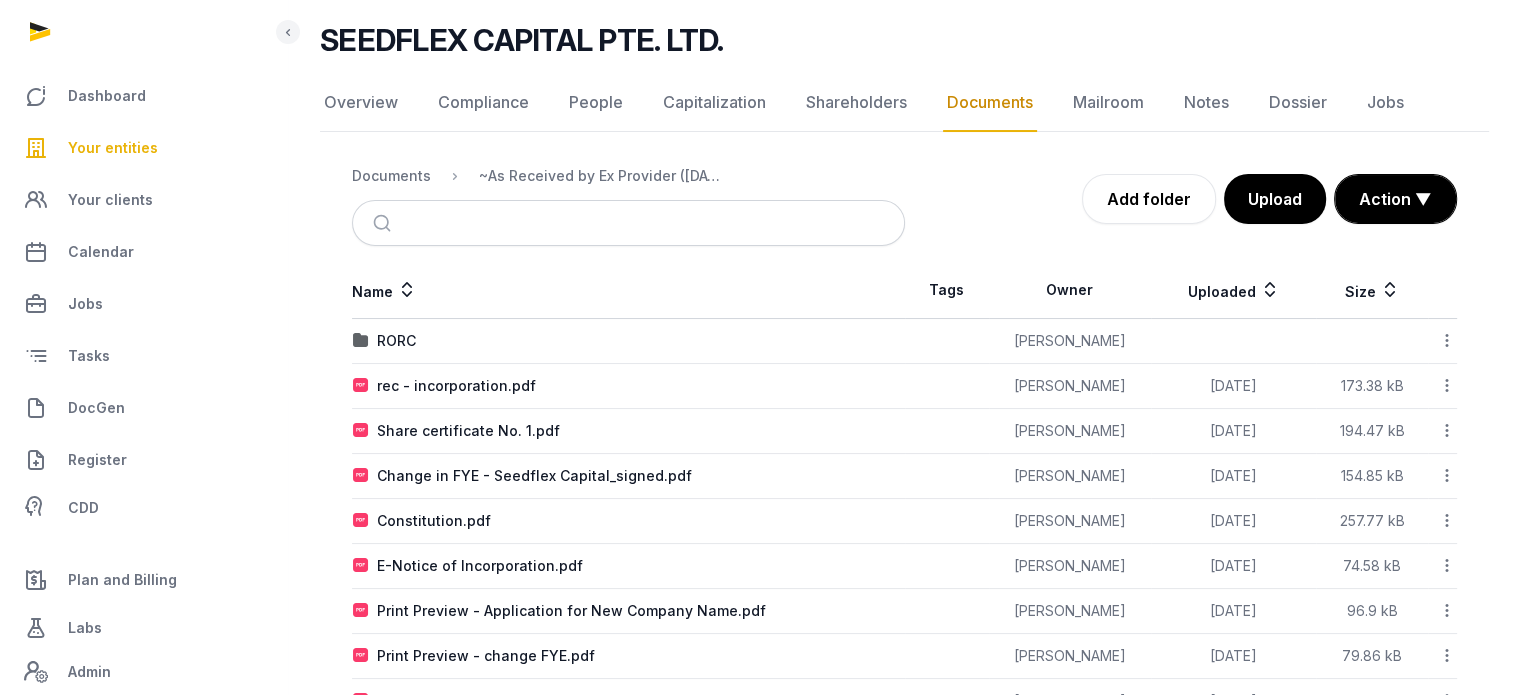 scroll, scrollTop: 334, scrollLeft: 0, axis: vertical 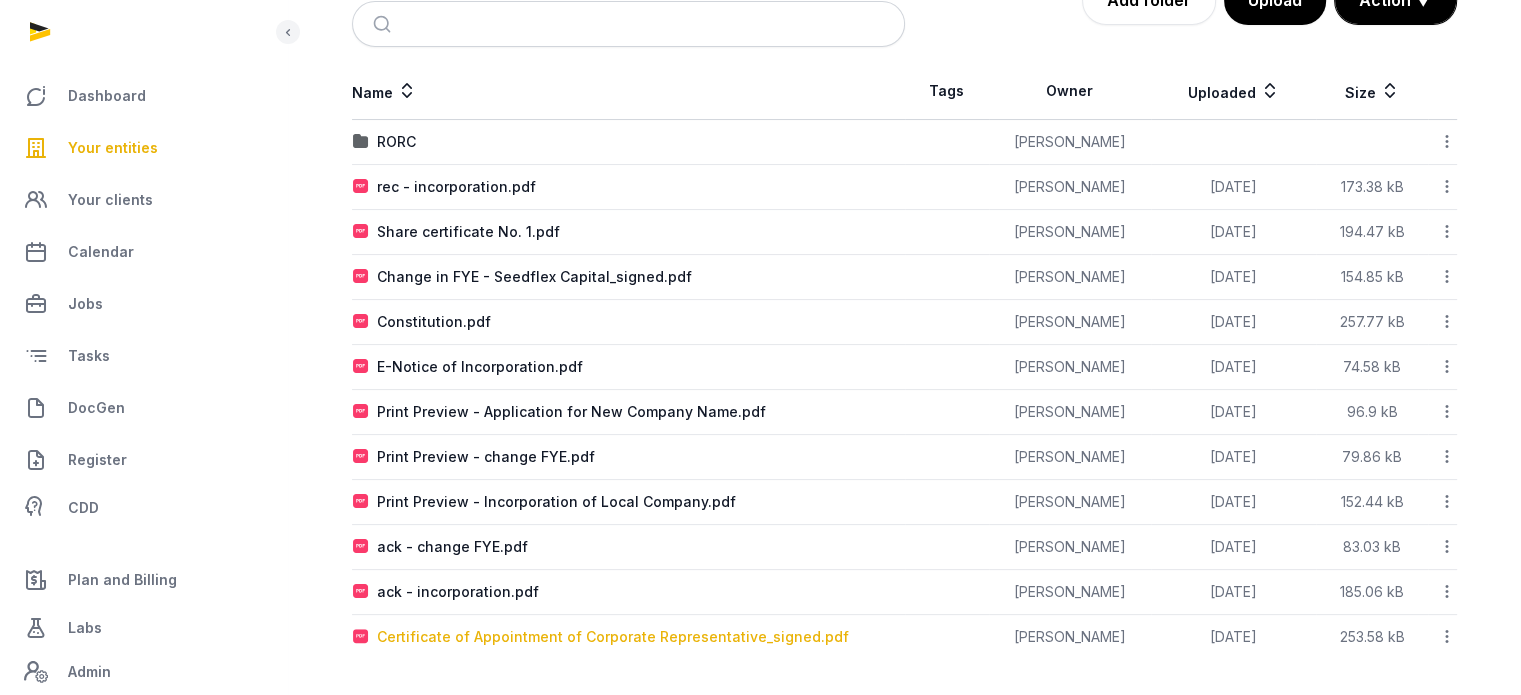 click on "Certificate of Appointment of Corporate Representative_signed.pdf" at bounding box center (613, 637) 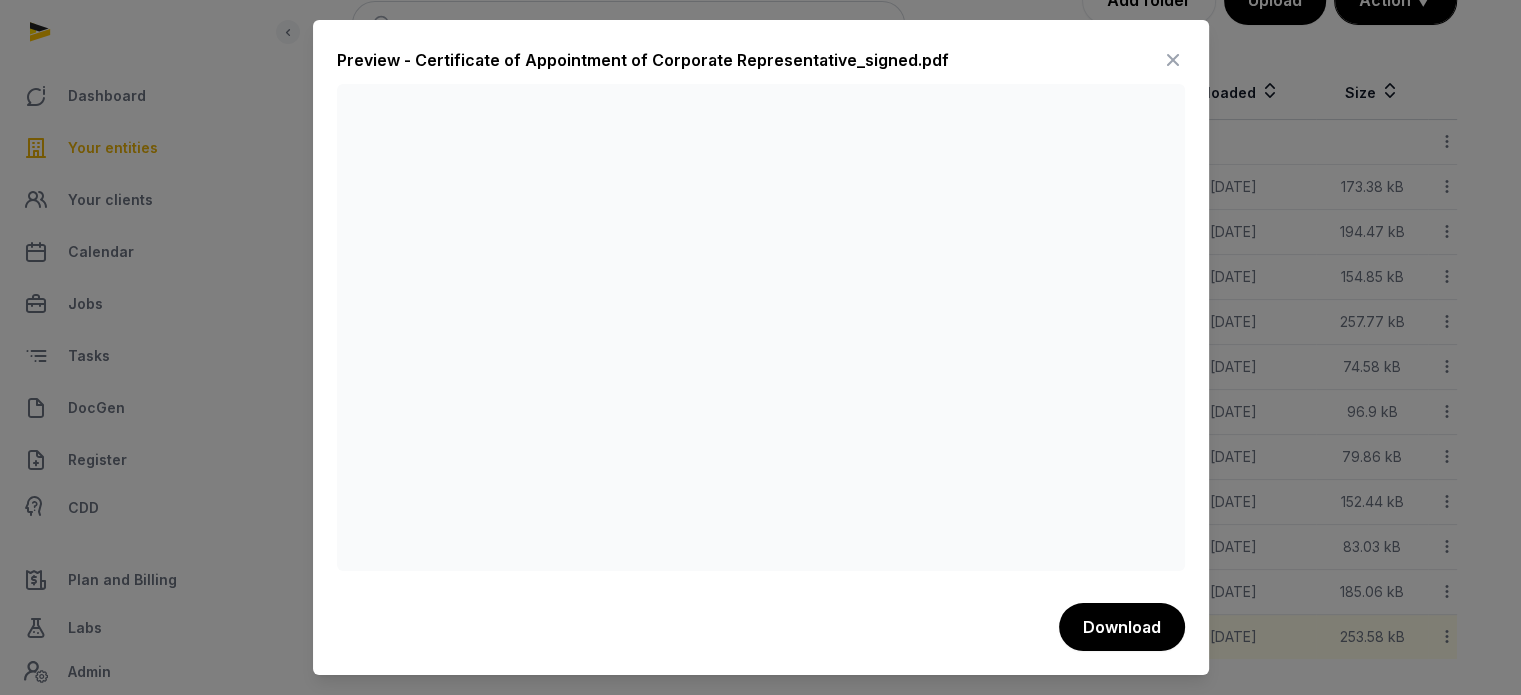 click at bounding box center [1173, 60] 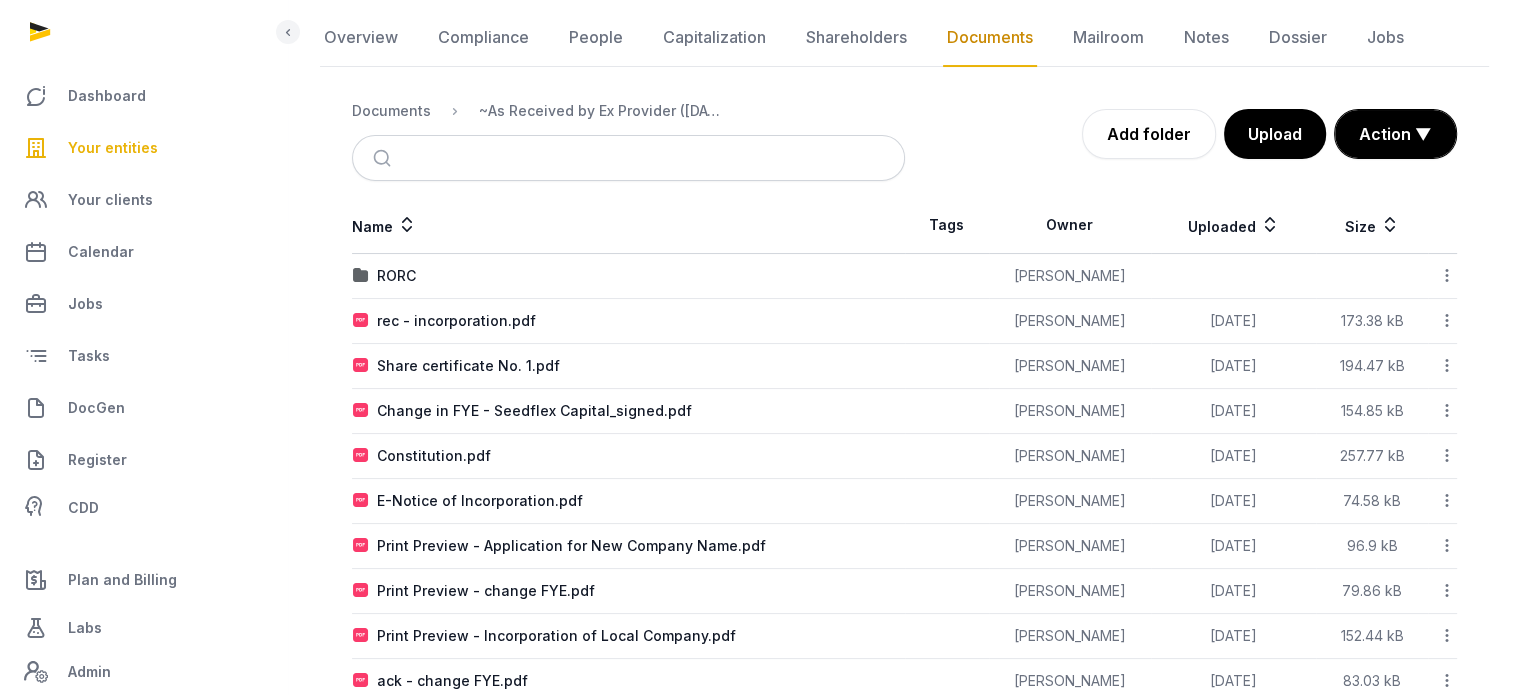 scroll, scrollTop: 12, scrollLeft: 0, axis: vertical 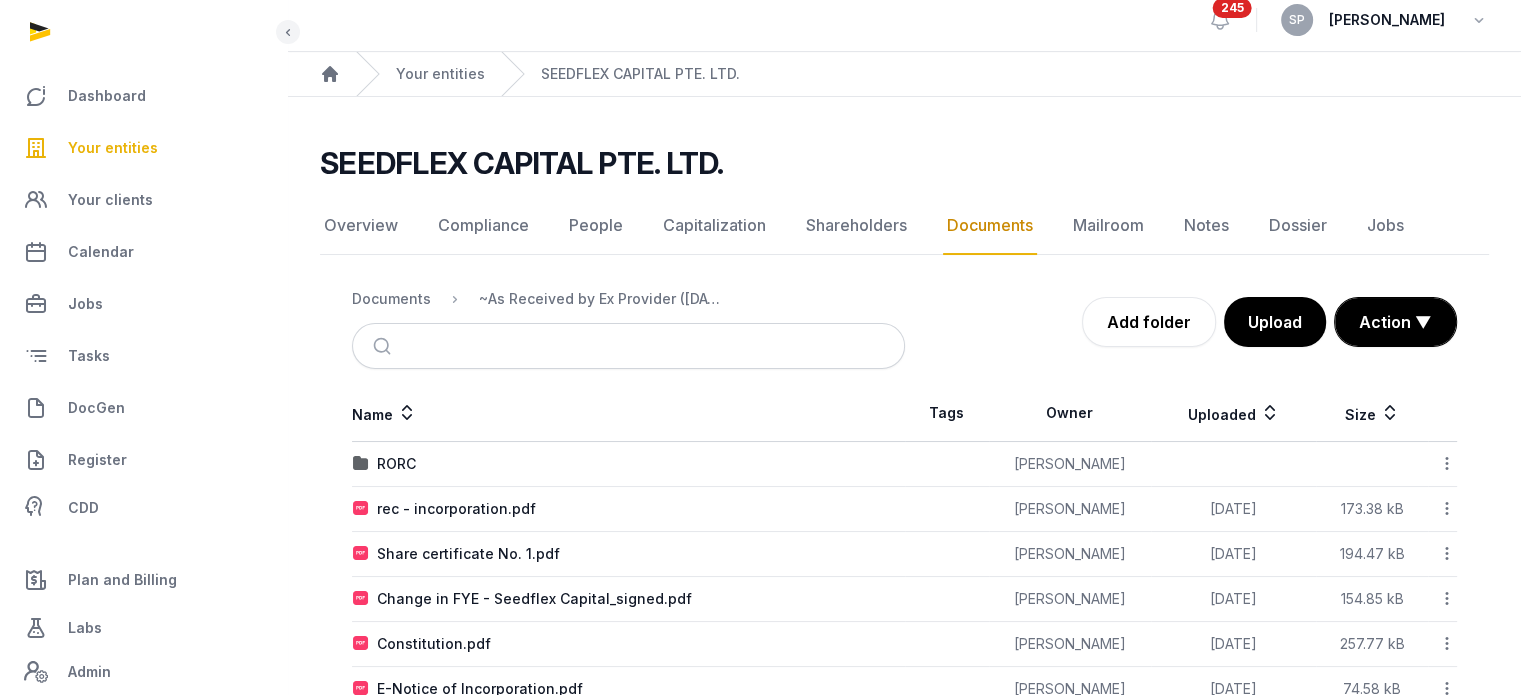 click on "Your entities" at bounding box center [113, 148] 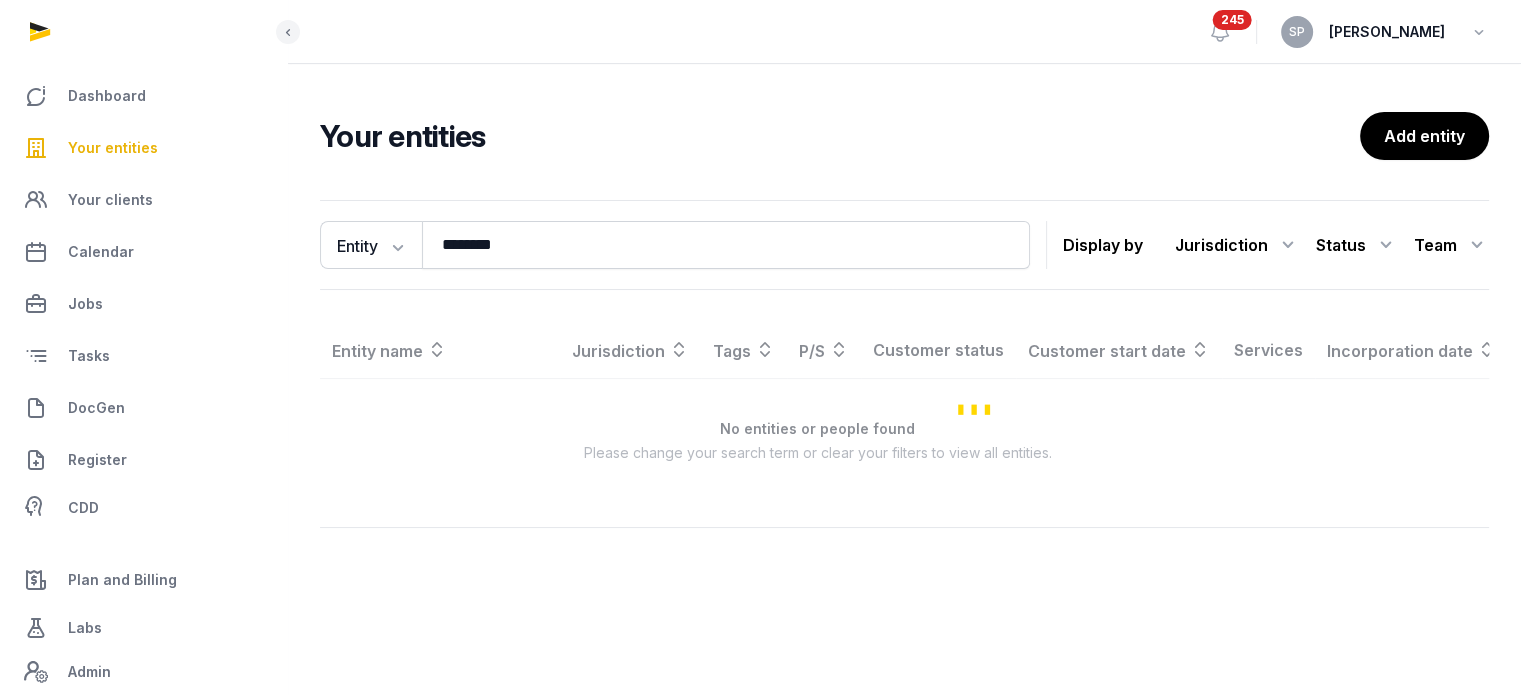 scroll, scrollTop: 0, scrollLeft: 0, axis: both 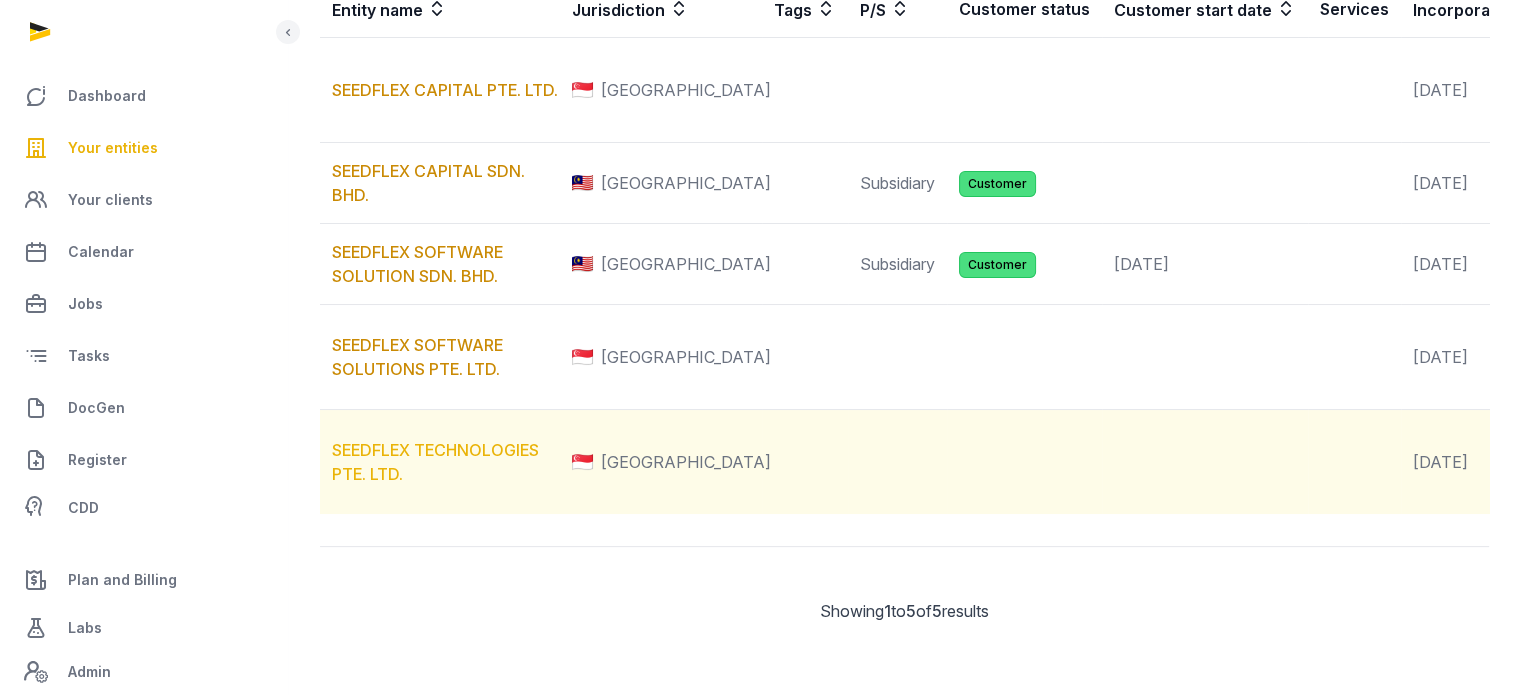 click on "SEEDFLEX TECHNOLOGIES PTE. LTD." at bounding box center (435, 462) 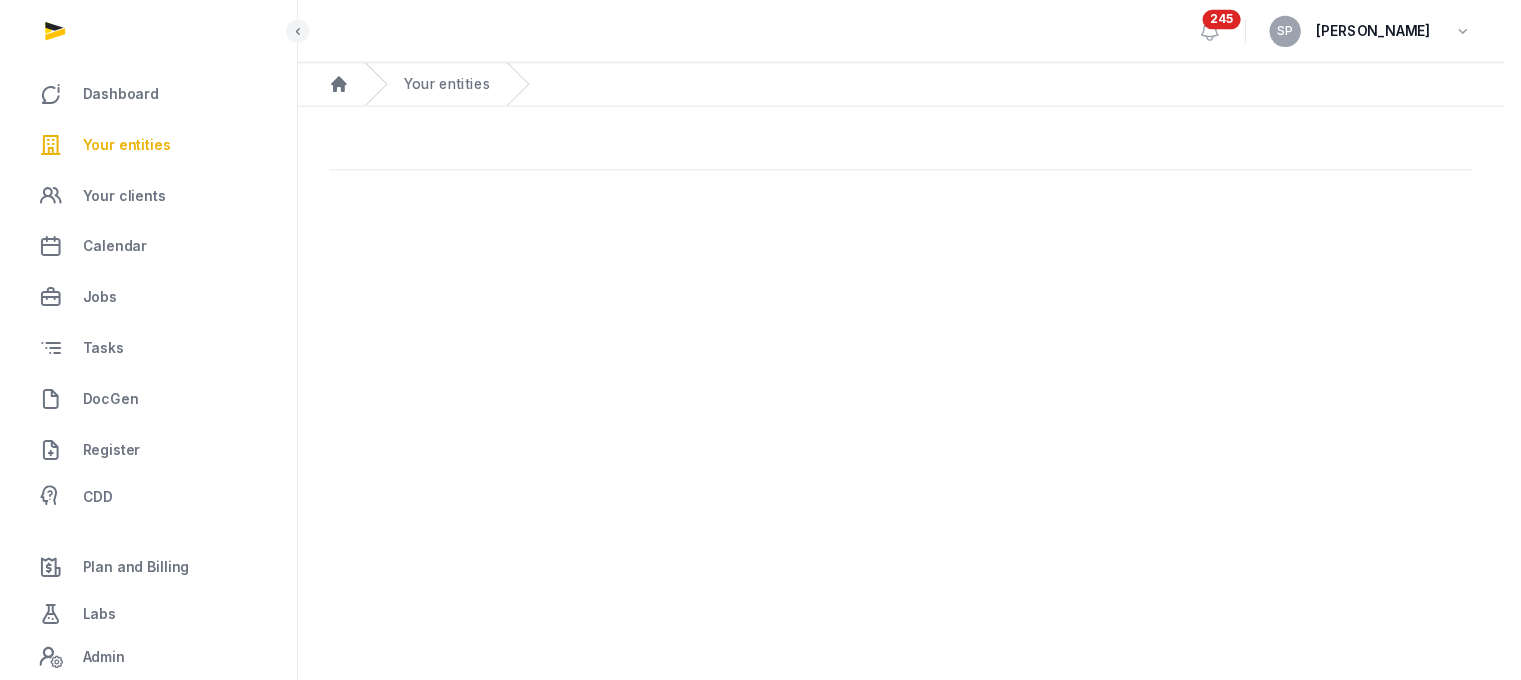 scroll, scrollTop: 0, scrollLeft: 0, axis: both 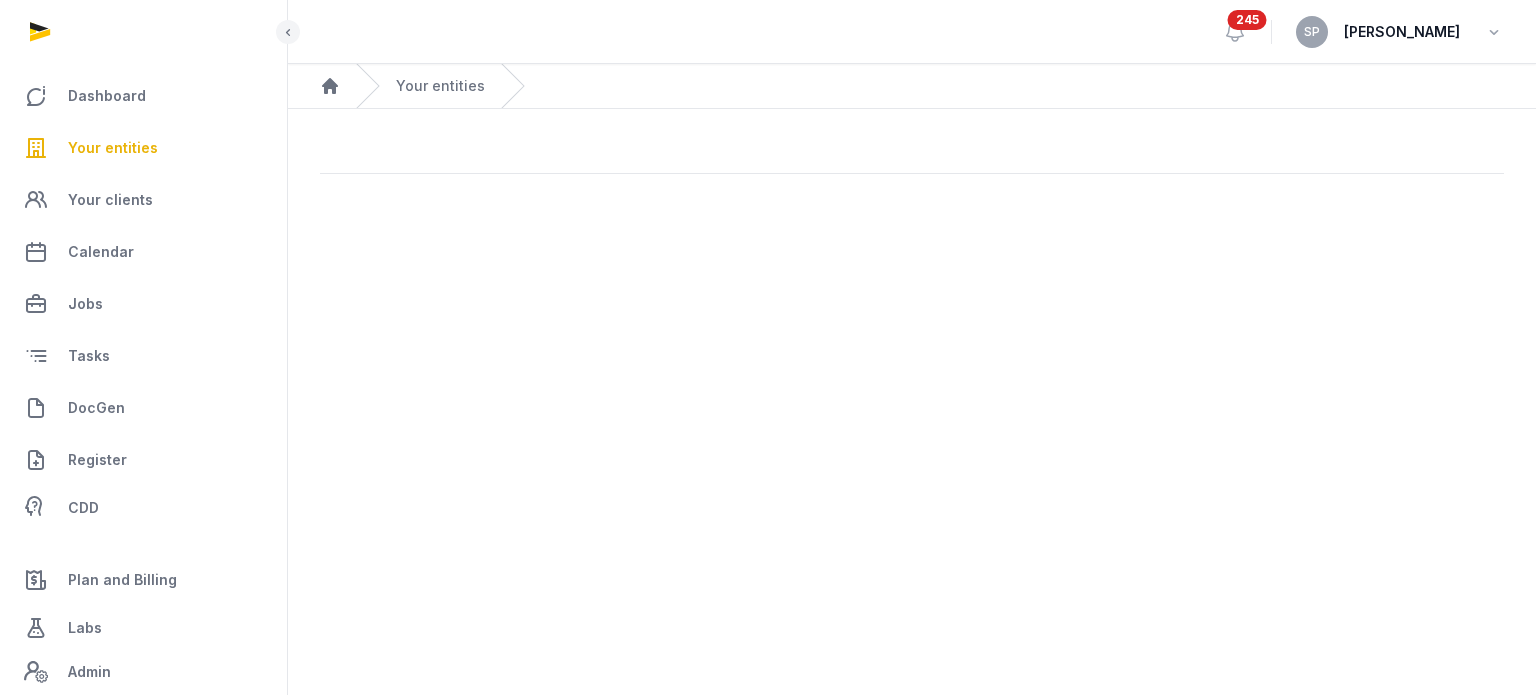 click on "Open sidebar 245 SP Sneha Patwari Home Your entities" at bounding box center [768, 347] 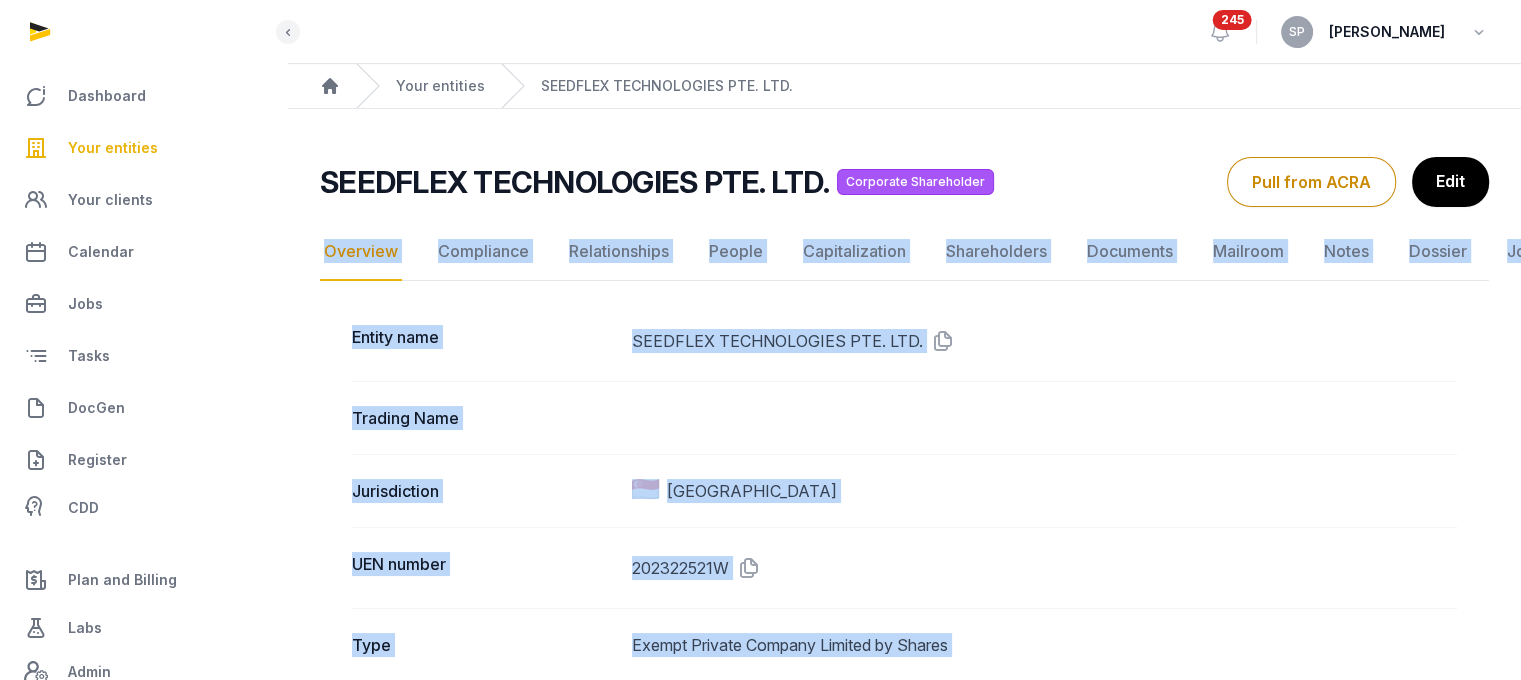 click on "Entity name SEEDFLEX TECHNOLOGIES PTE. LTD." at bounding box center (904, 341) 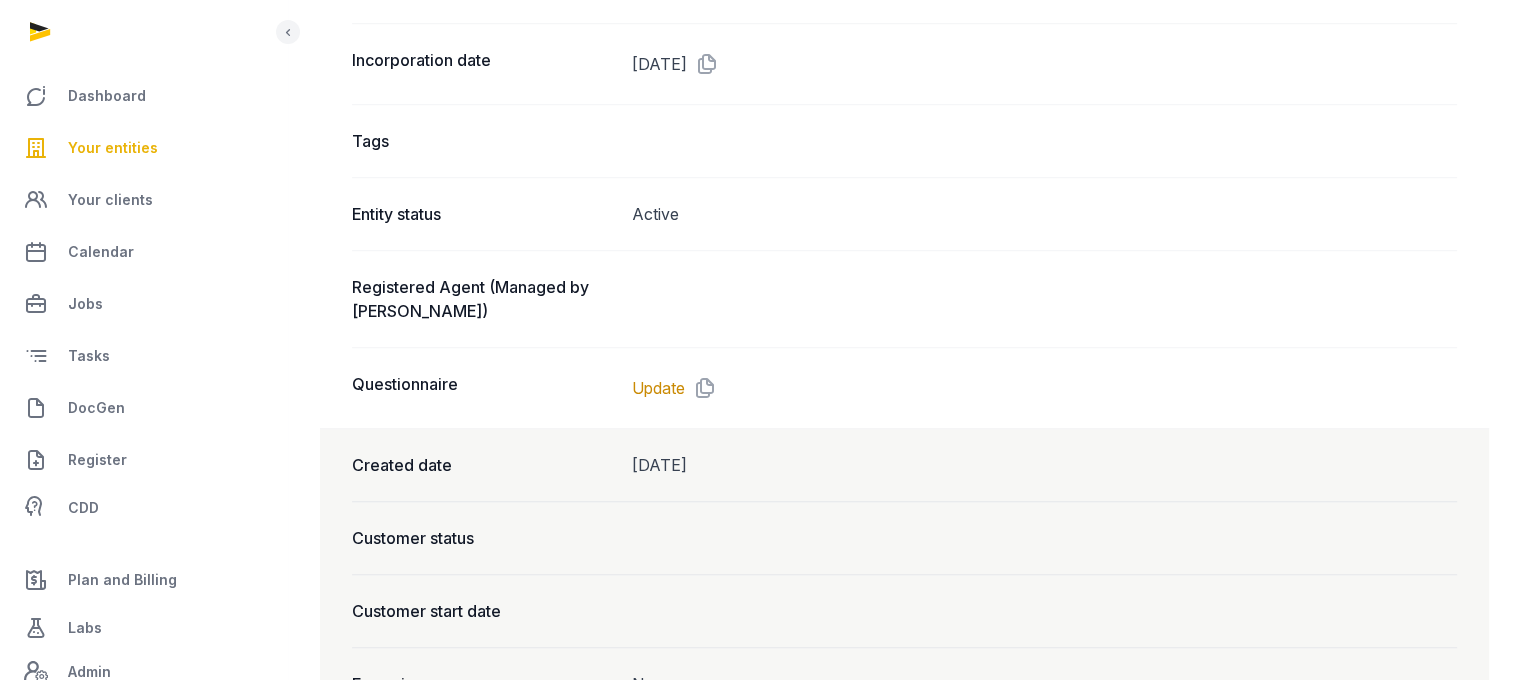 scroll, scrollTop: 1487, scrollLeft: 0, axis: vertical 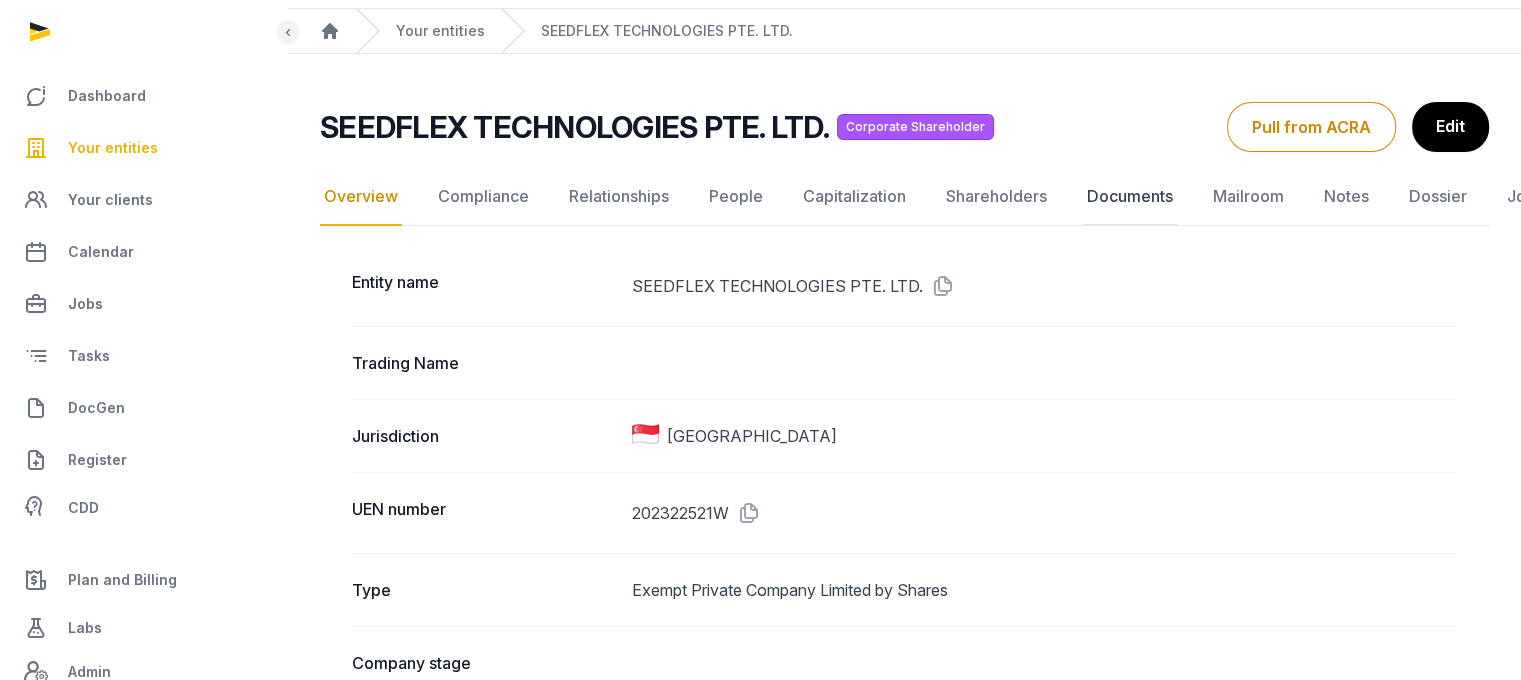 click on "Documents" 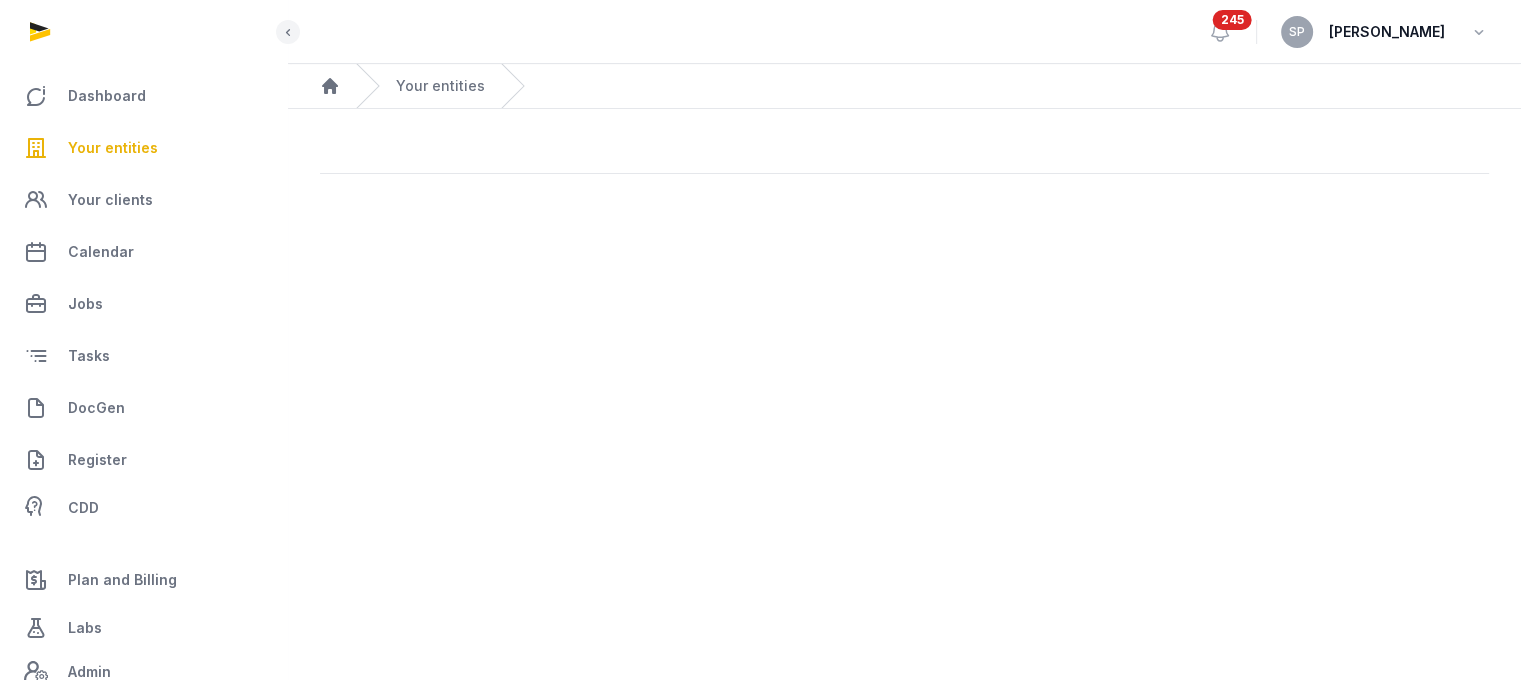 scroll, scrollTop: 0, scrollLeft: 0, axis: both 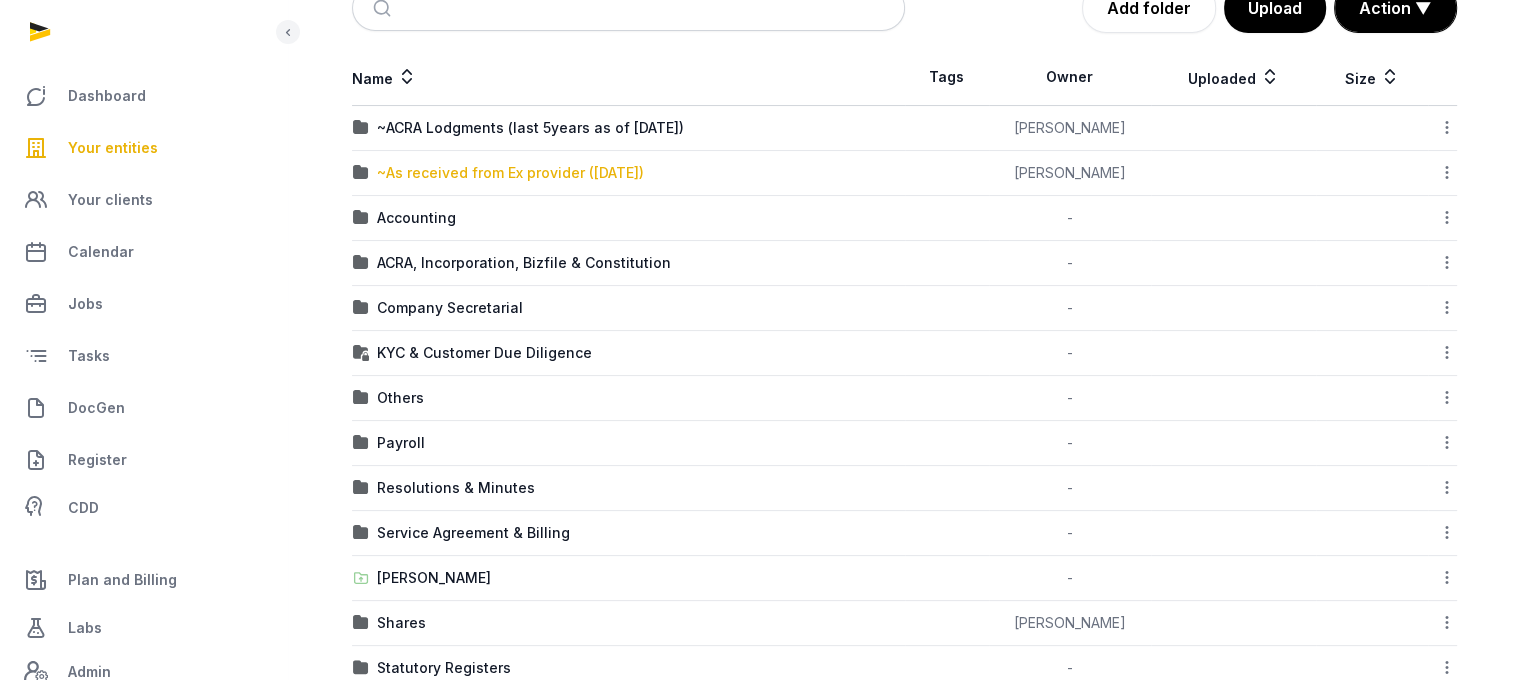 click on "~As received from Ex provider (6 Aug 2024)" at bounding box center (510, 173) 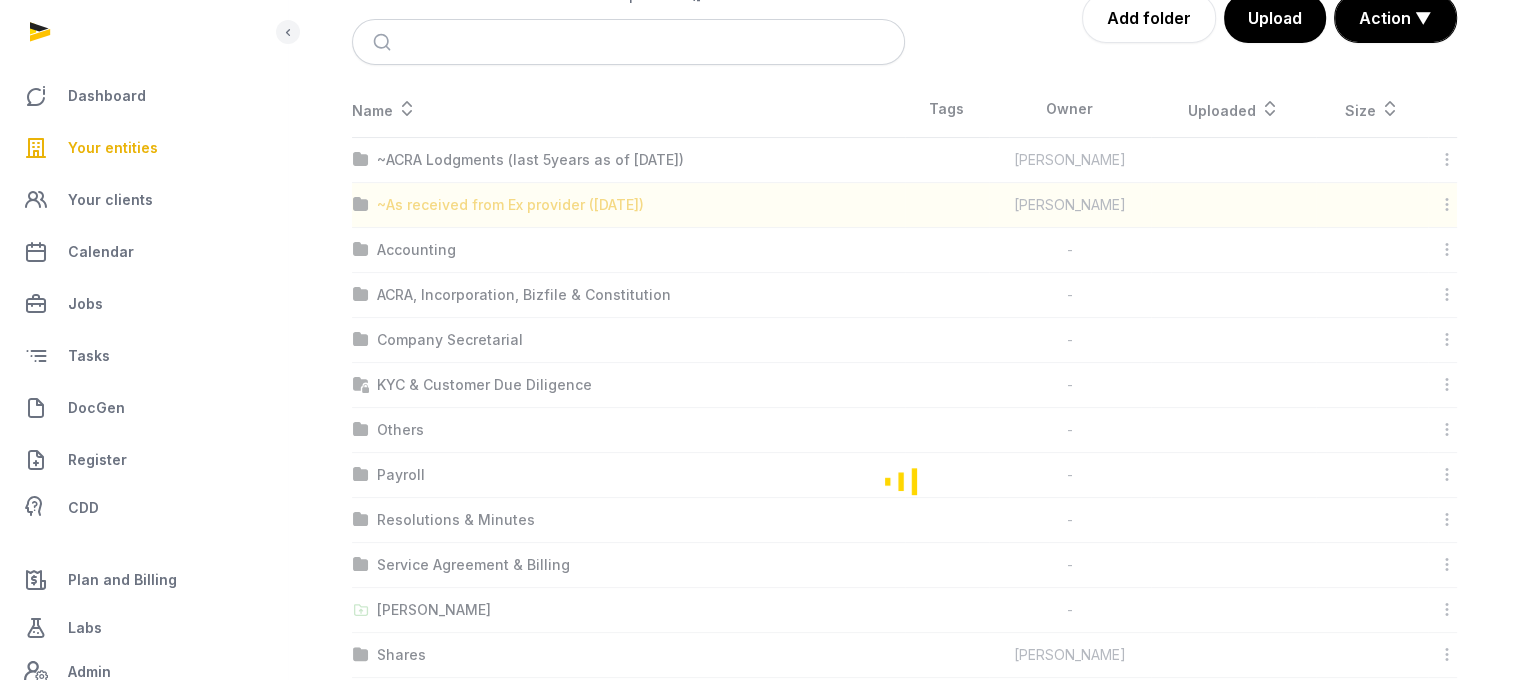 scroll, scrollTop: 15, scrollLeft: 0, axis: vertical 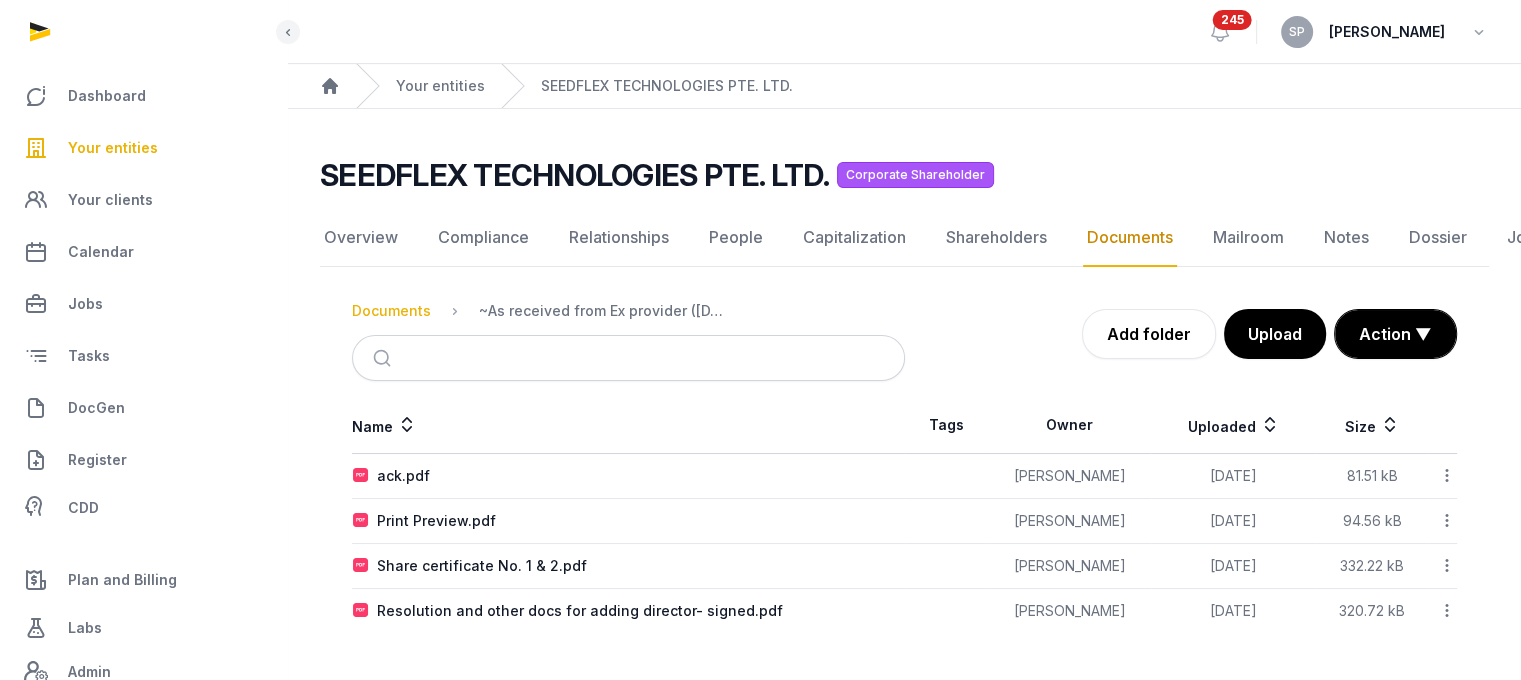 click on "Documents" at bounding box center [391, 311] 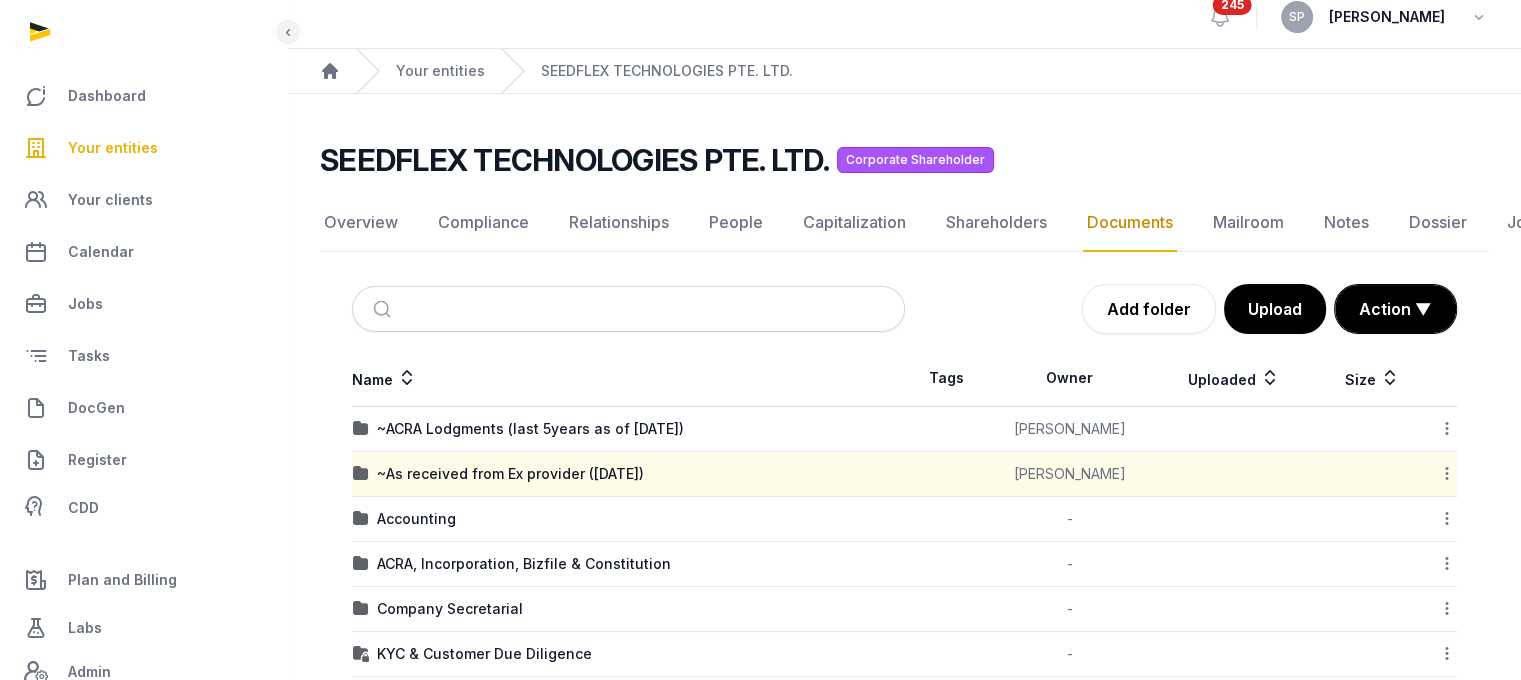 click on "ACRA, Incorporation, Bizfile & Constitution" at bounding box center [628, 564] 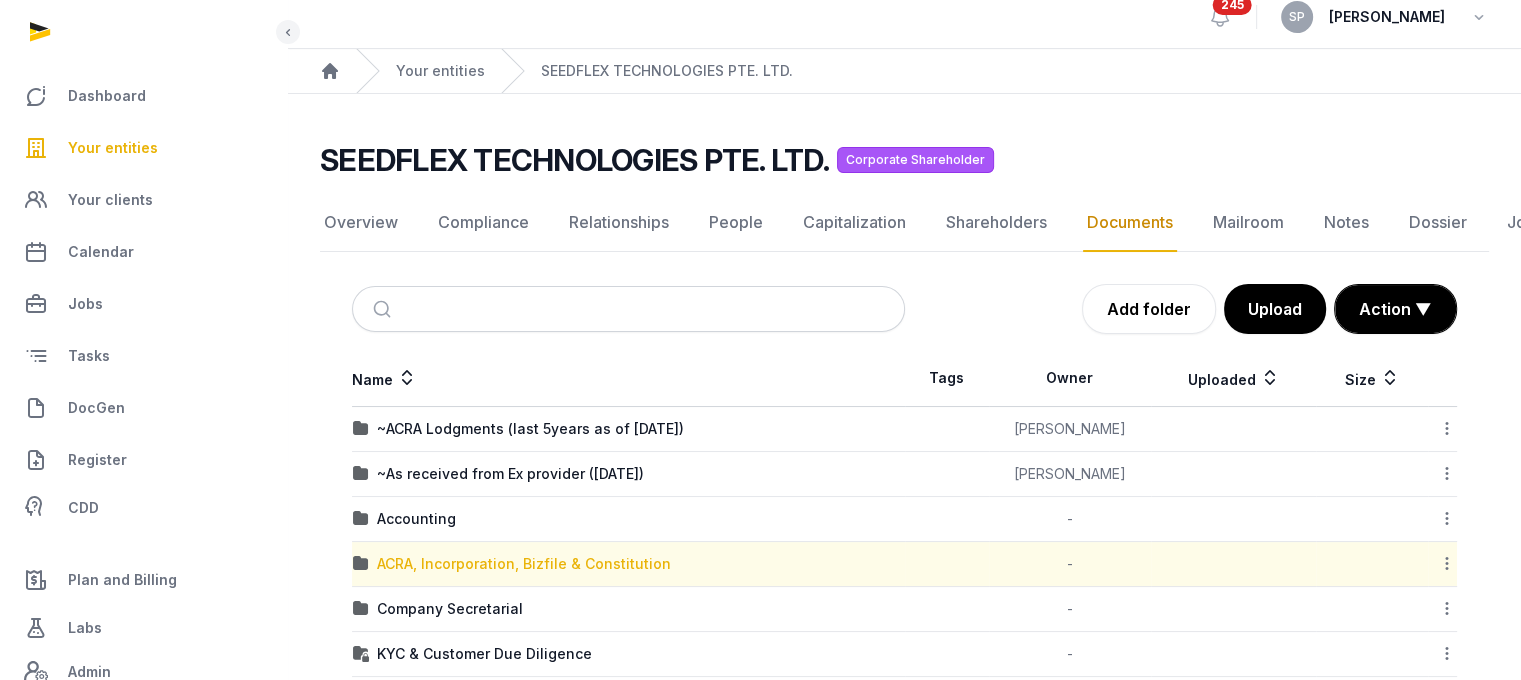 click on "ACRA, Incorporation, Bizfile & Constitution" at bounding box center (524, 564) 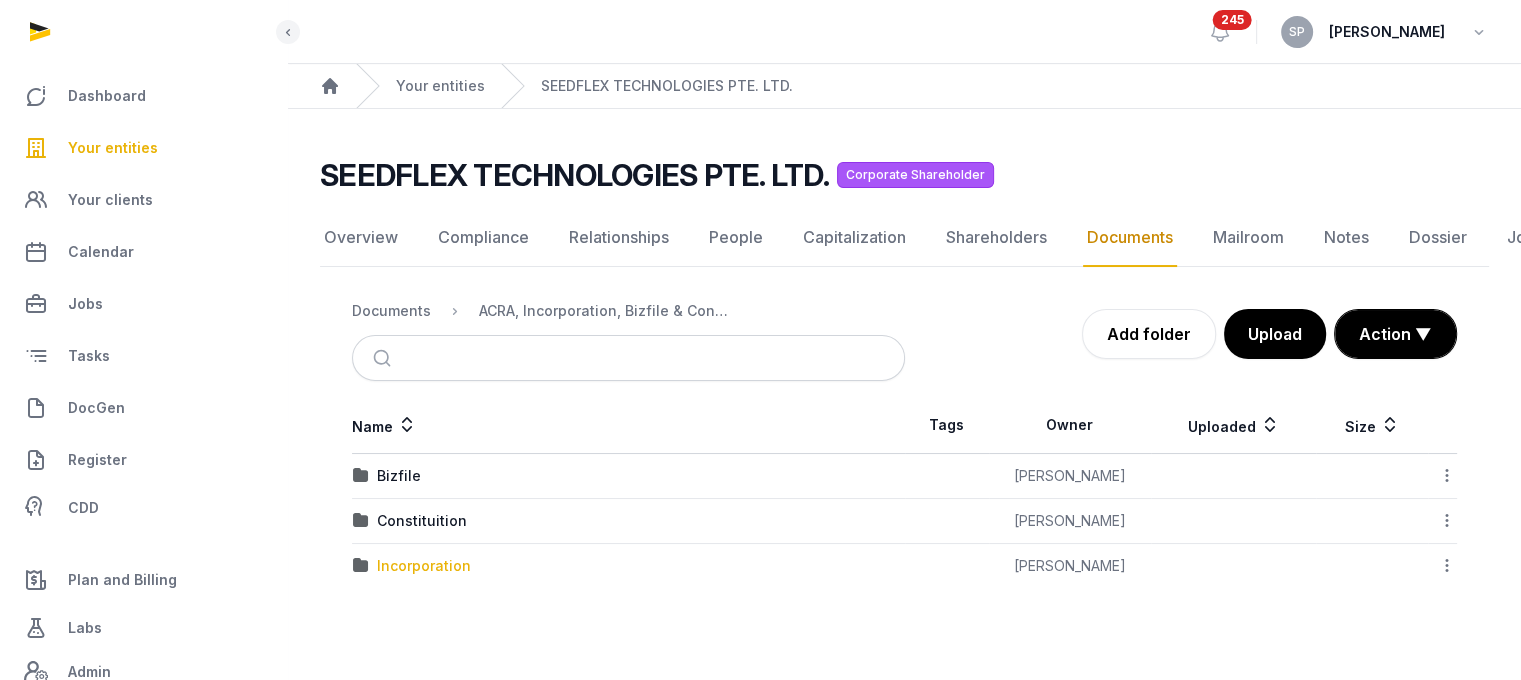 click on "Incorporation" at bounding box center (424, 566) 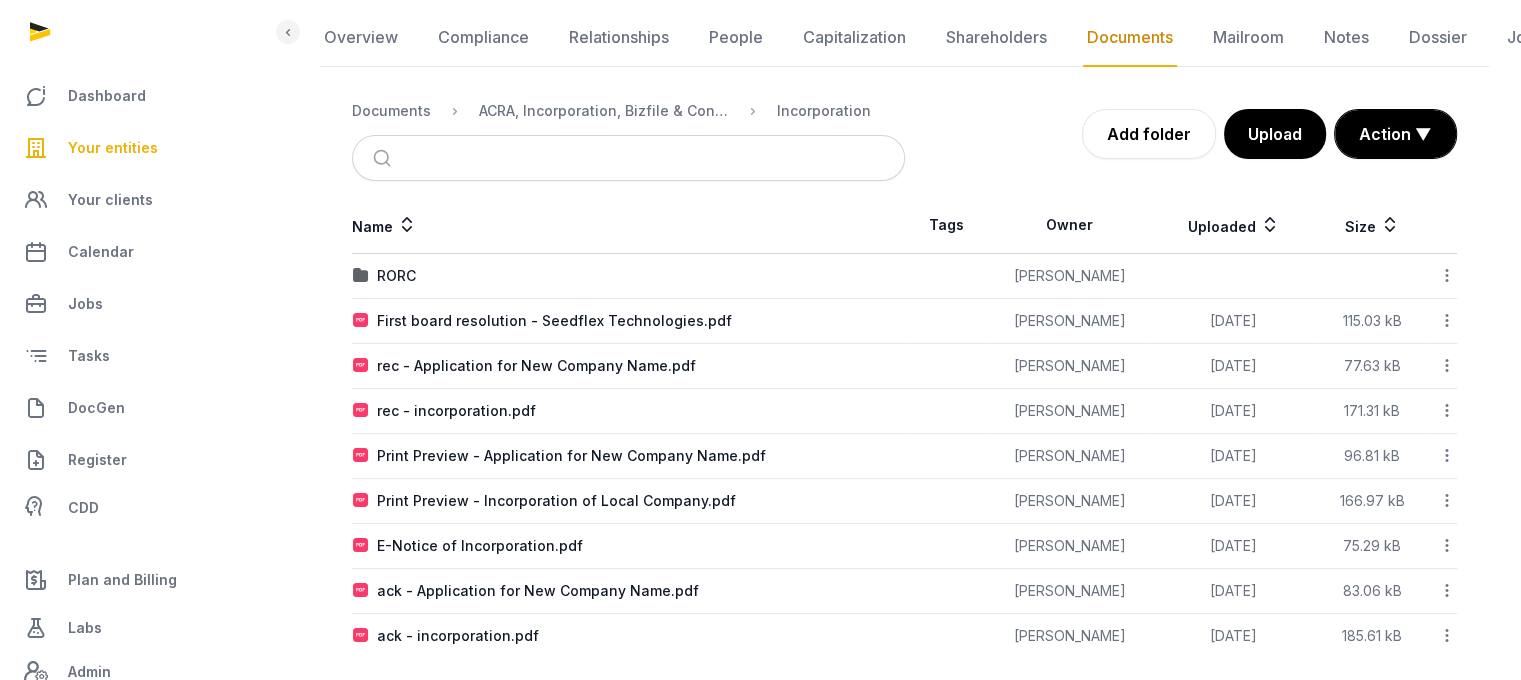 scroll, scrollTop: 215, scrollLeft: 0, axis: vertical 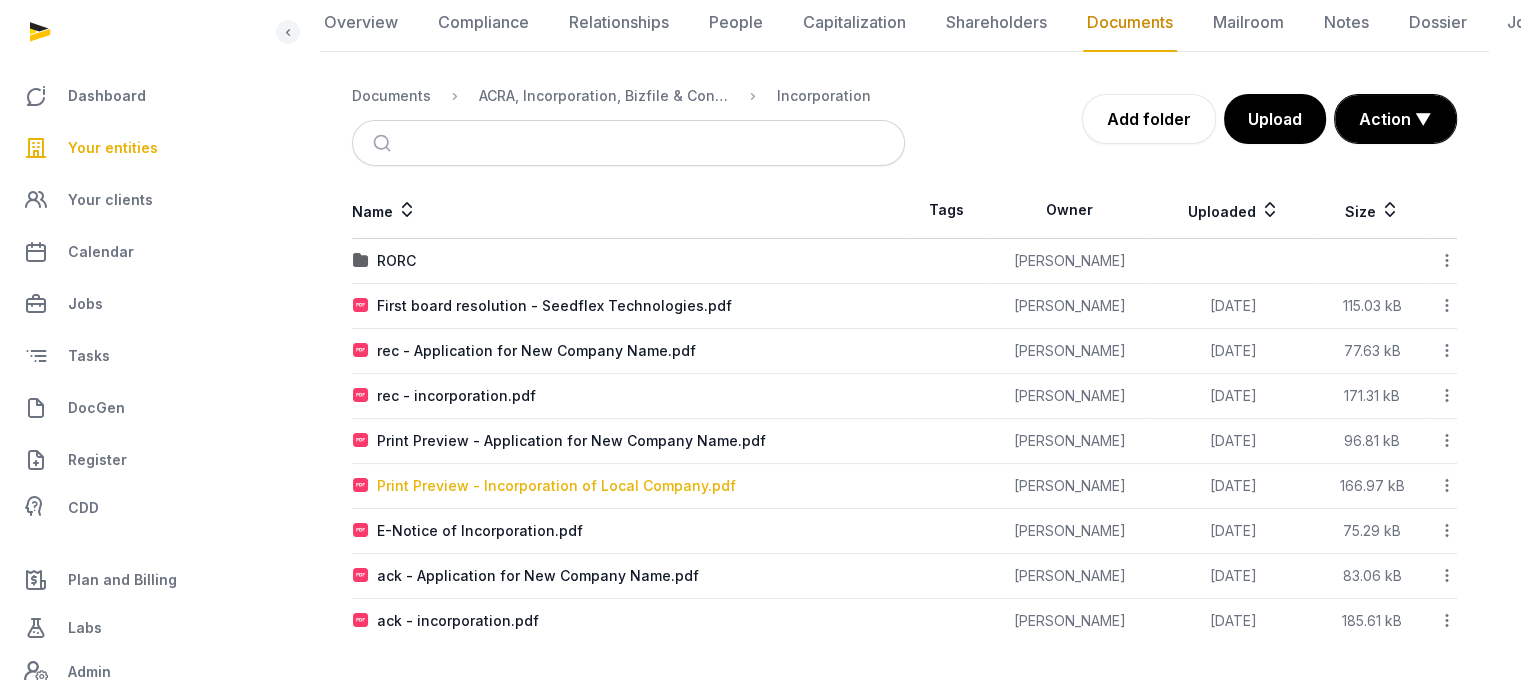 click on "Print Preview - Incorporation of Local Company.pdf" at bounding box center (556, 486) 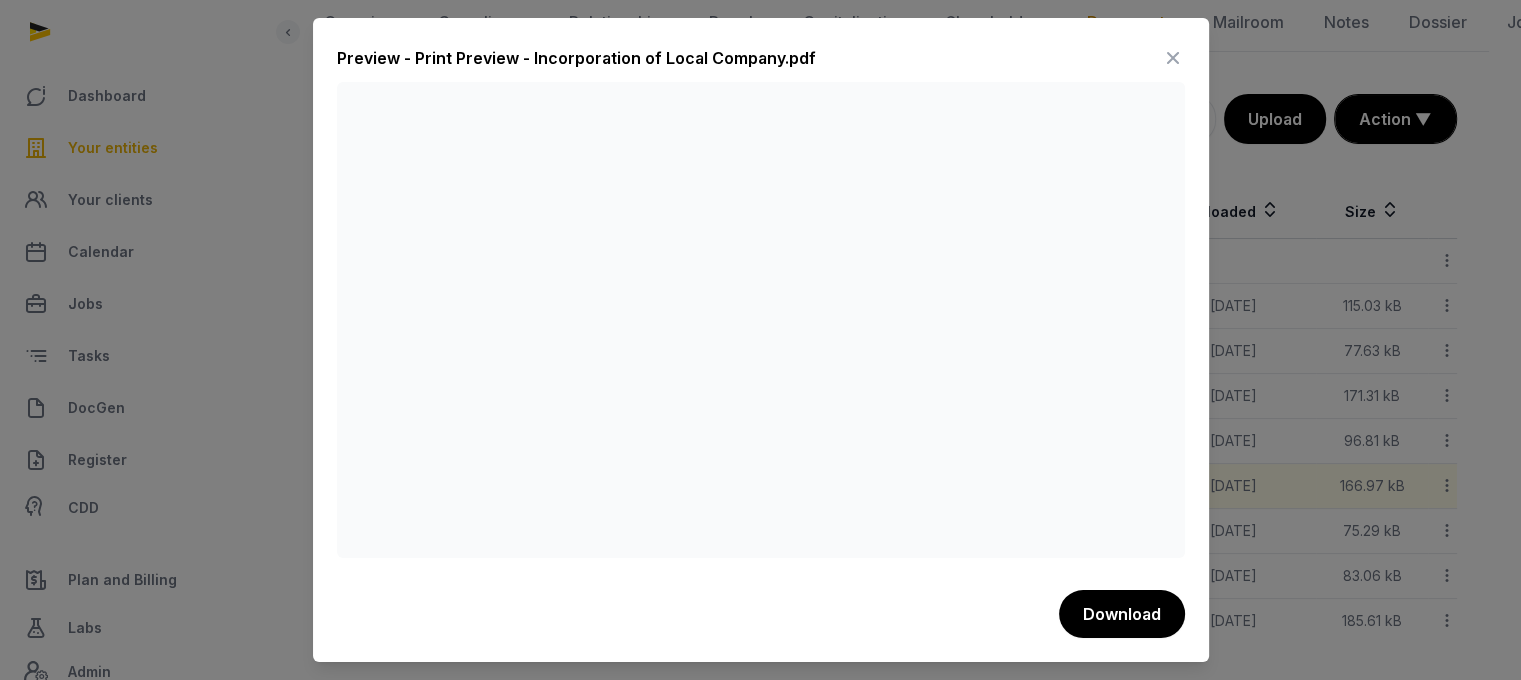 click at bounding box center (1173, 58) 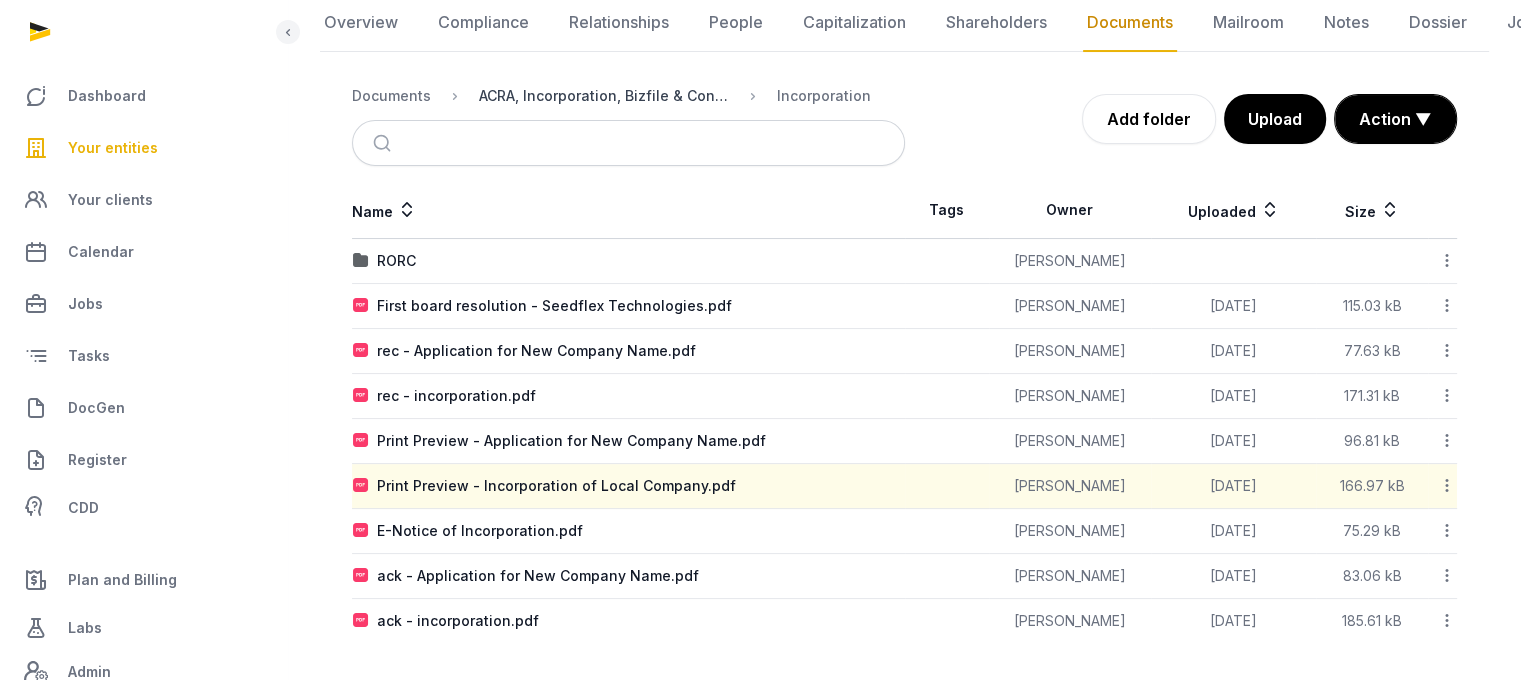 click on "ACRA, Incorporation, Bizfile & Constitution" at bounding box center (604, 96) 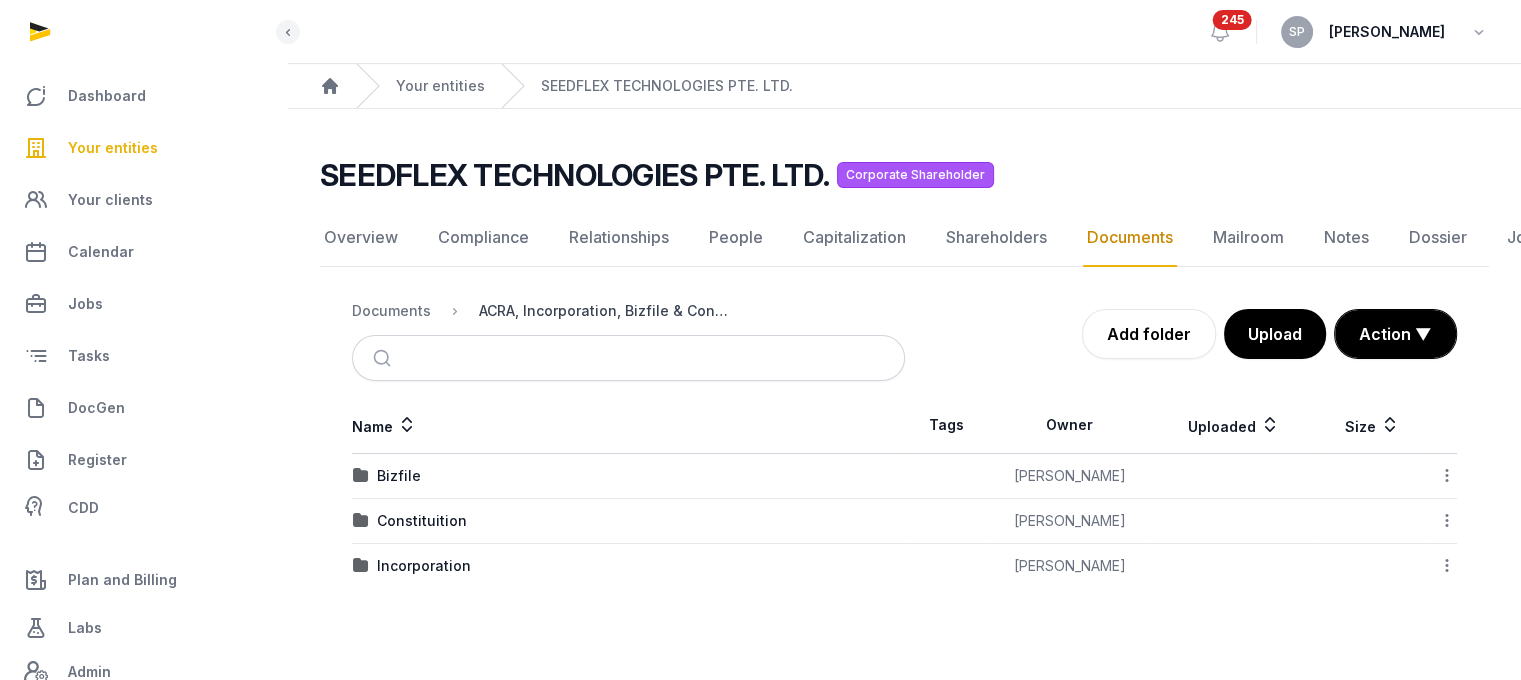 scroll, scrollTop: 15, scrollLeft: 0, axis: vertical 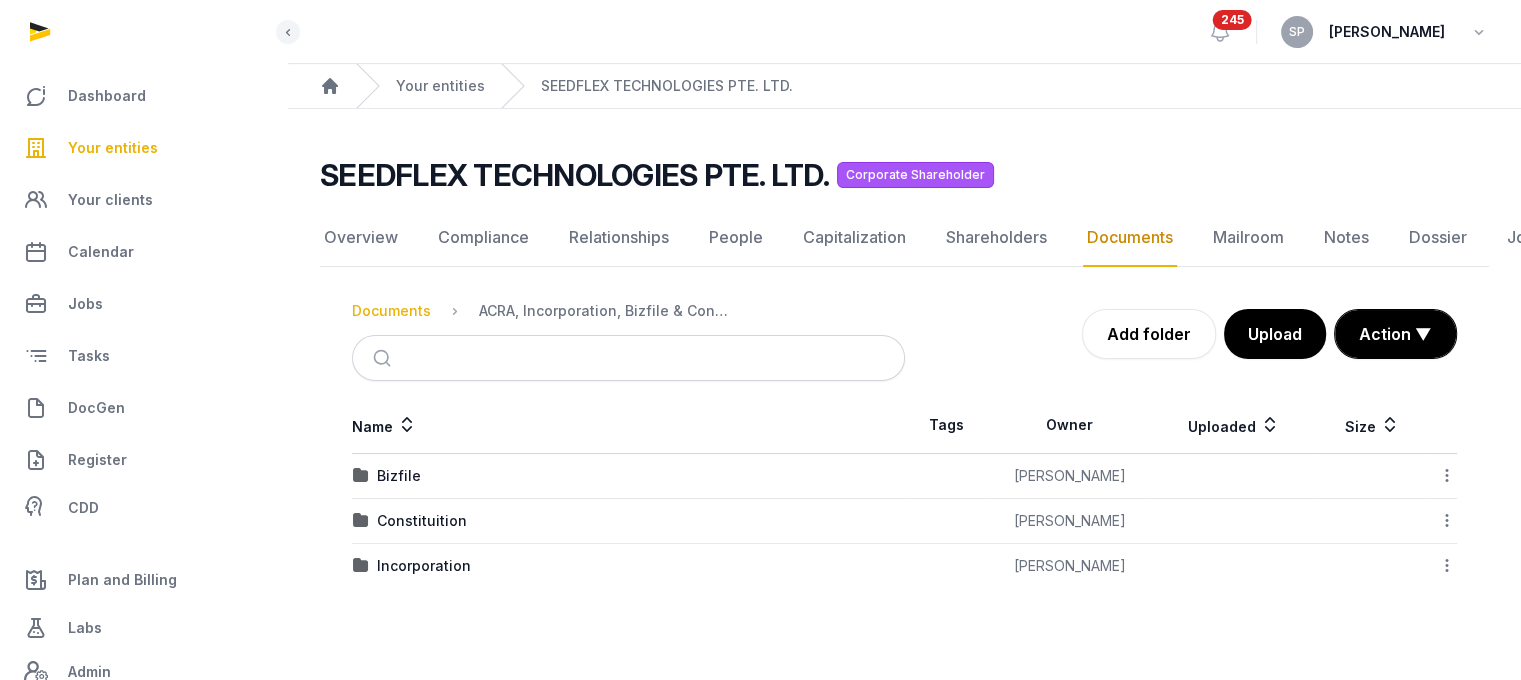 click on "Documents" at bounding box center [391, 311] 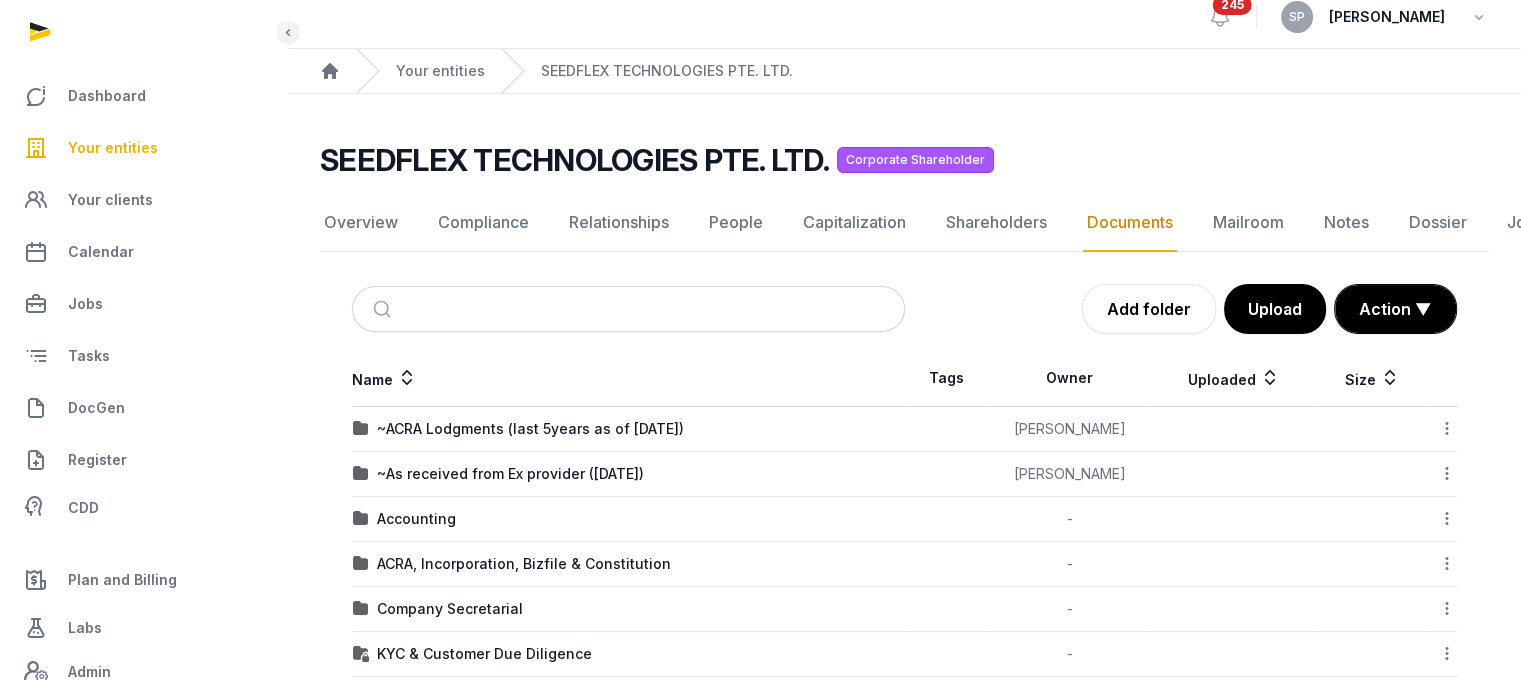 scroll, scrollTop: 215, scrollLeft: 0, axis: vertical 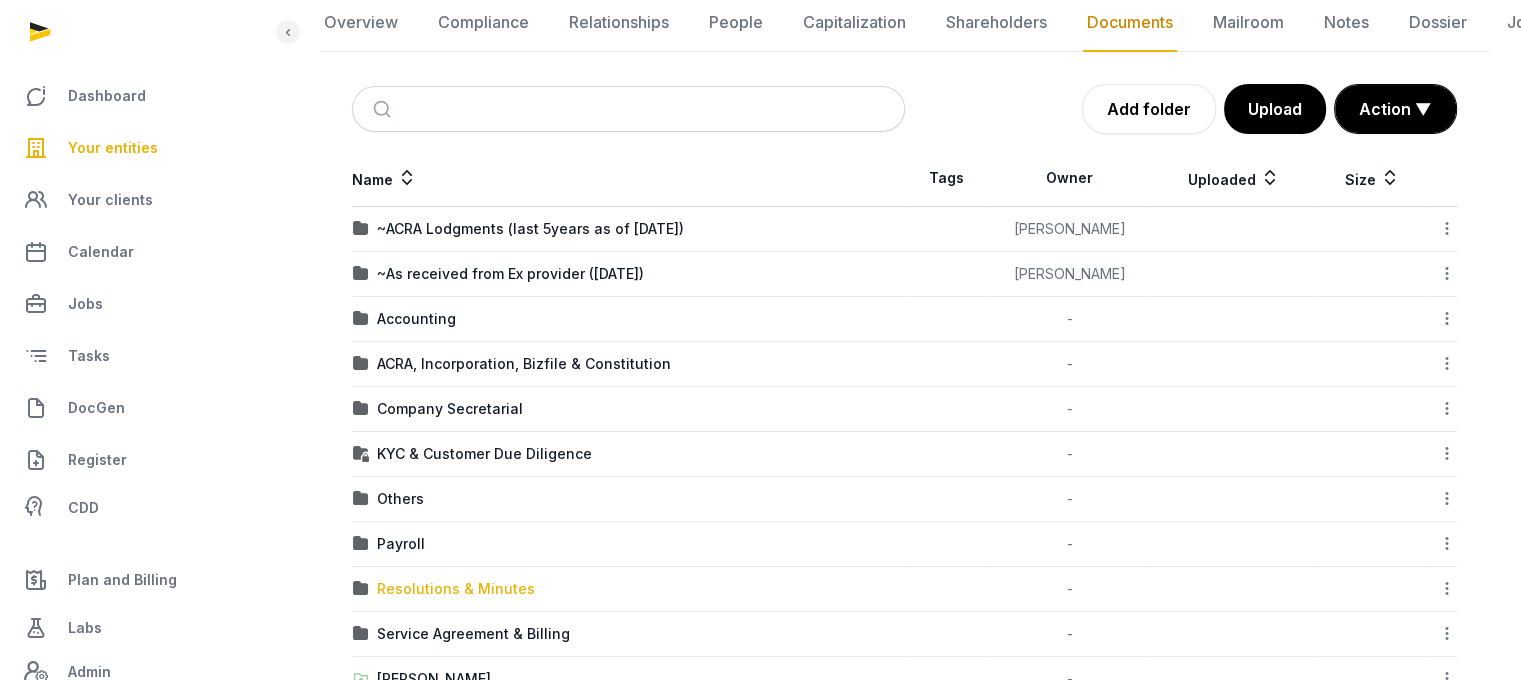 click on "Resolutions & Minutes" at bounding box center [456, 589] 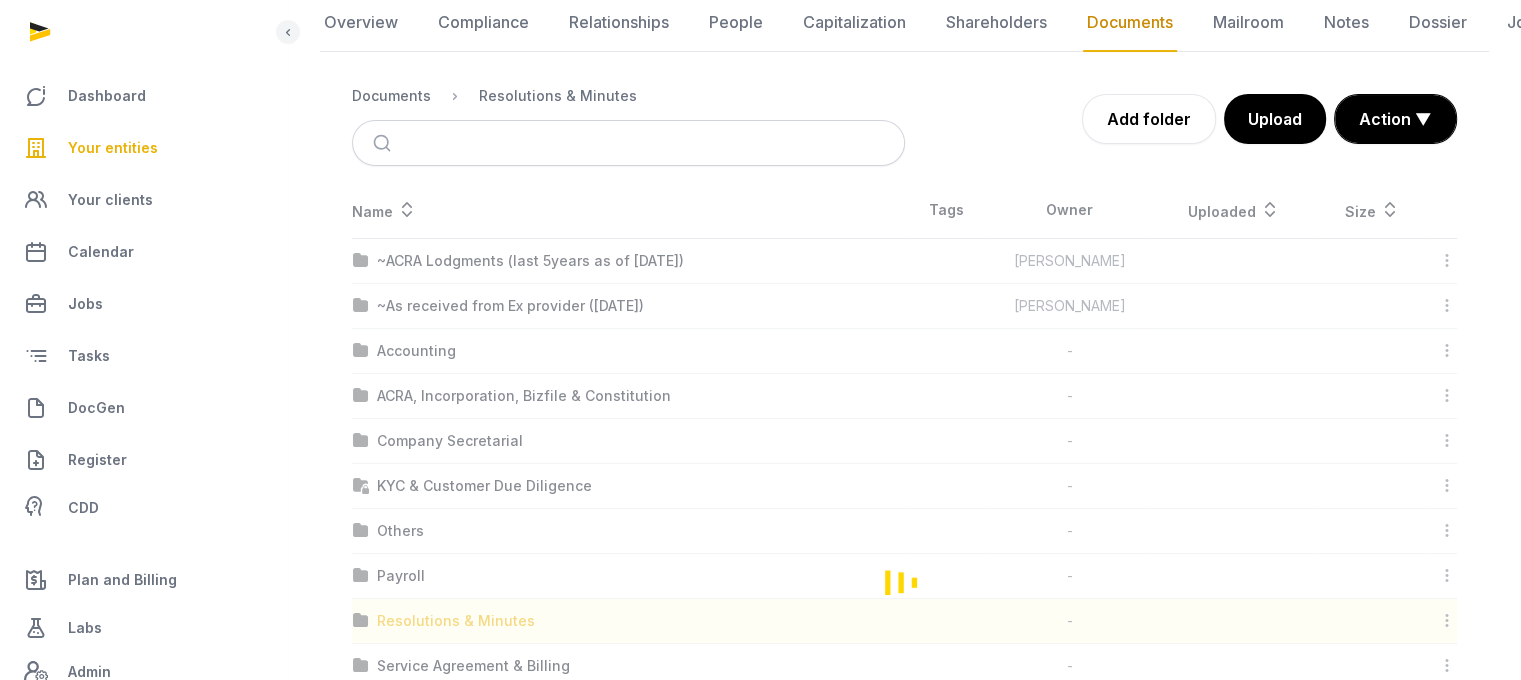scroll, scrollTop: 124, scrollLeft: 0, axis: vertical 